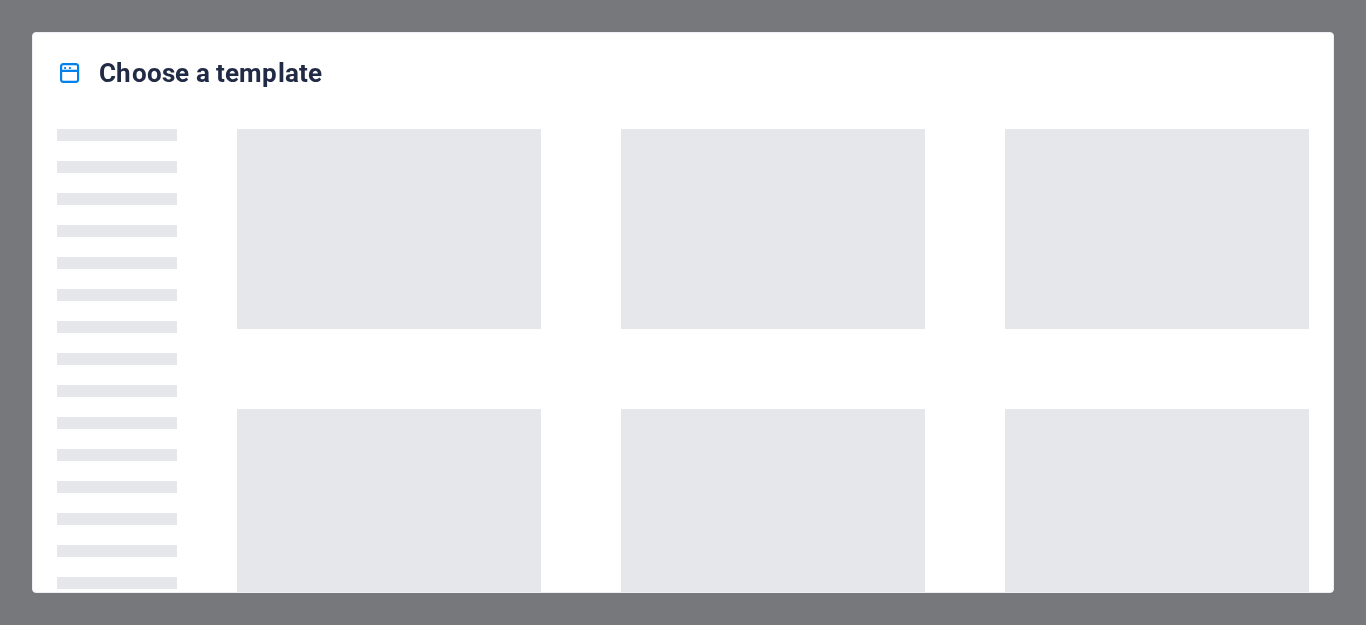 scroll, scrollTop: 0, scrollLeft: 0, axis: both 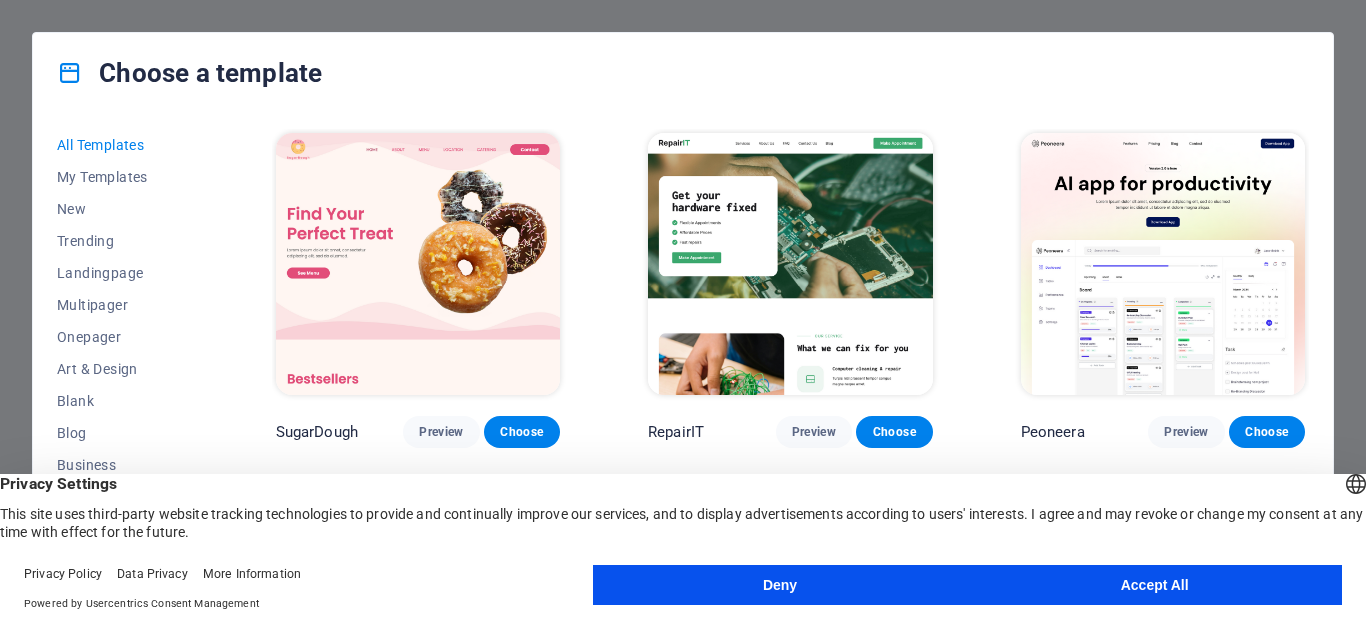 click on "Accept All" at bounding box center (1154, 585) 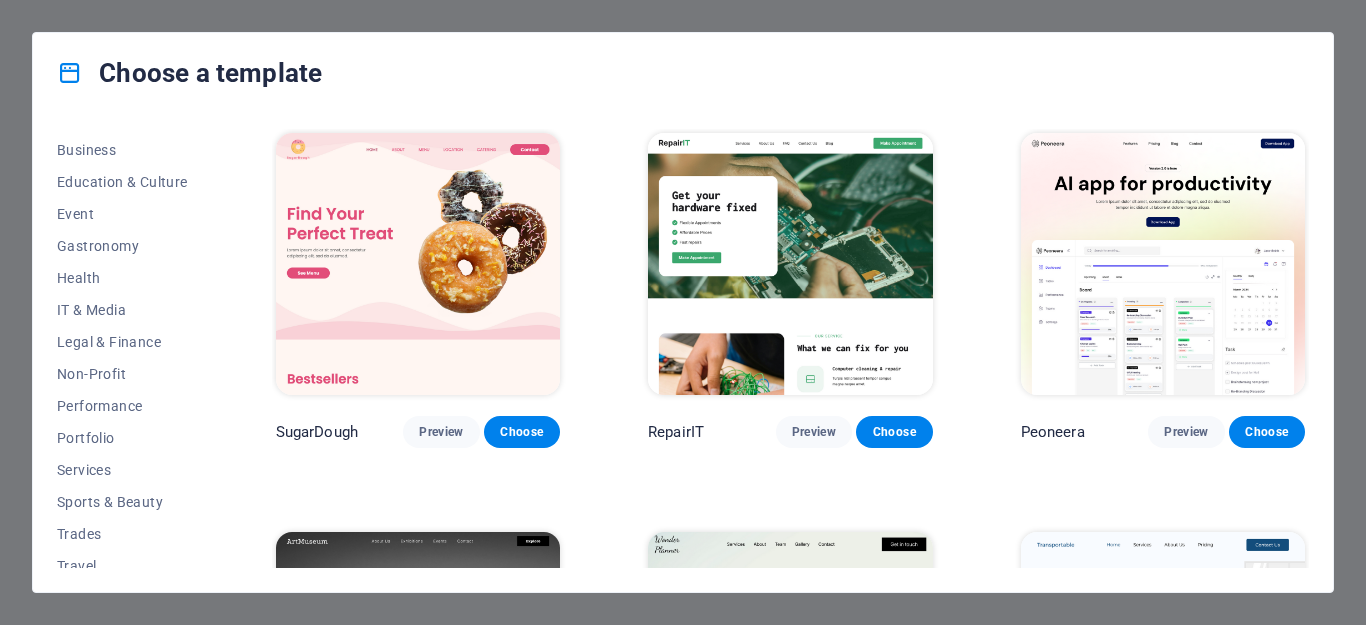 scroll, scrollTop: 361, scrollLeft: 0, axis: vertical 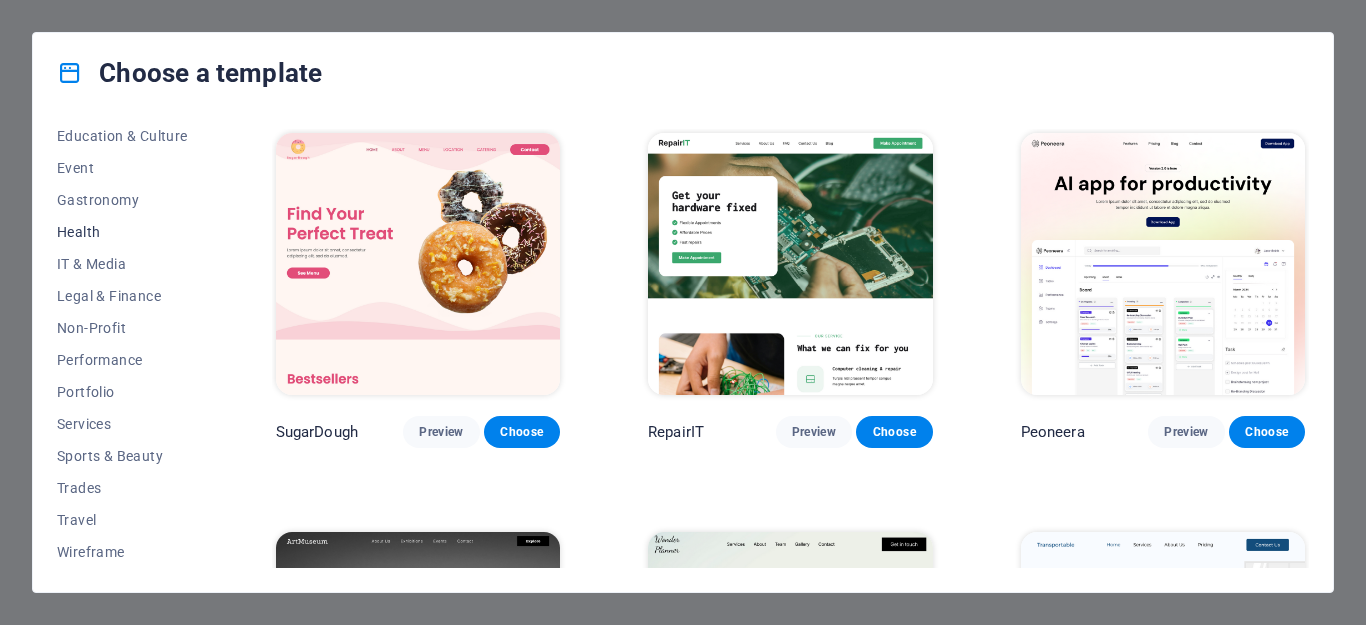 click on "Health" at bounding box center (122, 232) 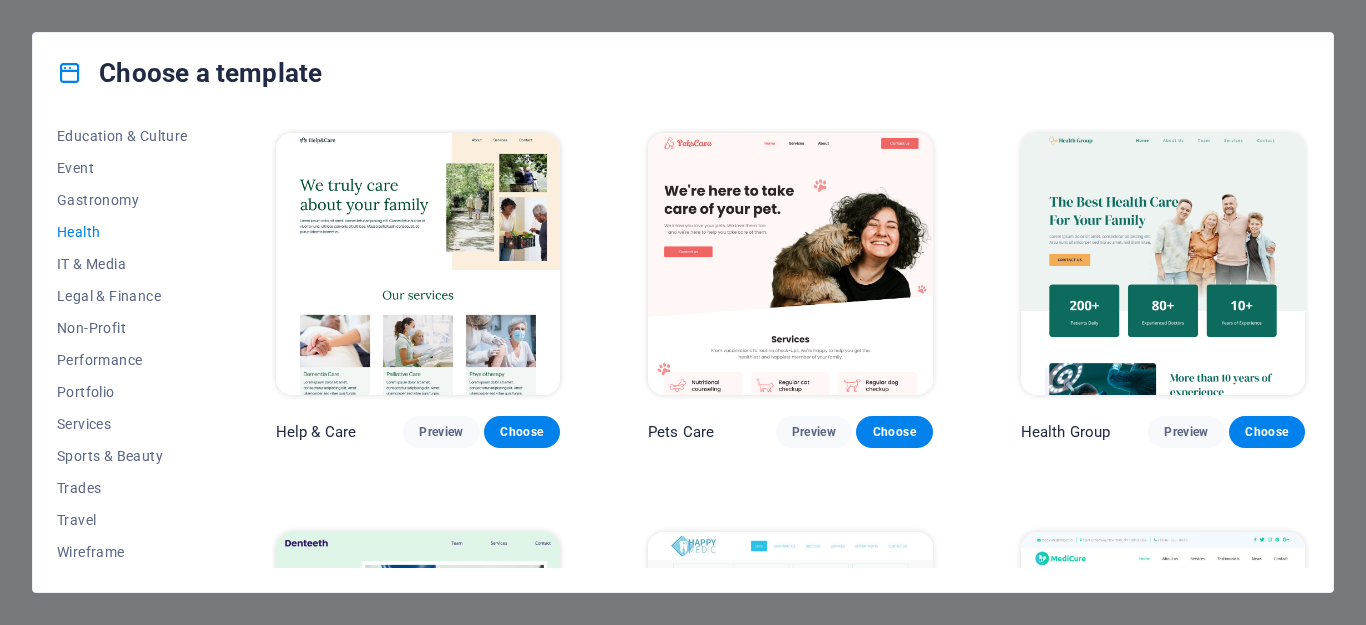 drag, startPoint x: 1304, startPoint y: 258, endPoint x: 1313, endPoint y: 295, distance: 38.078865 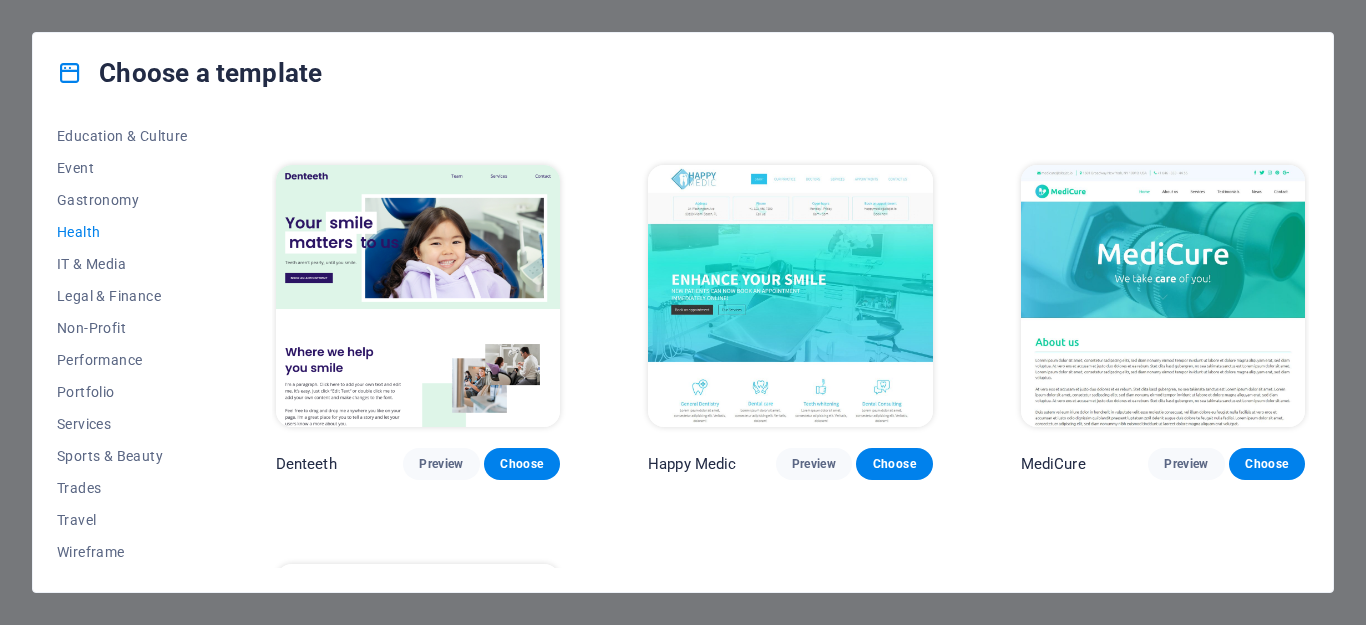 scroll, scrollTop: 369, scrollLeft: 0, axis: vertical 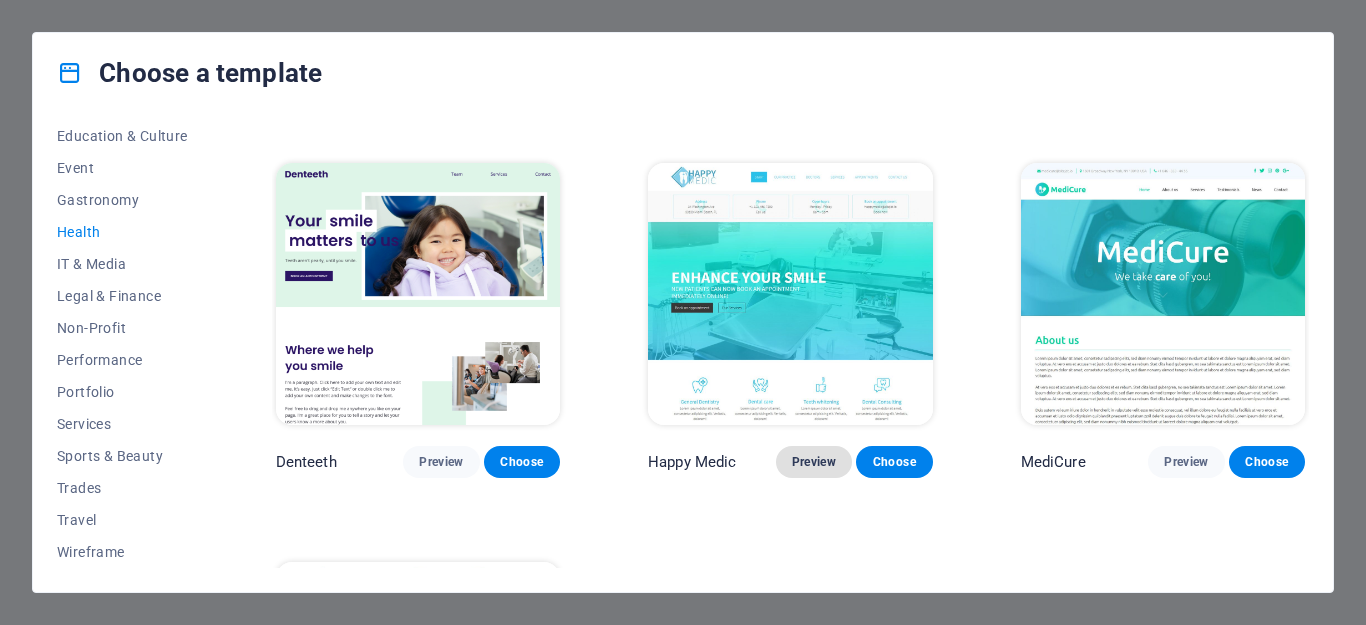 click on "Preview" at bounding box center [814, 462] 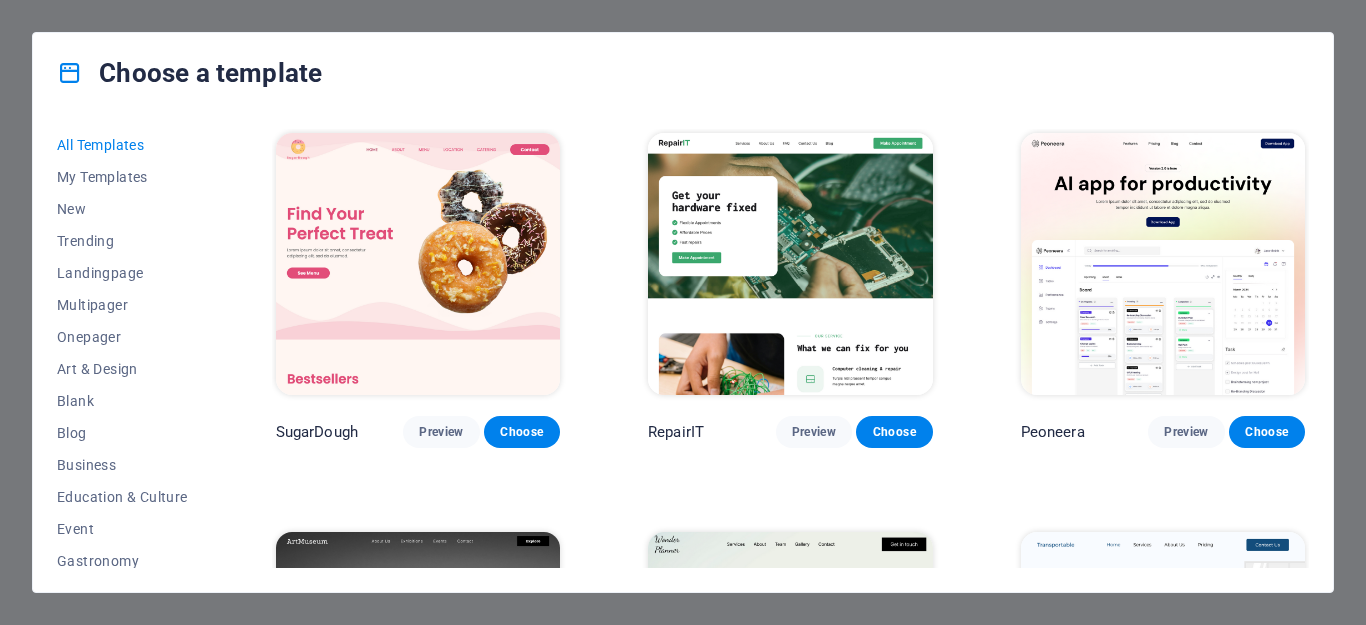 scroll, scrollTop: 0, scrollLeft: 0, axis: both 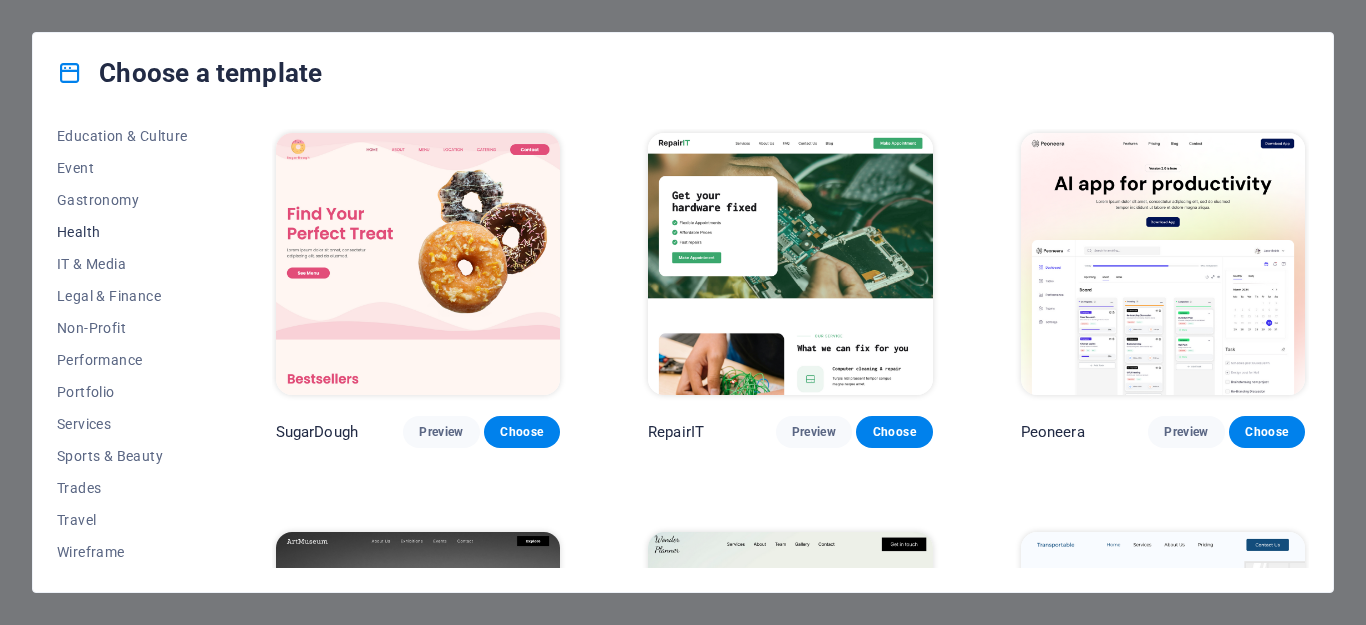click on "Health" at bounding box center (122, 232) 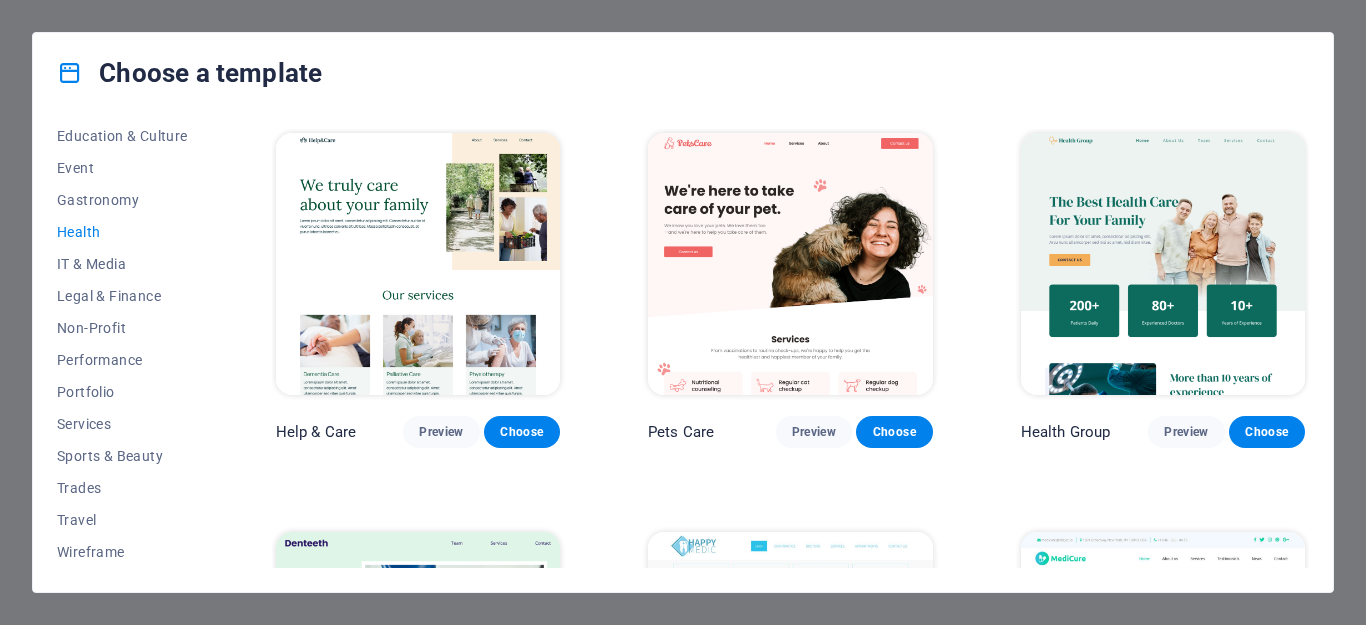 type 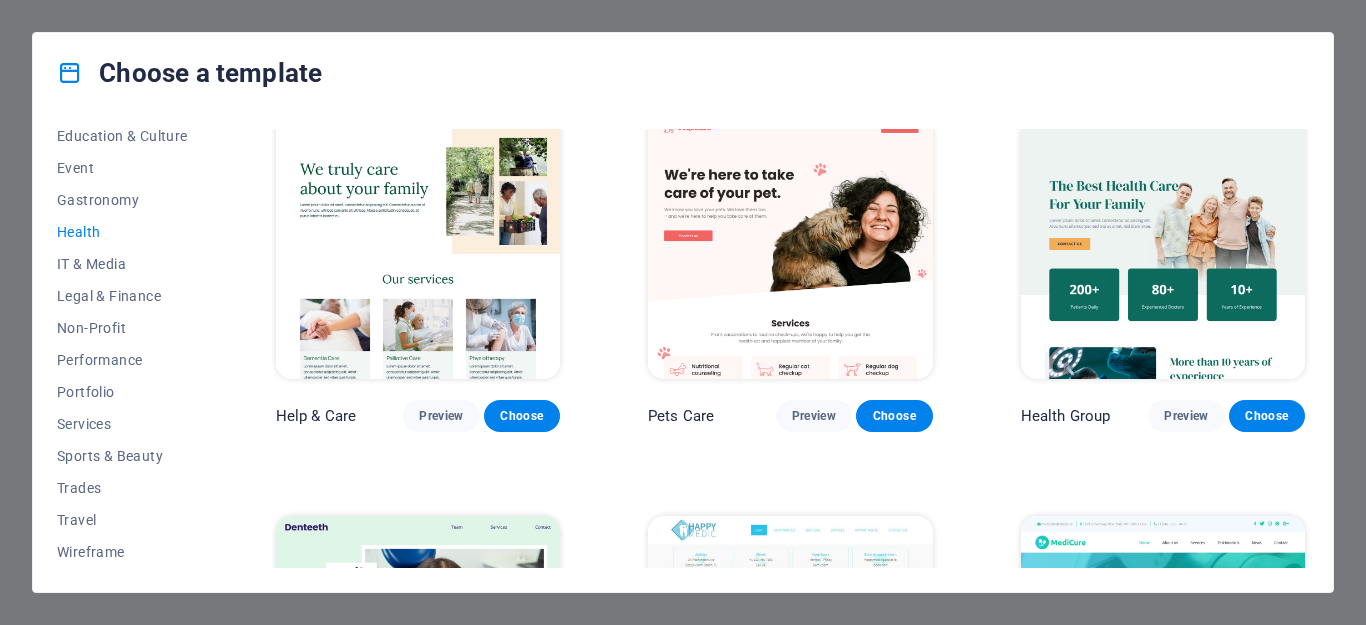 scroll, scrollTop: 0, scrollLeft: 0, axis: both 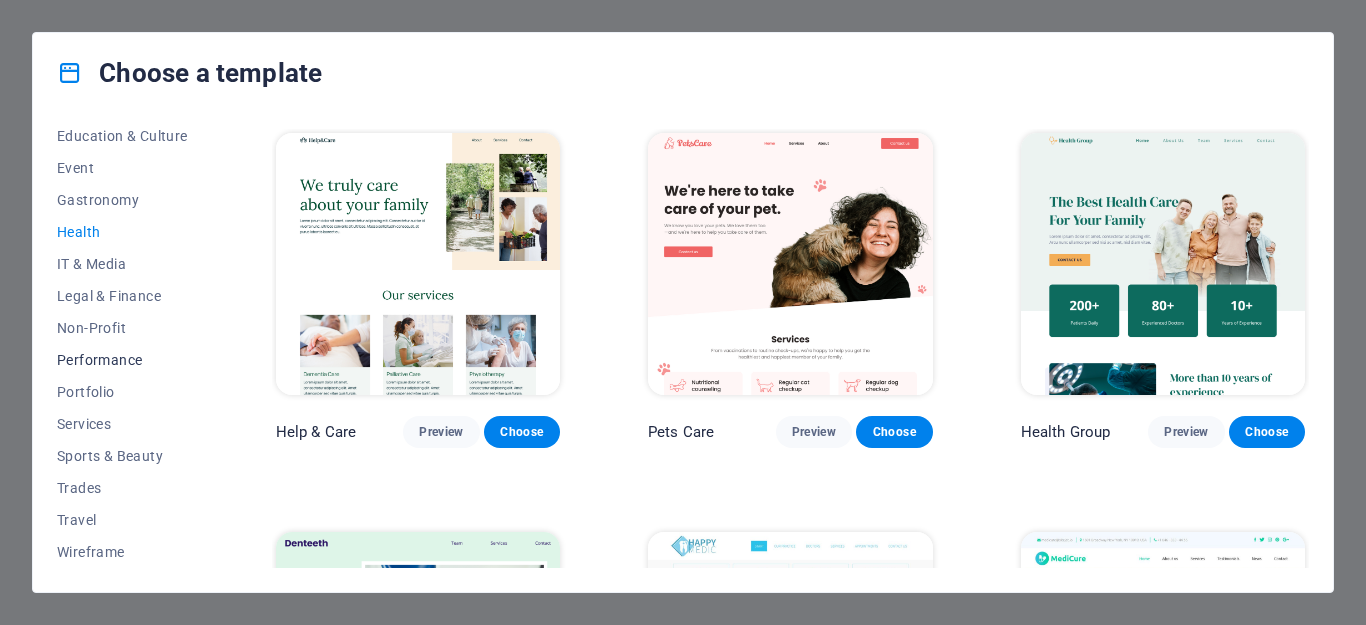 click on "Performance" at bounding box center [122, 360] 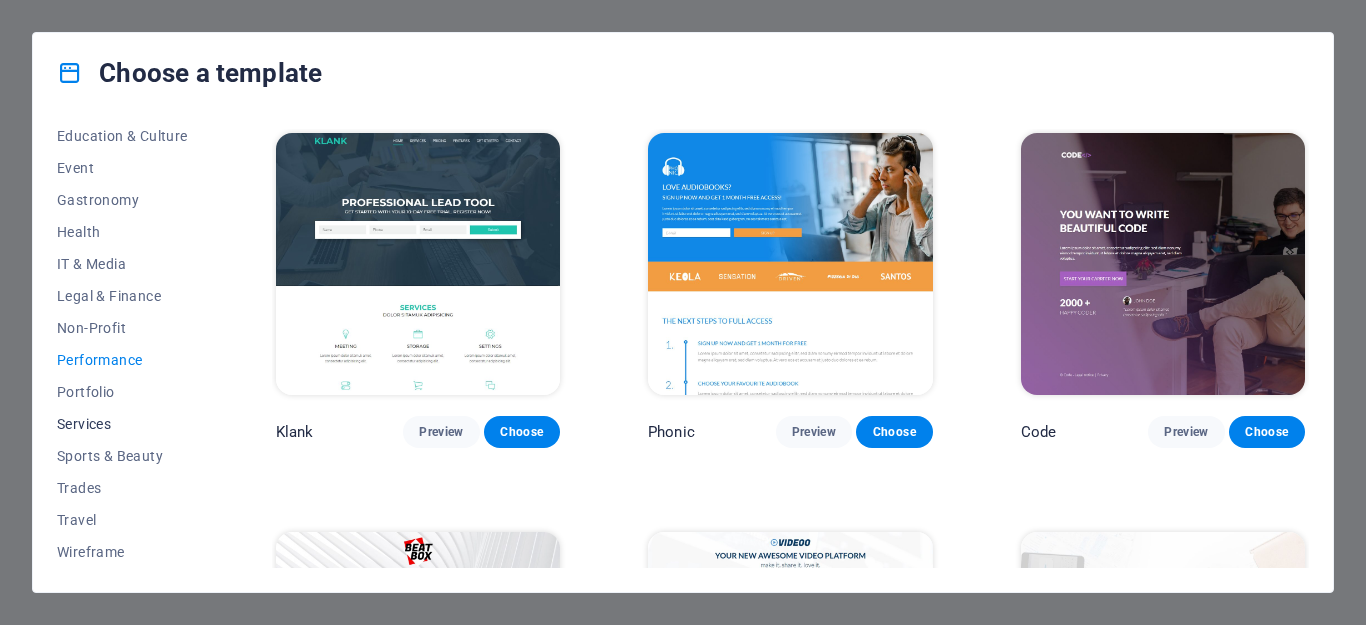 click on "Services" at bounding box center (122, 424) 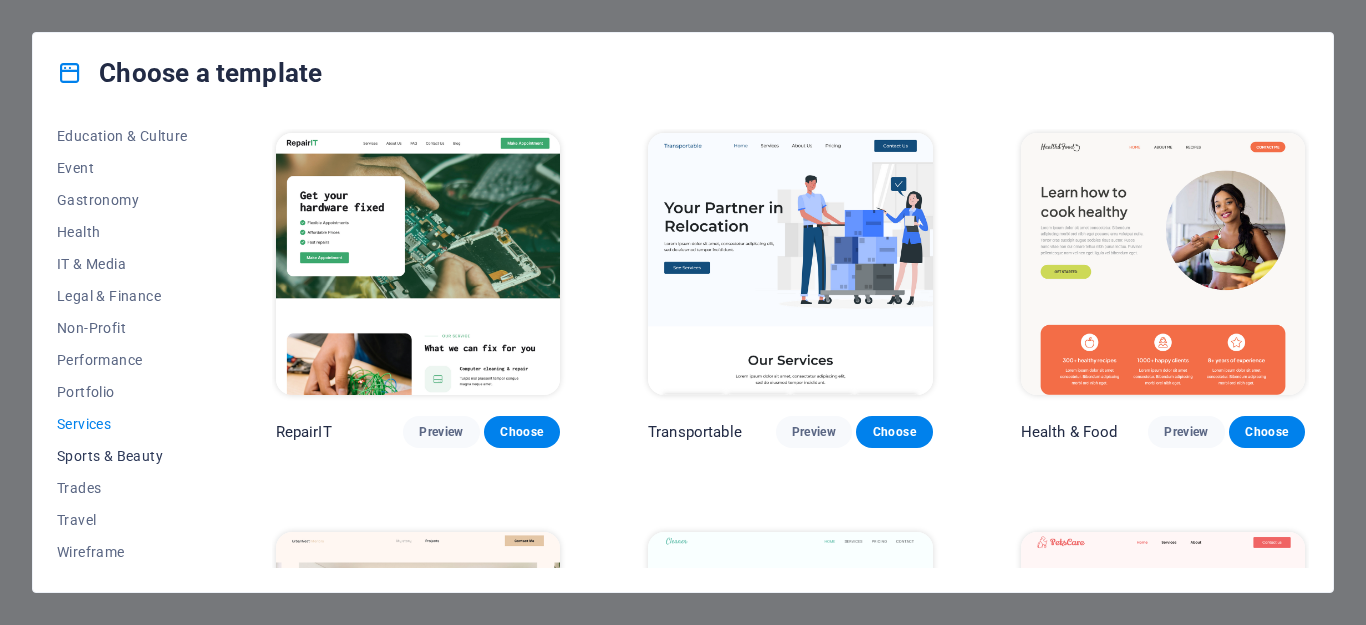 click on "Sports & Beauty" at bounding box center [122, 456] 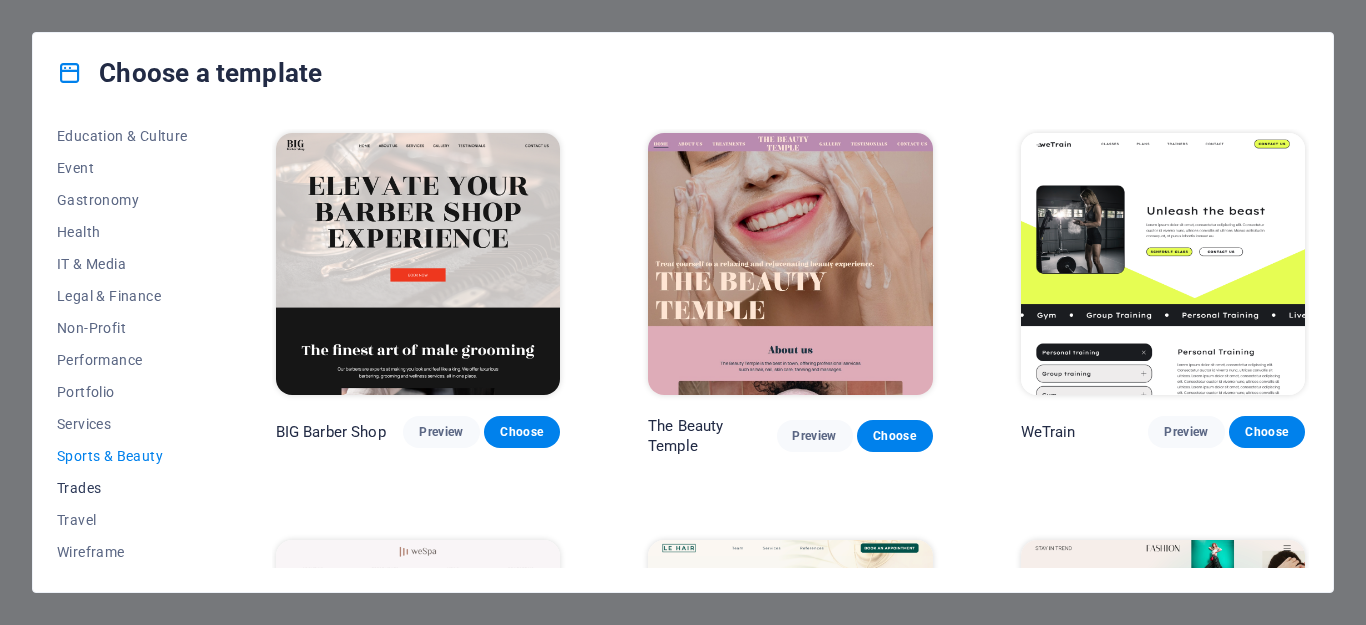 click on "Trades" at bounding box center (122, 488) 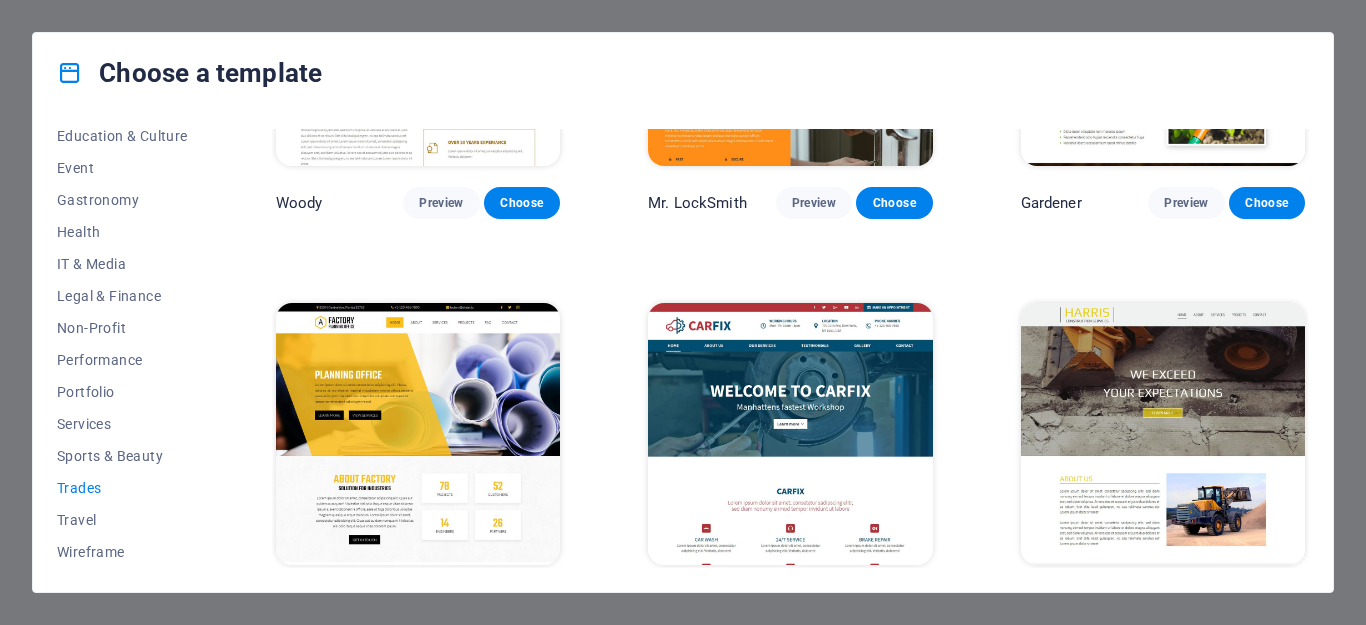 scroll, scrollTop: 671, scrollLeft: 0, axis: vertical 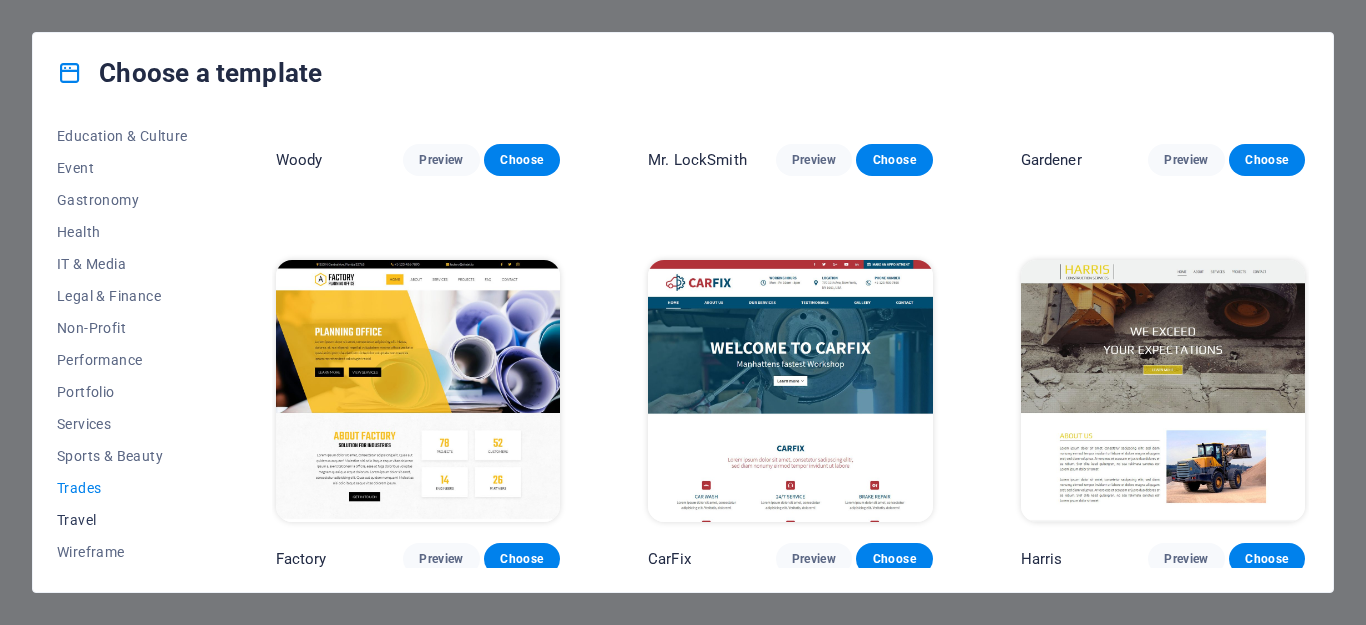 click on "Travel" at bounding box center (122, 520) 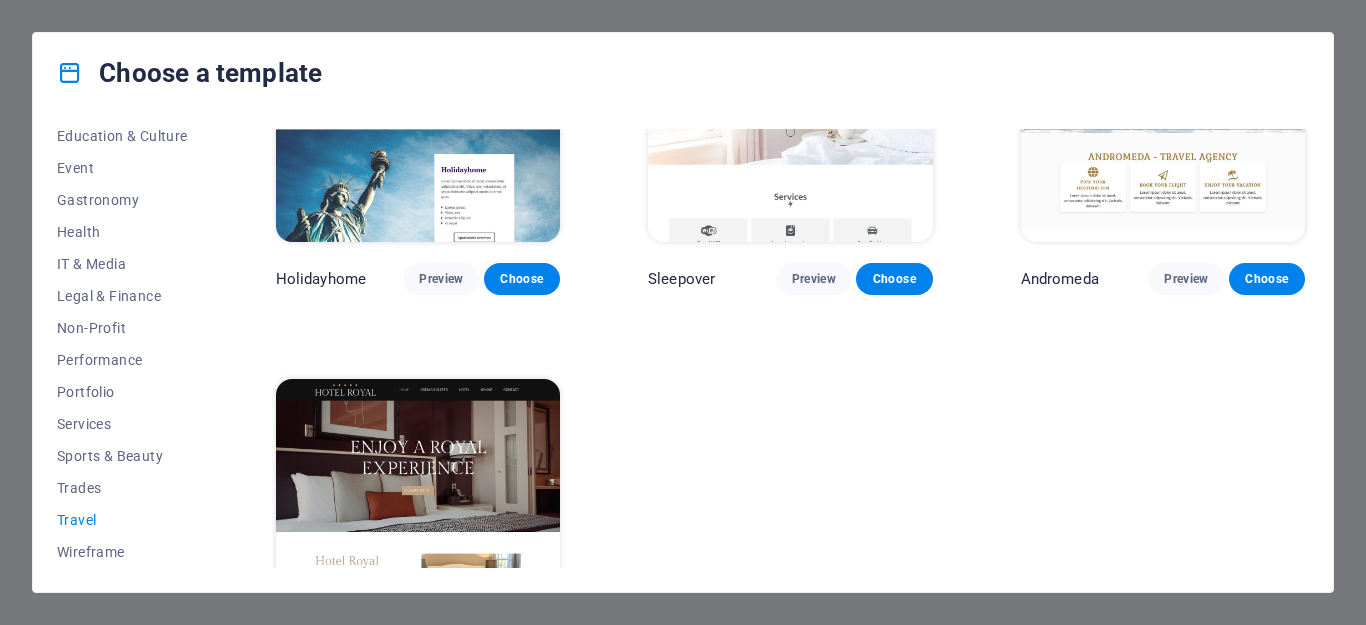 scroll, scrollTop: 671, scrollLeft: 0, axis: vertical 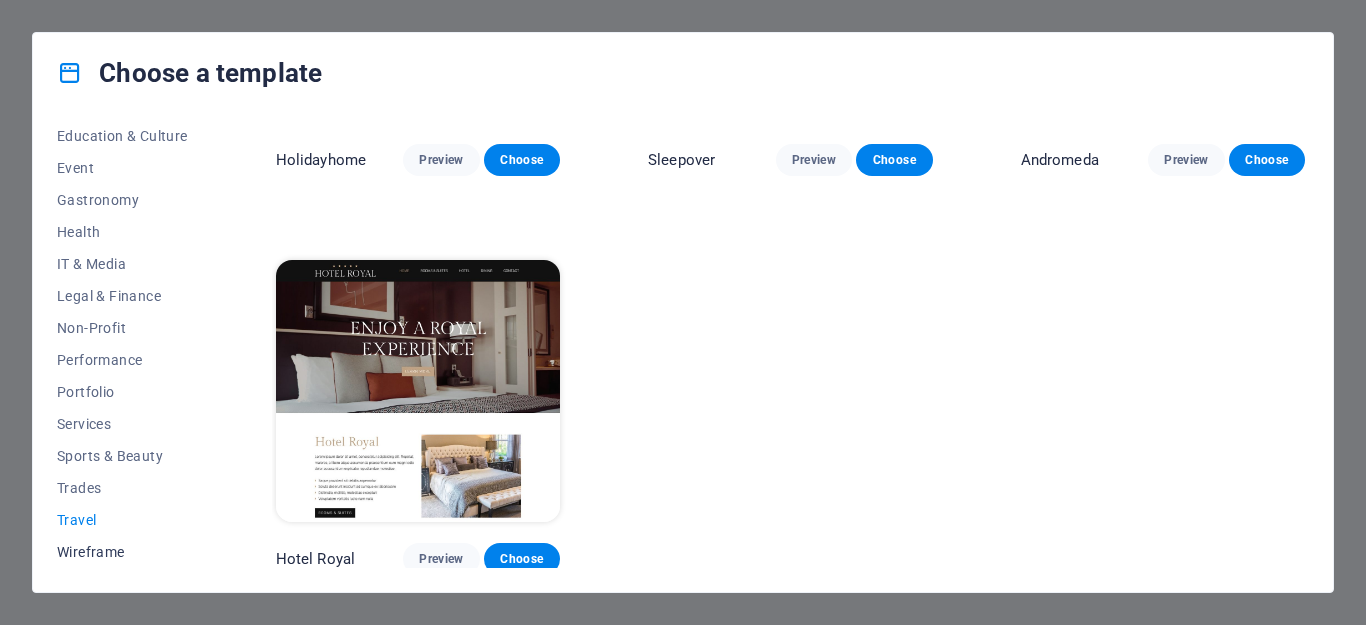 click on "Wireframe" at bounding box center (122, 552) 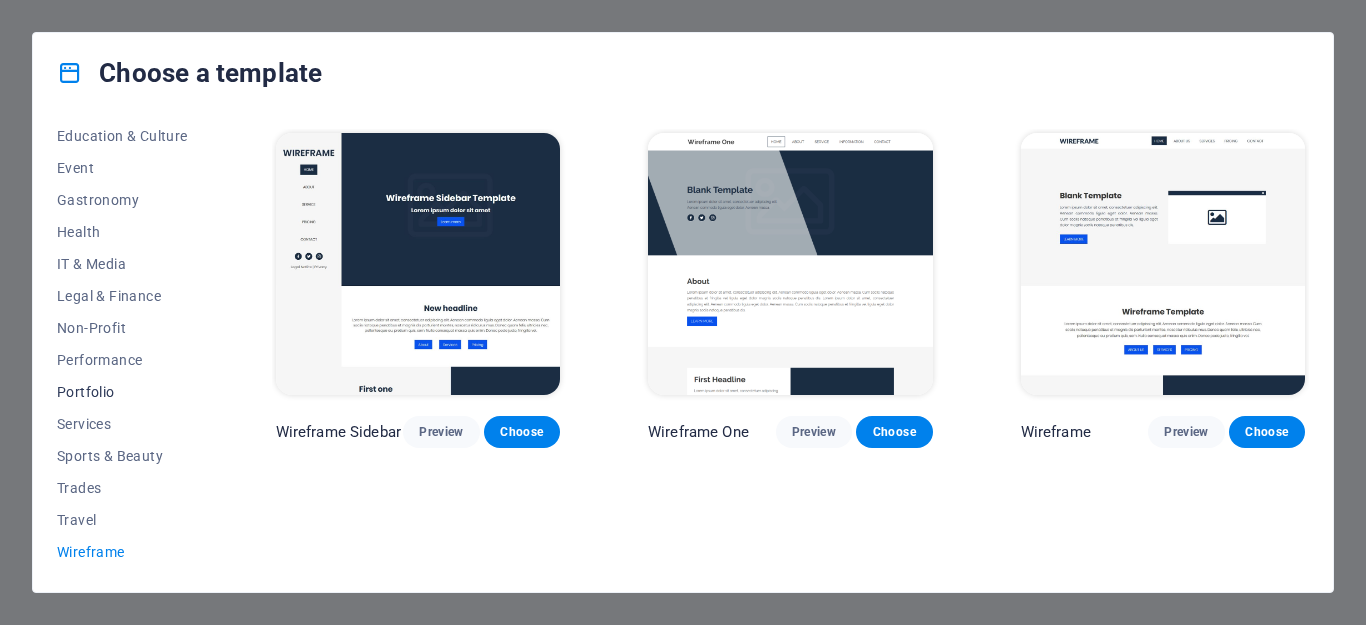 click on "Portfolio" at bounding box center (122, 392) 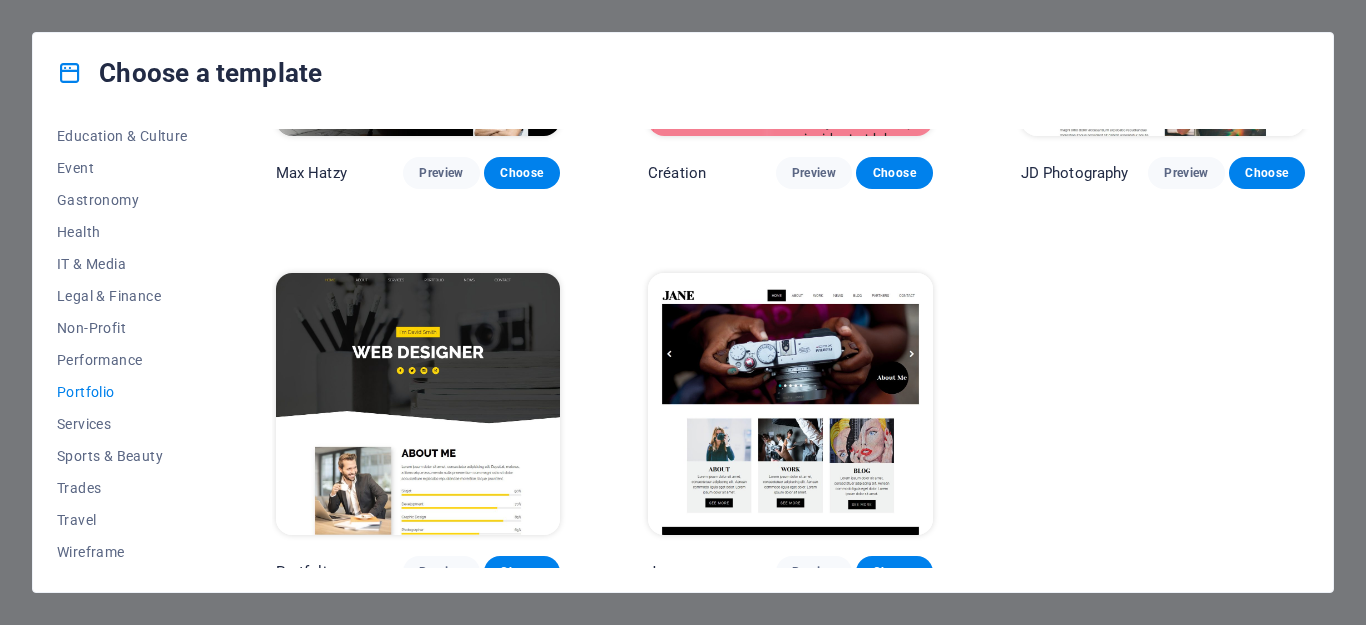 scroll, scrollTop: 679, scrollLeft: 0, axis: vertical 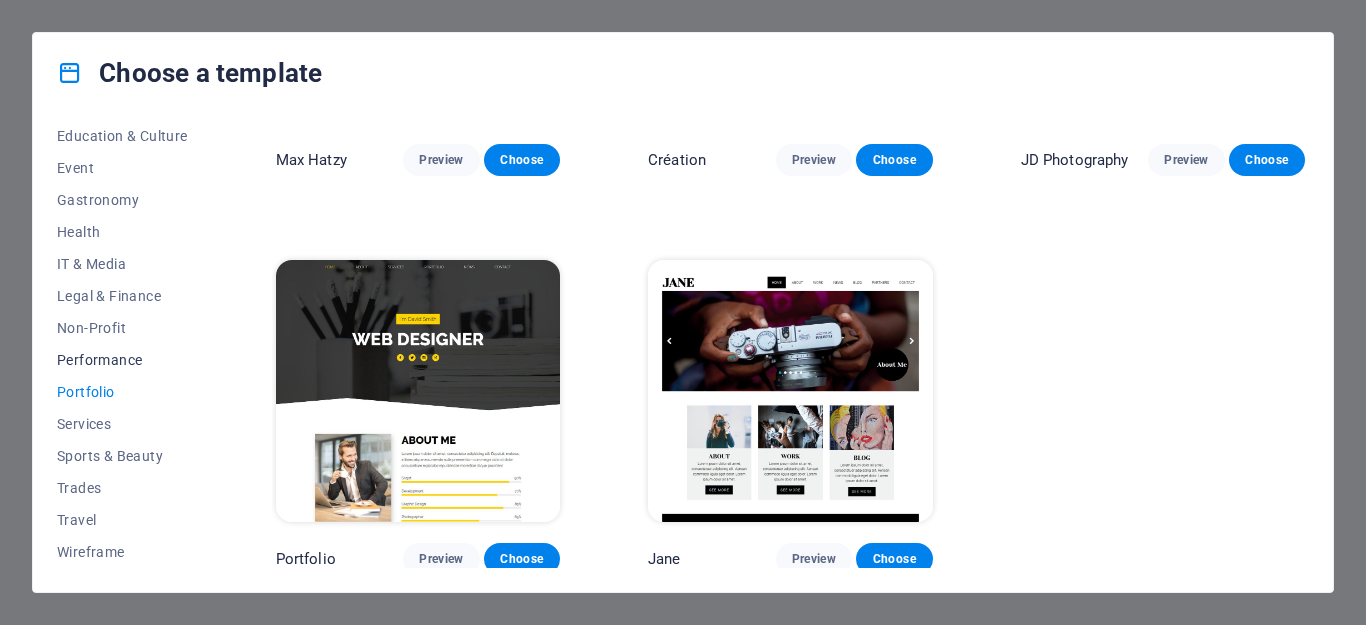 click on "Performance" at bounding box center [122, 360] 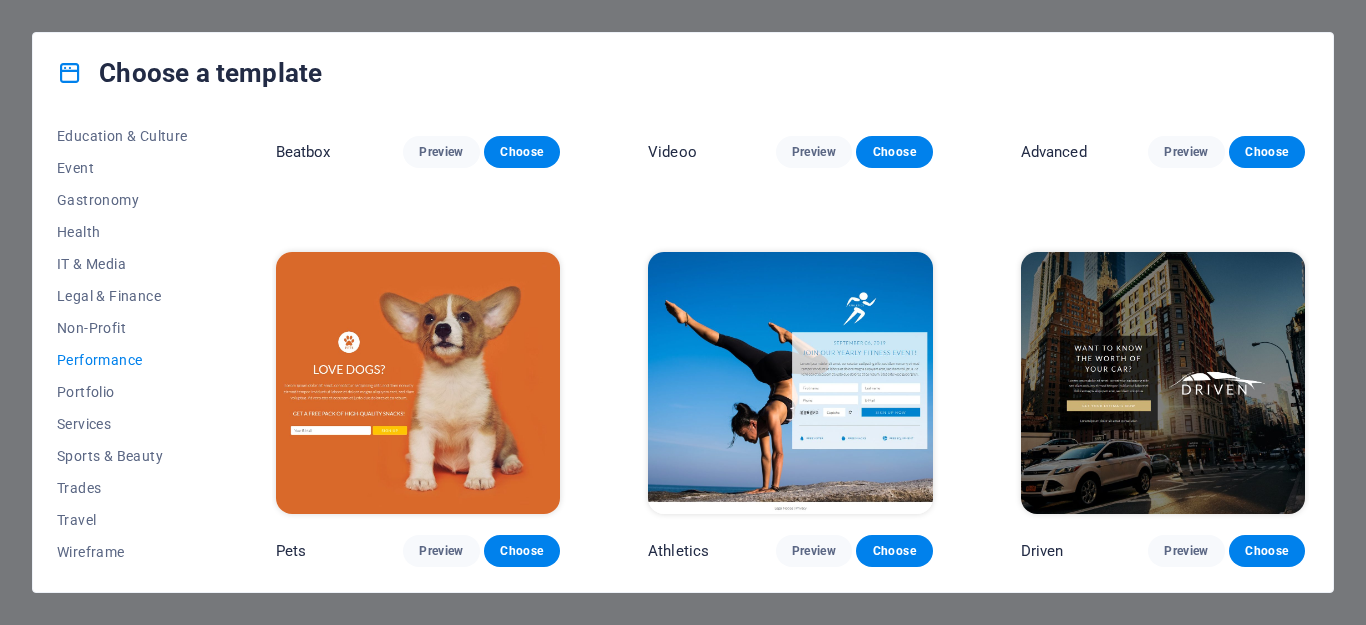 scroll, scrollTop: 679, scrollLeft: 0, axis: vertical 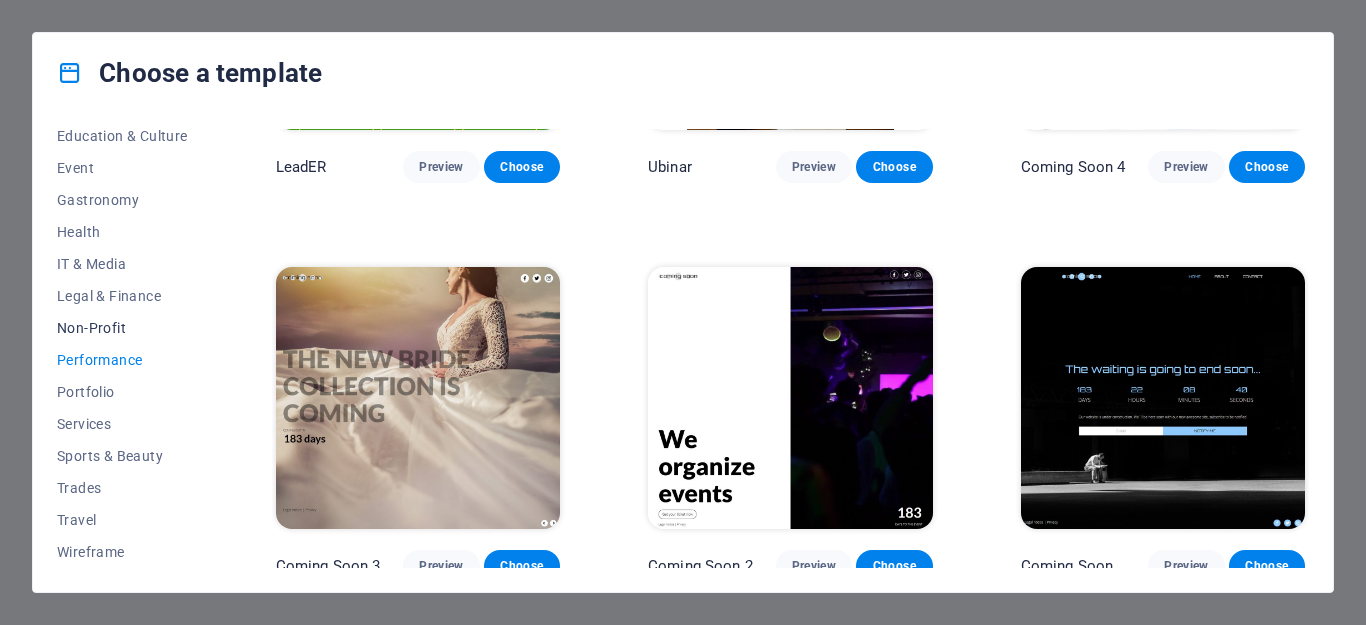 click on "Non-Profit" at bounding box center [122, 328] 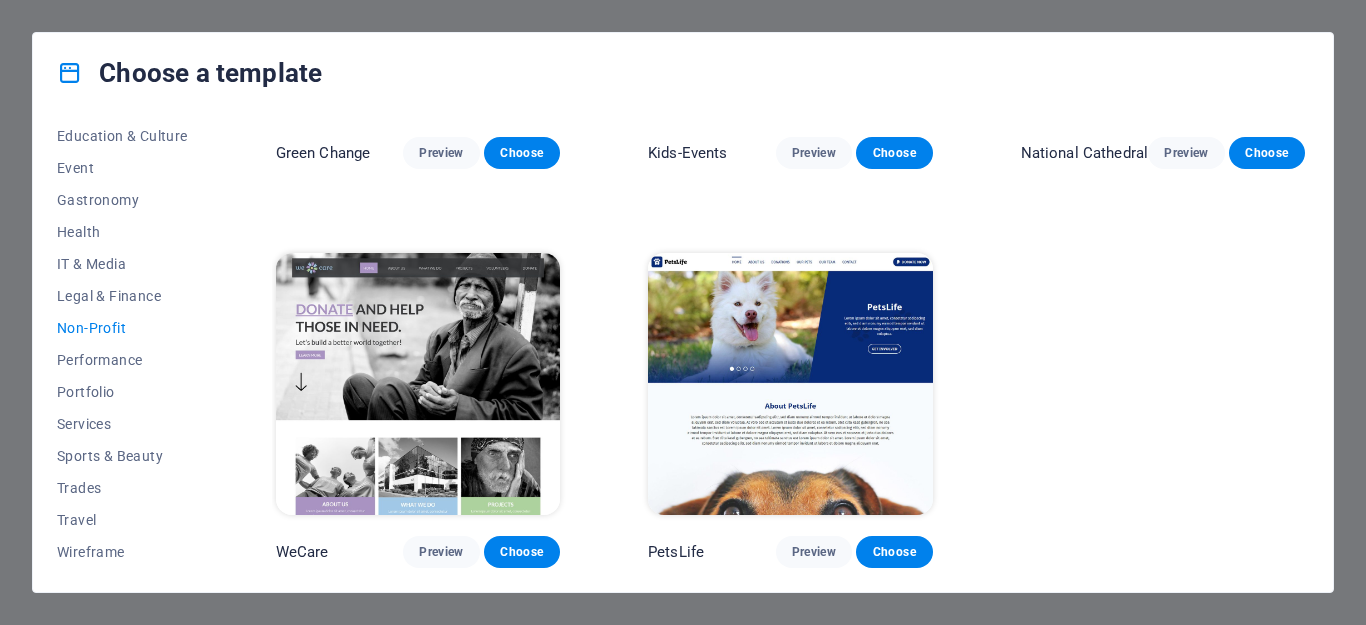 scroll, scrollTop: 0, scrollLeft: 0, axis: both 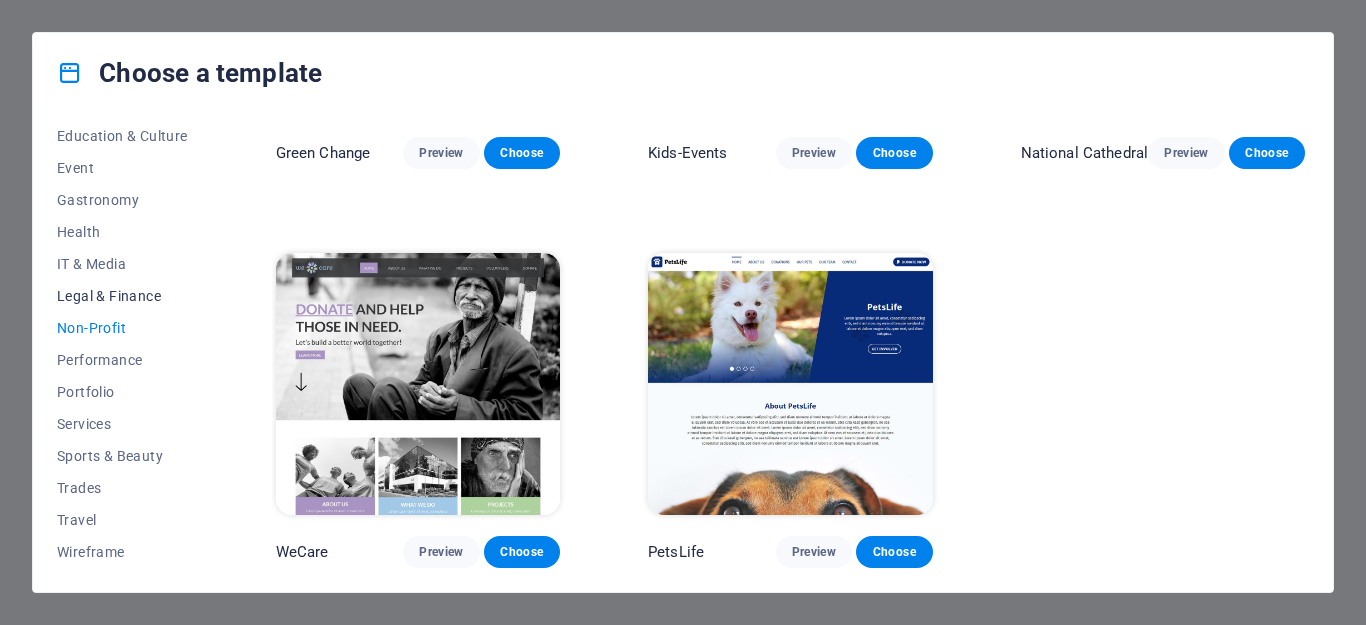 click on "Legal & Finance" at bounding box center (122, 296) 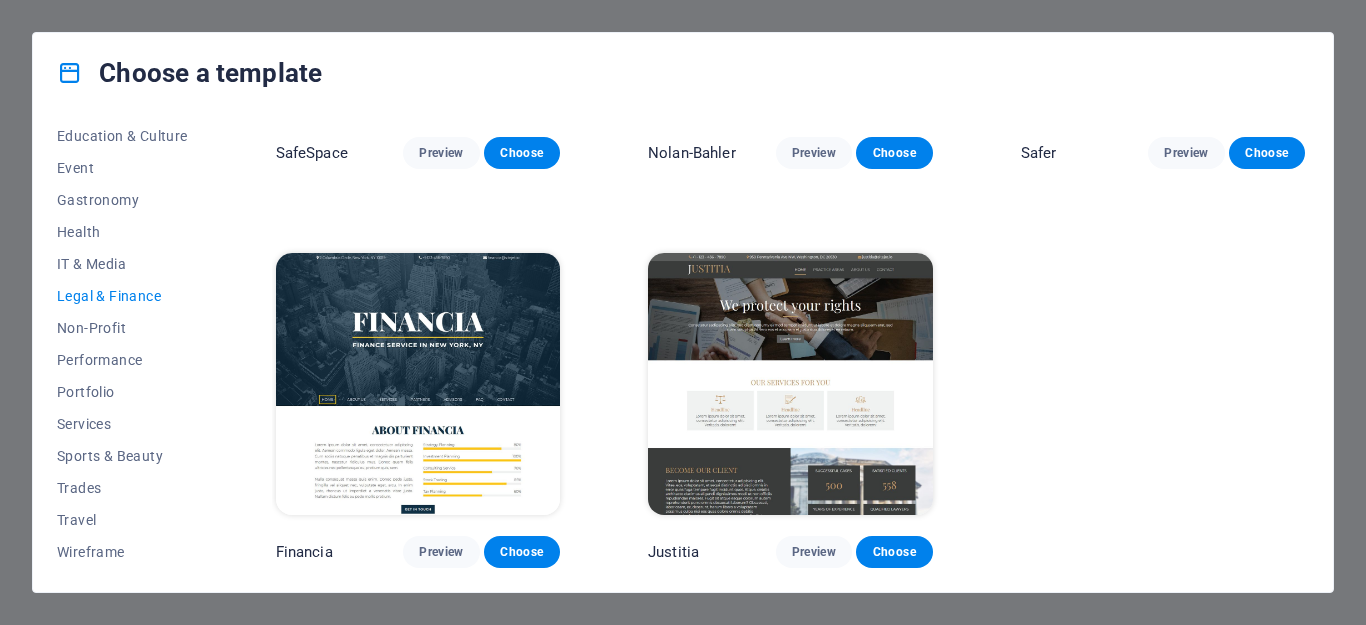 scroll, scrollTop: 0, scrollLeft: 0, axis: both 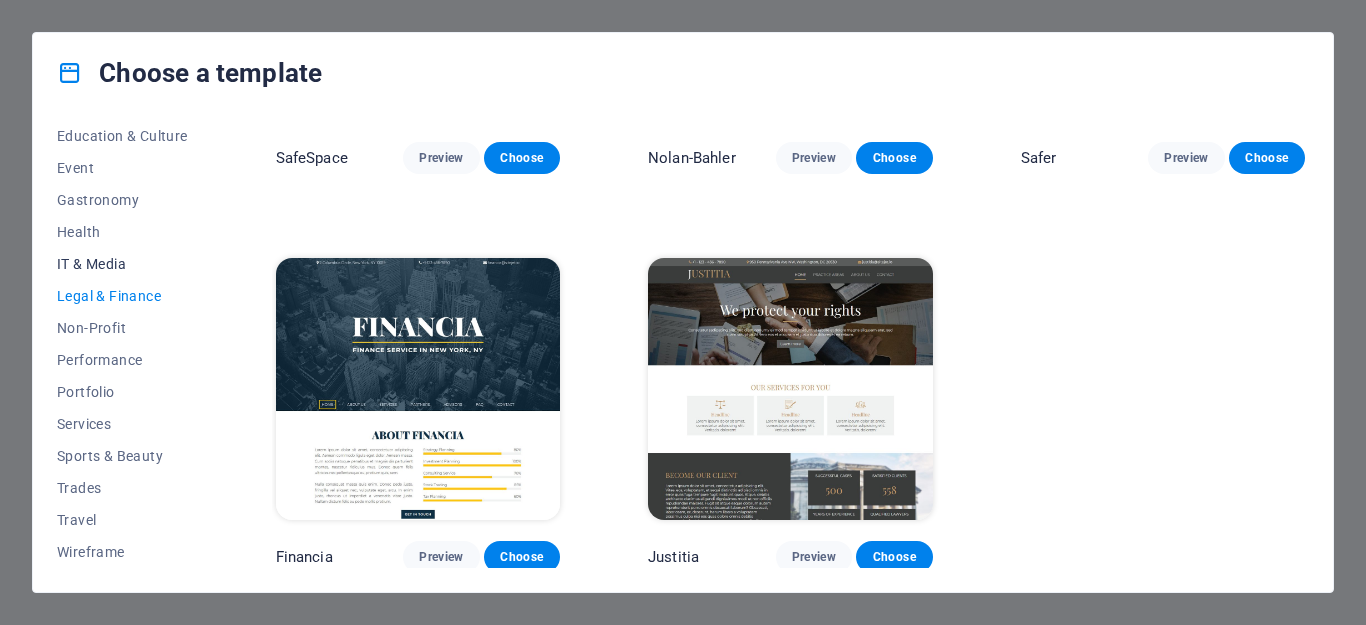click on "IT & Media" at bounding box center (122, 264) 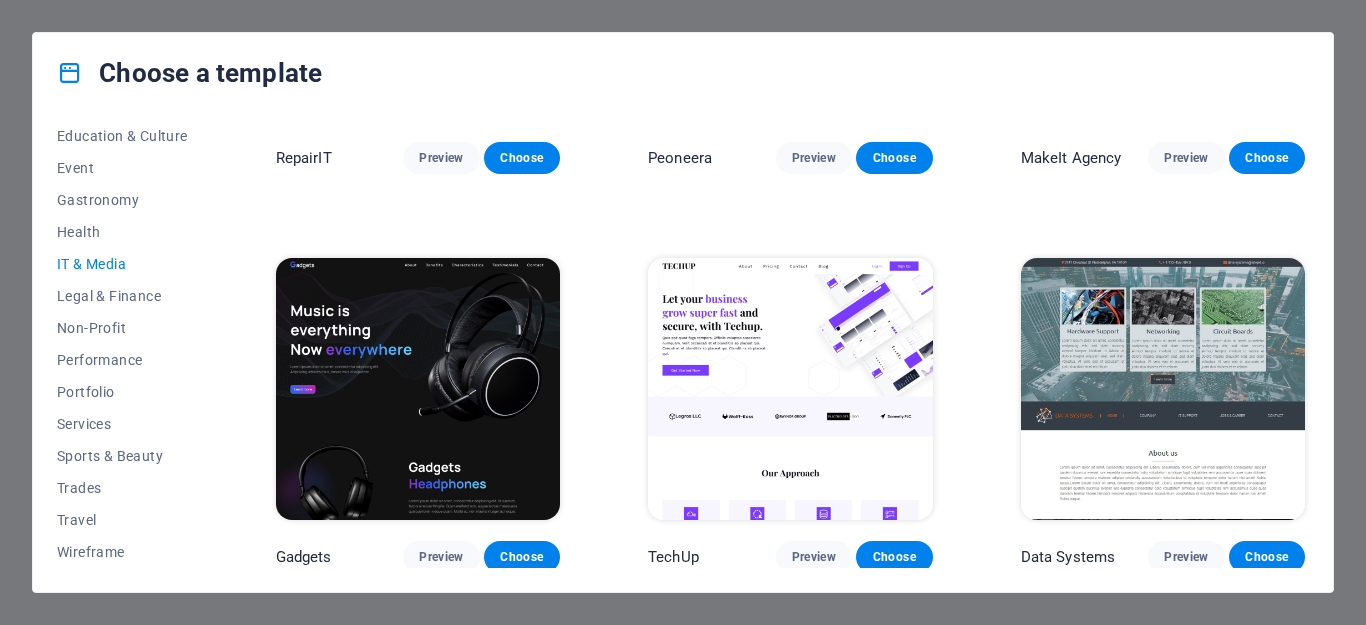 scroll, scrollTop: 274, scrollLeft: 0, axis: vertical 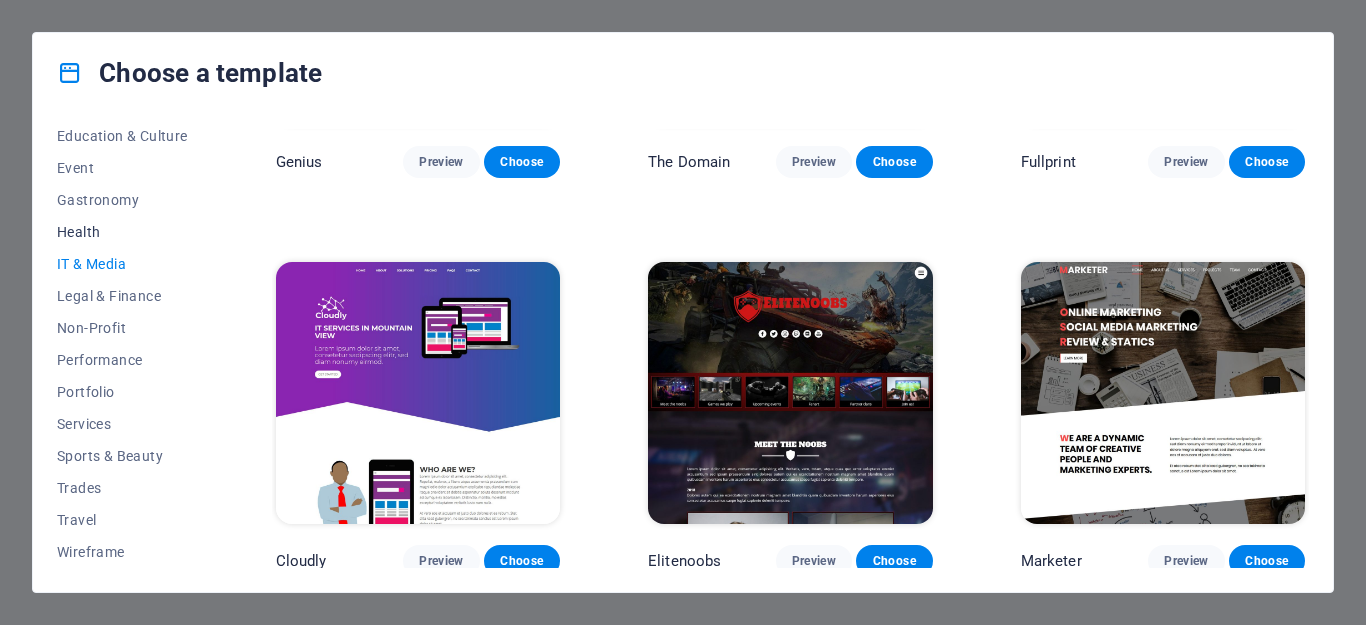 click on "Health" at bounding box center (122, 232) 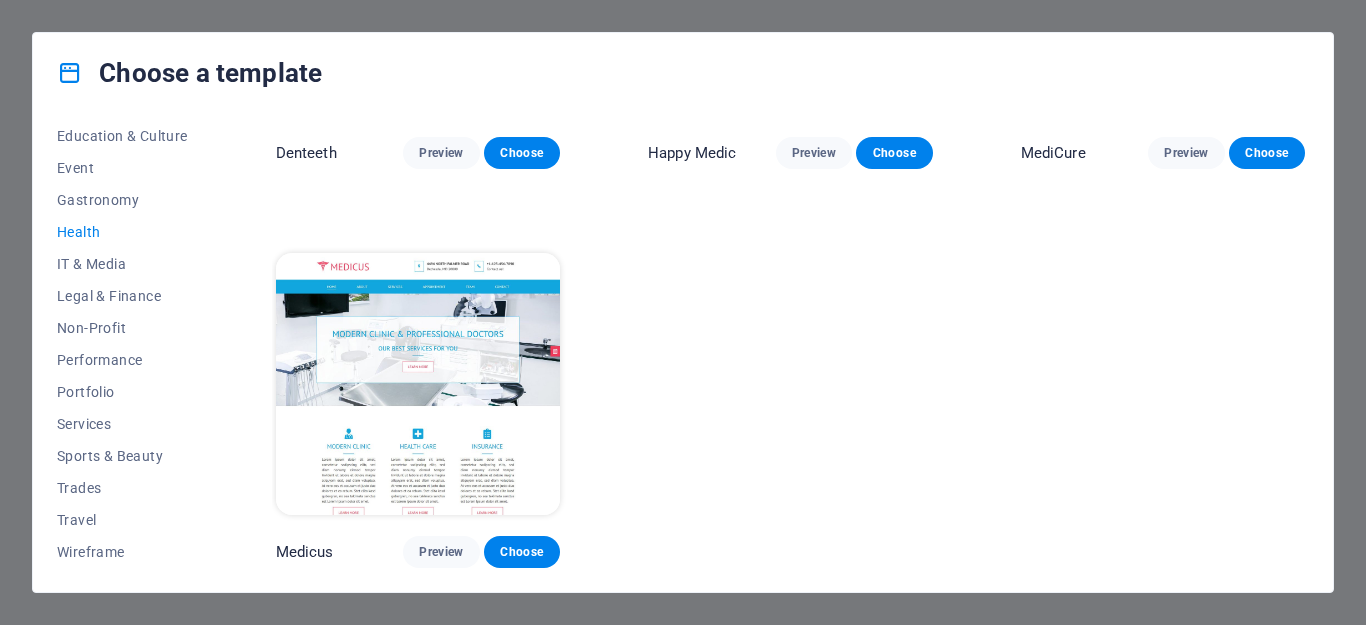 scroll, scrollTop: 0, scrollLeft: 0, axis: both 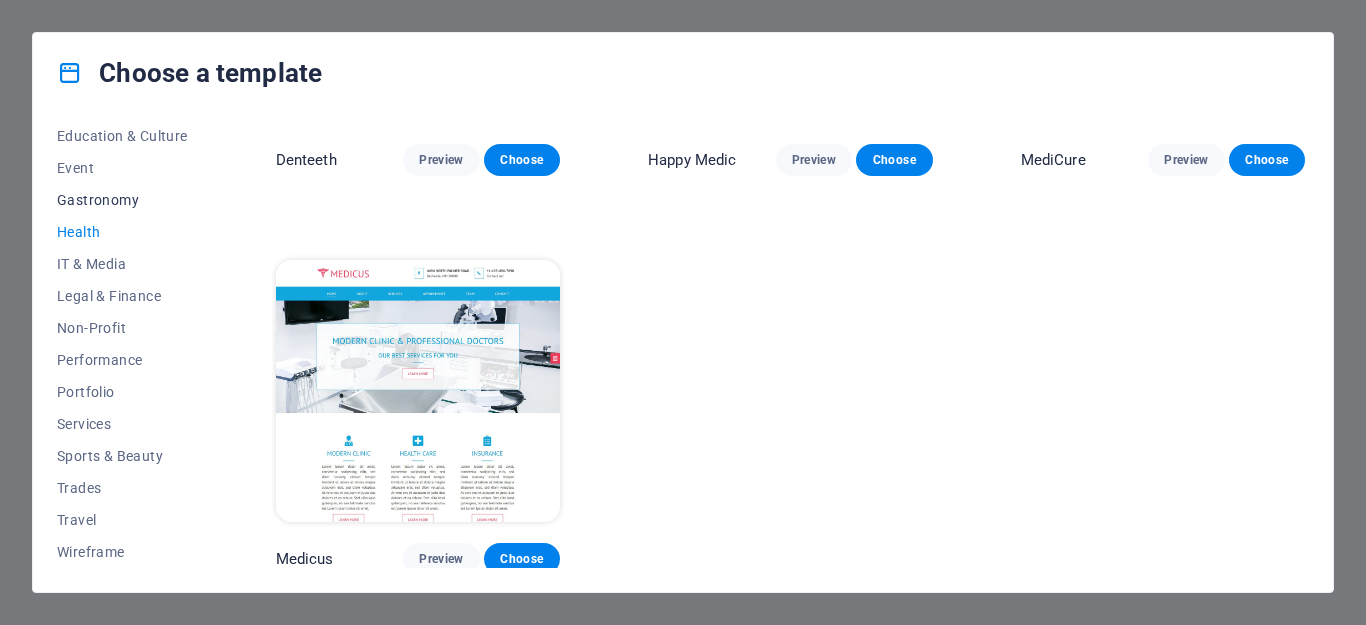 click on "Gastronomy" at bounding box center (122, 200) 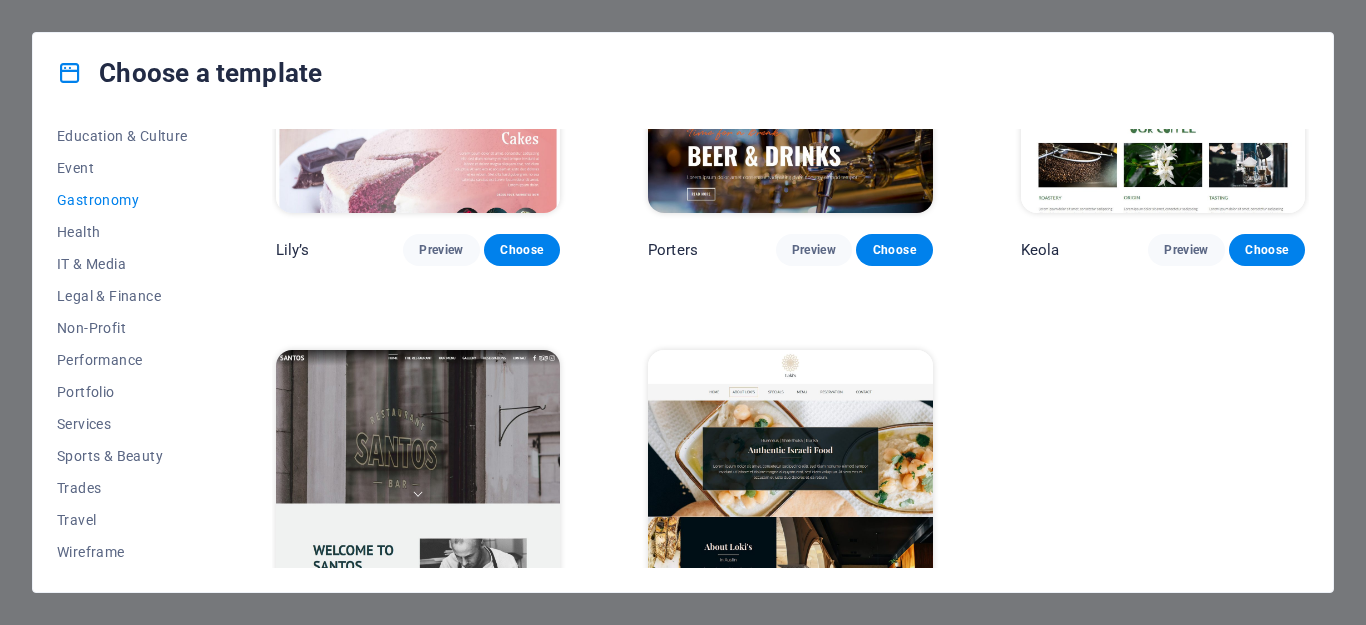 scroll, scrollTop: 1861, scrollLeft: 0, axis: vertical 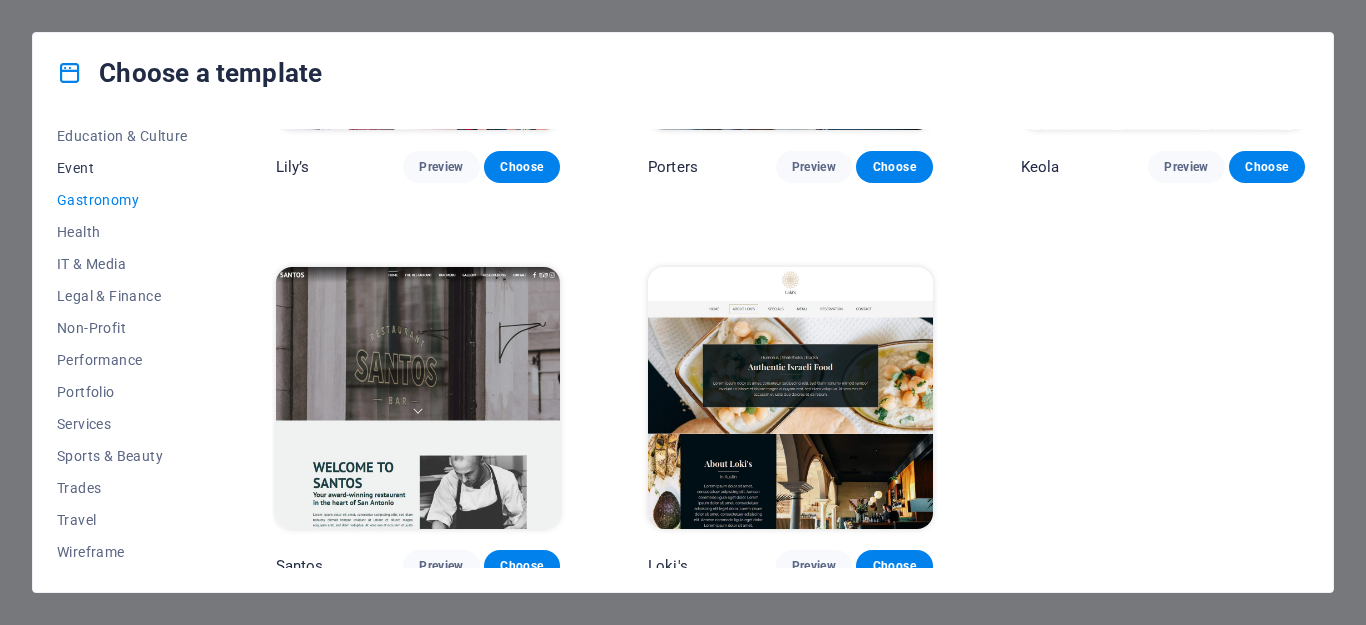 click on "Event" at bounding box center [122, 168] 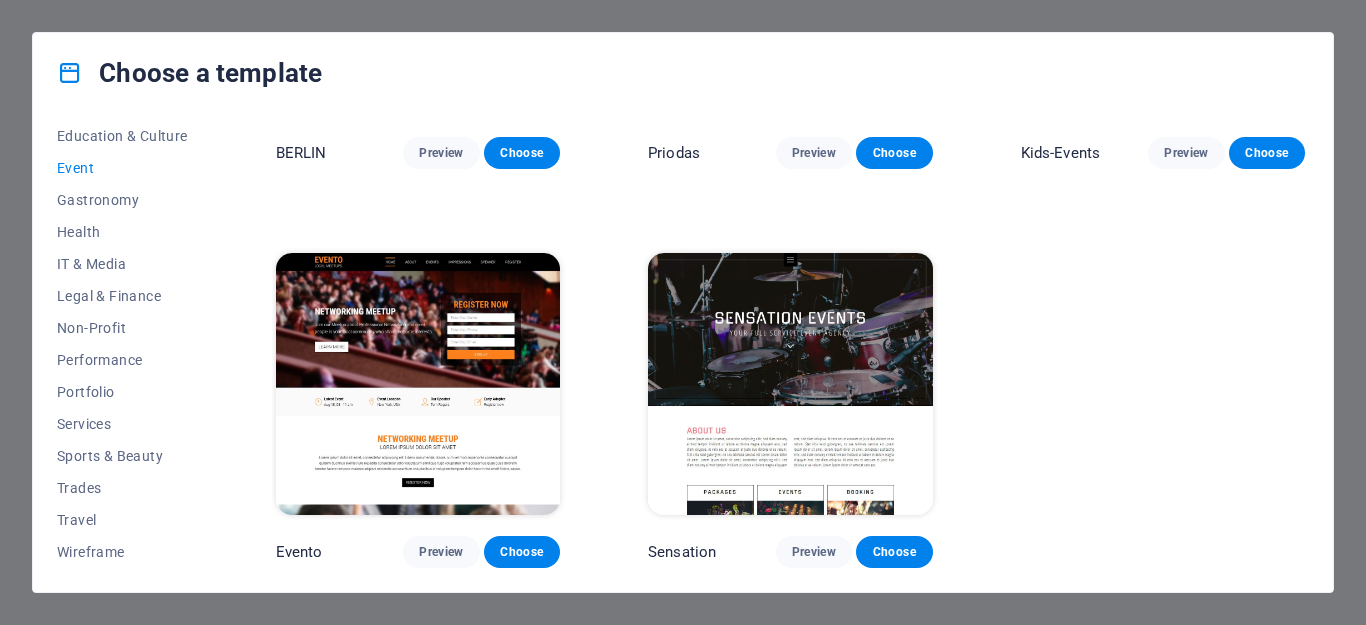 scroll, scrollTop: 0, scrollLeft: 0, axis: both 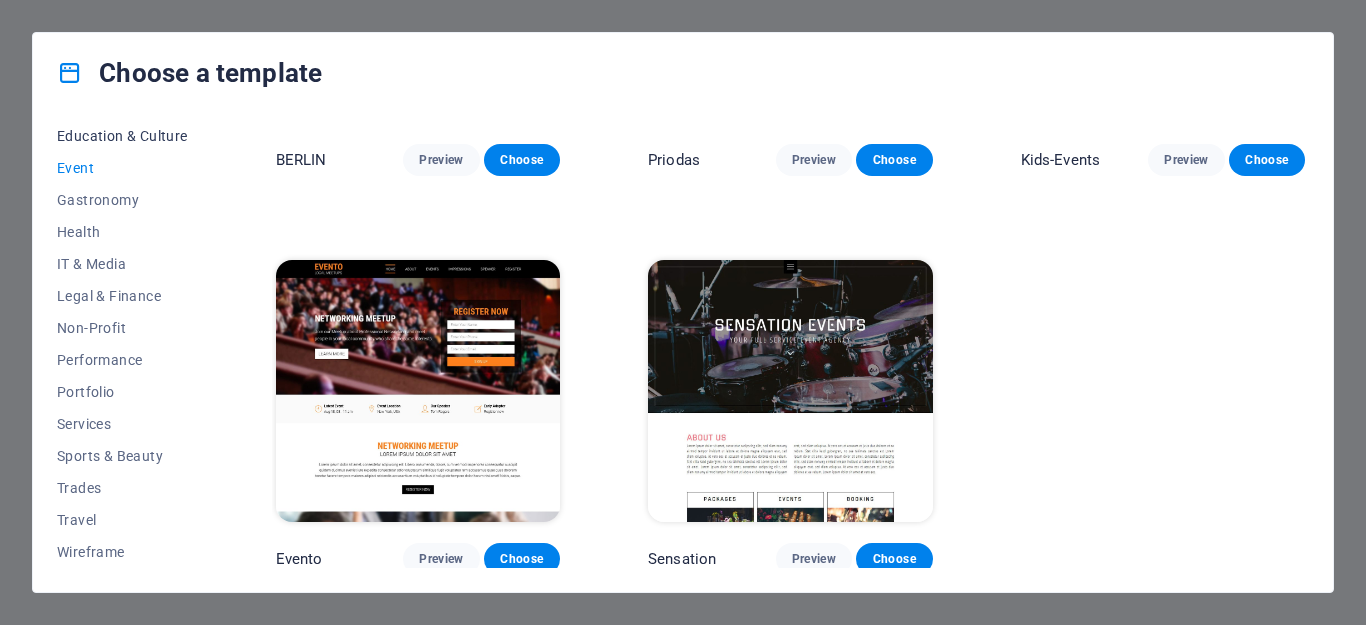 click on "Education & Culture" at bounding box center [122, 136] 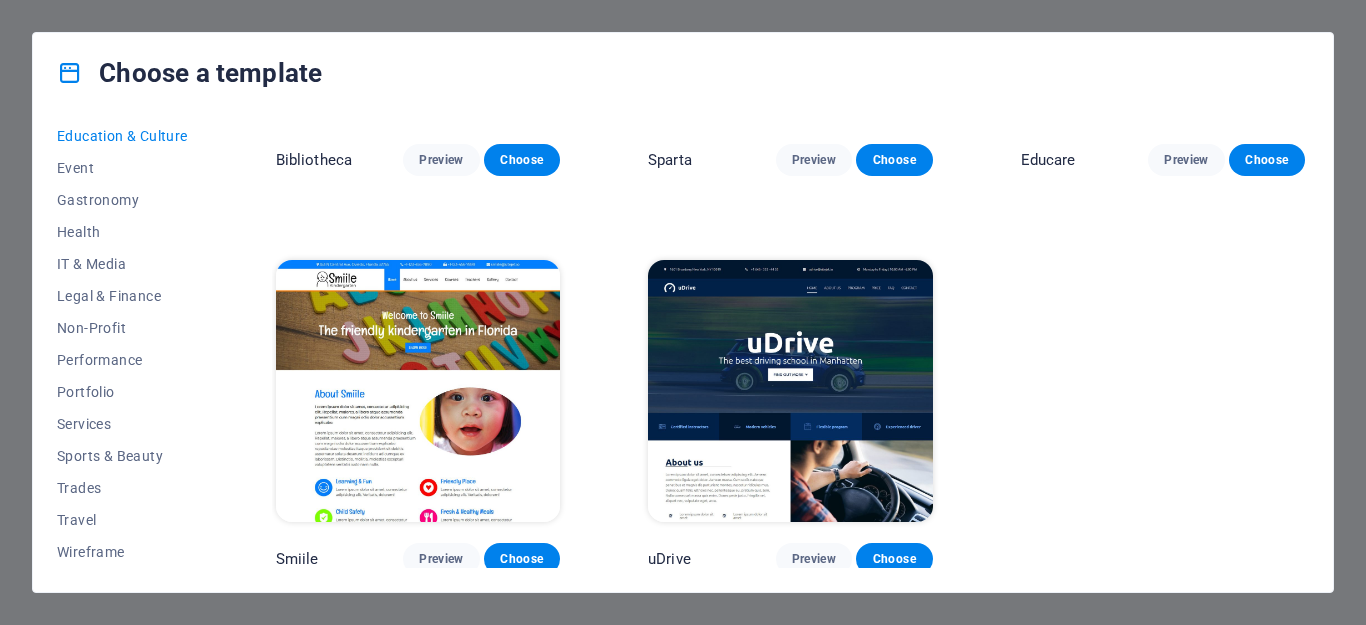 scroll, scrollTop: 0, scrollLeft: 0, axis: both 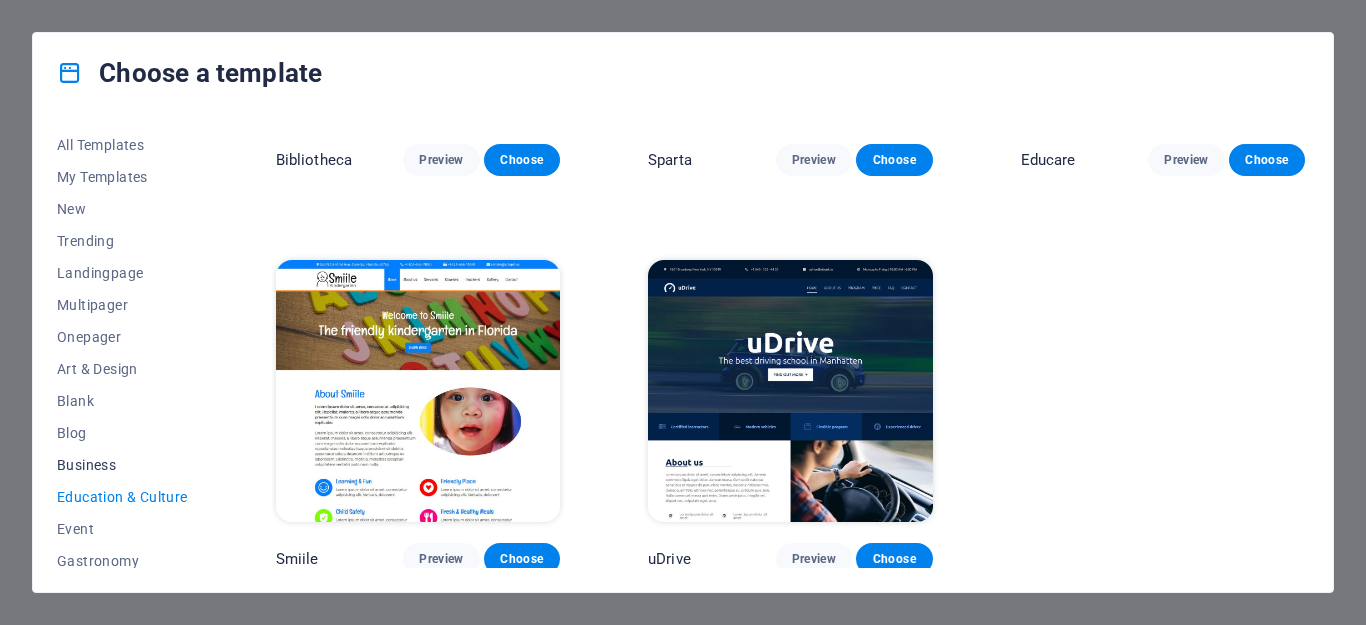 click on "Business" at bounding box center (122, 465) 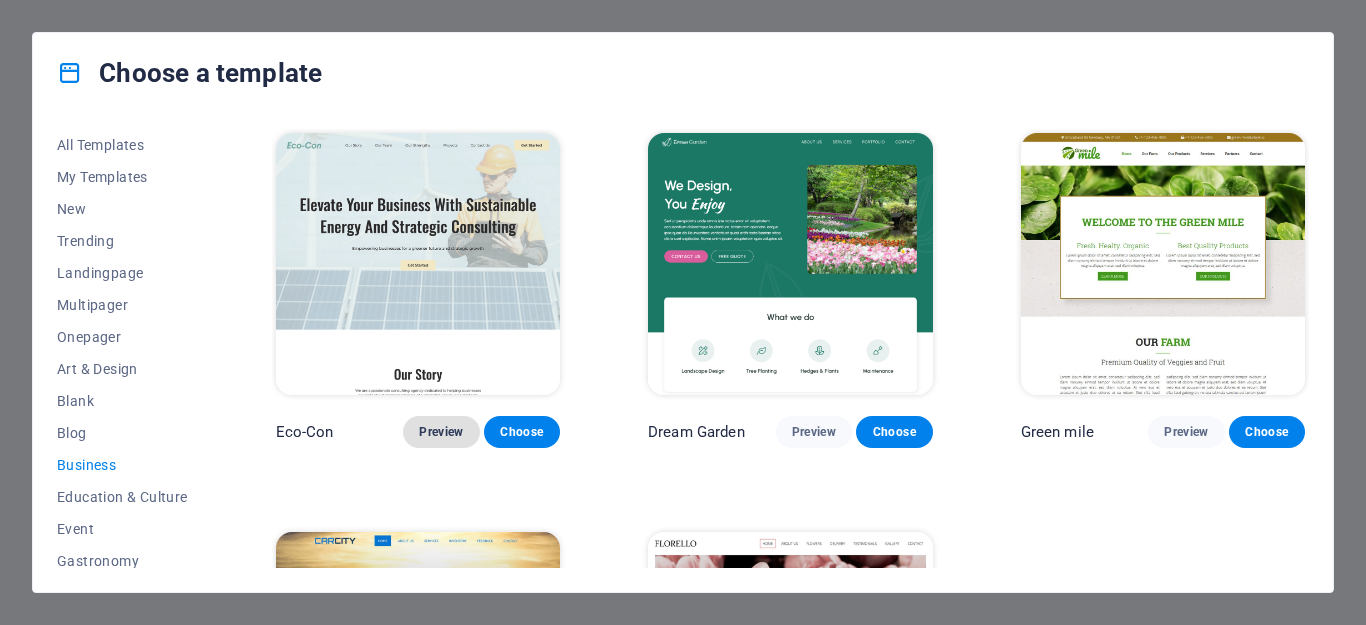 click on "Preview" at bounding box center (441, 432) 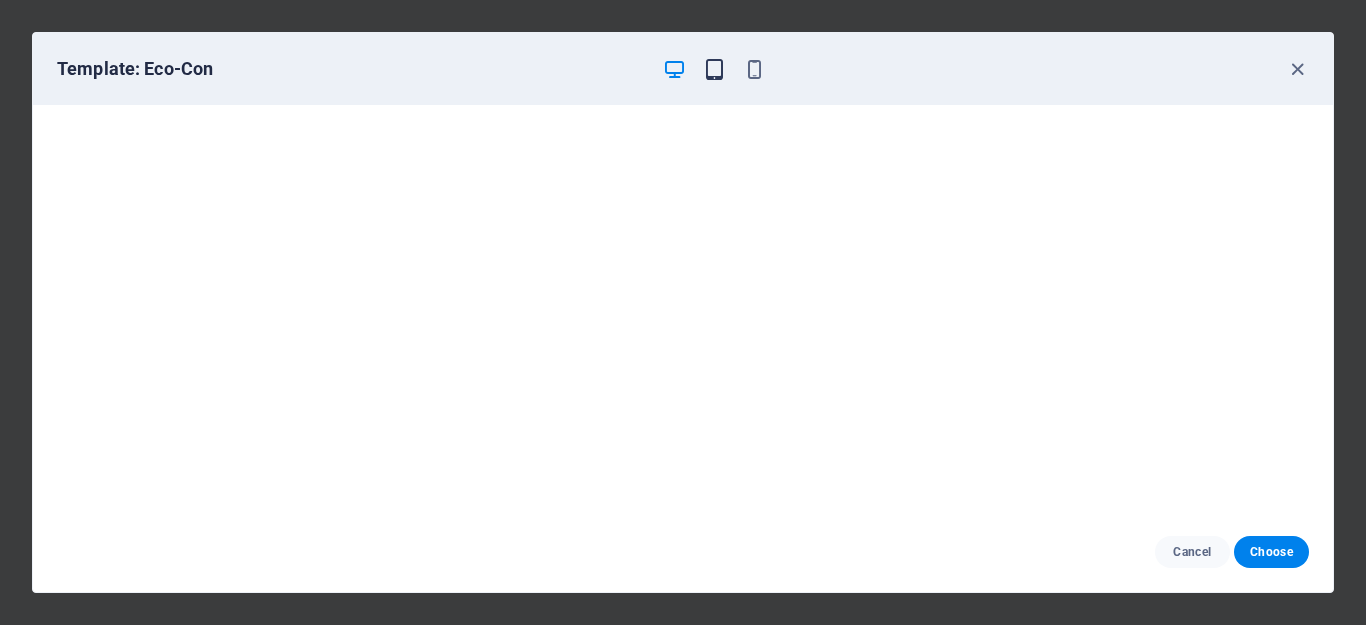 click at bounding box center [714, 69] 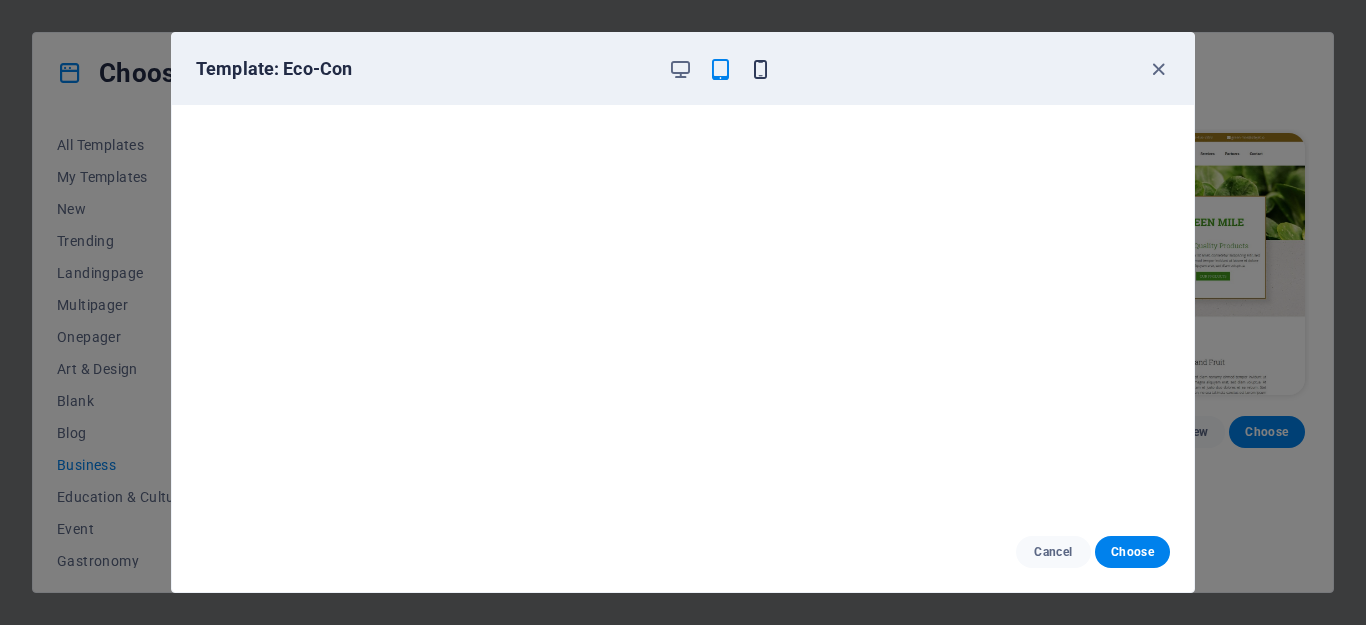 click at bounding box center (760, 69) 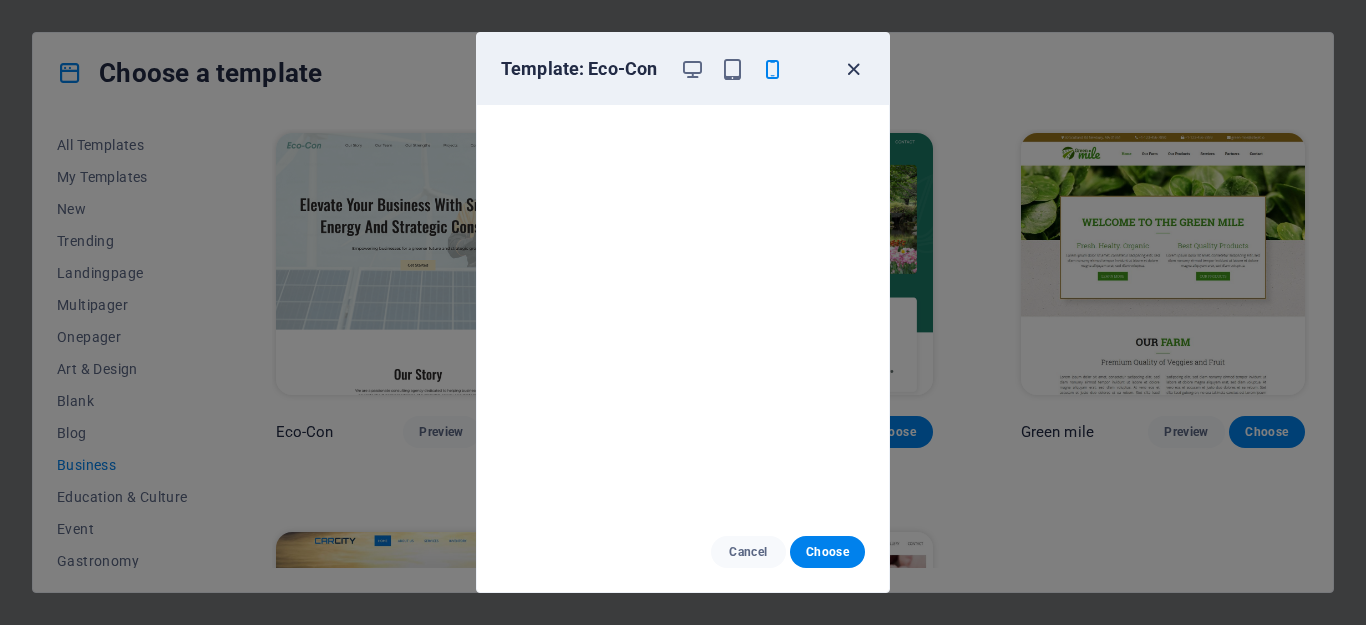 click at bounding box center [853, 69] 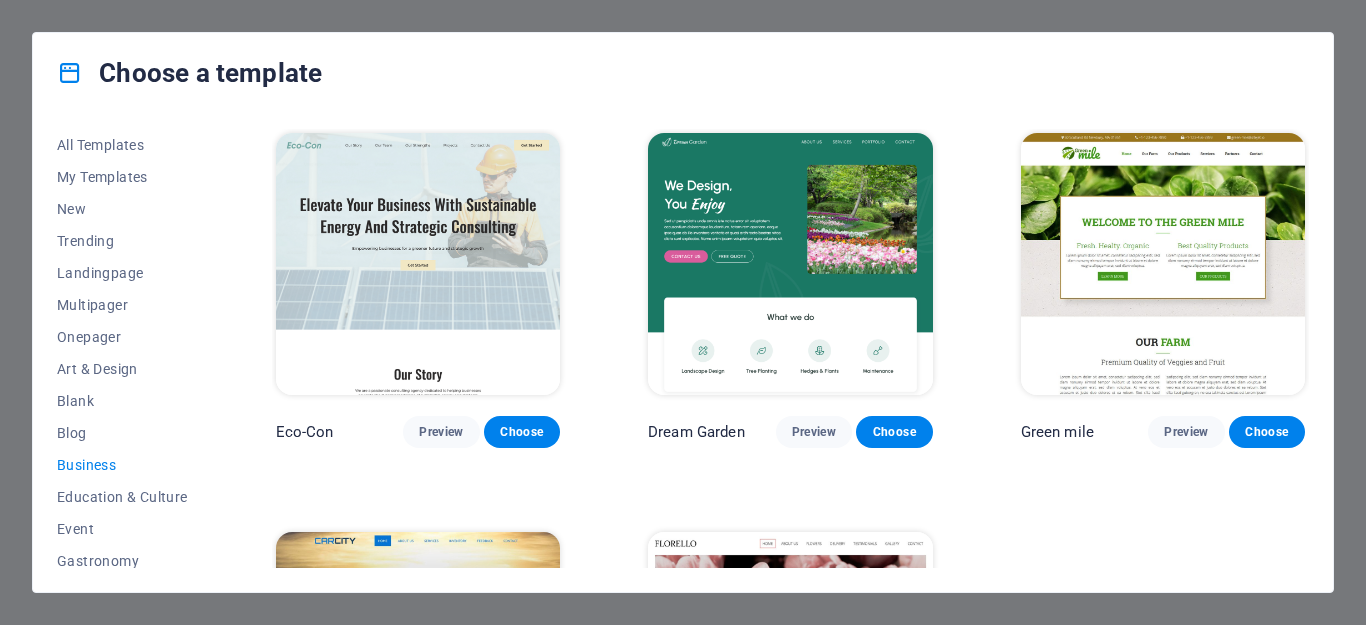 type 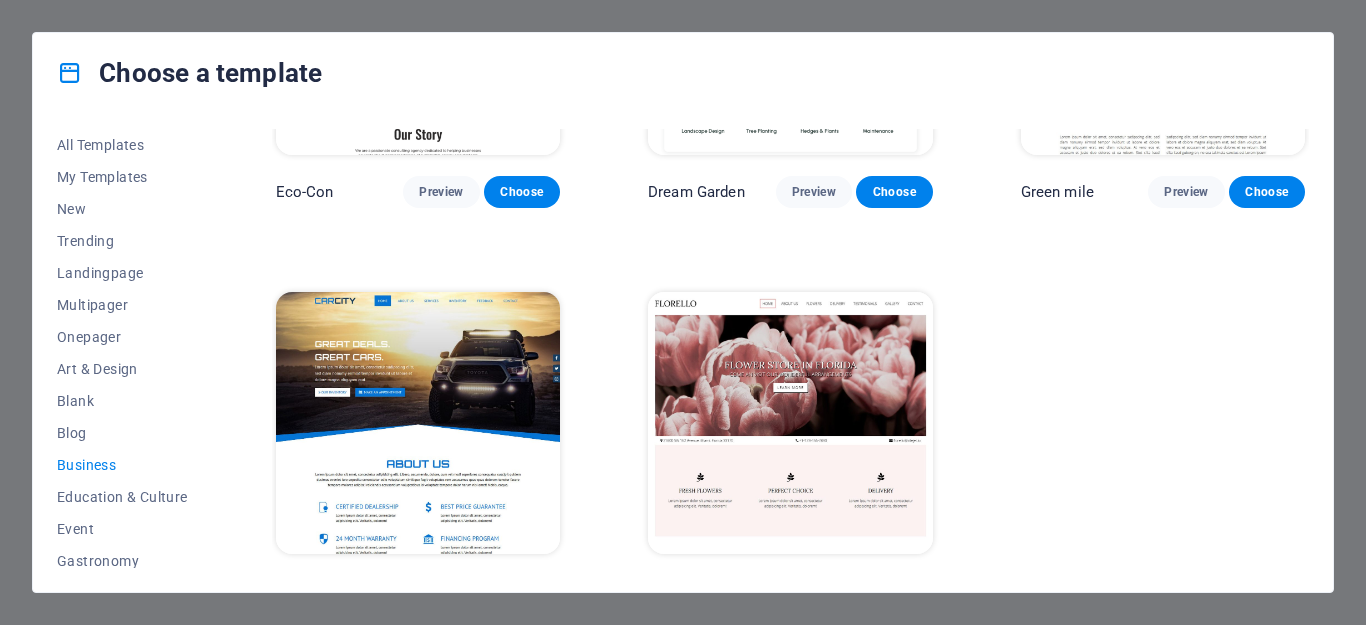 scroll, scrollTop: 274, scrollLeft: 0, axis: vertical 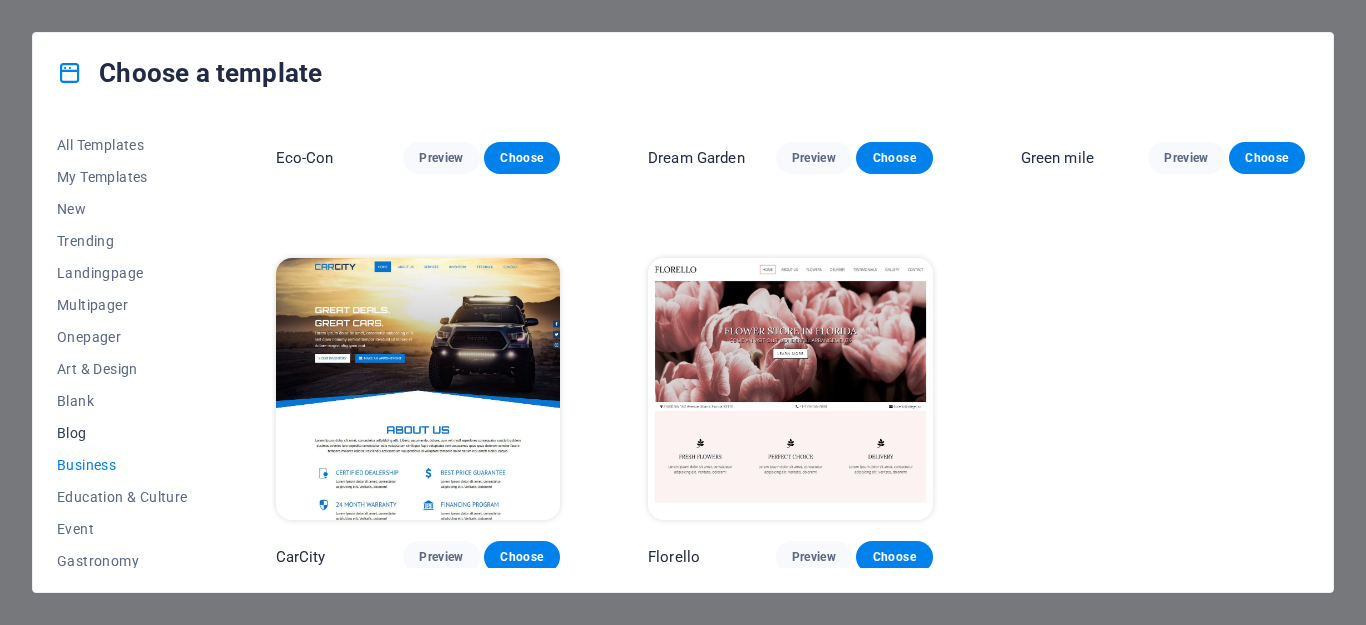 click on "Blog" at bounding box center [122, 433] 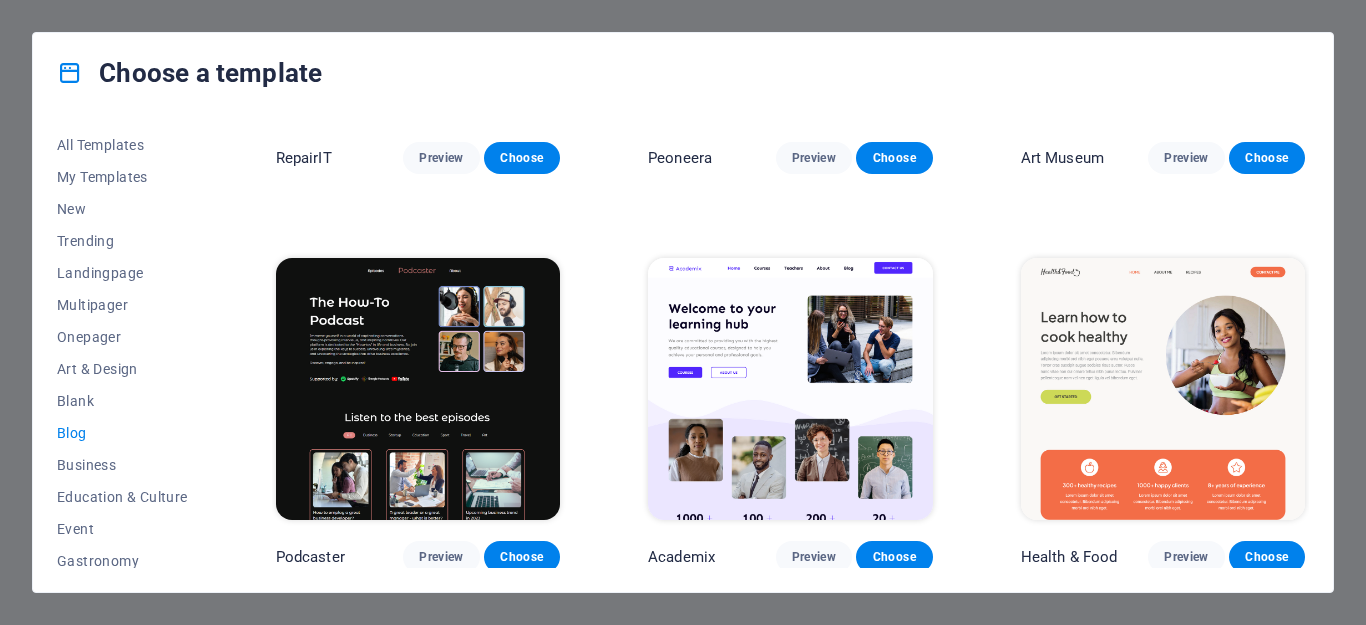 type 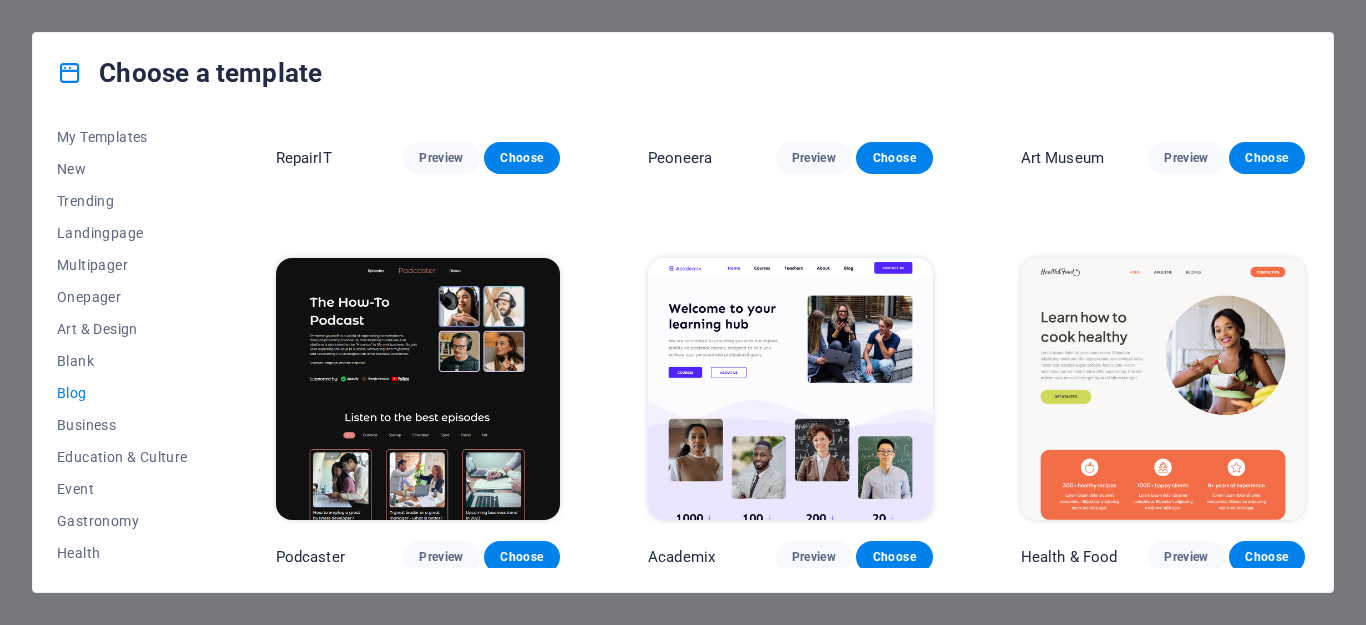 scroll, scrollTop: 0, scrollLeft: 0, axis: both 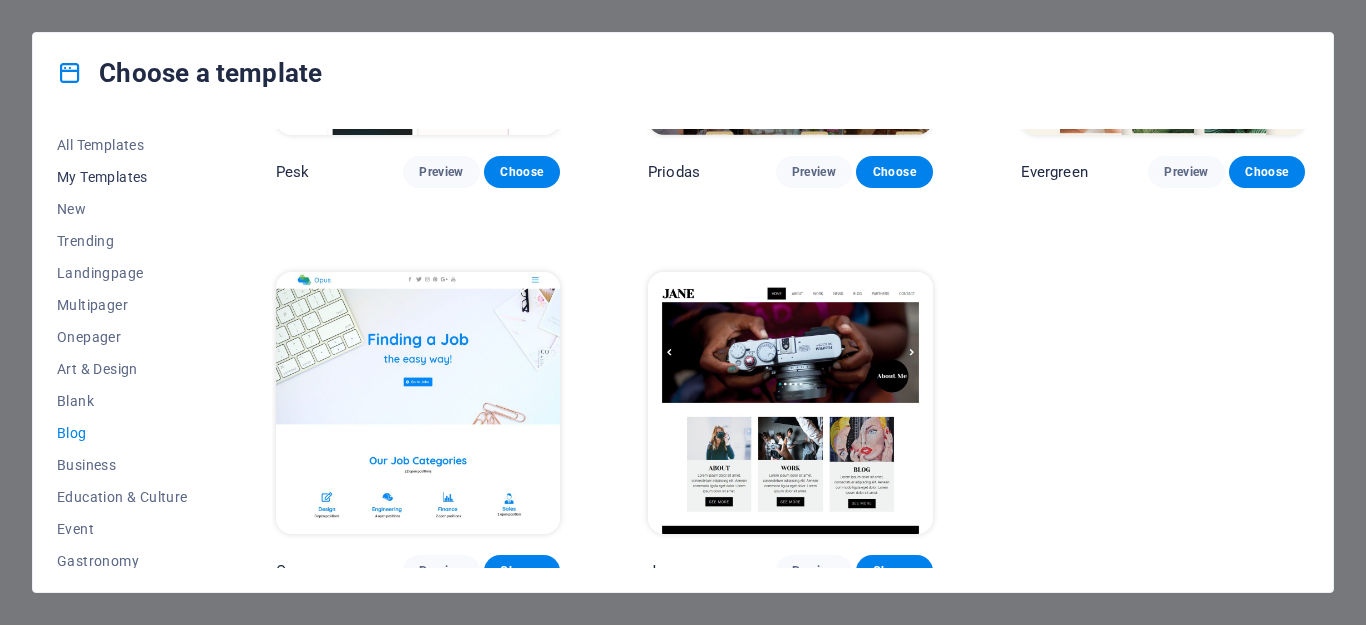 click on "My Templates" at bounding box center (122, 177) 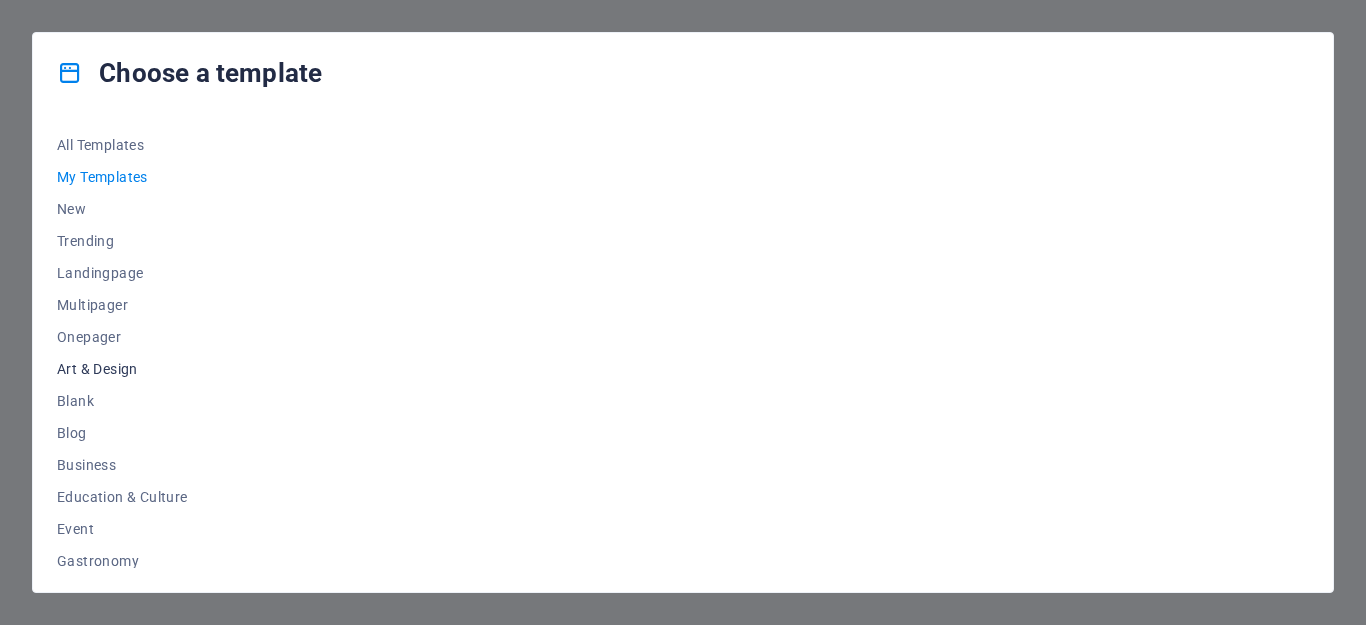 click on "Art & Design" at bounding box center [122, 369] 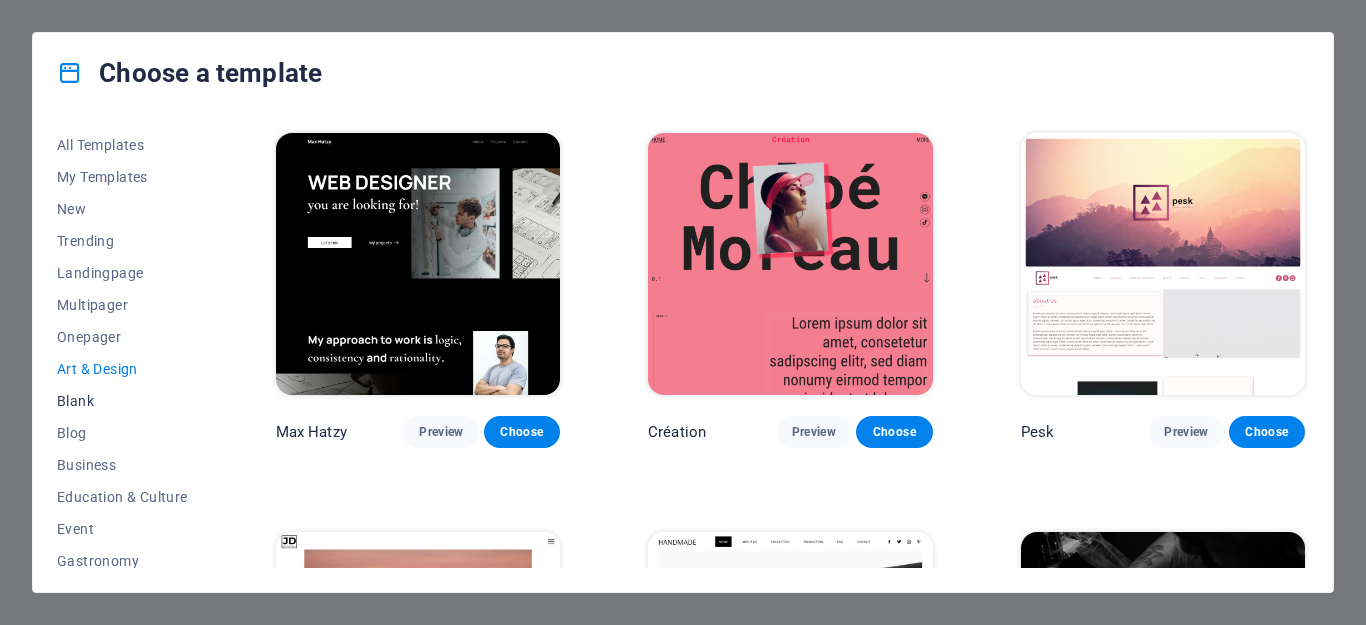 click on "Blank" at bounding box center (122, 401) 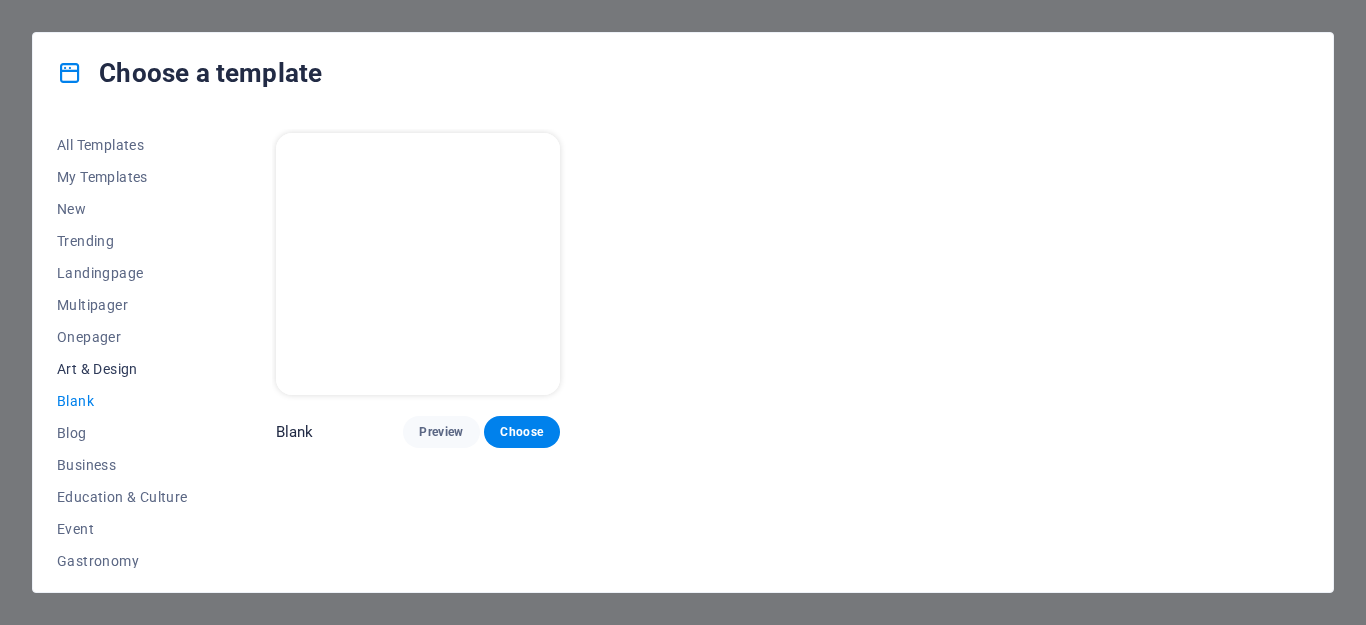 click on "Art & Design" at bounding box center [122, 369] 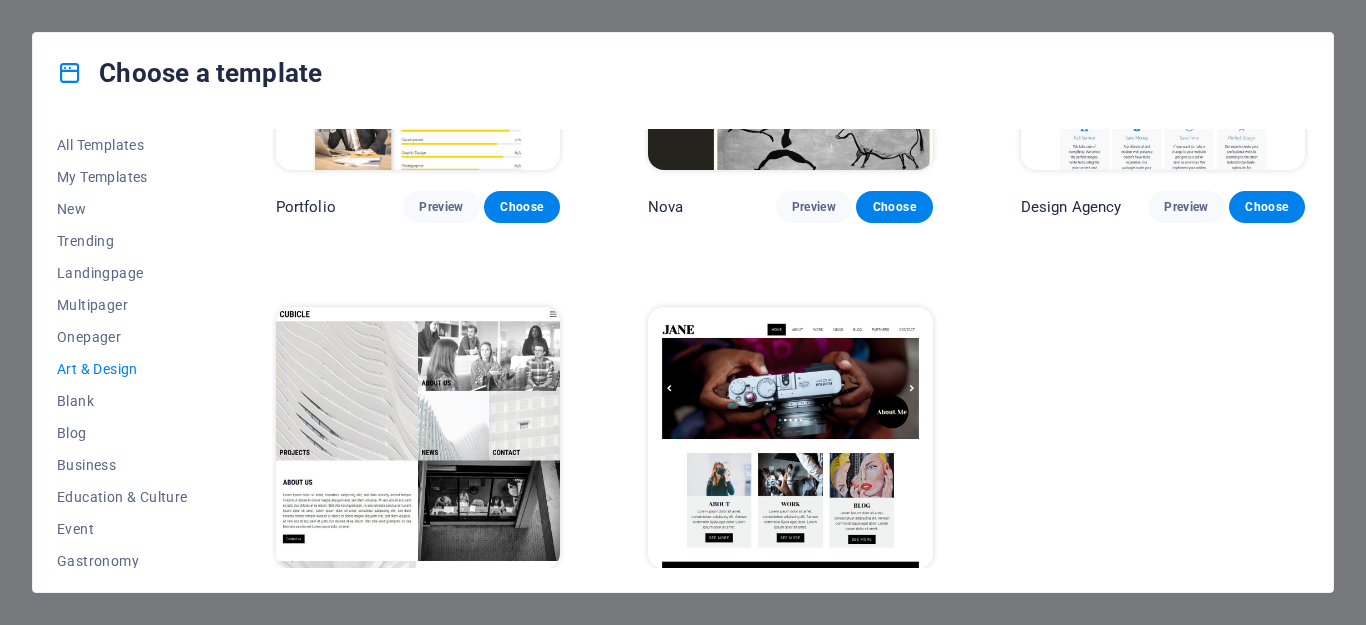 scroll, scrollTop: 1465, scrollLeft: 0, axis: vertical 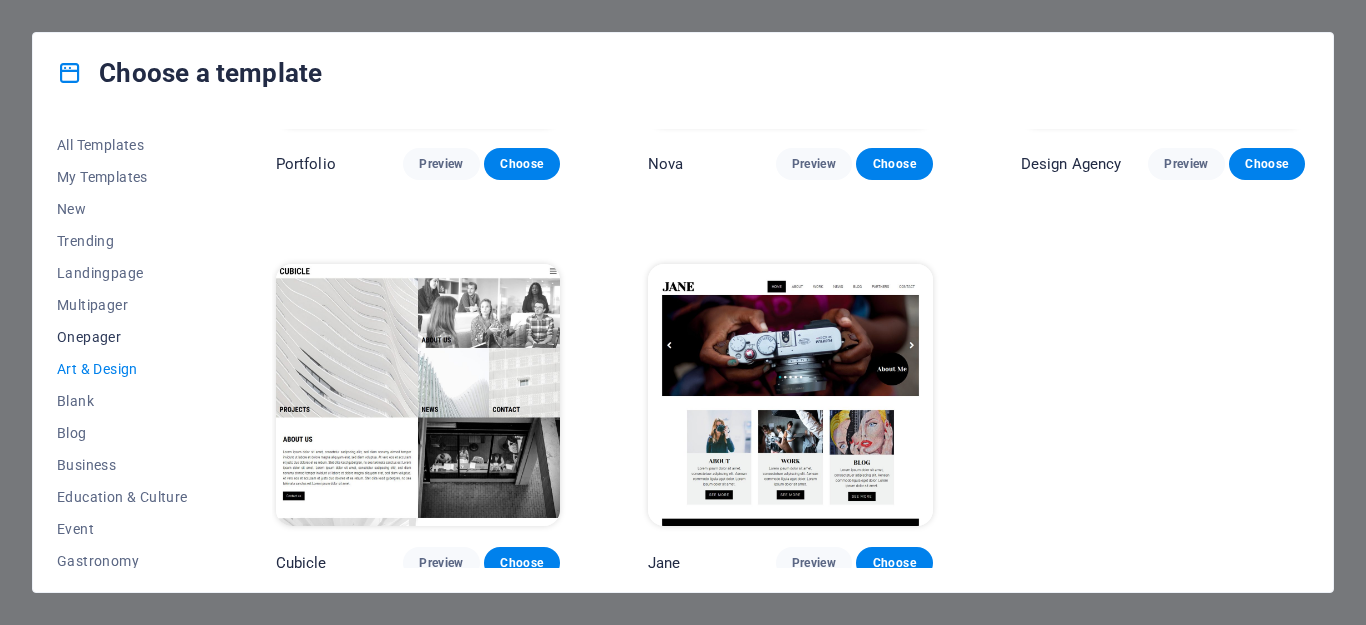 click on "Onepager" at bounding box center (122, 337) 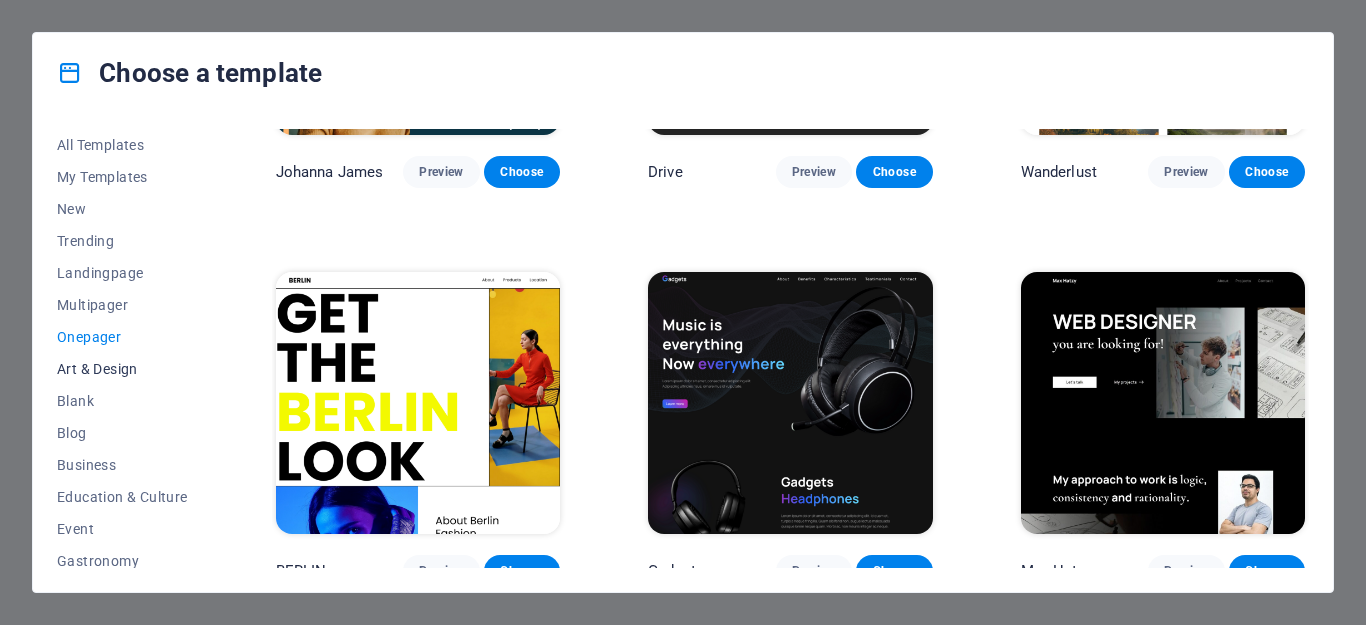 scroll, scrollTop: 7423, scrollLeft: 0, axis: vertical 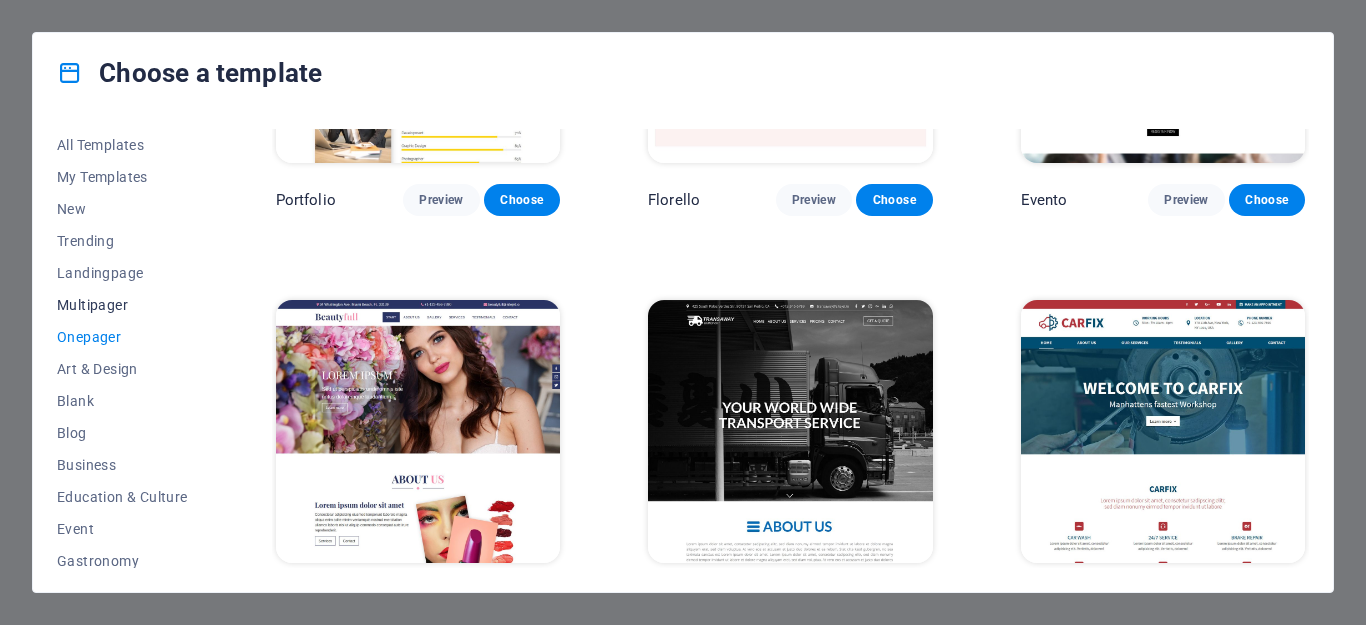 click on "Multipager" at bounding box center (122, 305) 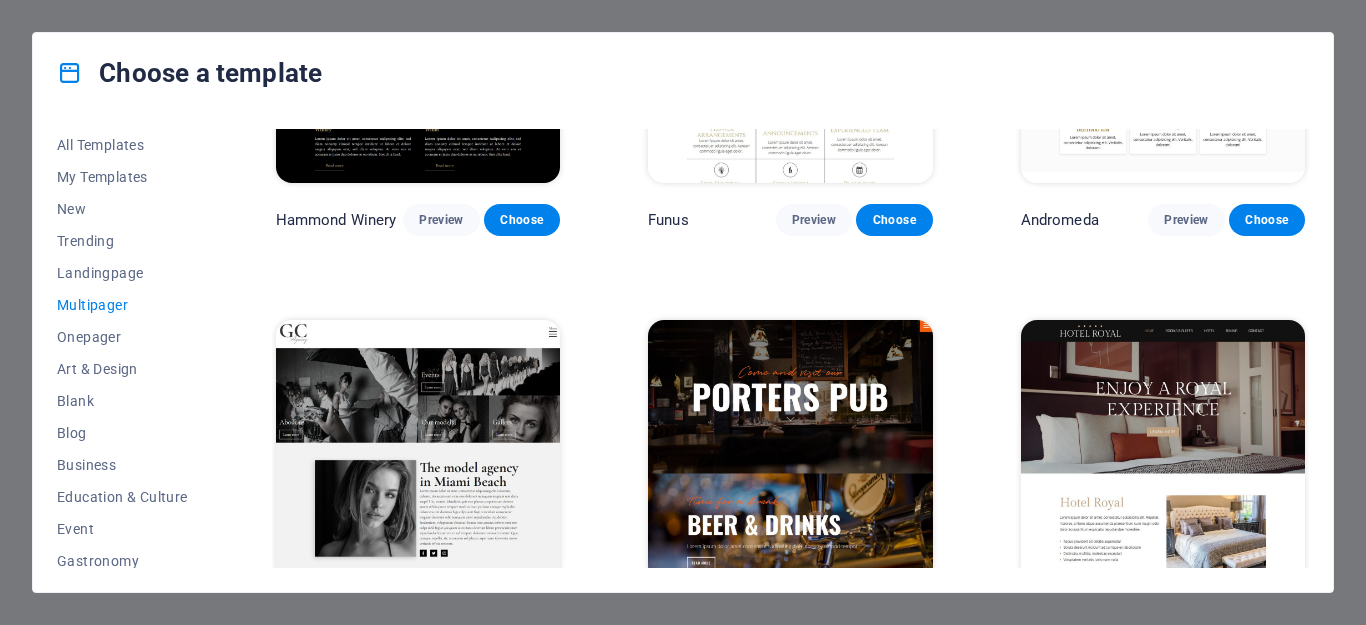 scroll, scrollTop: 7423, scrollLeft: 0, axis: vertical 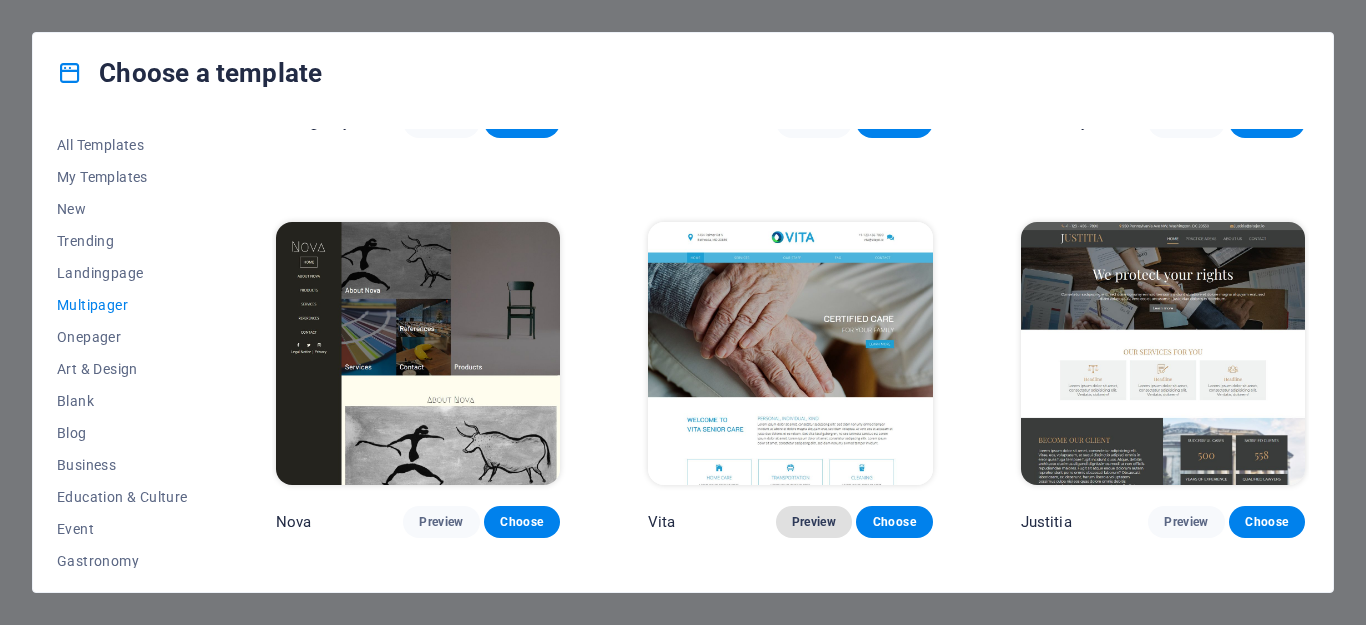 click on "Preview" at bounding box center [814, 522] 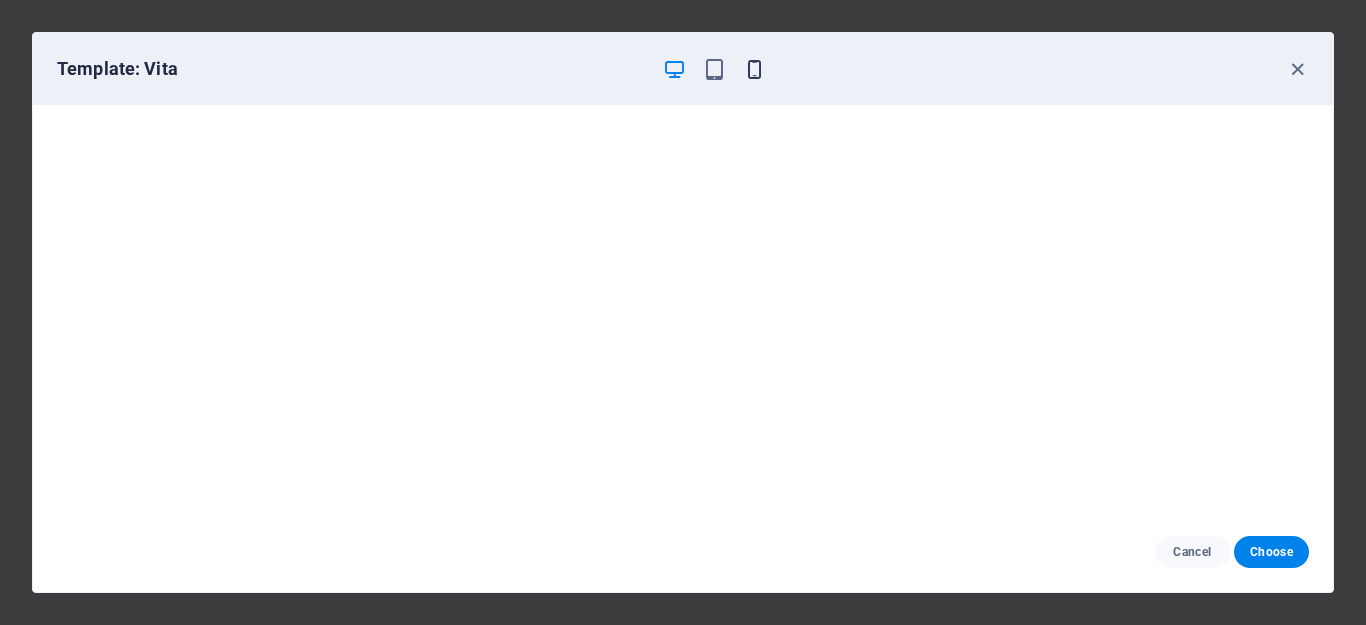 click at bounding box center (754, 69) 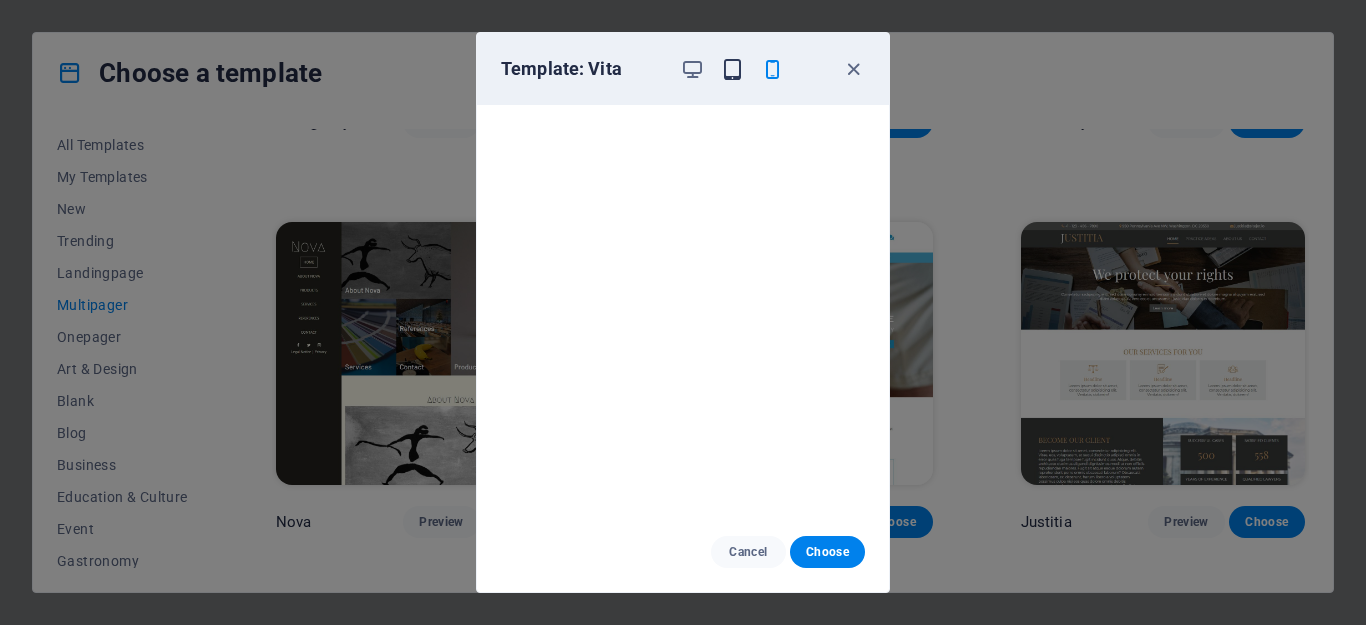 click at bounding box center [732, 69] 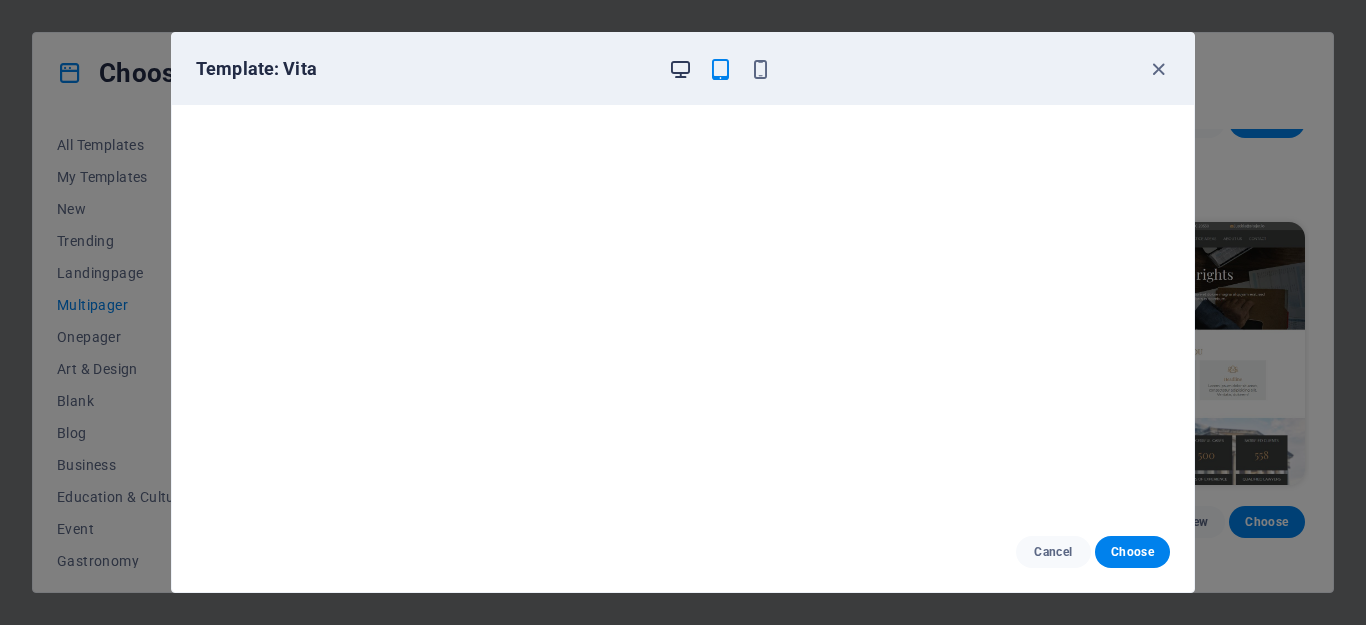 click at bounding box center (680, 69) 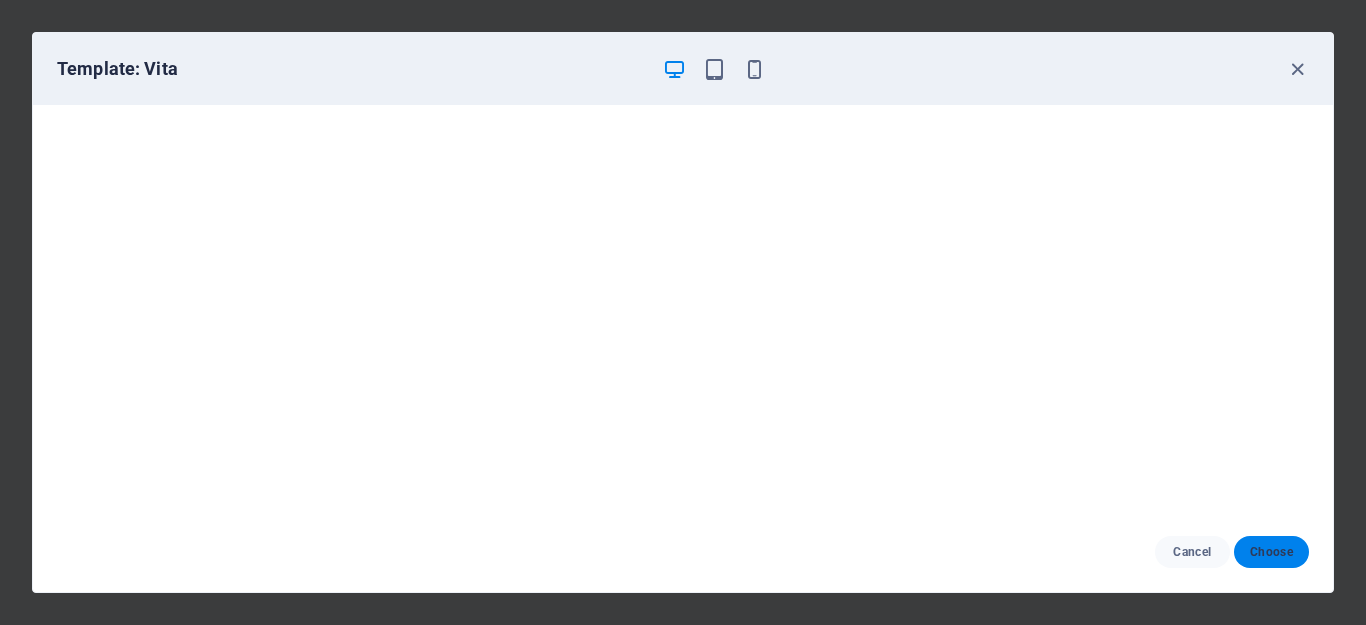 click on "Choose" at bounding box center [1271, 552] 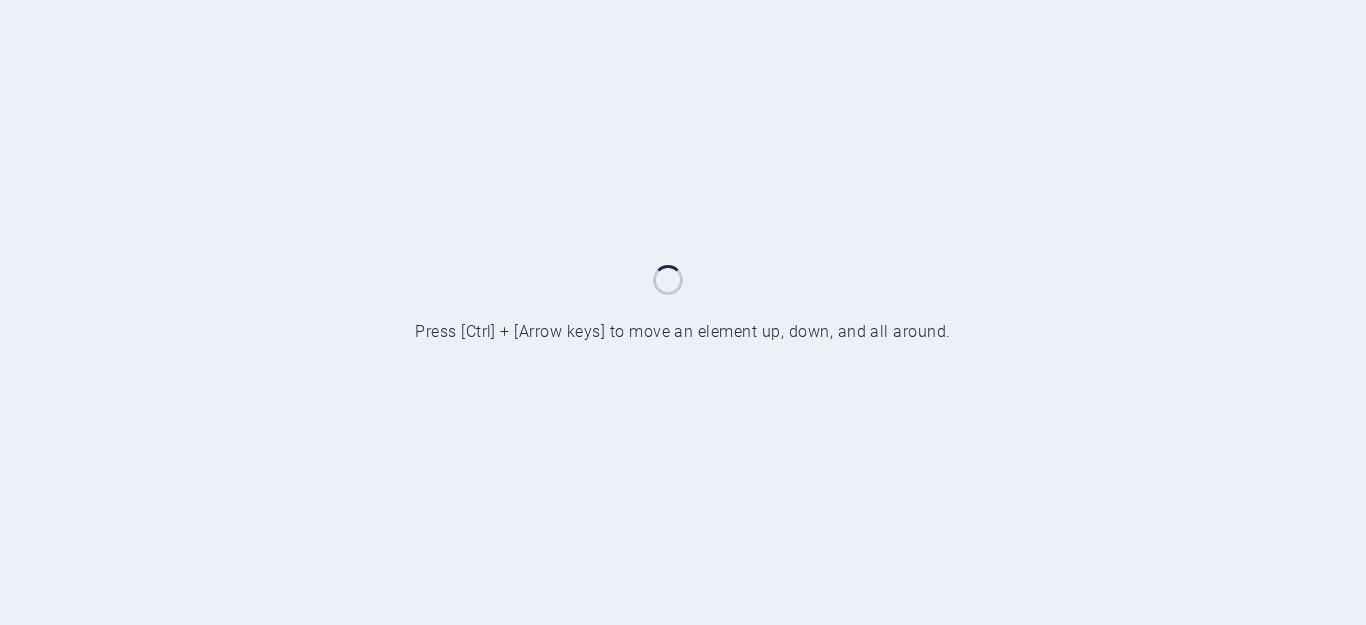 scroll, scrollTop: 0, scrollLeft: 0, axis: both 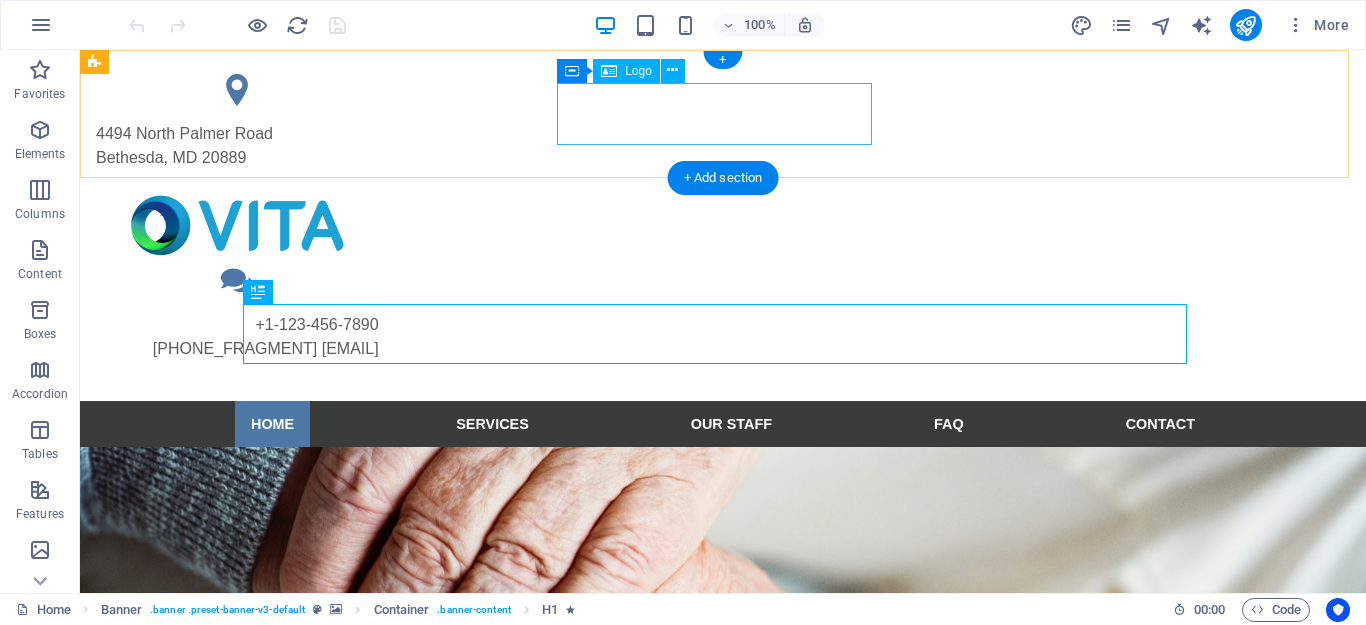 click at bounding box center (237, 225) 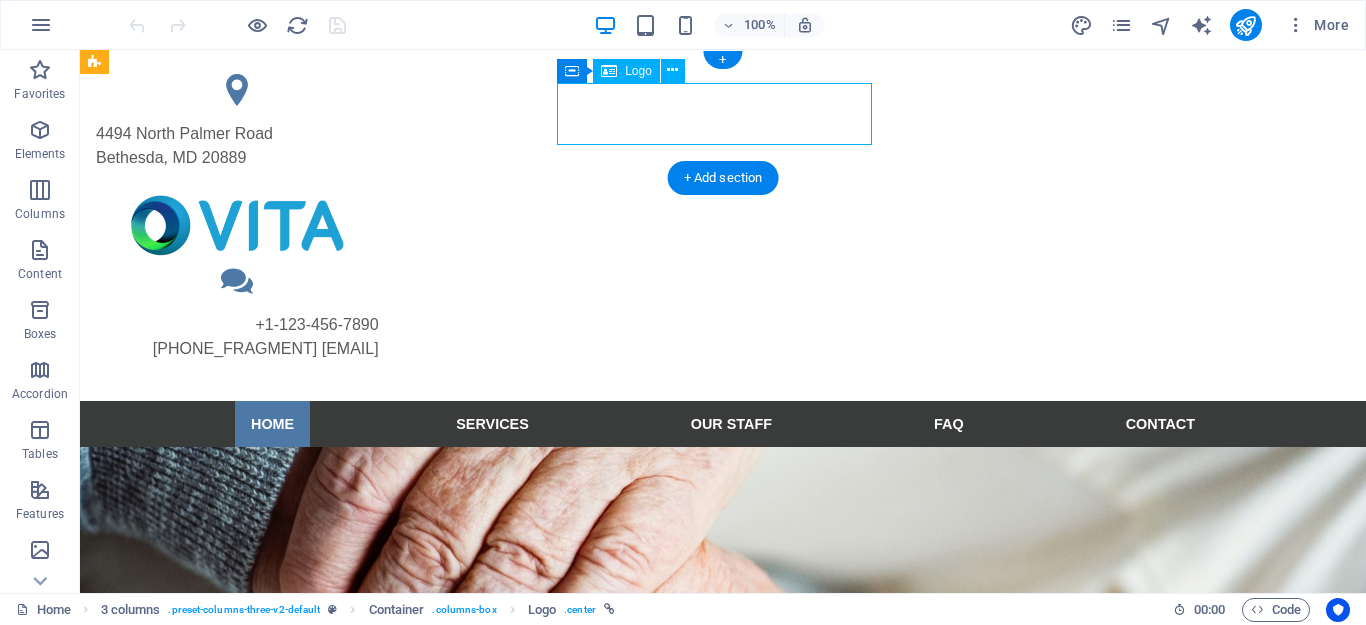 click at bounding box center [237, 225] 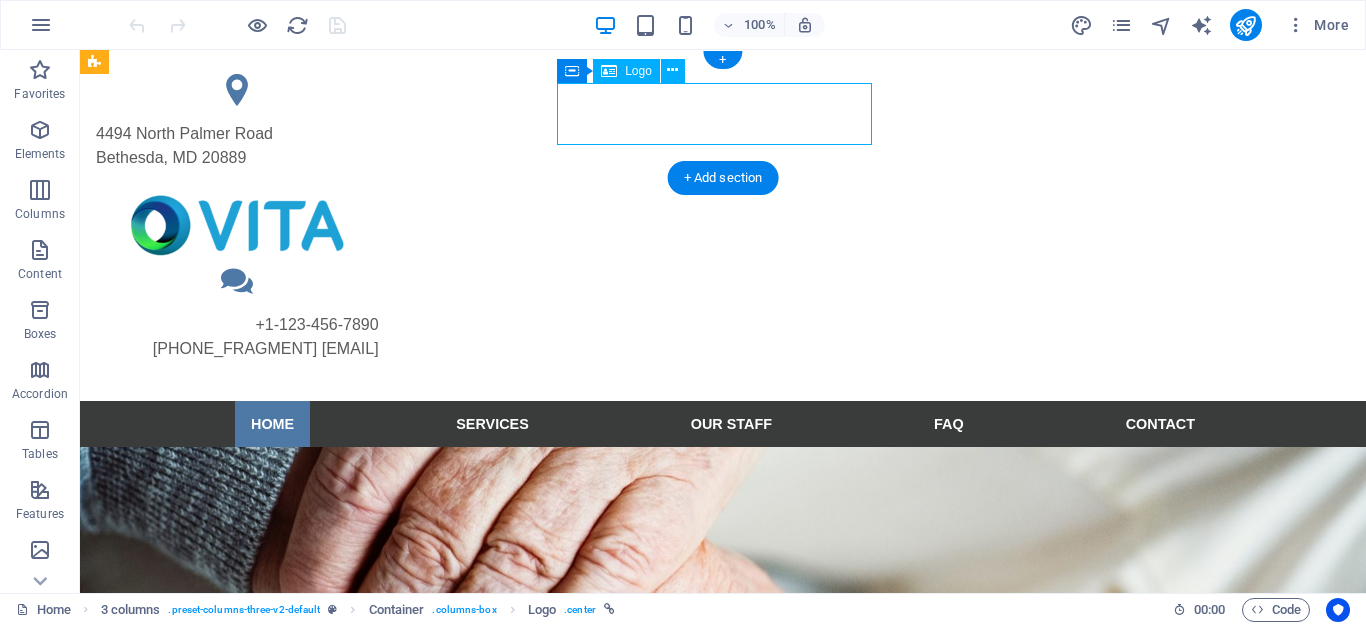 select on "px" 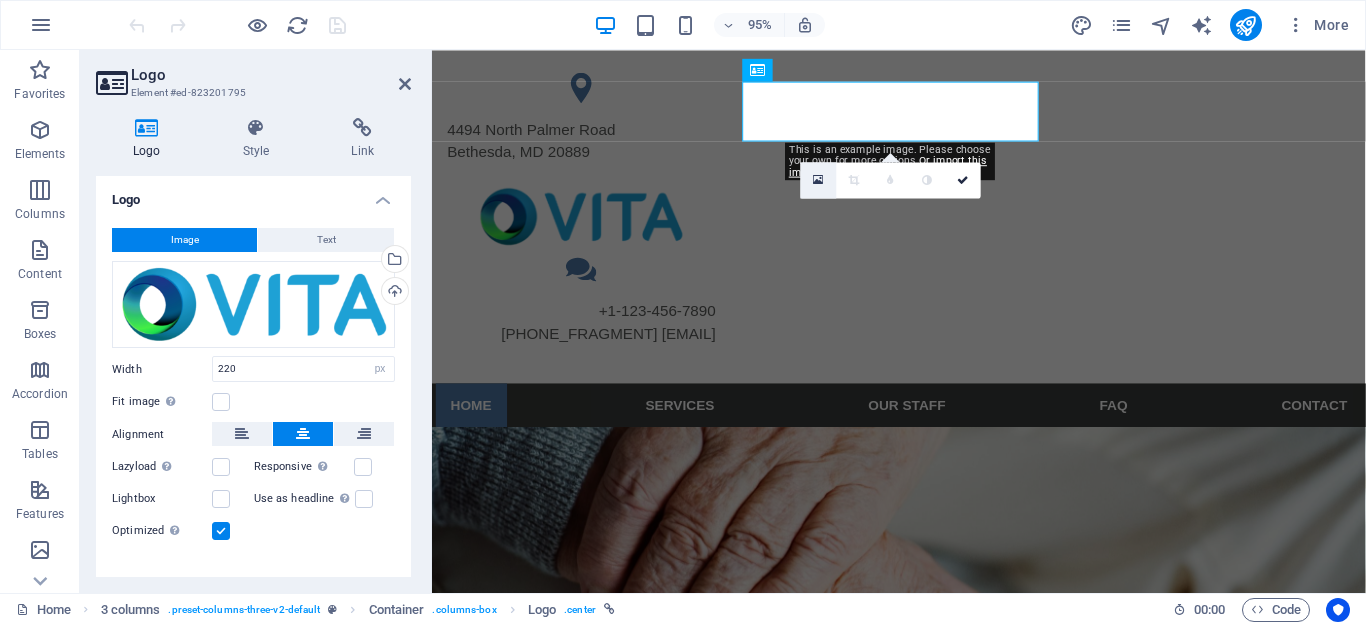 click at bounding box center (818, 179) 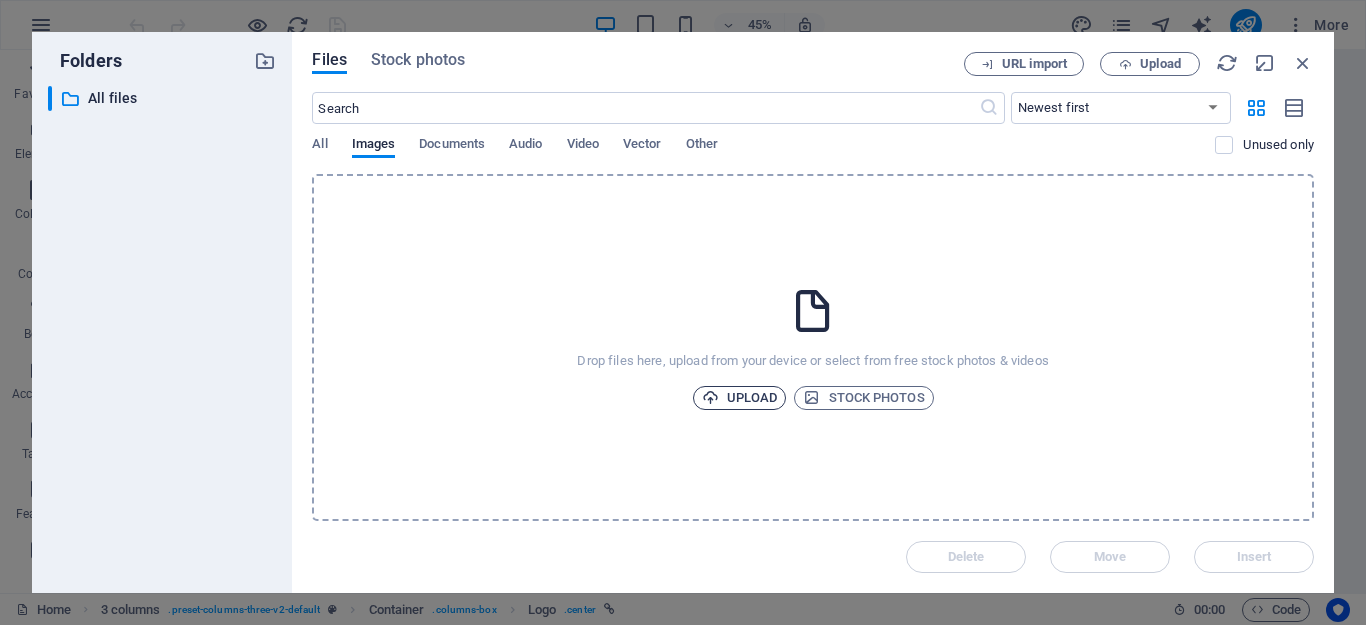 click on "Upload" at bounding box center [740, 398] 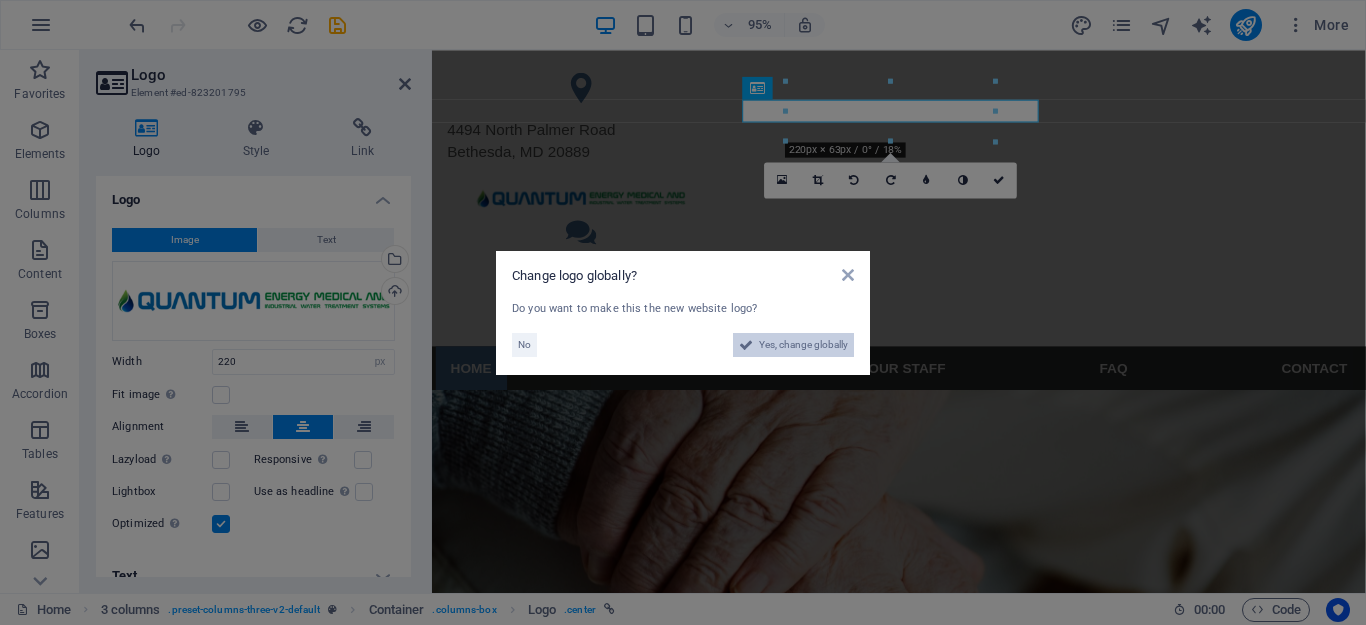 click on "Yes, change globally" at bounding box center [803, 345] 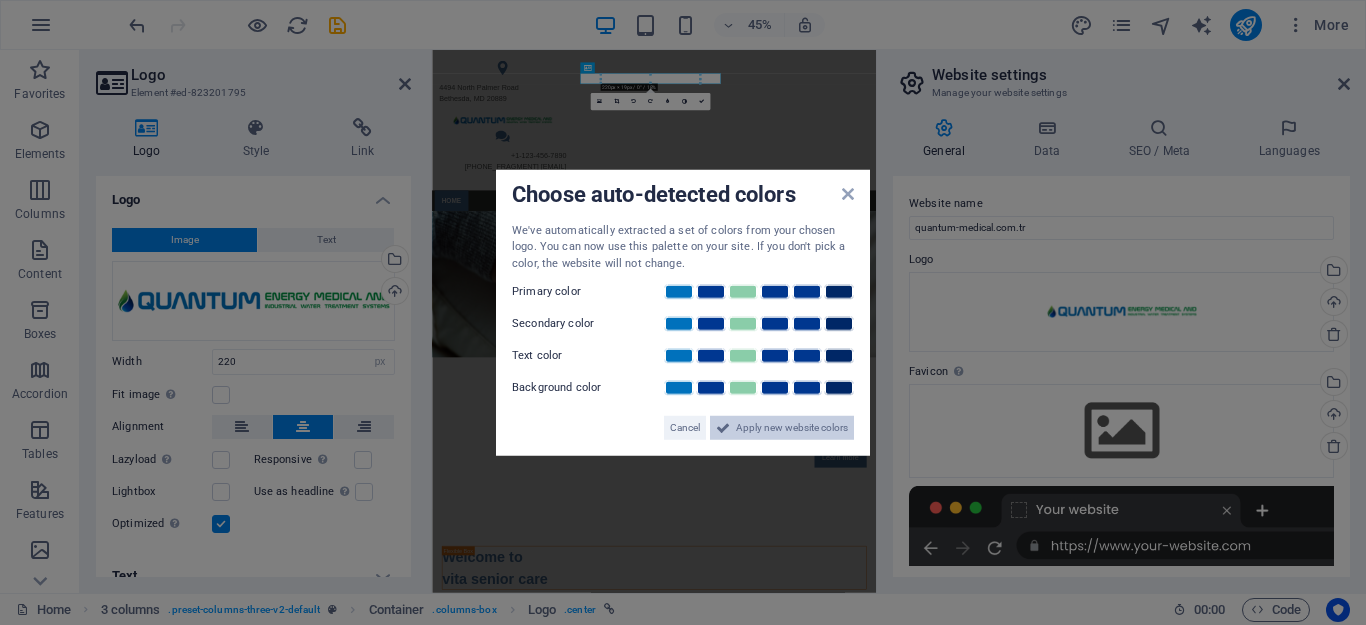 click on "Apply new website colors" at bounding box center [792, 428] 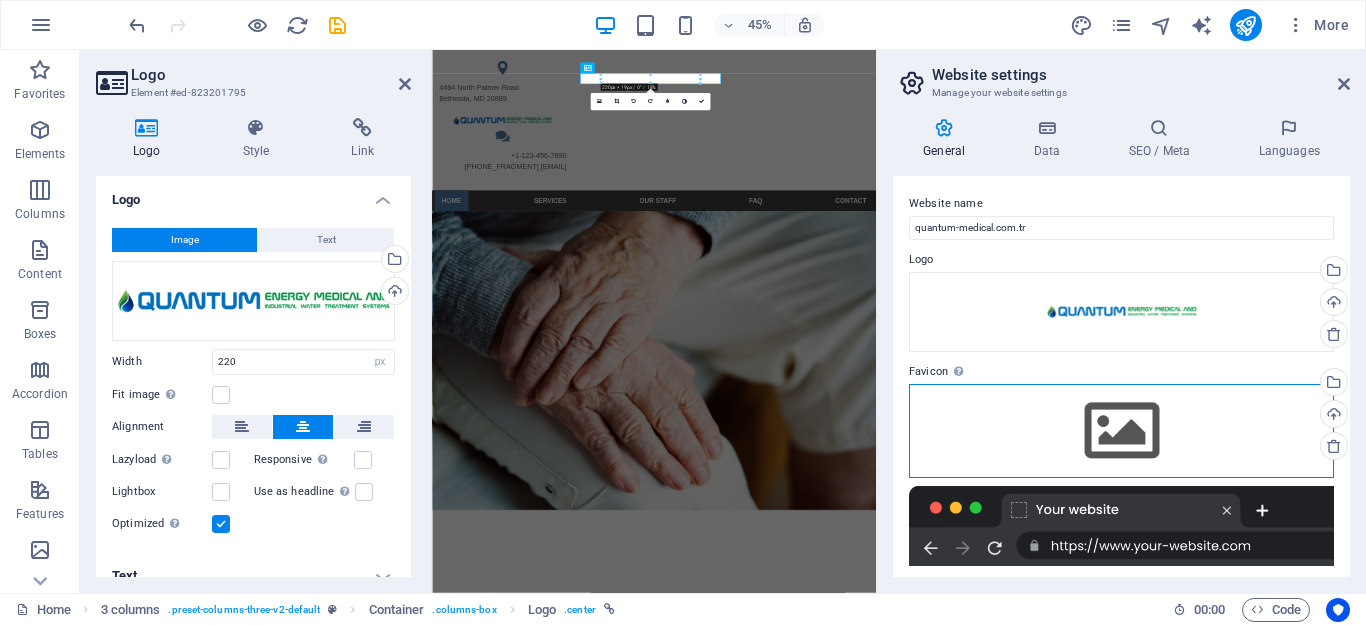 click on "Drag files here, click to choose files or select files from Files or our free stock photos & videos" at bounding box center (1121, 431) 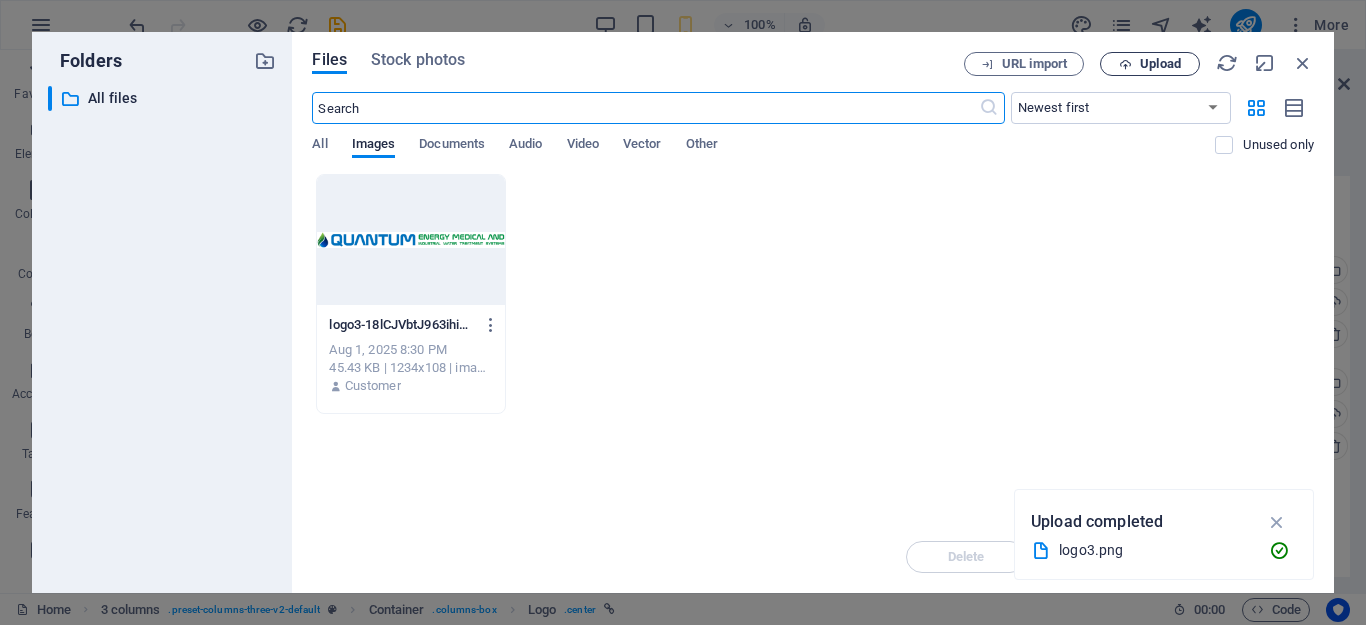 click on "Upload" at bounding box center (1160, 64) 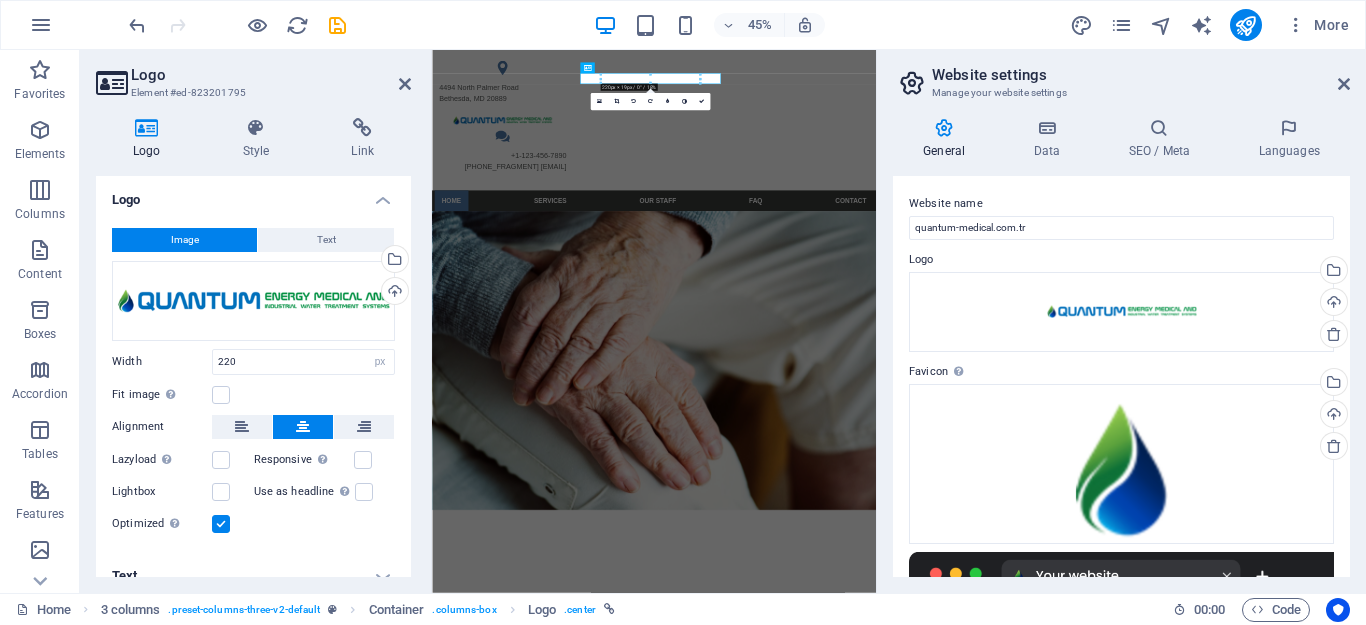drag, startPoint x: 1351, startPoint y: 309, endPoint x: 1353, endPoint y: 400, distance: 91.02197 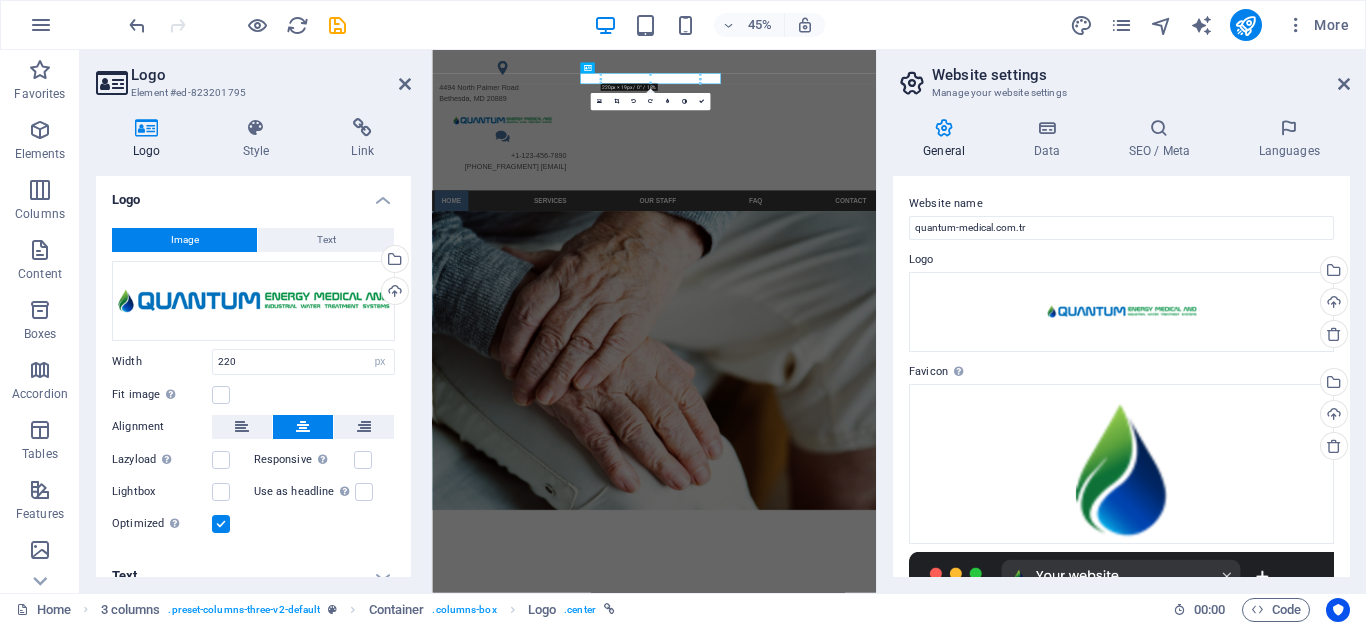 drag, startPoint x: 1359, startPoint y: 374, endPoint x: 1355, endPoint y: 446, distance: 72.11102 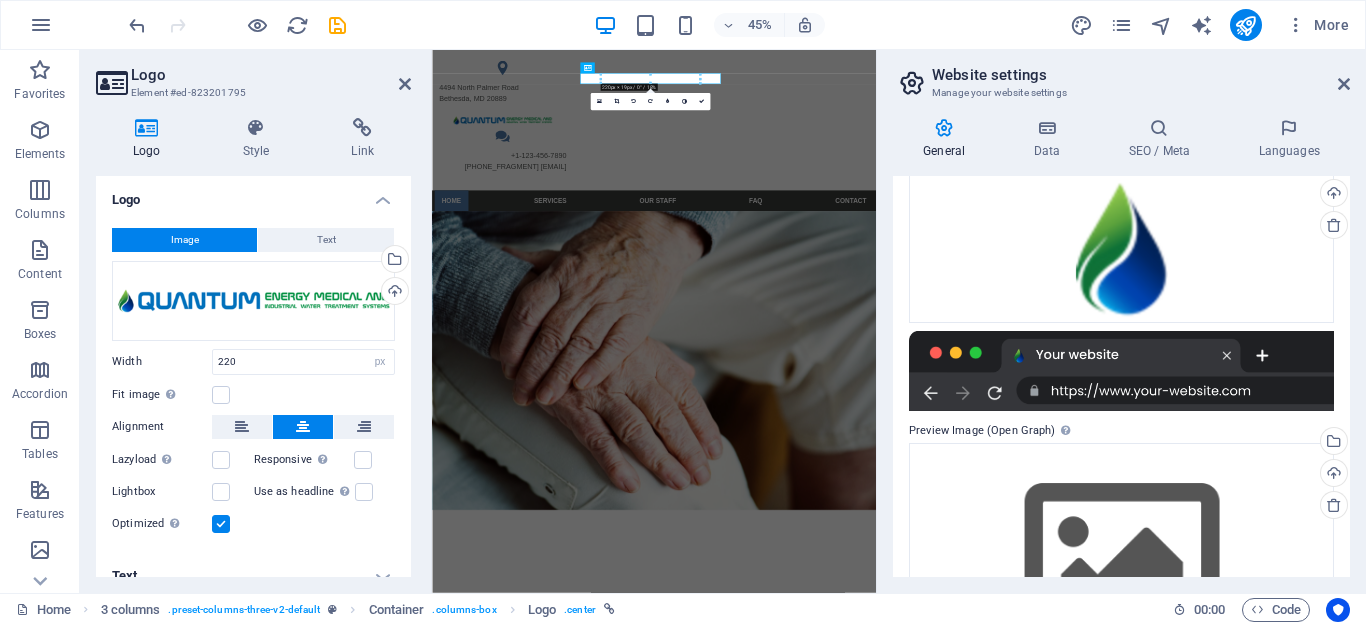 scroll, scrollTop: 222, scrollLeft: 0, axis: vertical 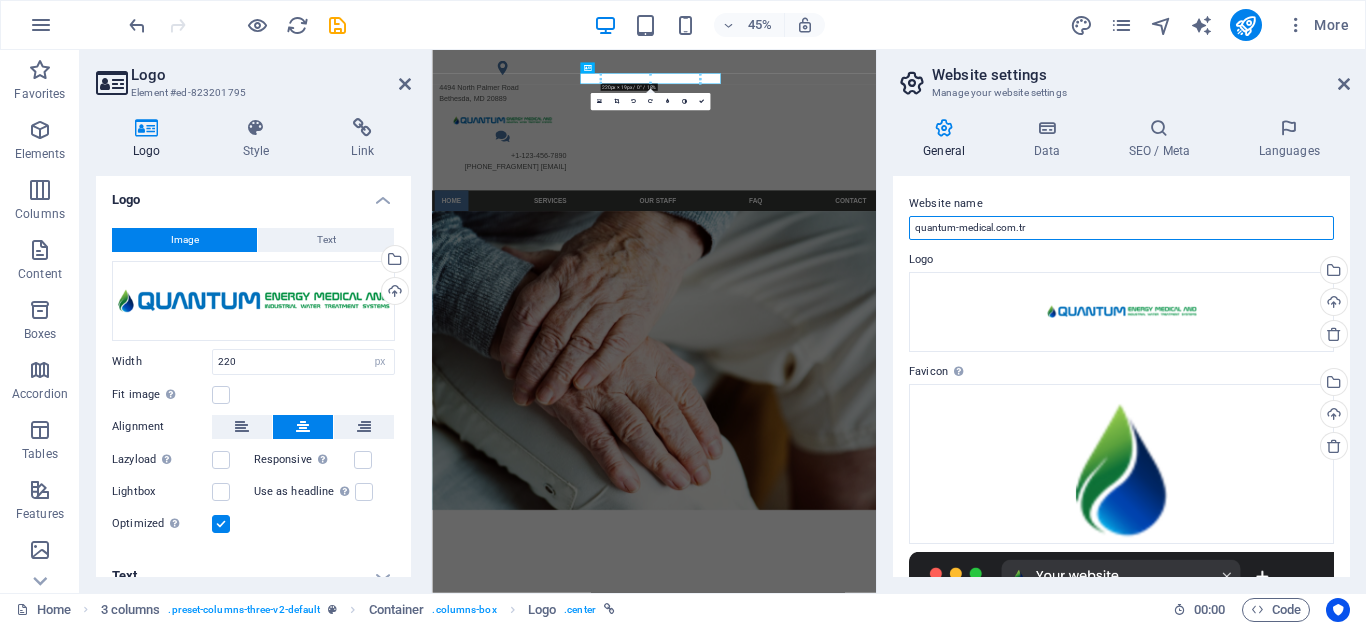 drag, startPoint x: 1016, startPoint y: 235, endPoint x: 1039, endPoint y: 235, distance: 23 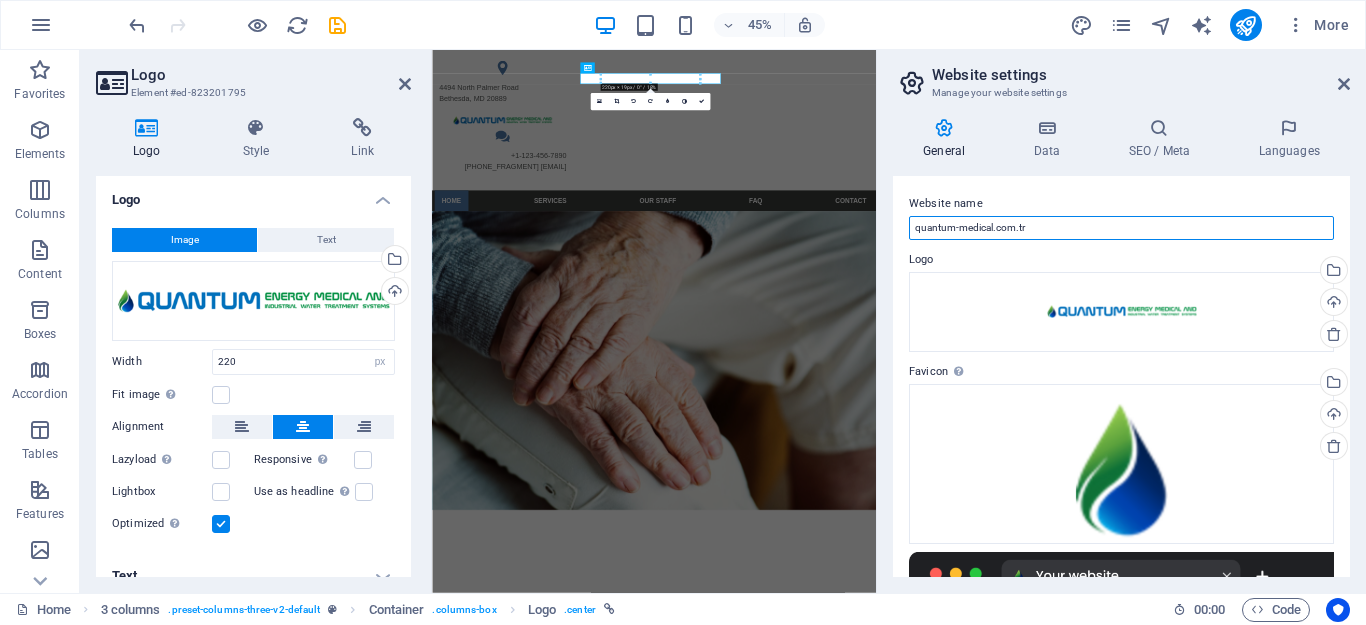 drag, startPoint x: 1044, startPoint y: 232, endPoint x: 883, endPoint y: 236, distance: 161.04968 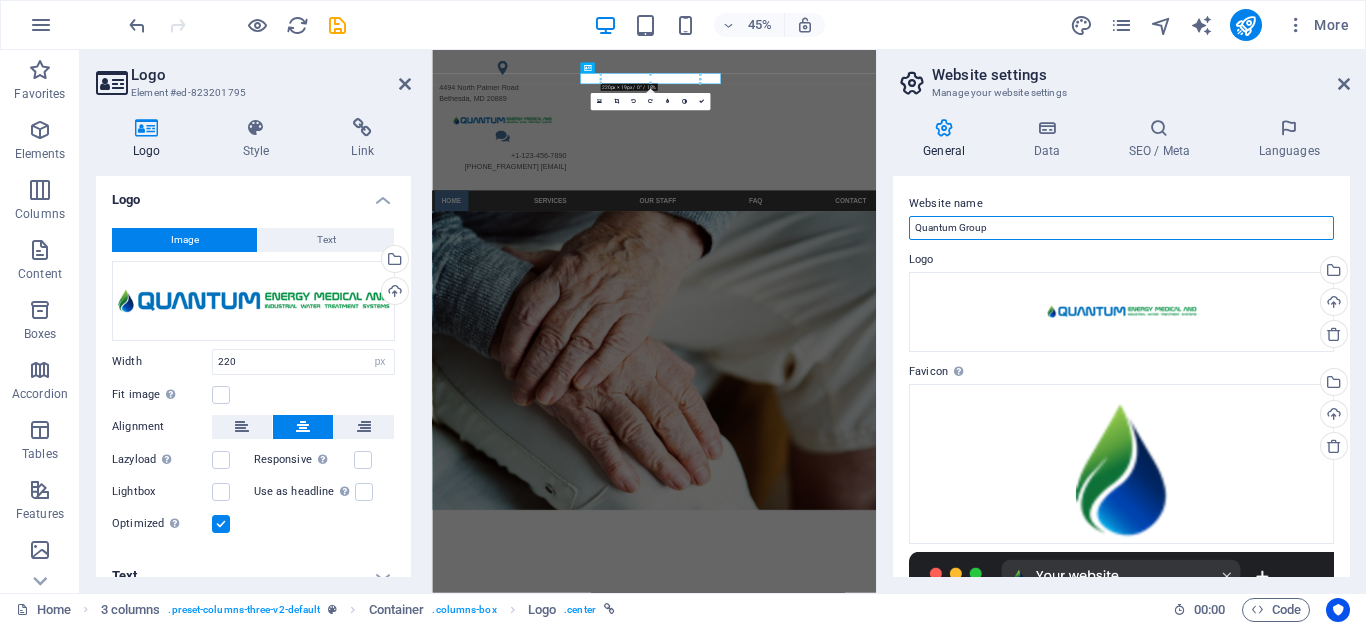 type on "Quantum Group" 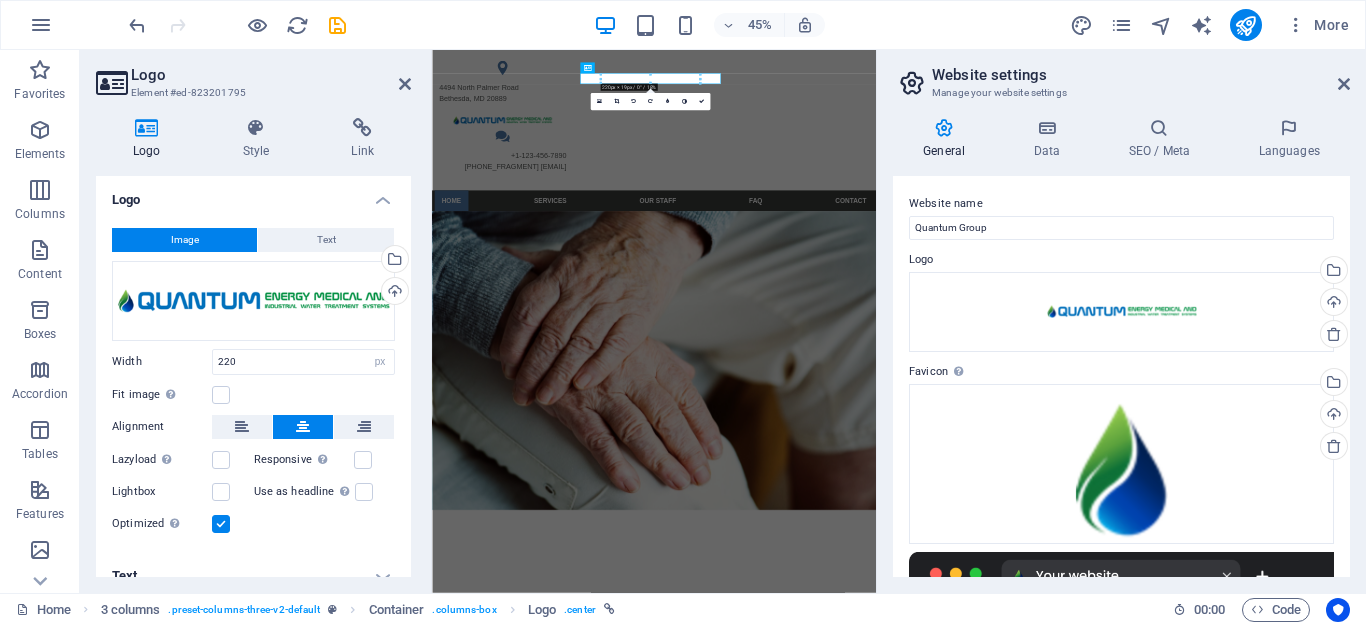 click on "Website name" at bounding box center (1121, 204) 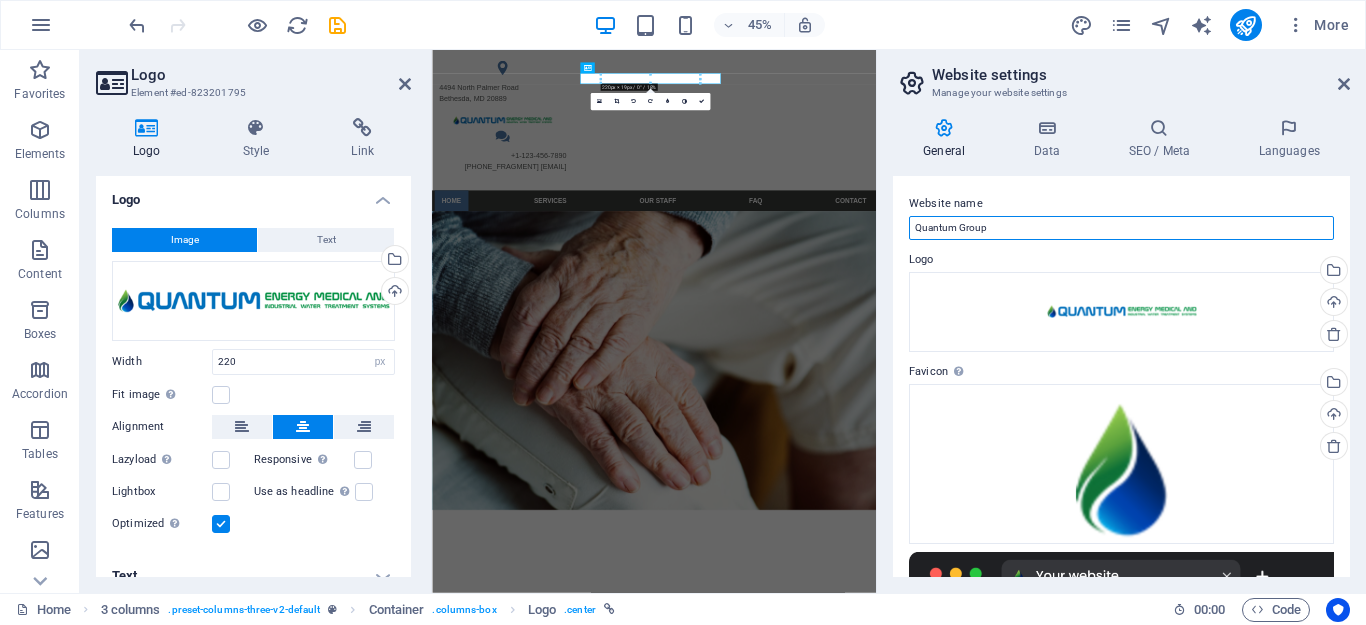 click on "Quantum Group" at bounding box center (1121, 228) 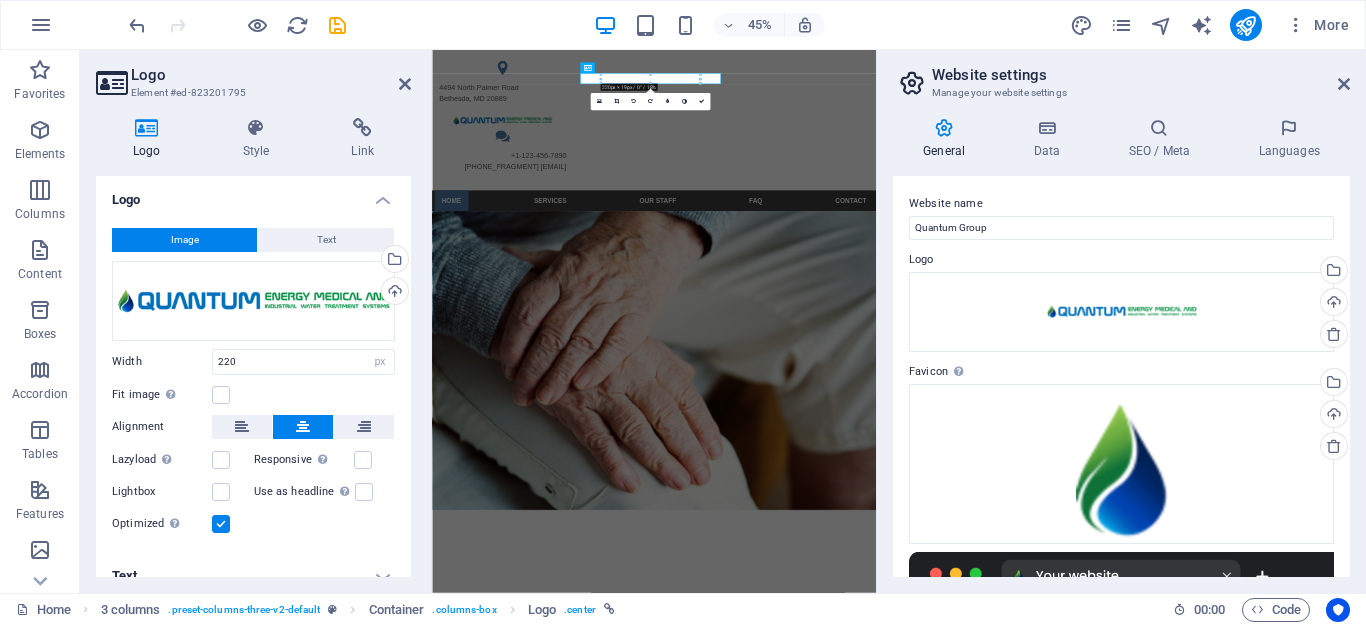 click on "Logo" at bounding box center [1121, 260] 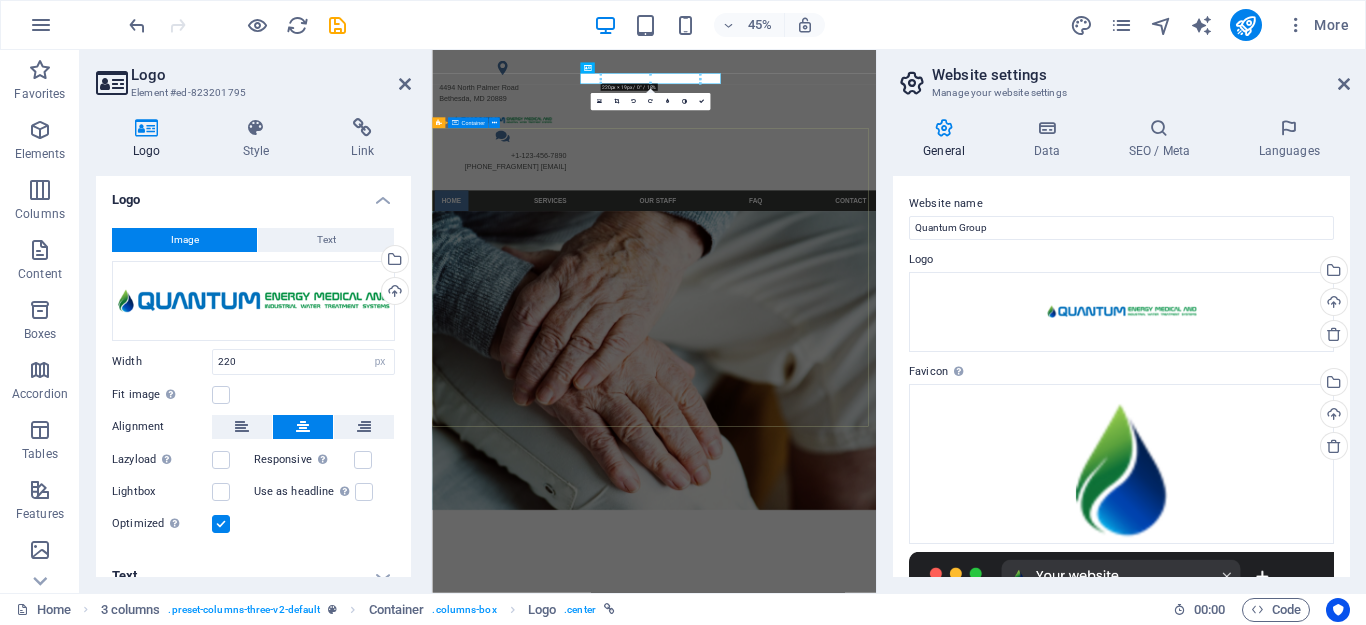 click on "Certified Care For your family Learn more" at bounding box center (925, 1234) 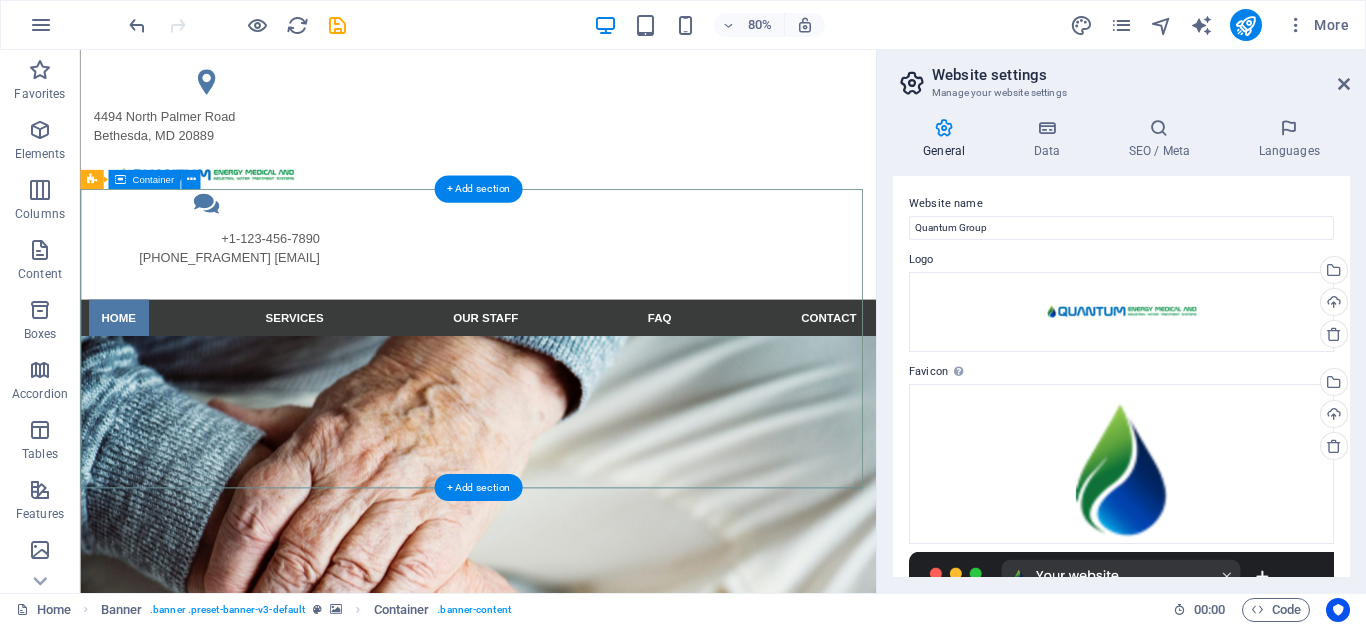 click on "Certified Care For your family Learn more" at bounding box center (577, 1234) 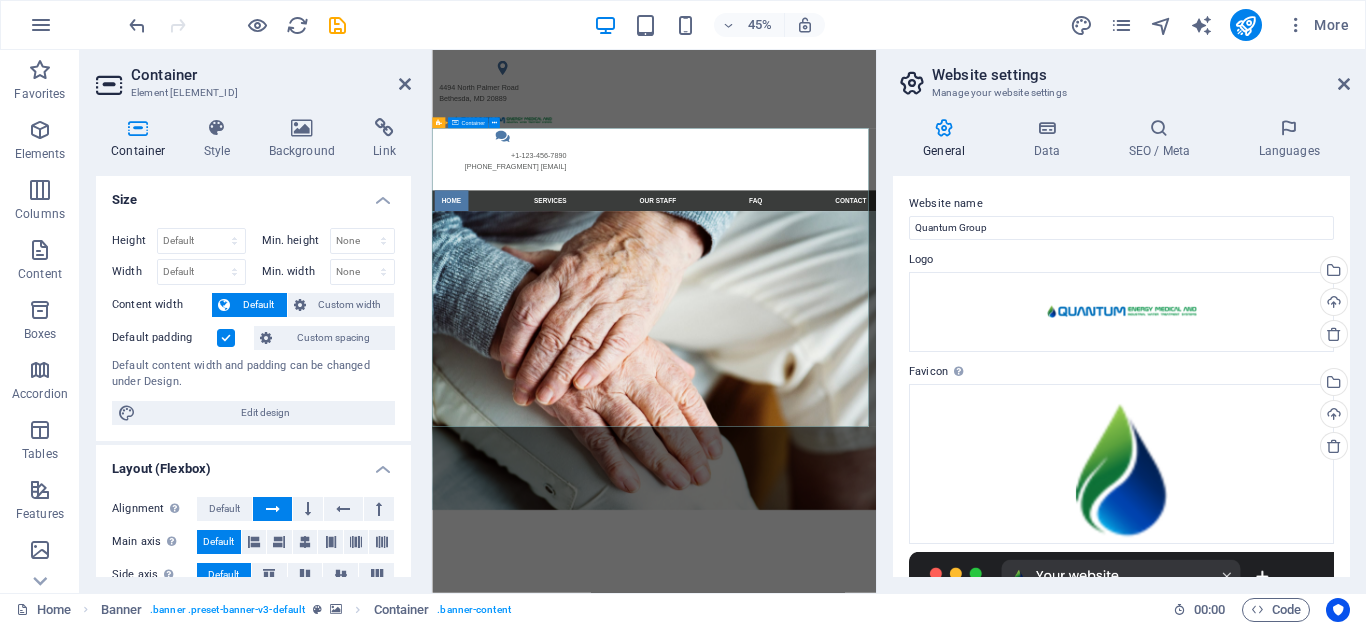 click on "Certified Care For your family Learn more" at bounding box center [925, 1234] 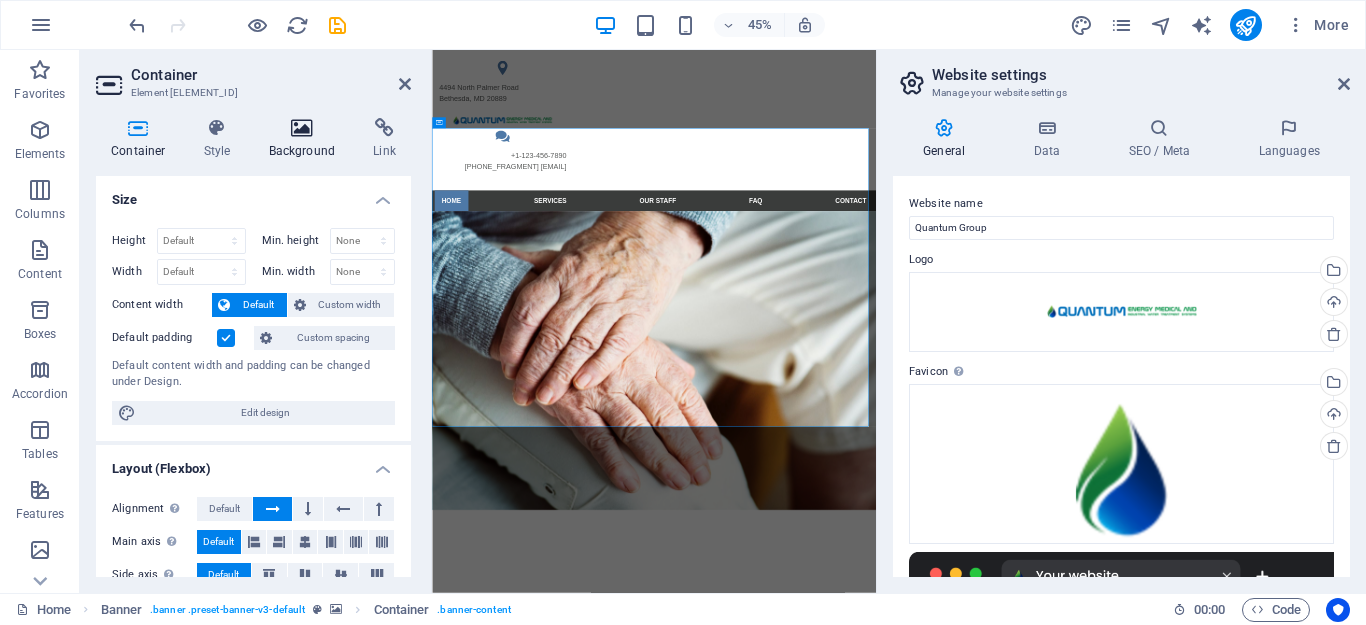 click on "Background" at bounding box center (306, 139) 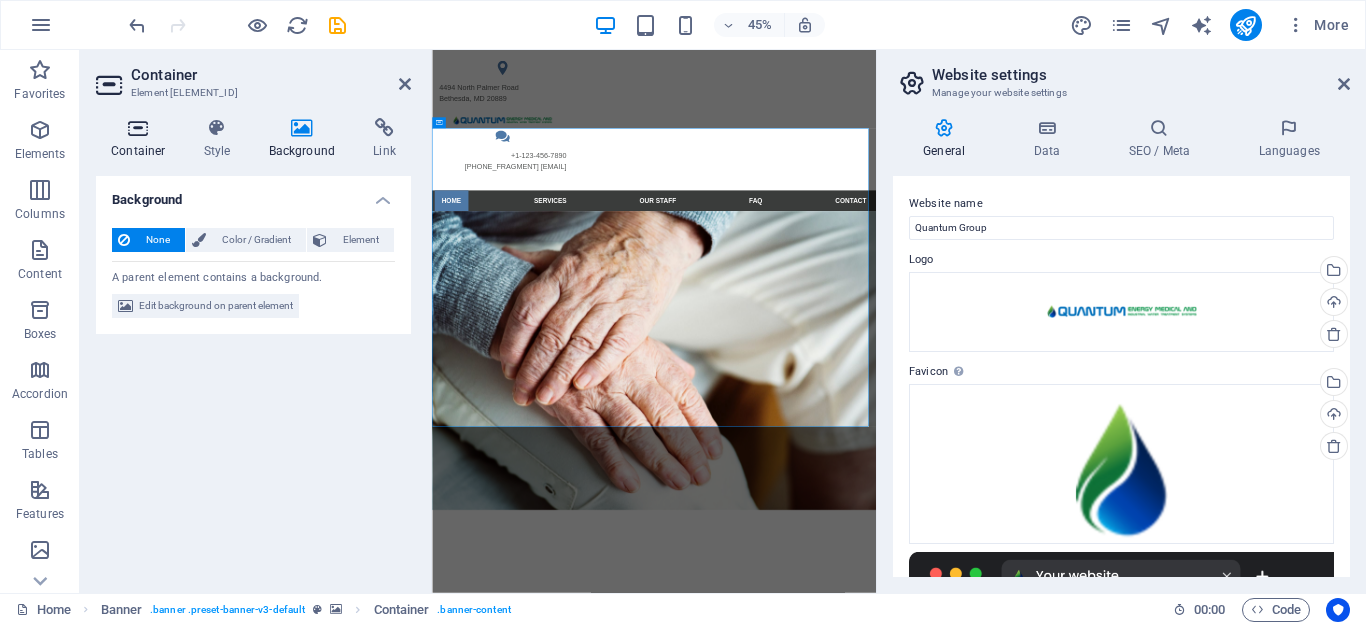 click at bounding box center (138, 128) 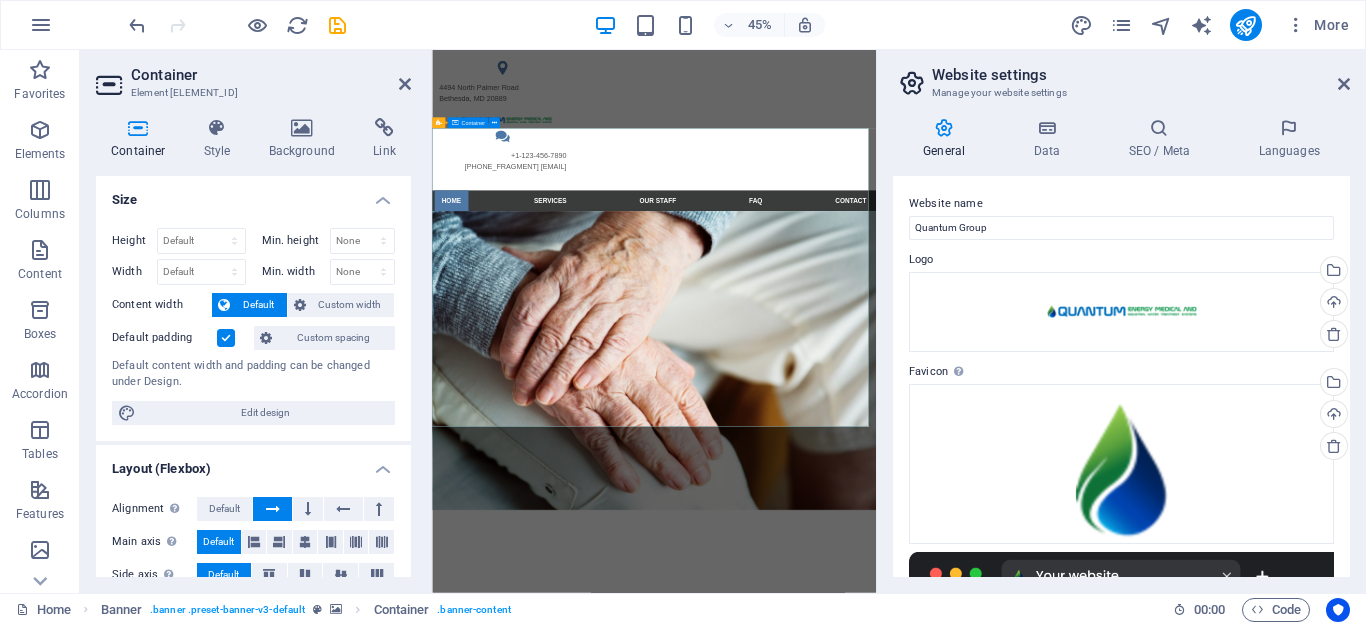 click on "For your family" at bounding box center (926, 1236) 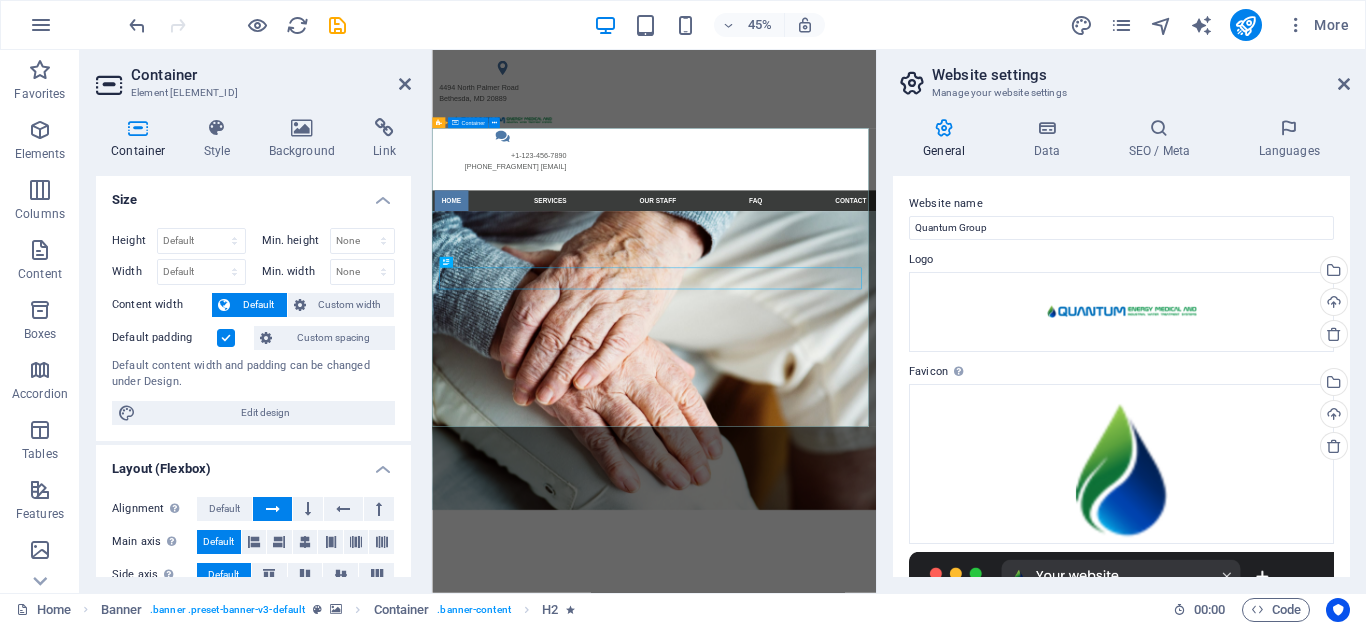 click on "Certified Care For your family Learn more" at bounding box center [925, 1234] 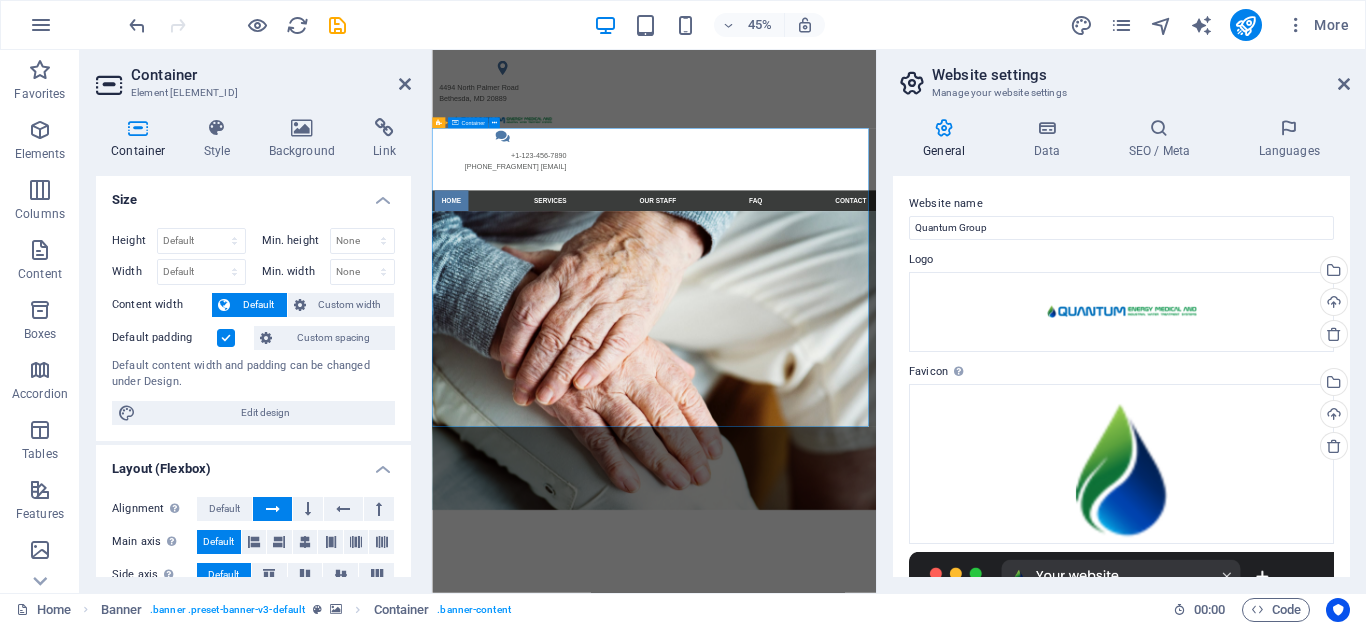 click on "Certified Care For your family Learn more" at bounding box center [925, 1234] 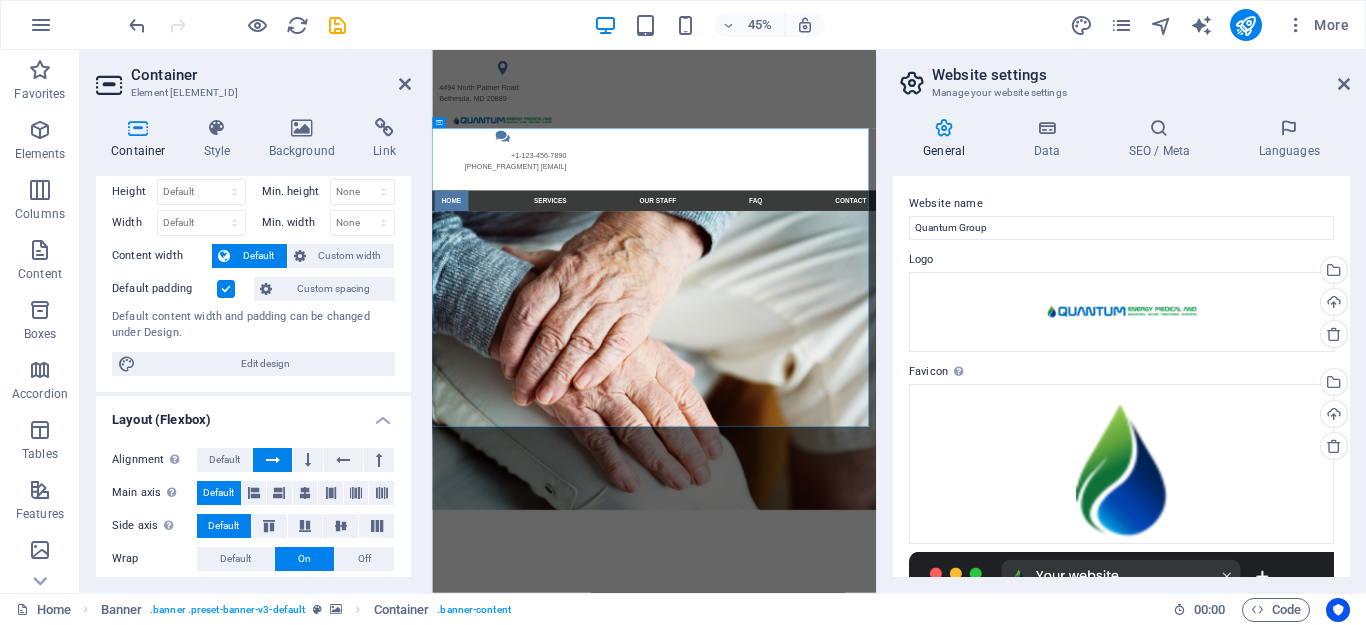 scroll, scrollTop: 0, scrollLeft: 0, axis: both 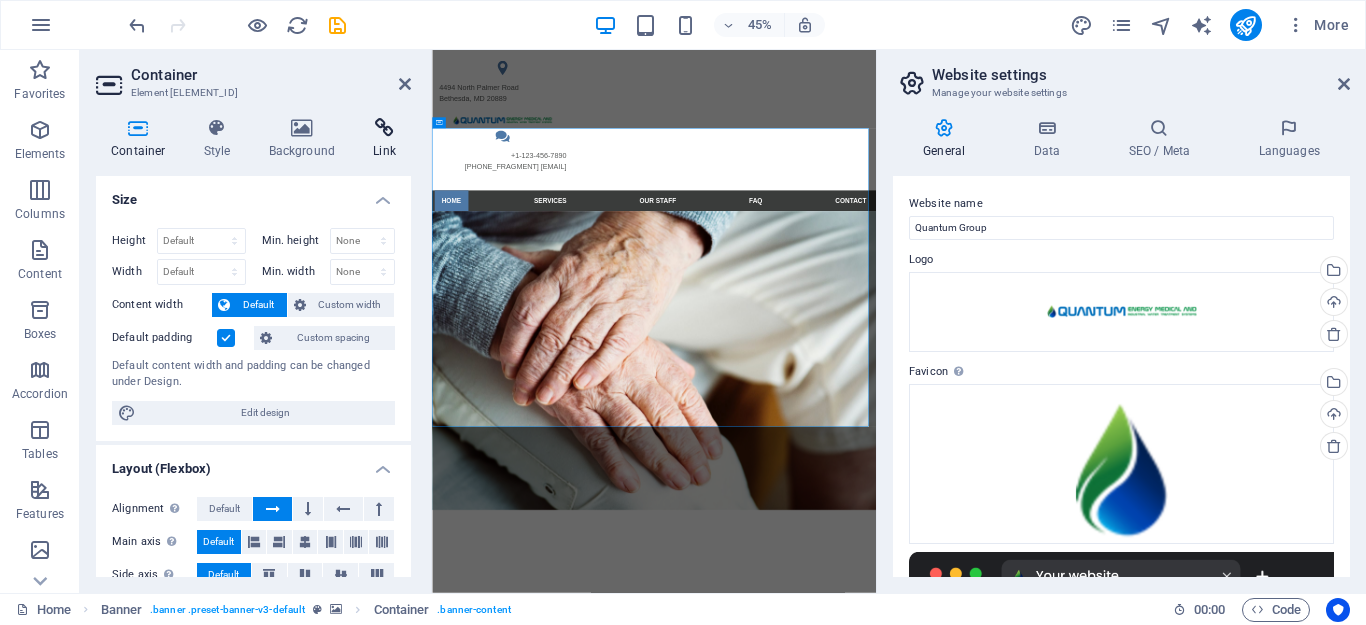 click at bounding box center [384, 128] 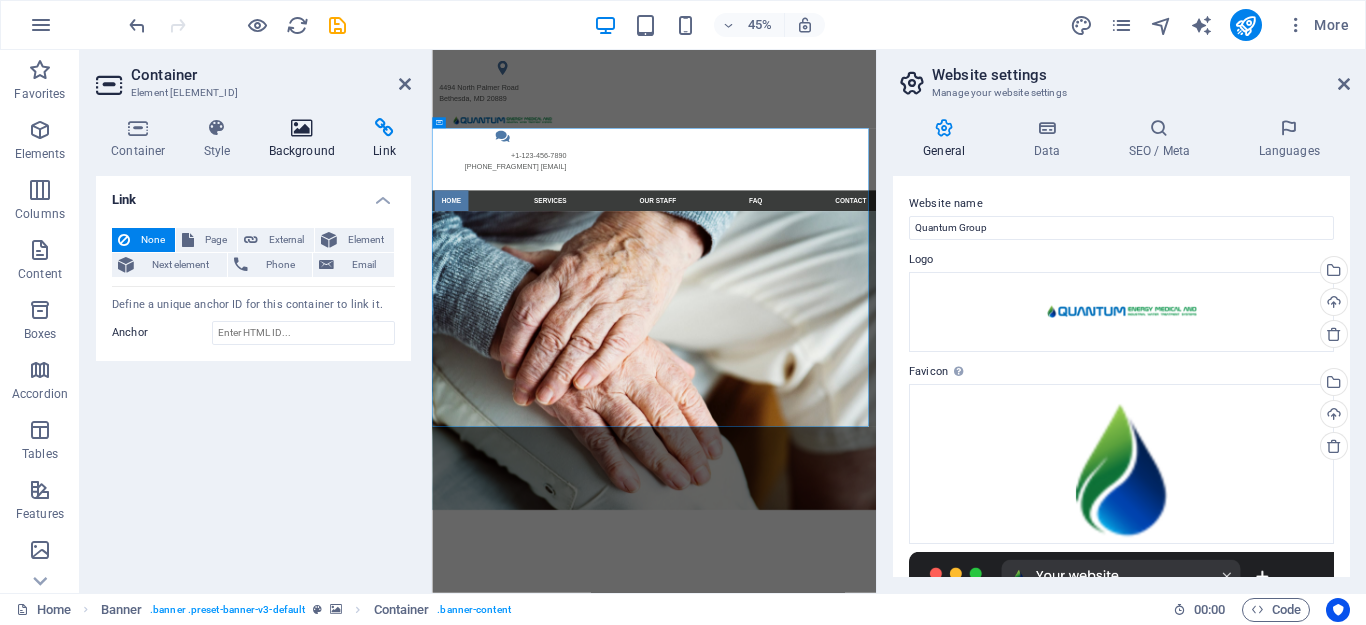 click on "Background" at bounding box center (306, 139) 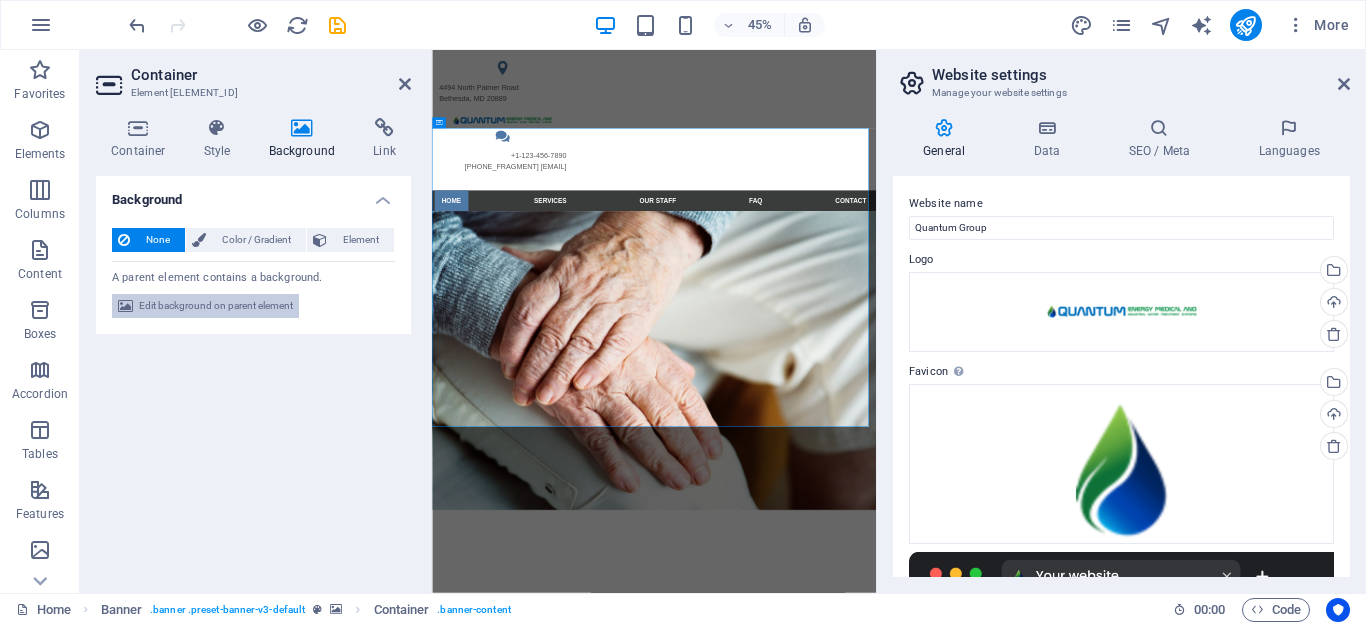 click on "Edit background on parent element" at bounding box center (216, 306) 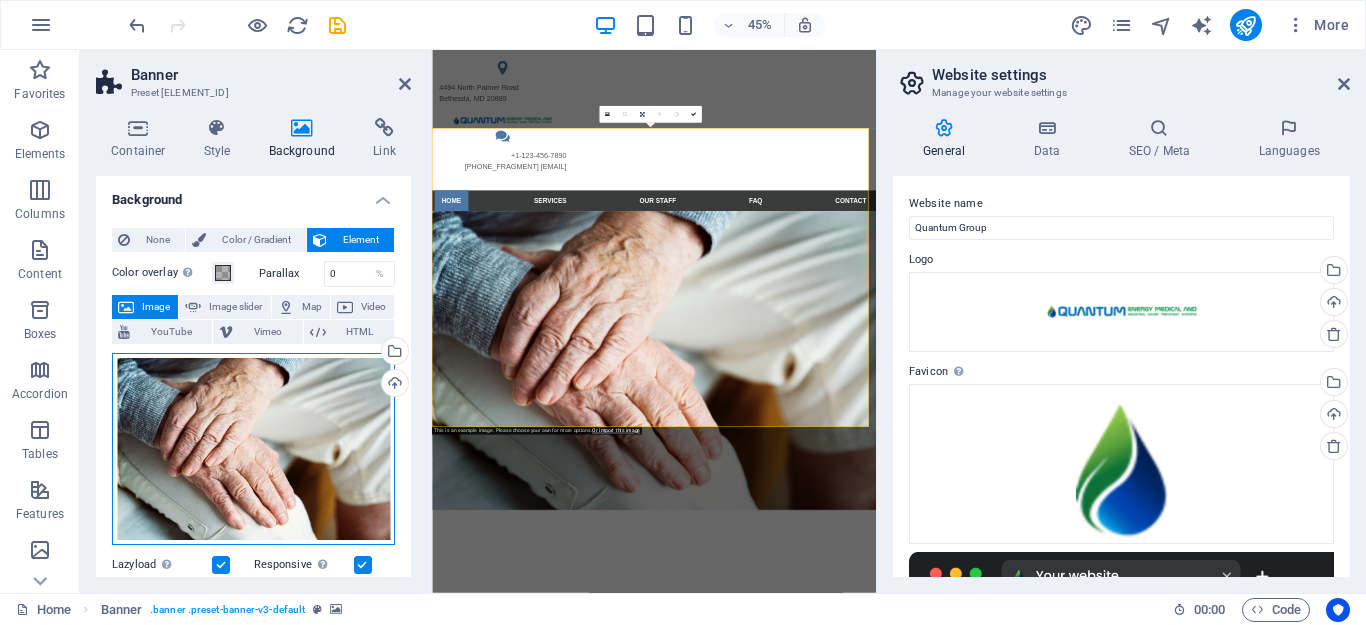 click on "Drag files here, click to choose files or select files from Files or our free stock photos & videos" at bounding box center [253, 449] 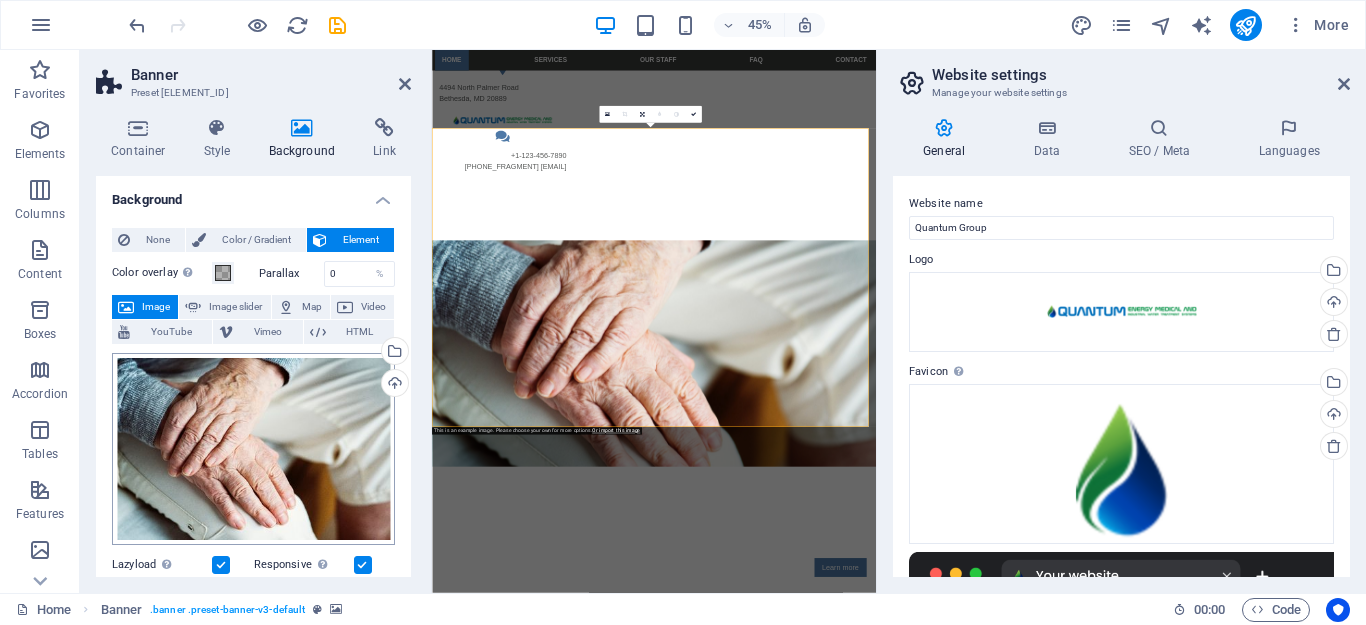 click on "quantum-medical.com.tr Home Favorites Elements Columns Content Boxes Accordion Tables Features Images Slider Header Footer Forms Marketing Collections Banner Preset #ed-823201834
Container Style Background Link Size Height Default px rem % vh vw Min. height 55 None px rem % vh vw Width Default px rem % em vh vw Min. width None px rem % vh vw Content width Default Custom width Width Default px rem % em vh vw Min. width None px rem % vh vw Default padding Custom spacing Default content width and padding can be changed under Design. Edit design Layout (Flexbox) Alignment Determines the flex direction. Default Main axis Determine how elements should behave along the main axis inside this container (justify content). Default Side axis Control the vertical direction of the element inside of the container (align items). Default Wrap Default On Off Fill Default Accessibility Role None Alert Article Banner Comment Dialog %" at bounding box center (683, 312) 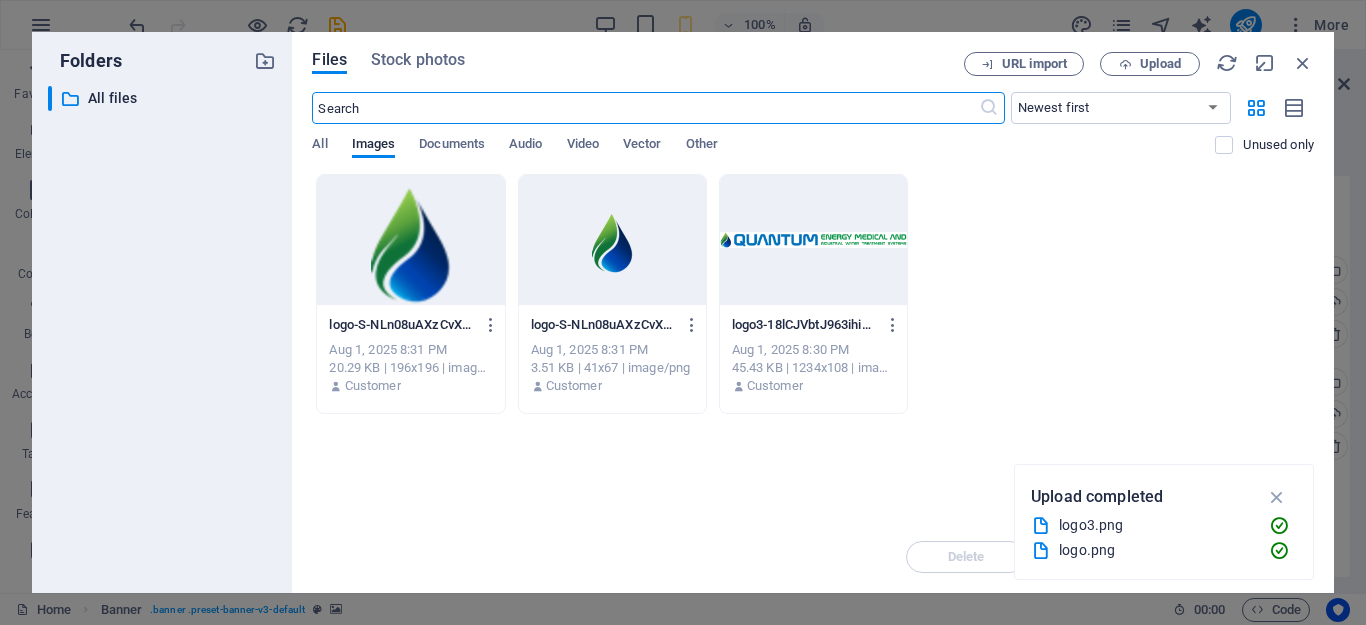 scroll, scrollTop: 556, scrollLeft: 0, axis: vertical 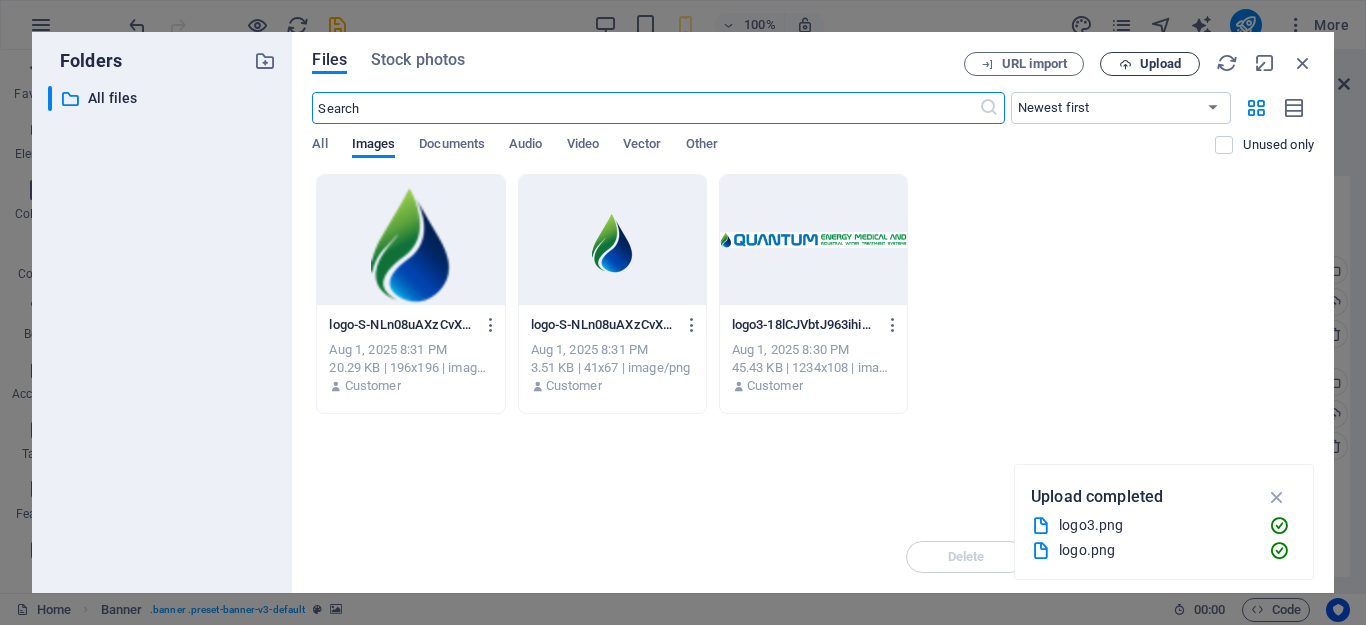 click on "Upload" at bounding box center (1160, 64) 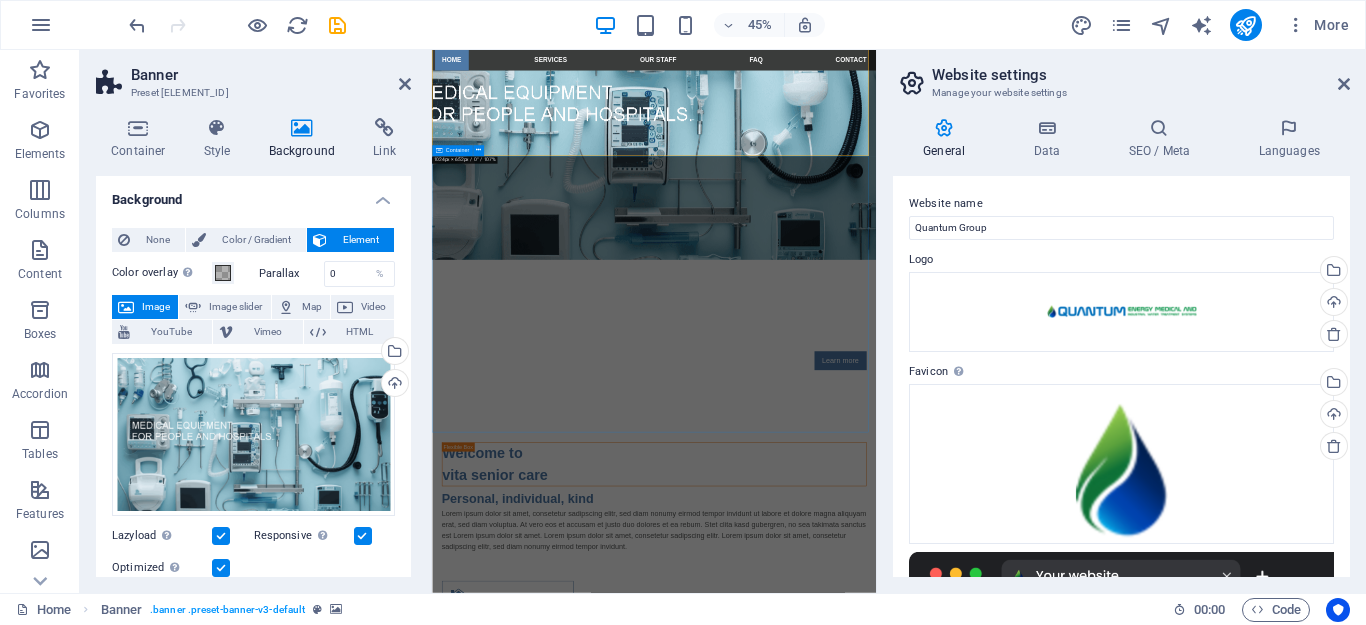 click on "Welcome to vita senior care Personal, individual, kind Lorem ipsum dolor sit amet, consetetur sadipscing elitr, sed diam nonumy eirmod tempor invidunt ut labore et dolore magna aliquyam erat, sed diam voluptua. At vero eos et accusam et justo duo dolores et ea rebum. Stet clita kasd gubergren, no sea takimata sanctus est Lorem ipsum dolor sit amet. Lorem ipsum dolor sit amet, consetetur sadipscing elitr. Lorem ipsum dolor sit amet, consetetur sadipscing elitr, sed diam nonumy eirmod tempor invidunt. Headline Lorem ipsum dolor sit amet, consetetur sadipscing elitr, sed diam nonumy eirmod tempor. Headline Lorem ipsum dolor sit amet, consetetur sadipscing elitr, sed diam nonumy eirmod tempor. Headline Lorem ipsum dolor sit amet, consetetur sadipscing elitr, sed diam nonumy eirmod tempor." at bounding box center (925, 1397) 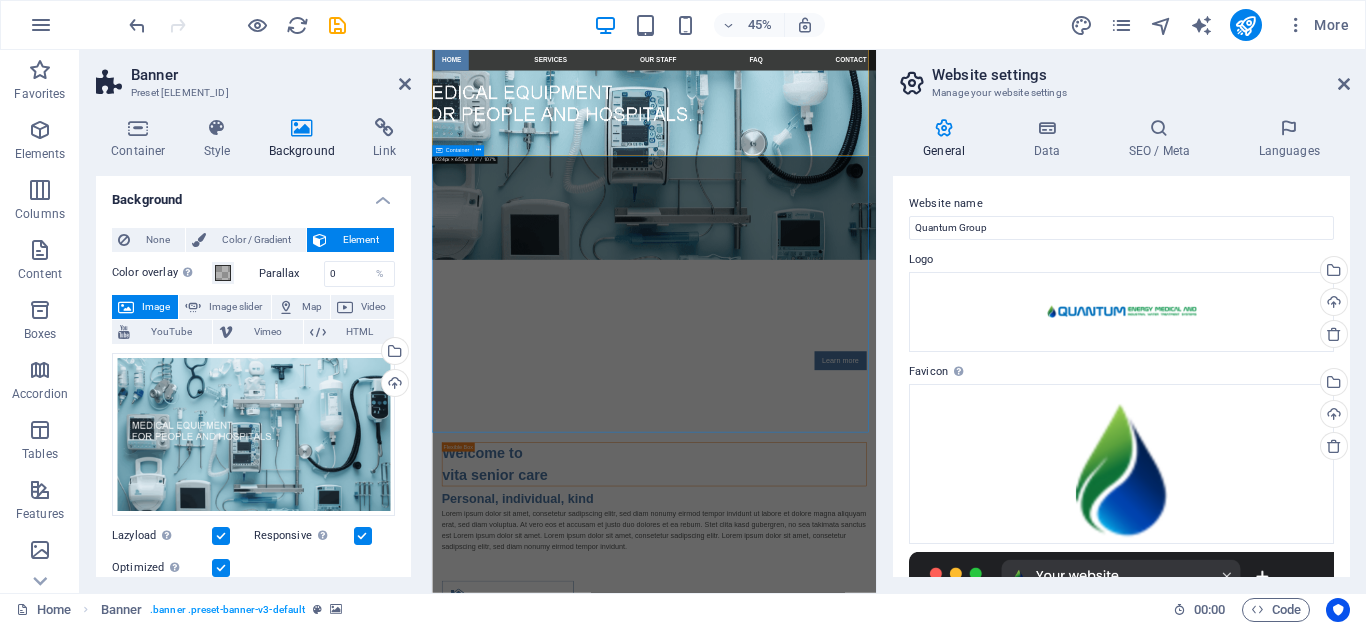 click on "Welcome to vita senior care Personal, individual, kind Lorem ipsum dolor sit amet, consetetur sadipscing elitr, sed diam nonumy eirmod tempor invidunt ut labore et dolore magna aliquyam erat, sed diam voluptua. At vero eos et accusam et justo duo dolores et ea rebum. Stet clita kasd gubergren, no sea takimata sanctus est Lorem ipsum dolor sit amet. Lorem ipsum dolor sit amet, consetetur sadipscing elitr. Lorem ipsum dolor sit amet, consetetur sadipscing elitr, sed diam nonumy eirmod tempor invidunt. Headline Lorem ipsum dolor sit amet, consetetur sadipscing elitr, sed diam nonumy eirmod tempor. Headline Lorem ipsum dolor sit amet, consetetur sadipscing elitr, sed diam nonumy eirmod tempor. Headline Lorem ipsum dolor sit amet, consetetur sadipscing elitr, sed diam nonumy eirmod tempor." at bounding box center (925, 1397) 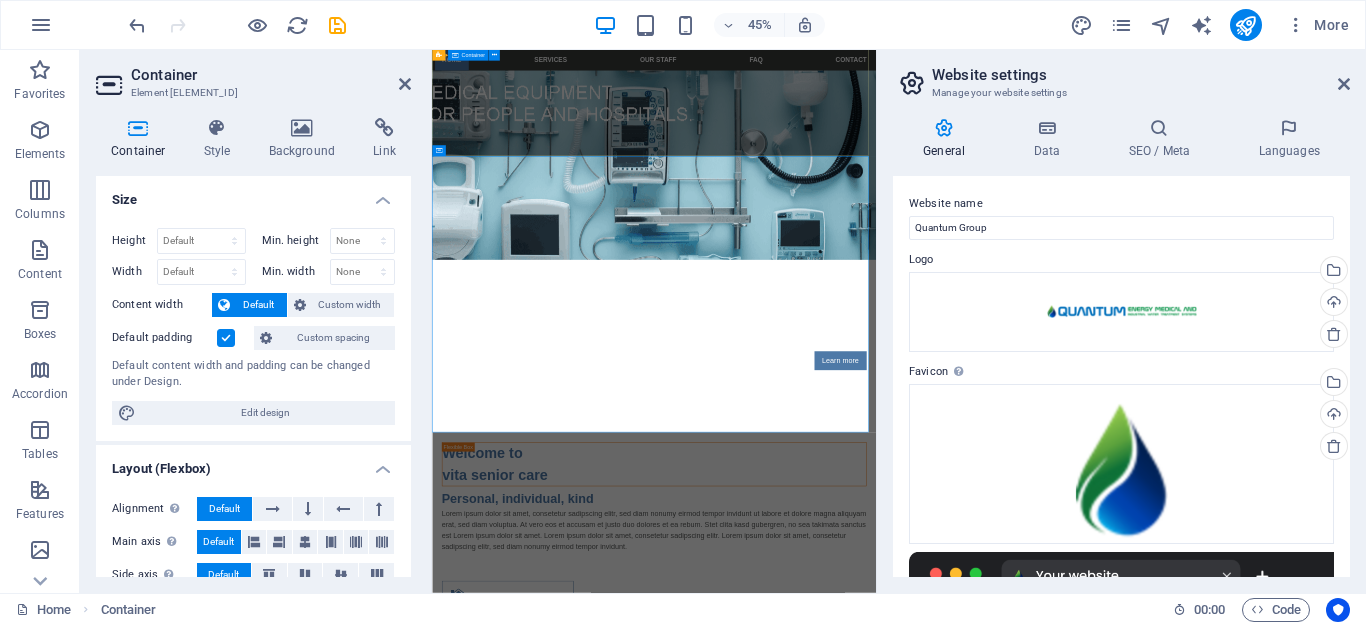 click on "Certified Care For your family Learn more" at bounding box center [925, 678] 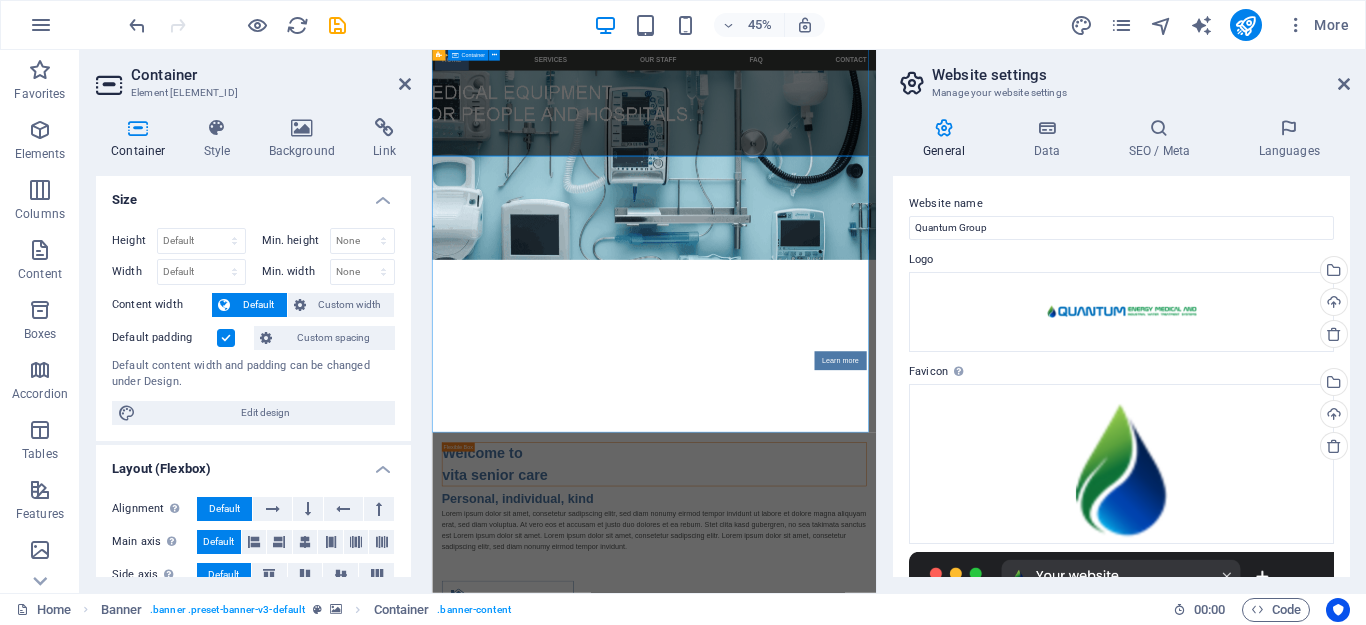 click on "Certified Care For your family Learn more" at bounding box center [925, 678] 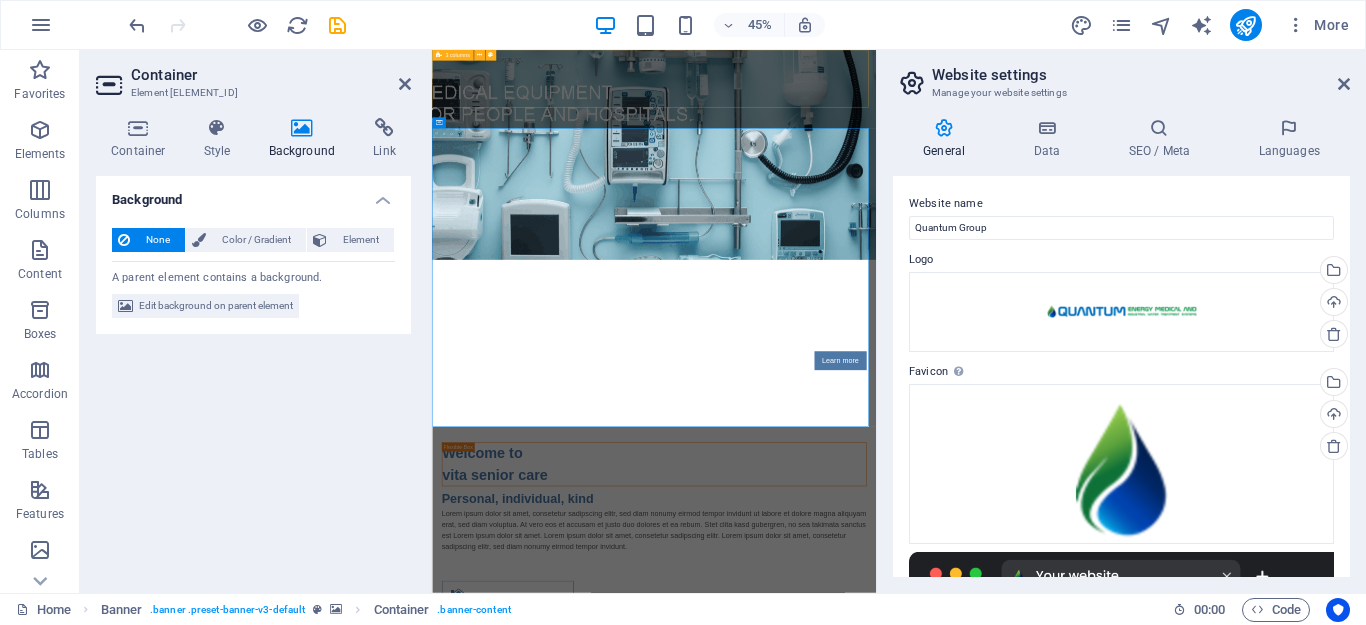 scroll, scrollTop: 0, scrollLeft: 0, axis: both 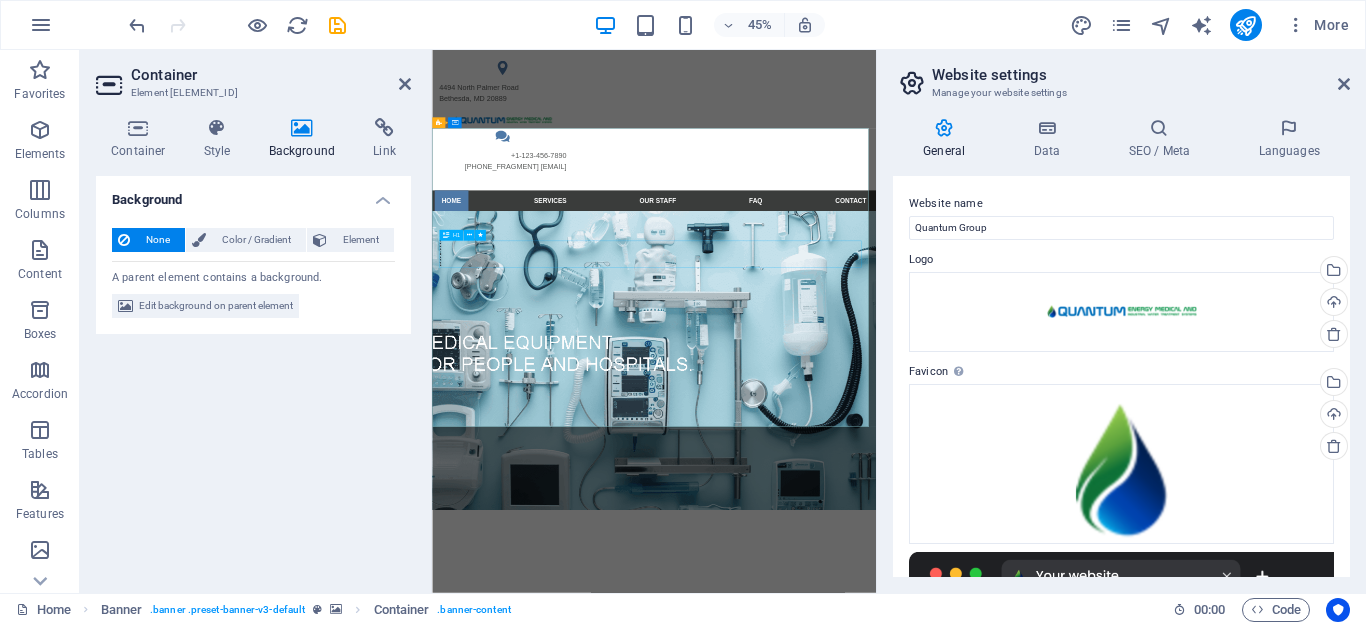 click on "Certified Care" at bounding box center (926, 1182) 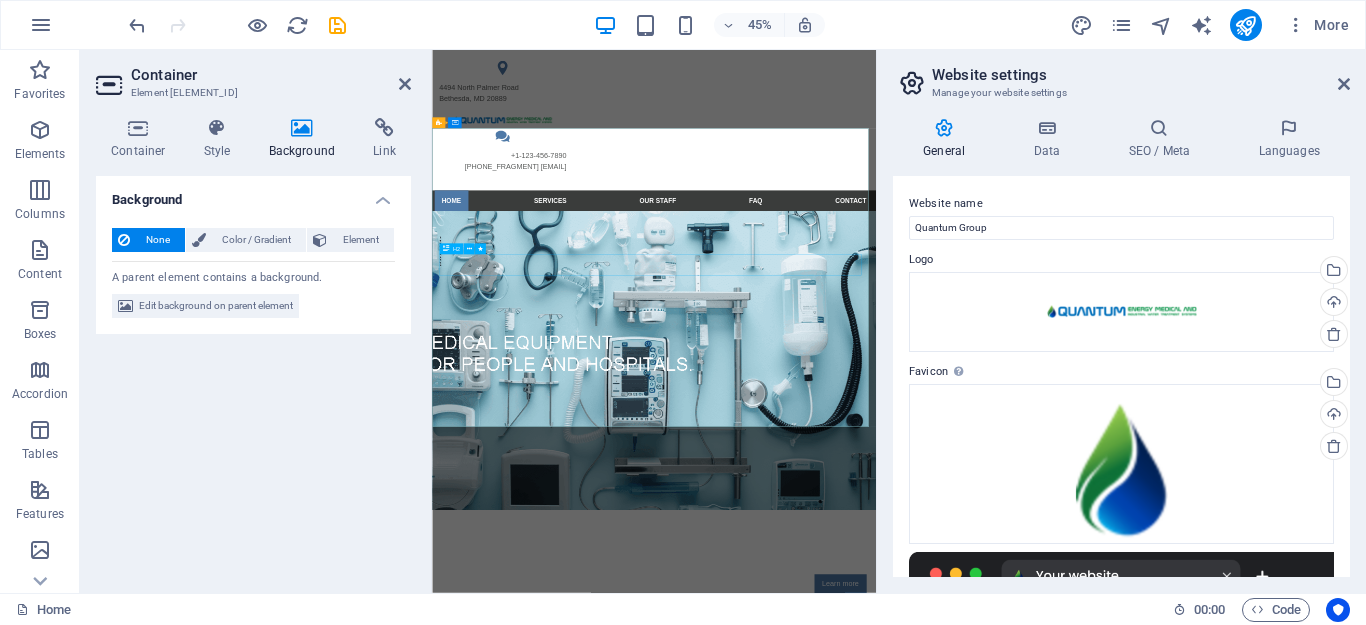 click on "For your family" at bounding box center [926, 1176] 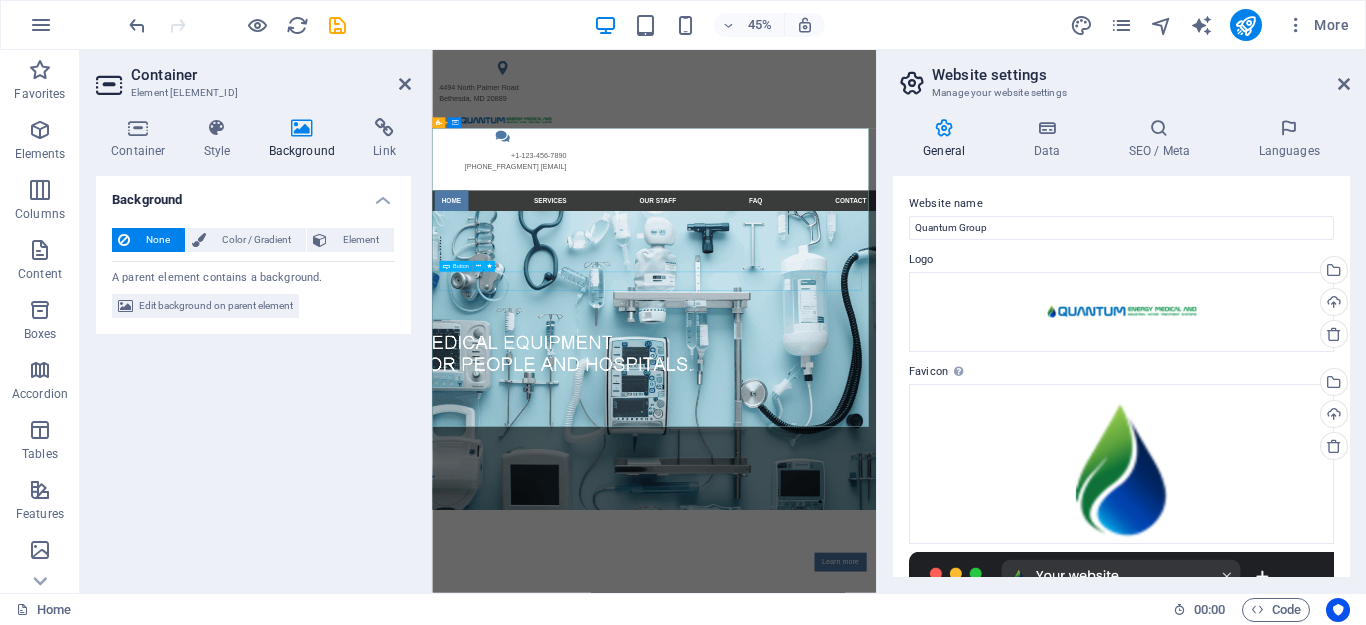 click on "Learn more" at bounding box center [926, 1188] 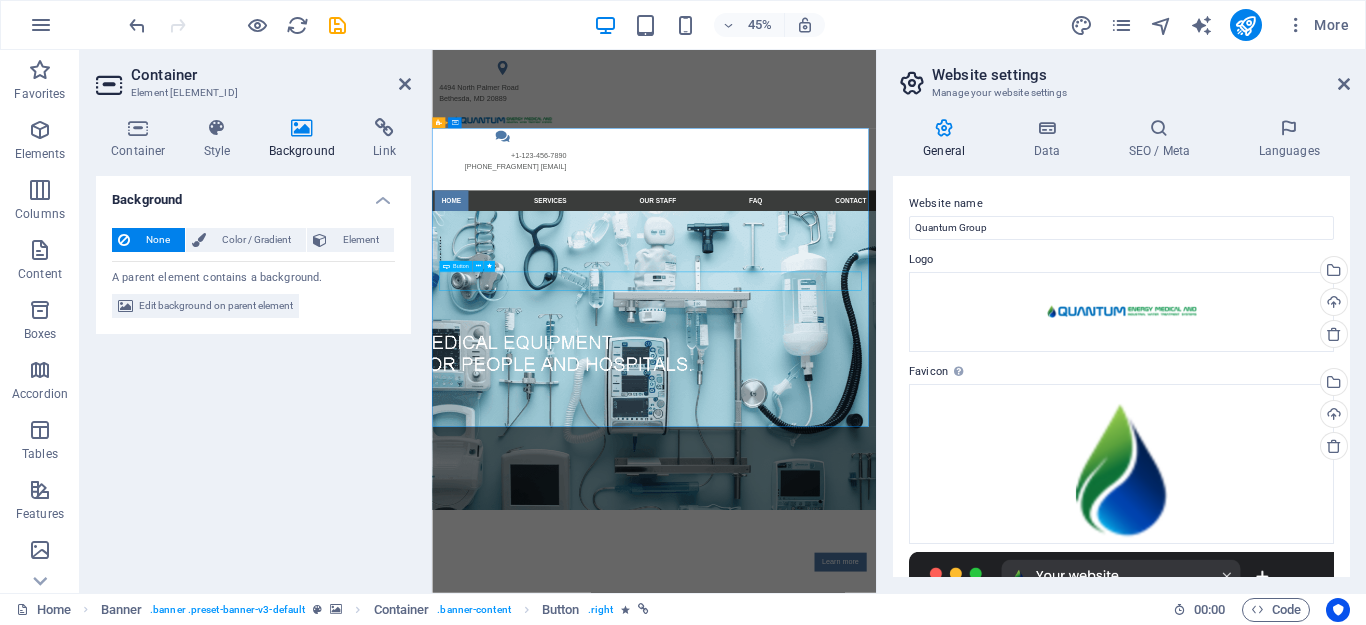click on "Learn more" at bounding box center [926, 1188] 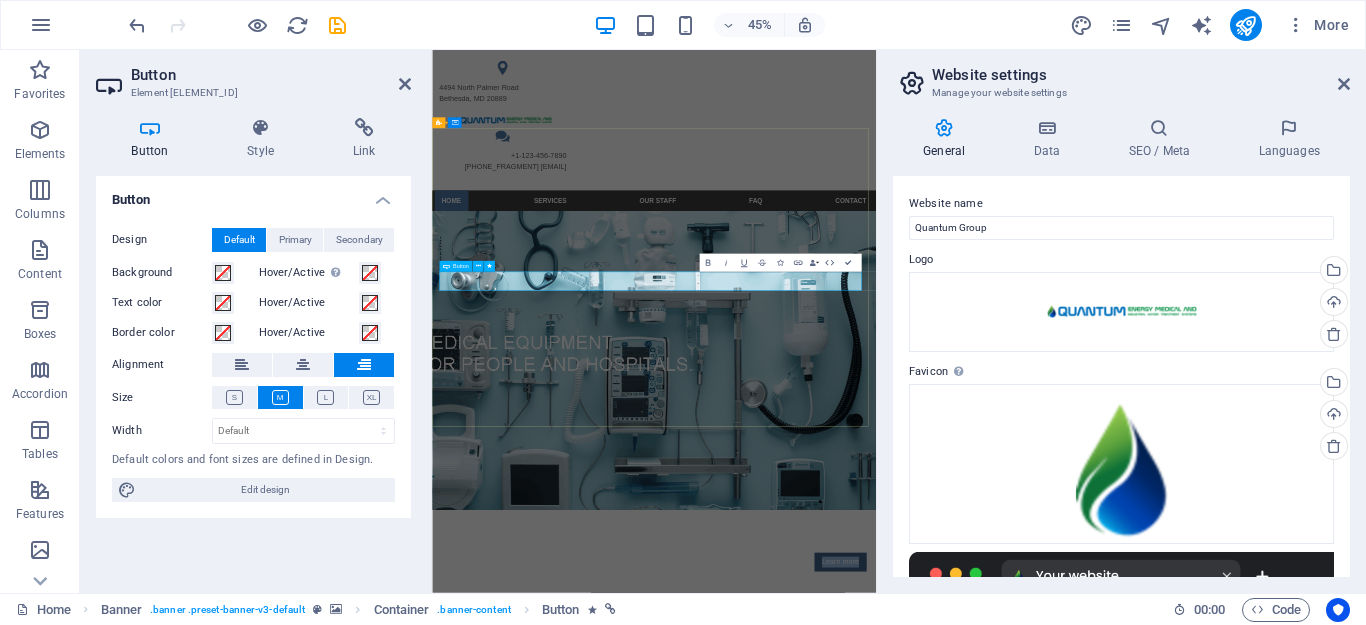 click on "Learn more" at bounding box center (1340, 1188) 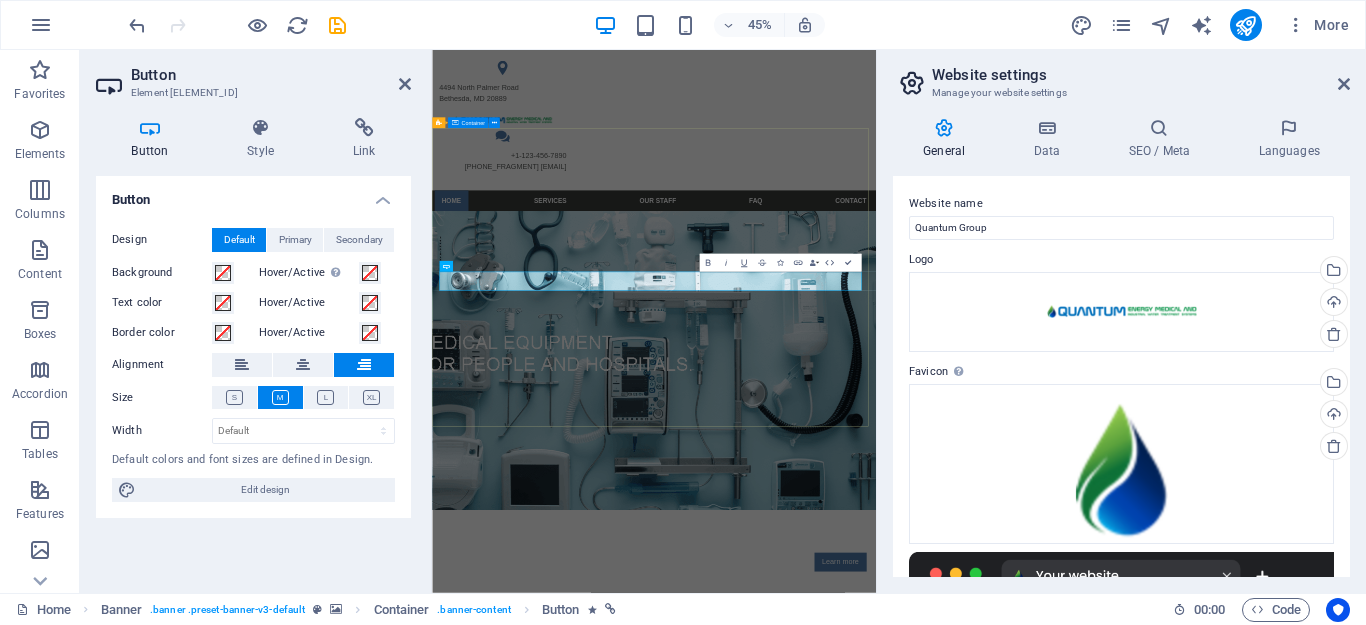 click on "Learn more" at bounding box center (925, 1180) 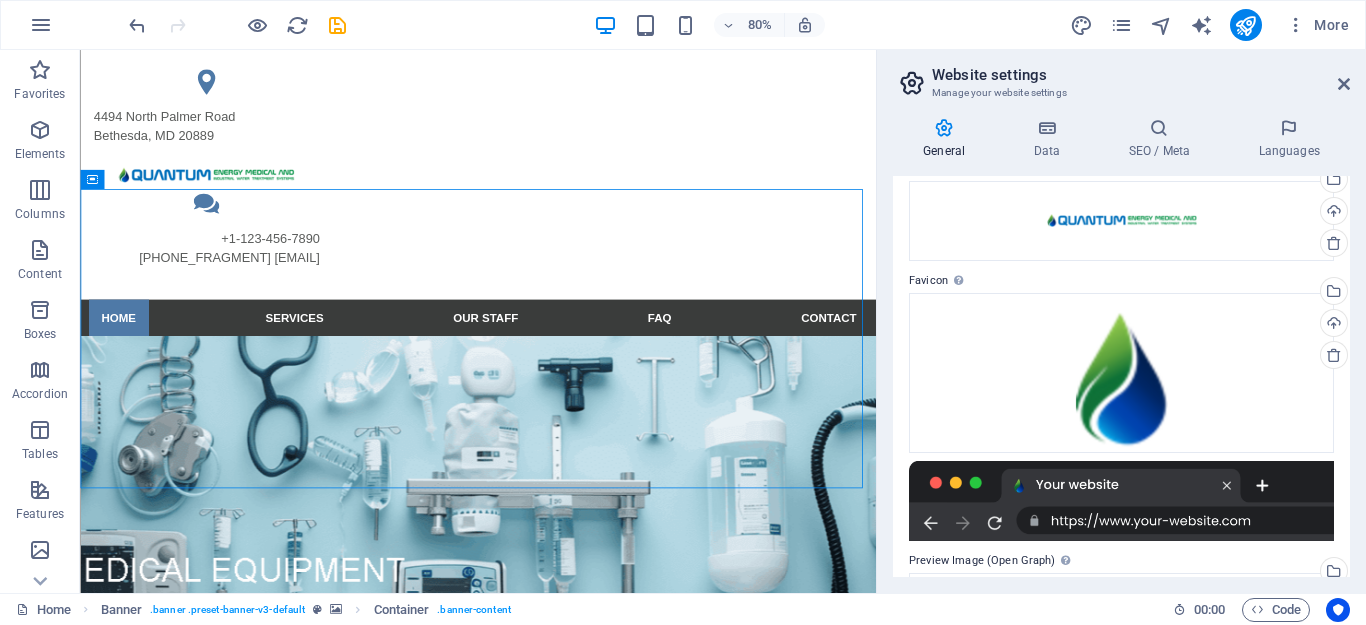 scroll, scrollTop: 0, scrollLeft: 0, axis: both 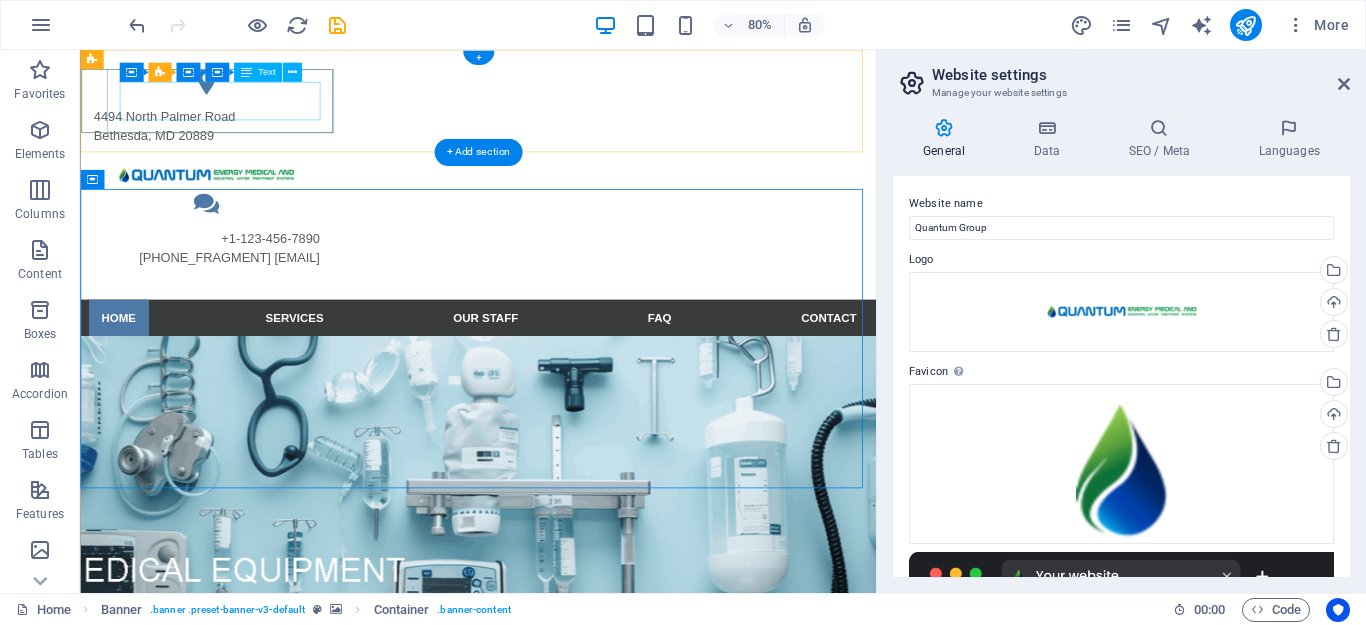 click on "4494 North Palmer Road Bethesda, MD   20889" at bounding box center [237, 146] 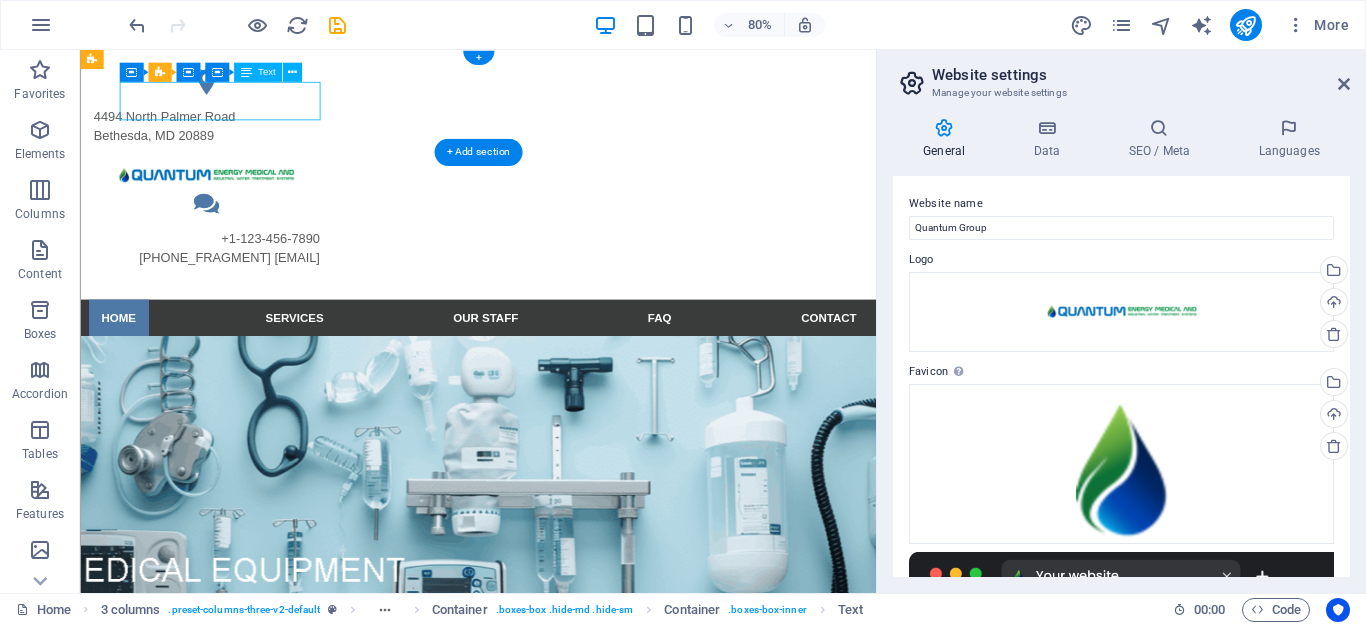 click on "4494 North Palmer Road Bethesda, MD   20889" at bounding box center (237, 146) 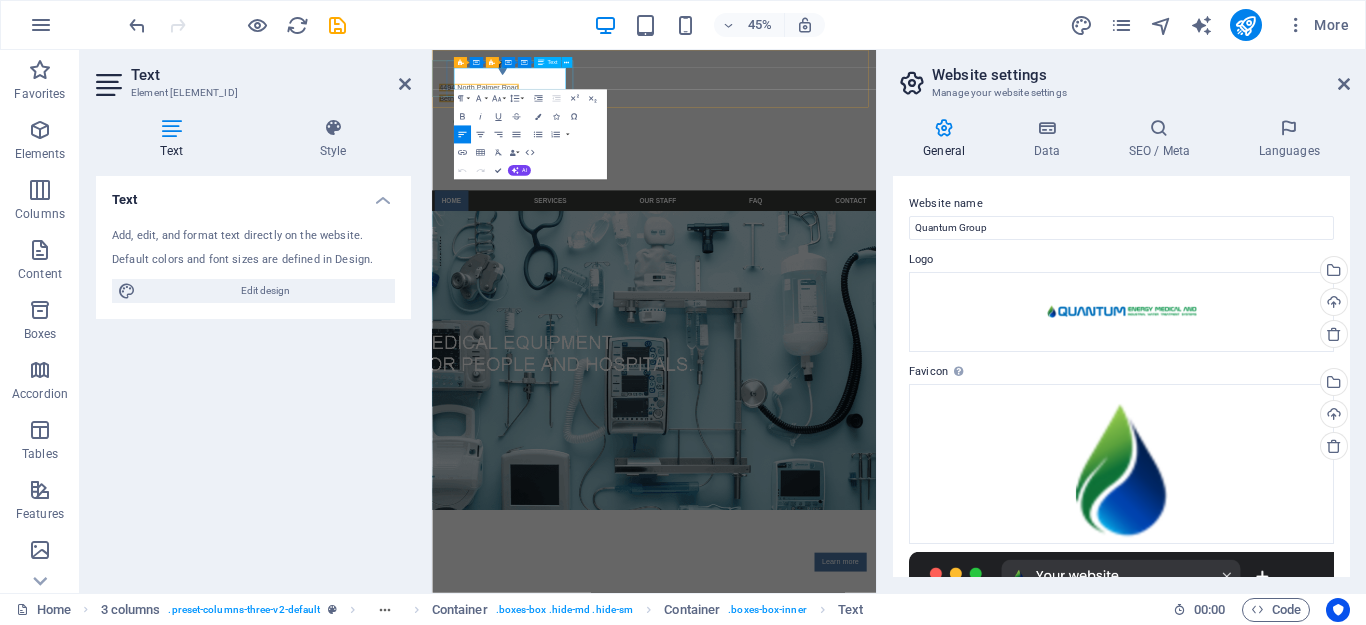 click on "Bethesda, MD   20889" at bounding box center (589, 158) 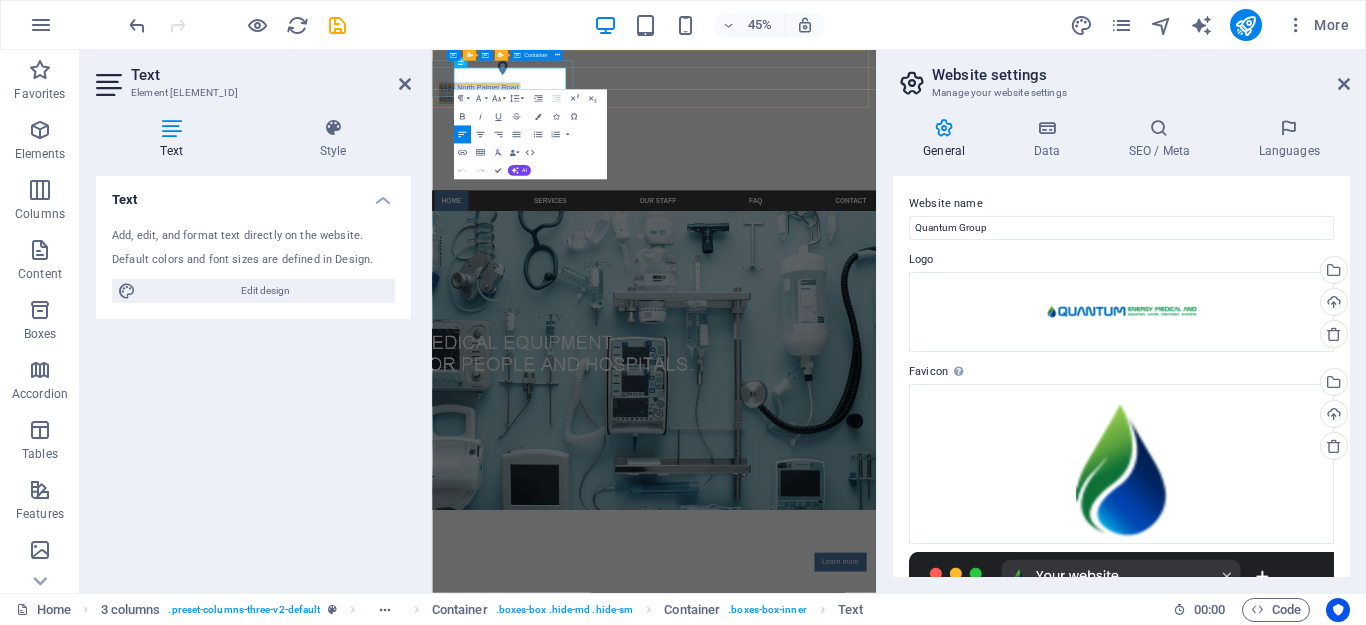 drag, startPoint x: 636, startPoint y: 116, endPoint x: 889, endPoint y: 115, distance: 253.00198 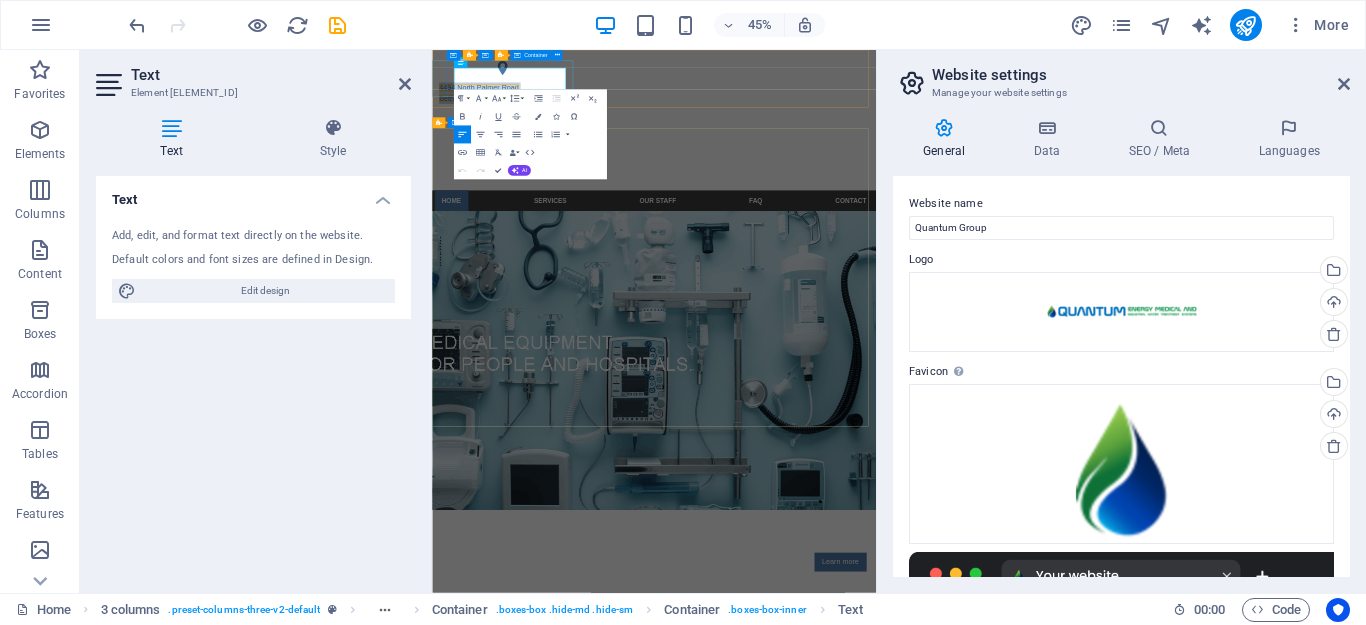 type 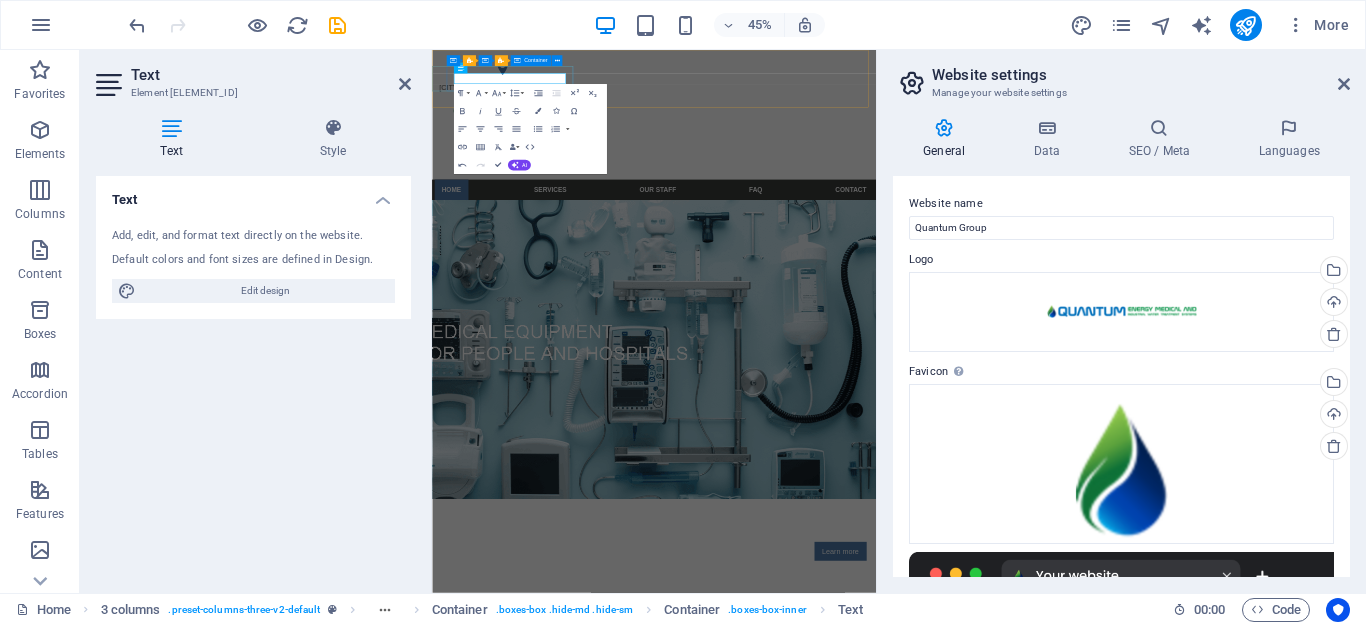 click on "Add, edit, and format text directly on the website. Default colors and font sizes are defined in Design. Edit design" at bounding box center [253, 265] 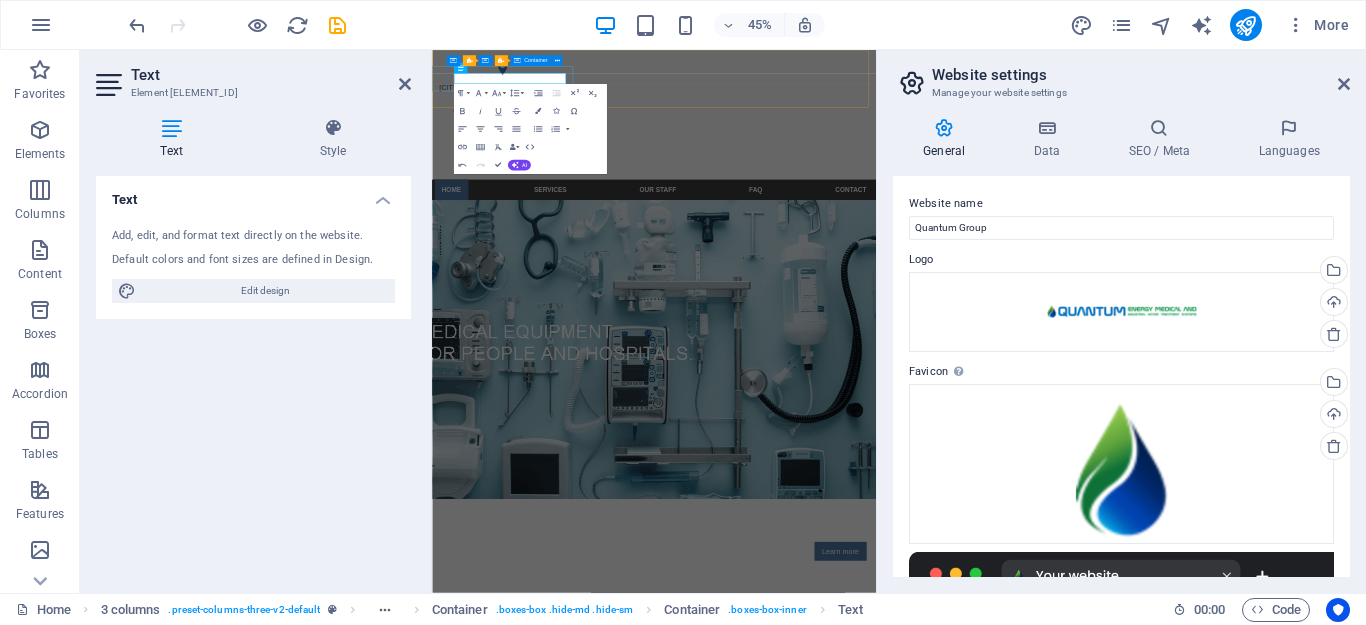 click on "[CITY] / [COUNTRY]" at bounding box center [589, 134] 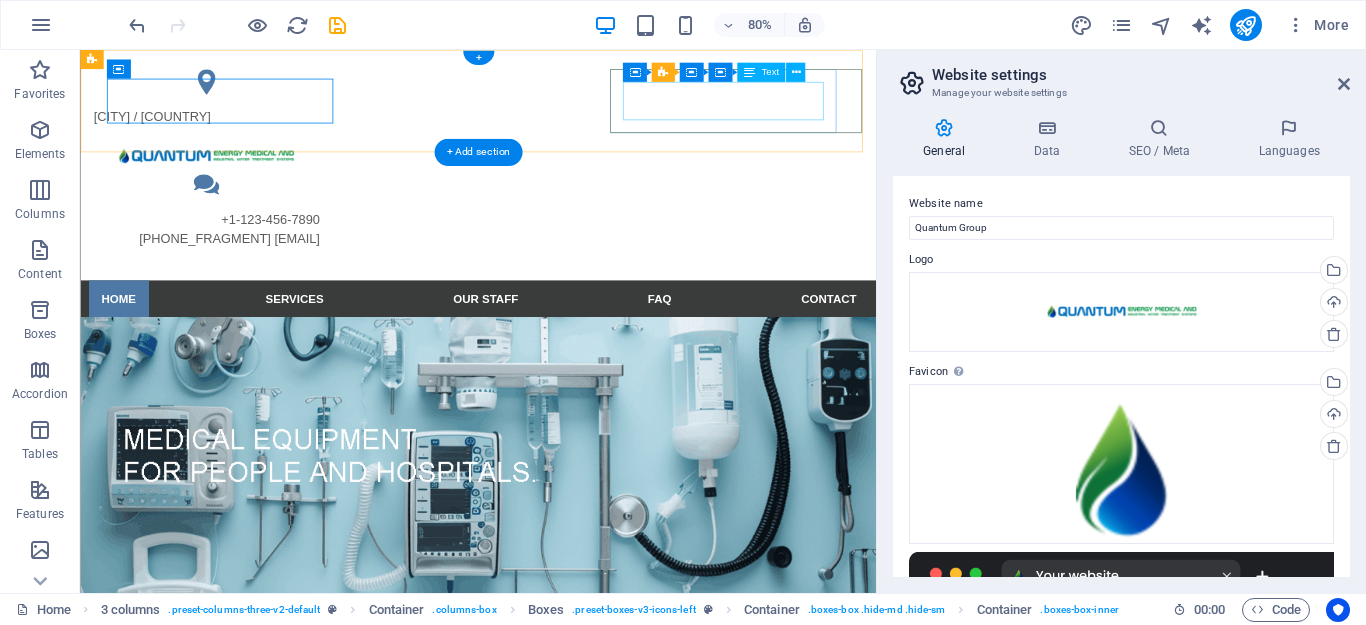 click on "+1-123-456-7890 106942d6e732af417017e4d9ddfd87@plesk.local" at bounding box center (237, 274) 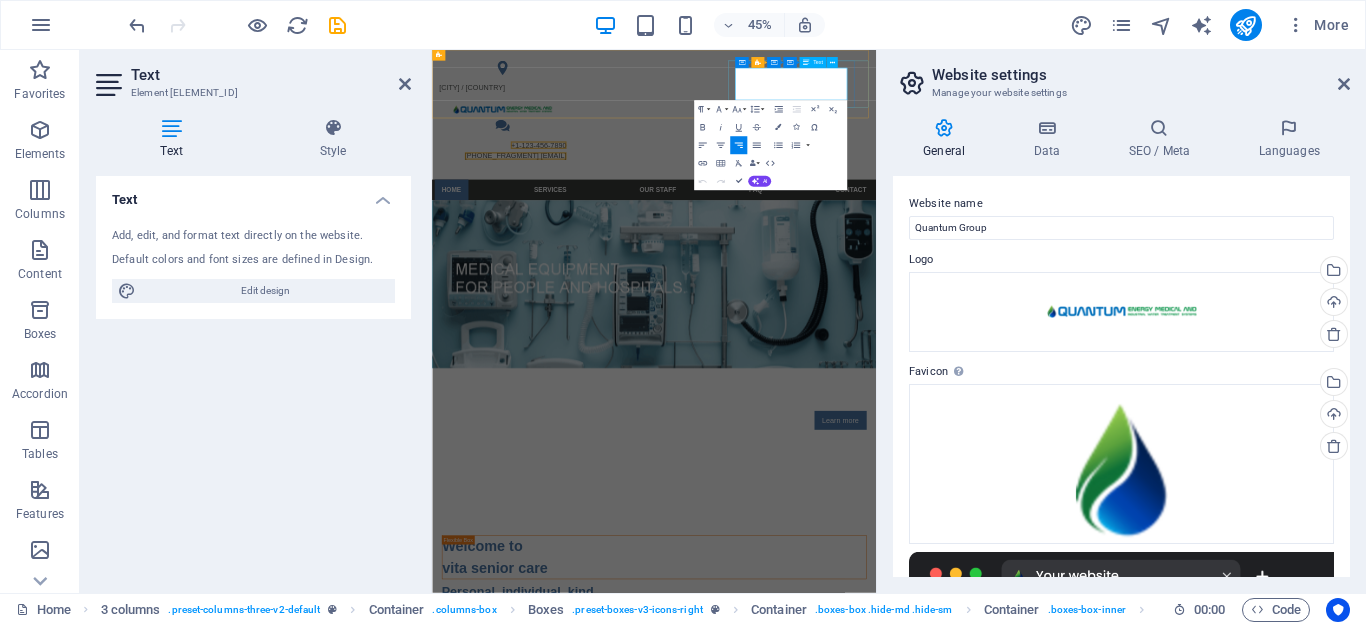 click on "+1-123-456-7890" at bounding box center [589, 262] 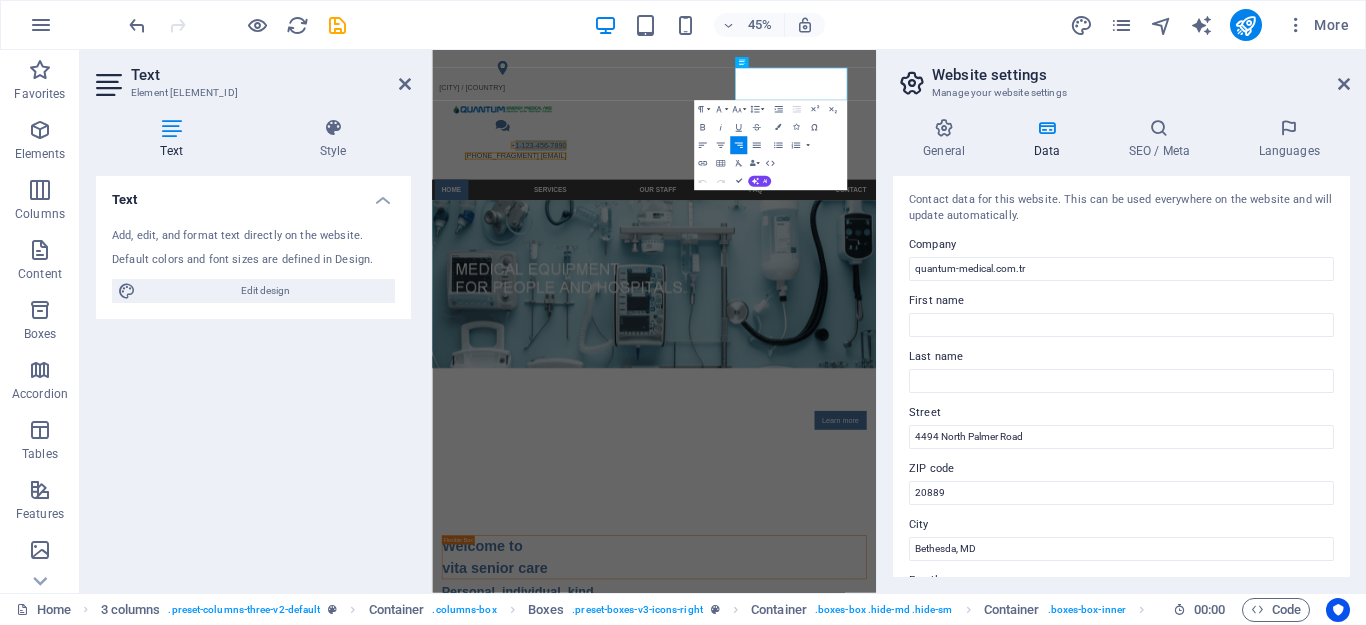 drag, startPoint x: 1240, startPoint y: 105, endPoint x: 1429, endPoint y: 98, distance: 189.12958 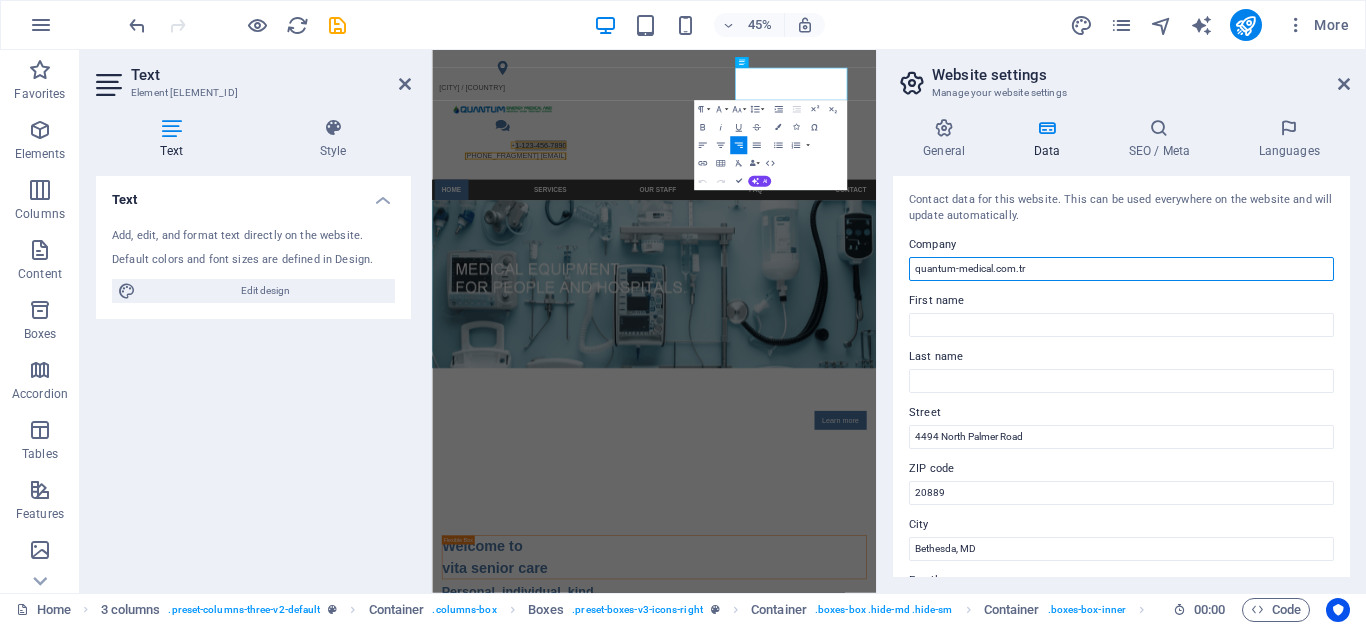 click on "quantum-medical.com.tr" at bounding box center [1121, 269] 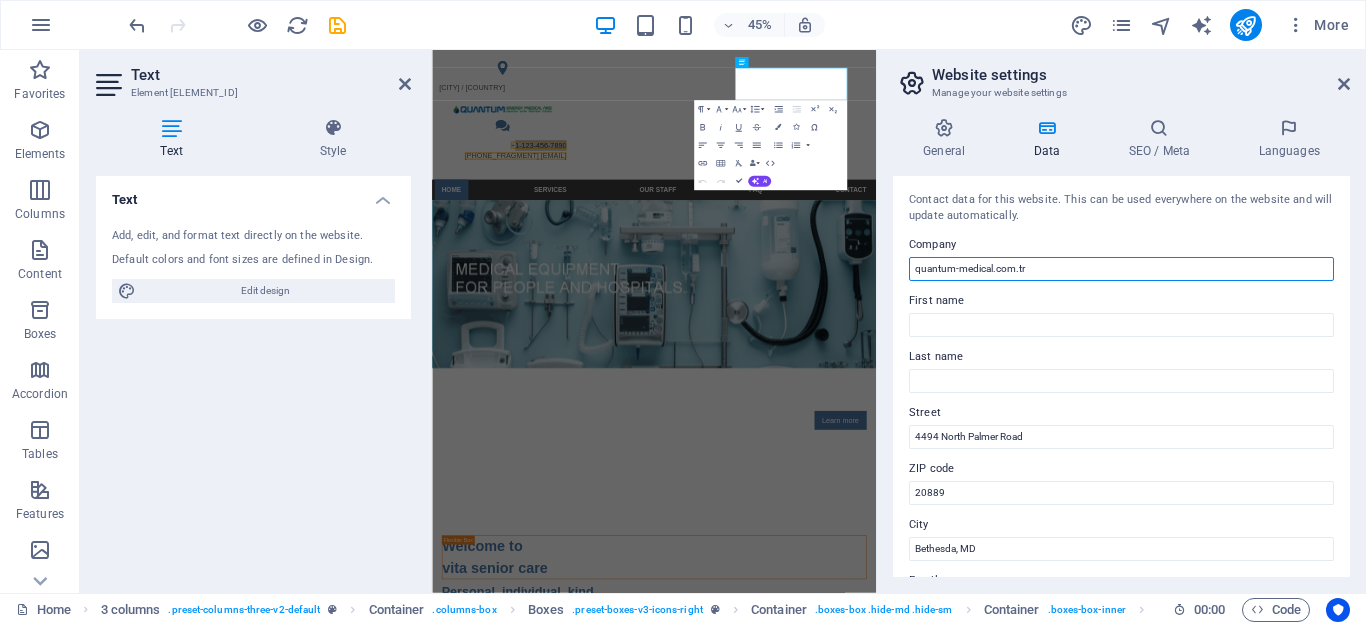 click on "quantum-medical.com.tr" at bounding box center (1121, 269) 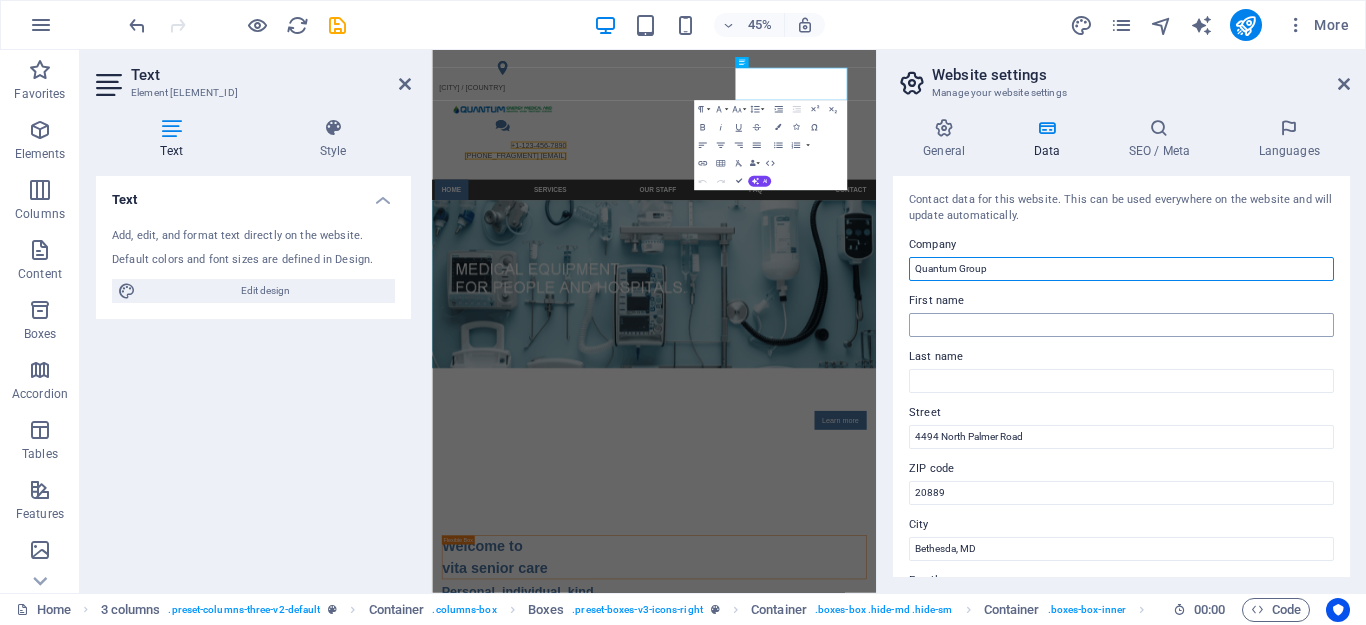 type on "Quantum Group" 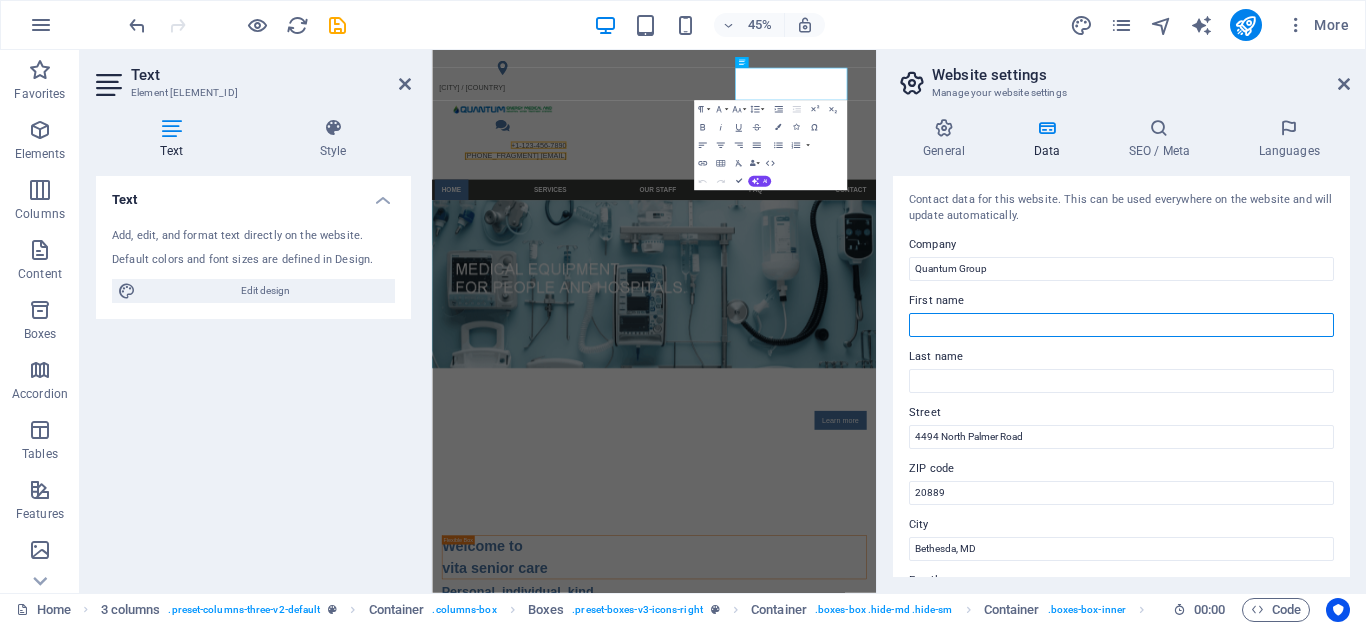click on "First name" at bounding box center (1121, 325) 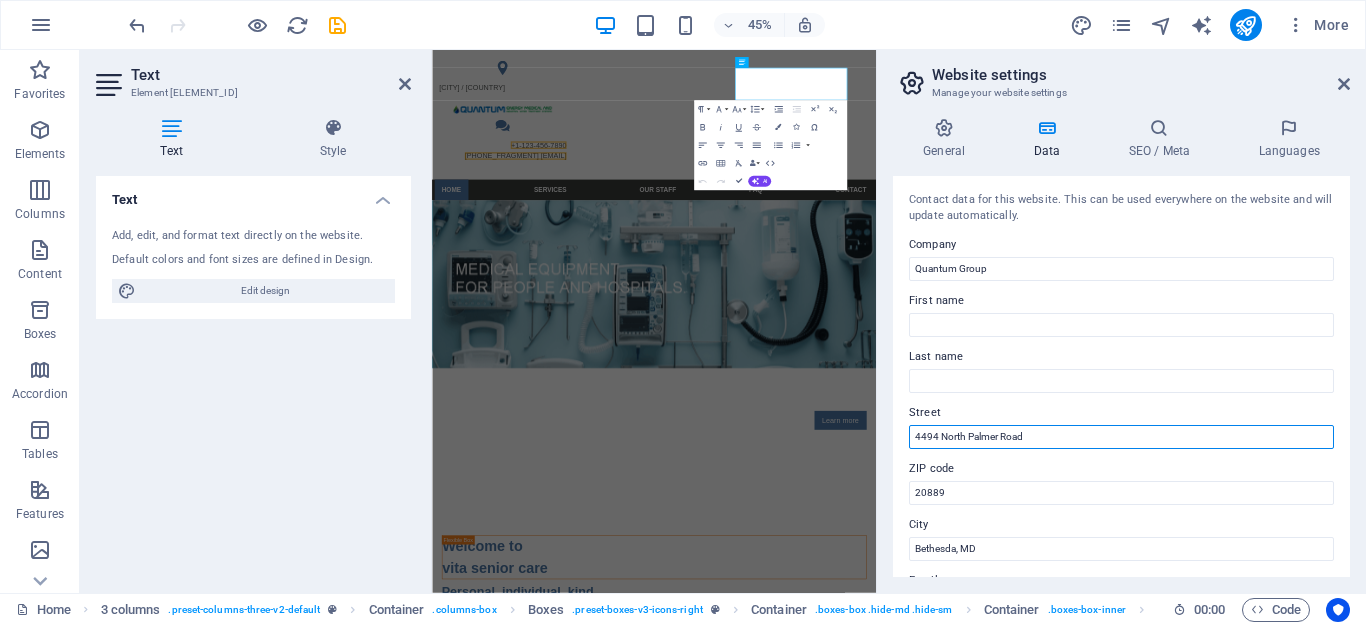click on "4494 North Palmer Road" at bounding box center [1121, 437] 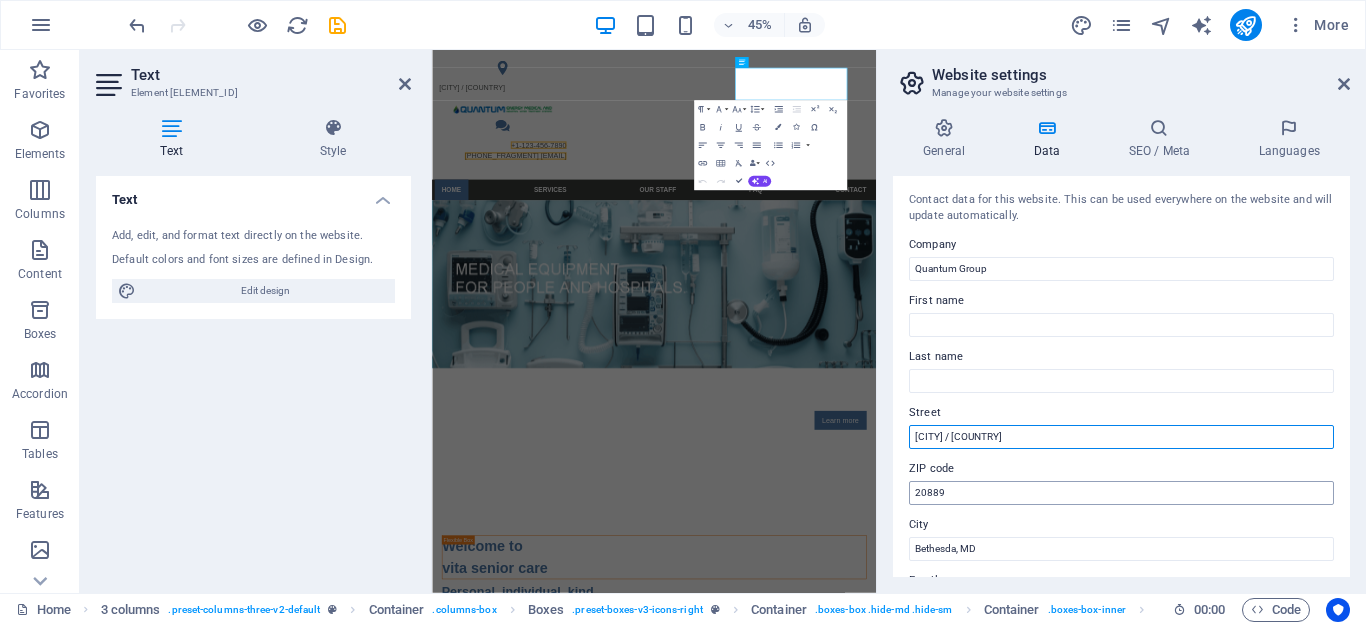 type on "[CITY] / [COUNTRY]" 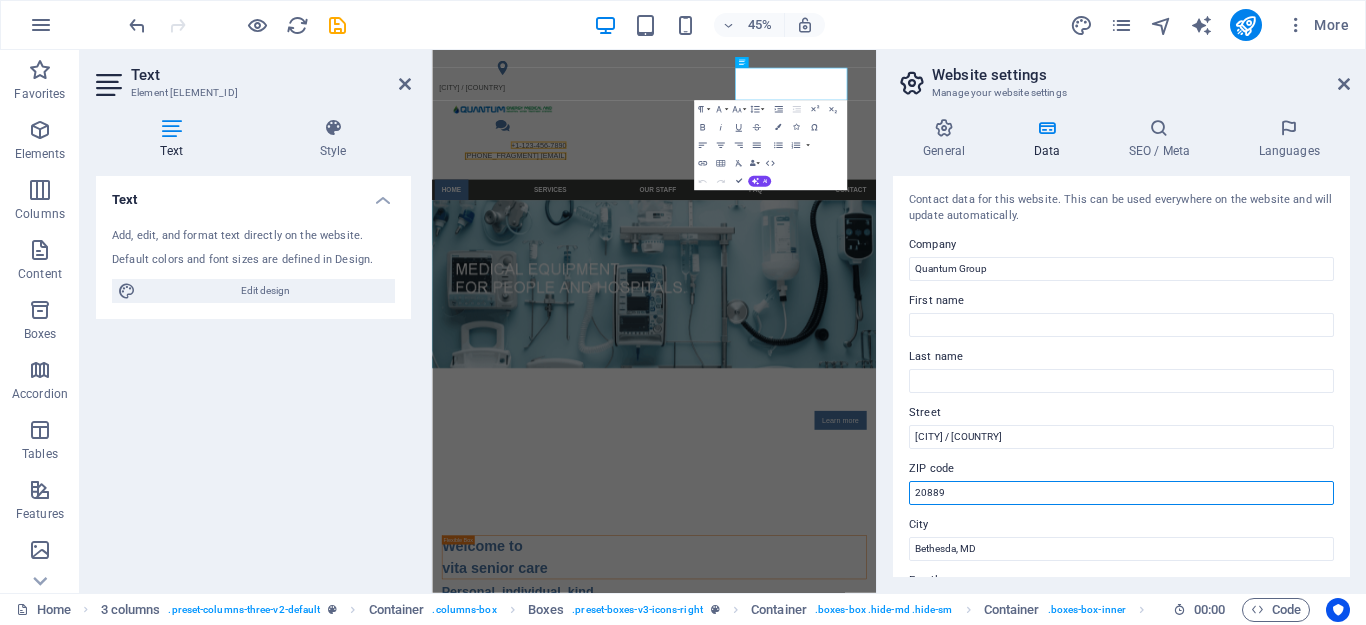 click on "20889" at bounding box center (1121, 493) 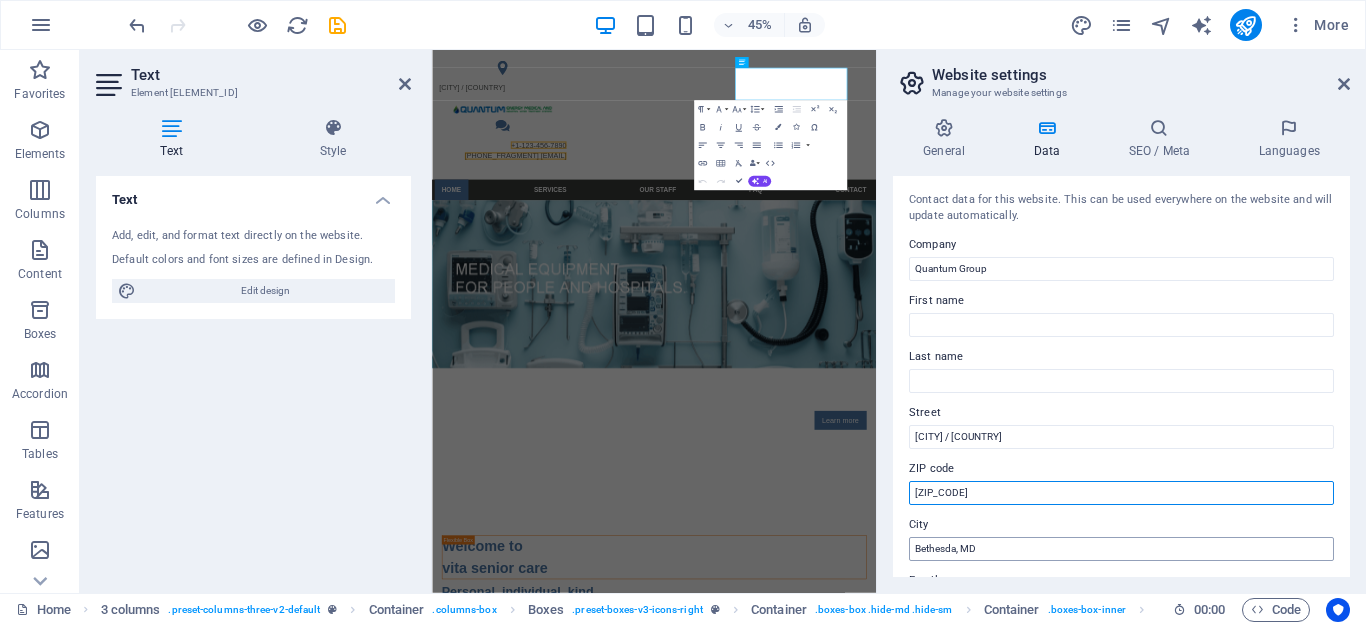 type on "35040" 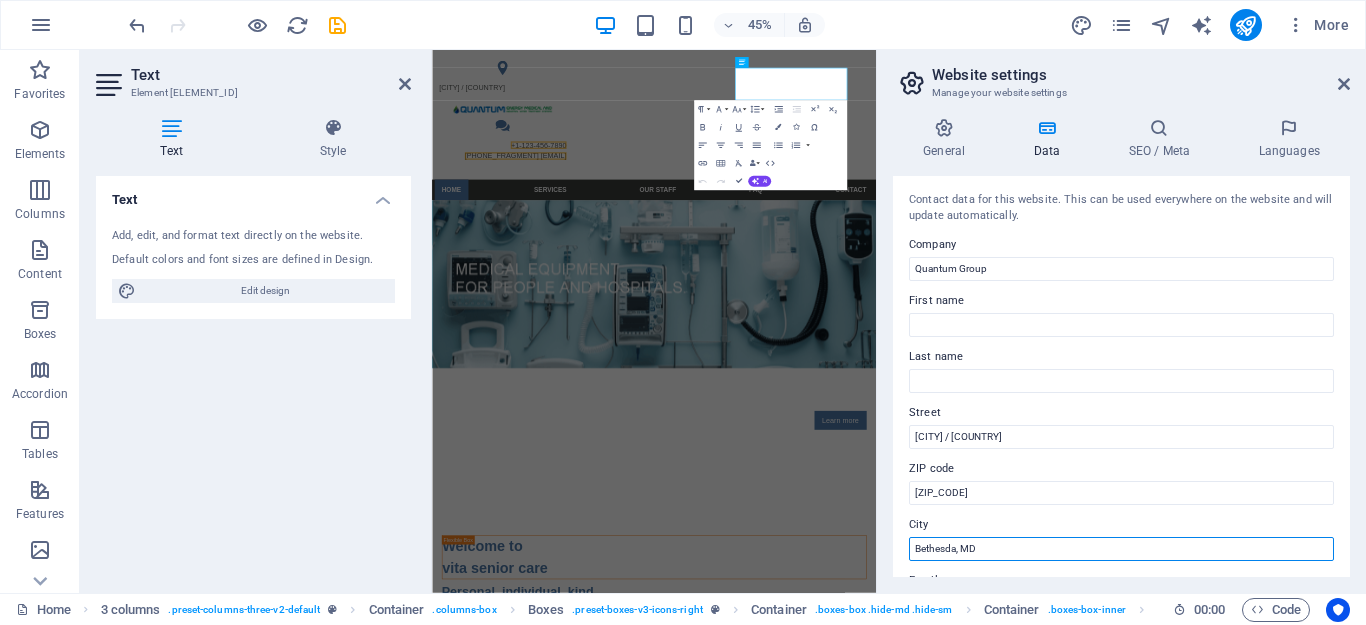click on "Bethesda, MD" at bounding box center (1121, 549) 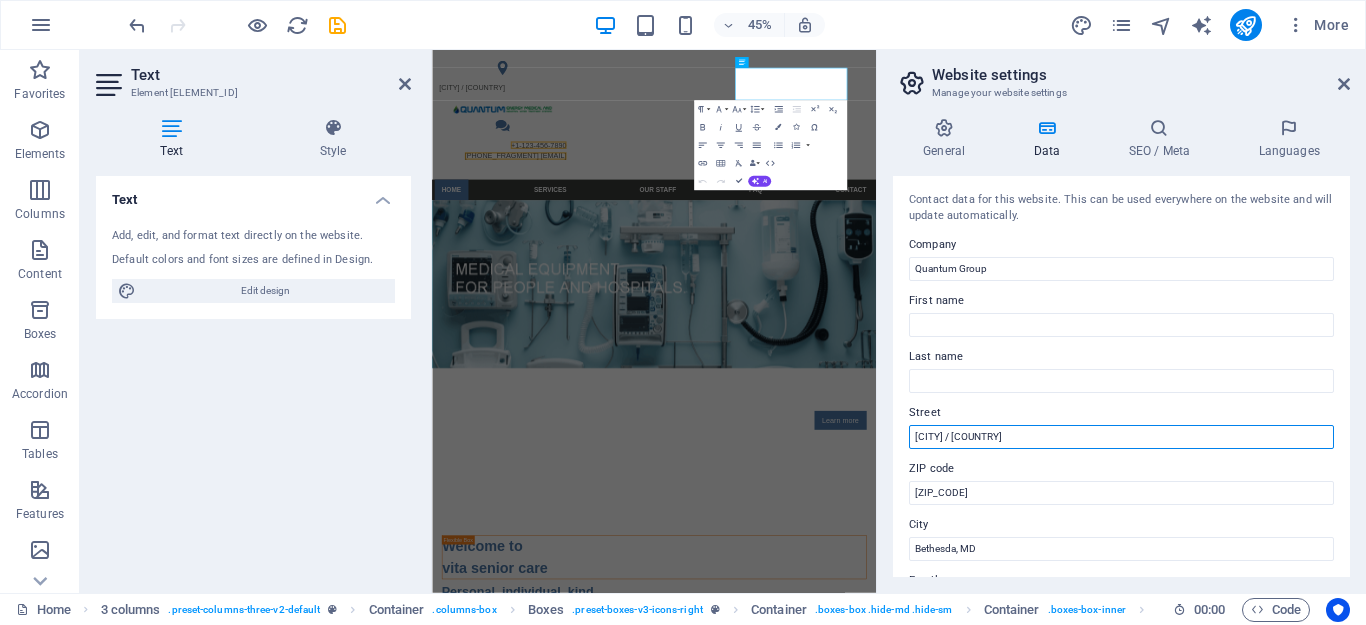 drag, startPoint x: 1008, startPoint y: 437, endPoint x: 891, endPoint y: 437, distance: 117 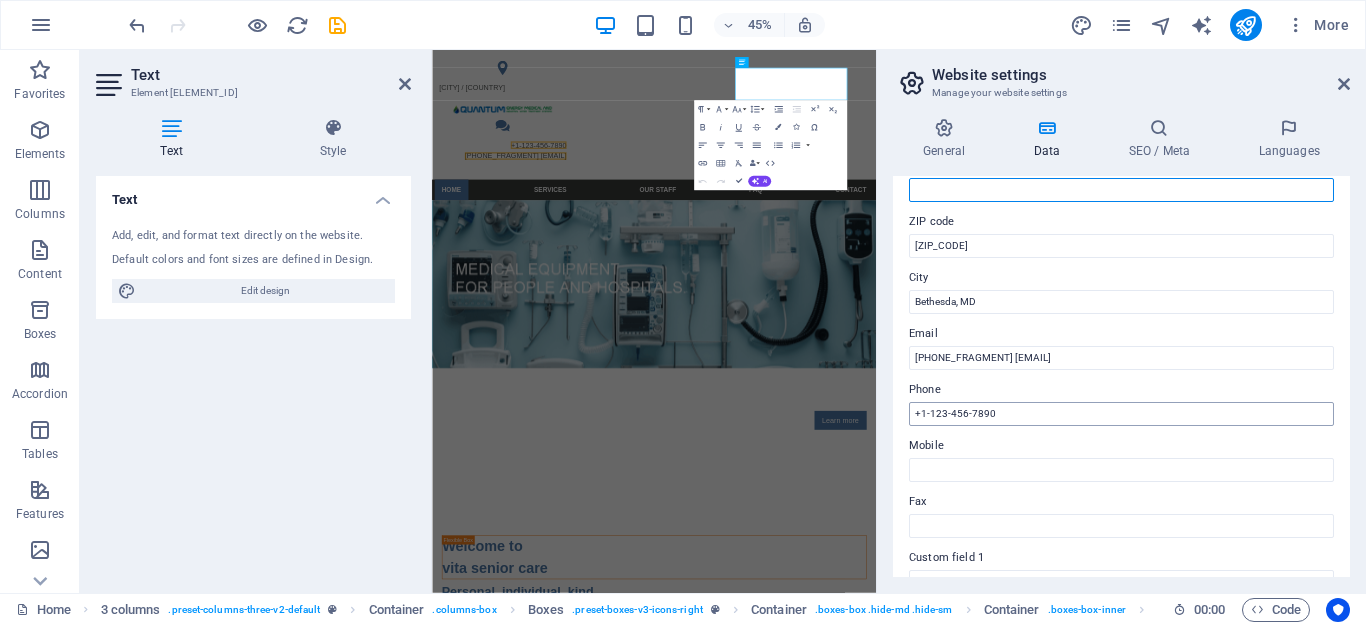 scroll, scrollTop: 249, scrollLeft: 0, axis: vertical 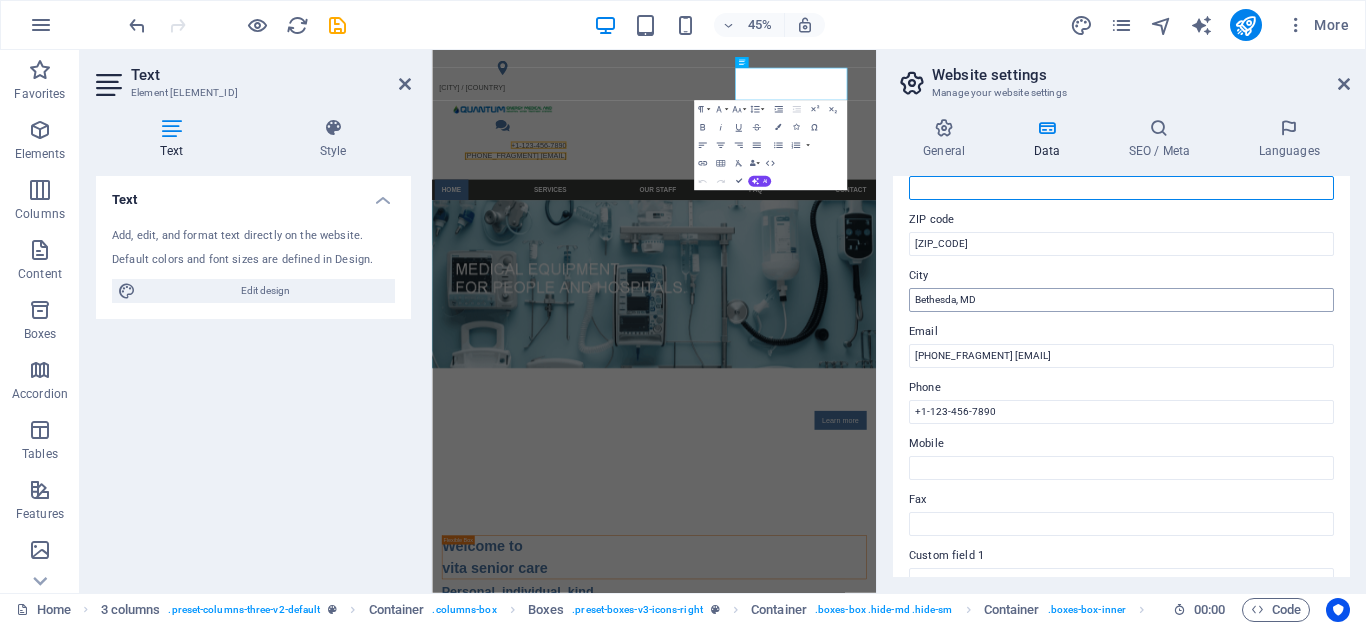 type 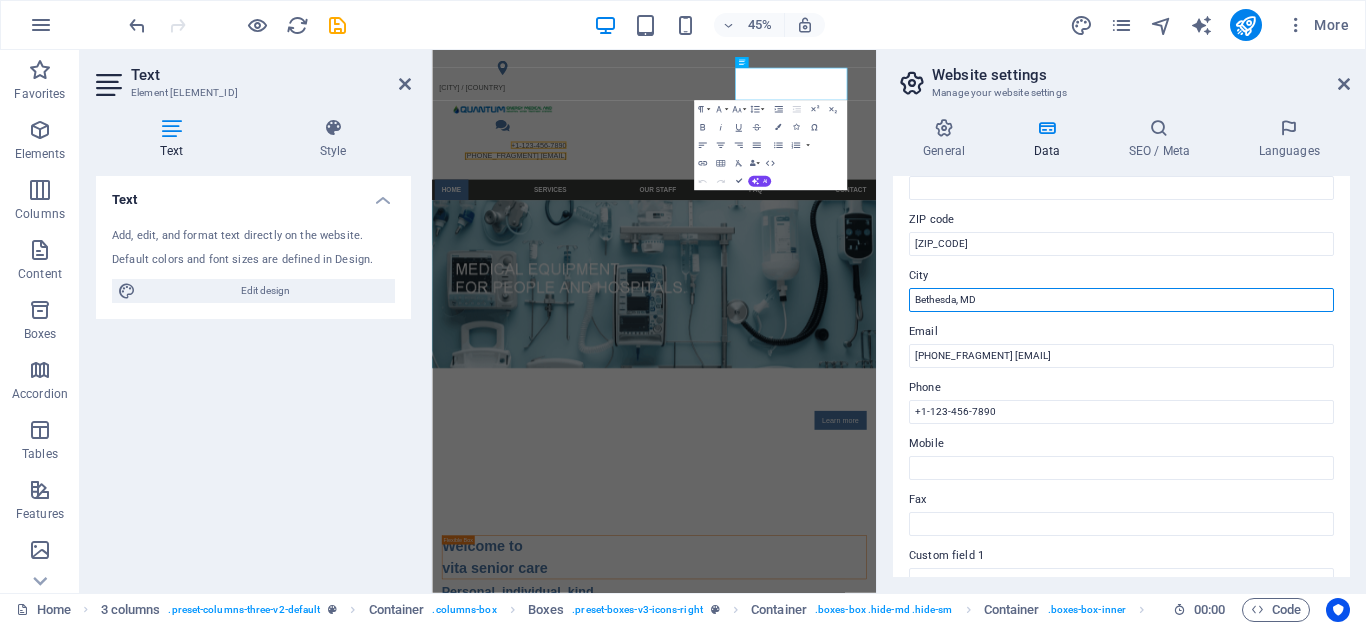 click on "Bethesda, MD" at bounding box center [1121, 300] 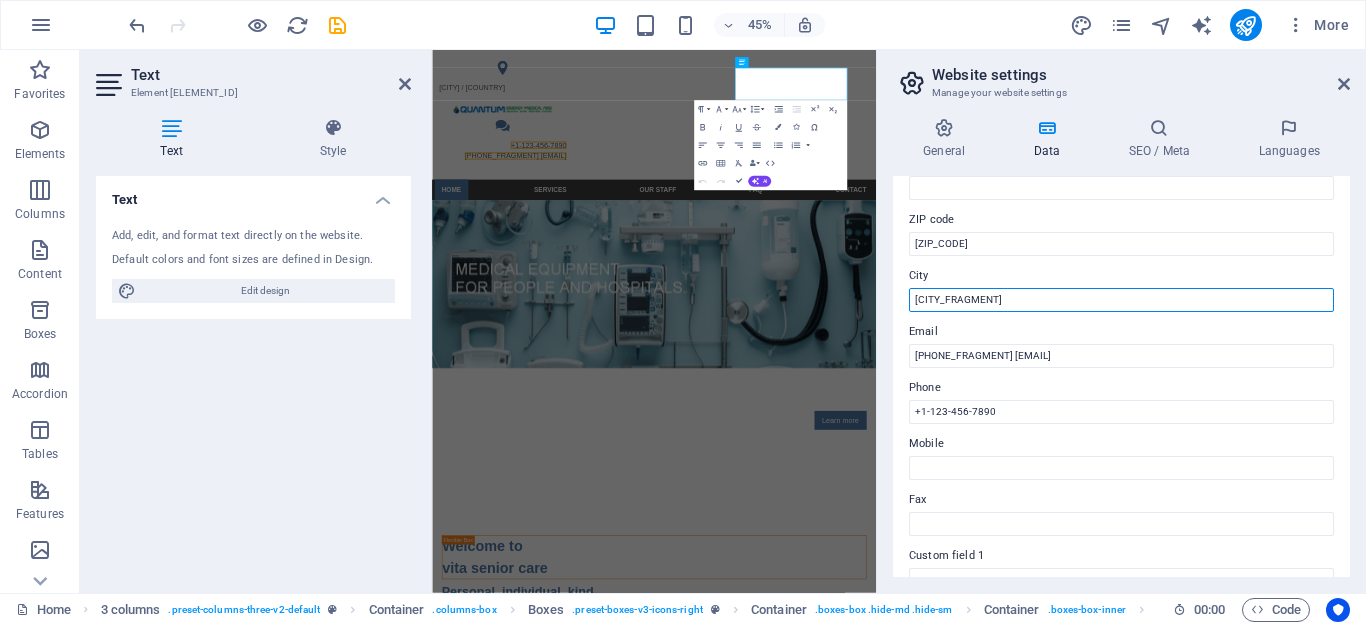type on "ı" 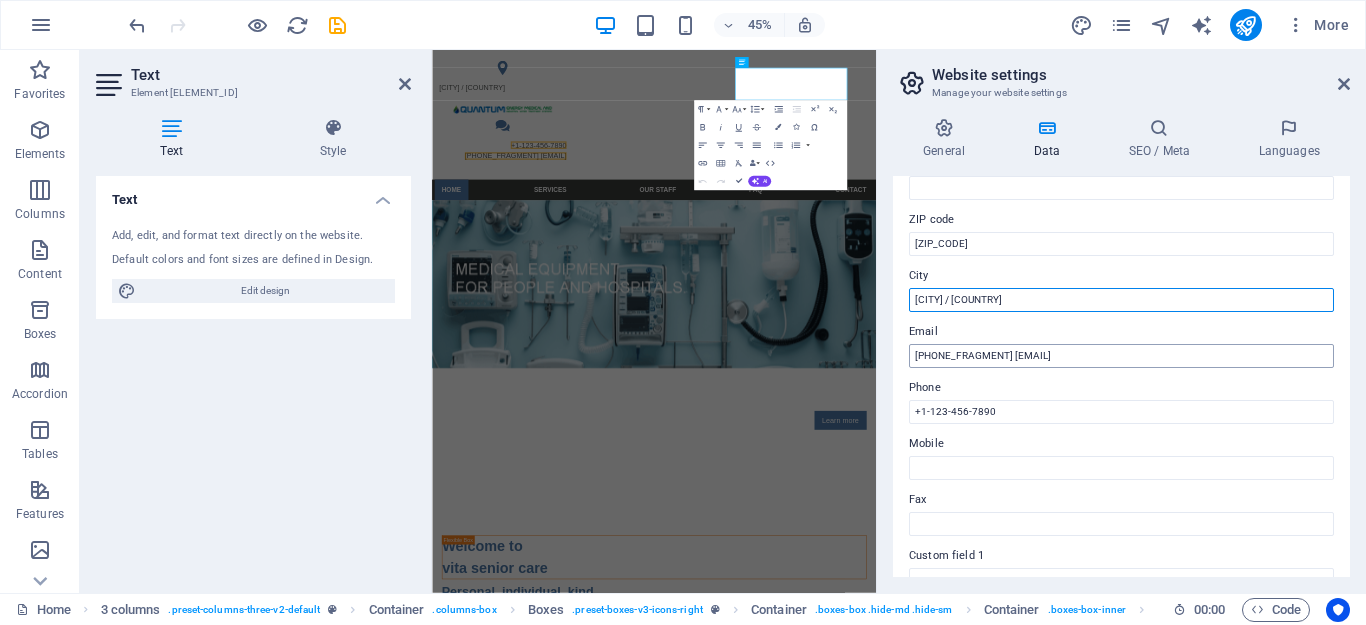 type on "[CITY] / [COUNTRY]" 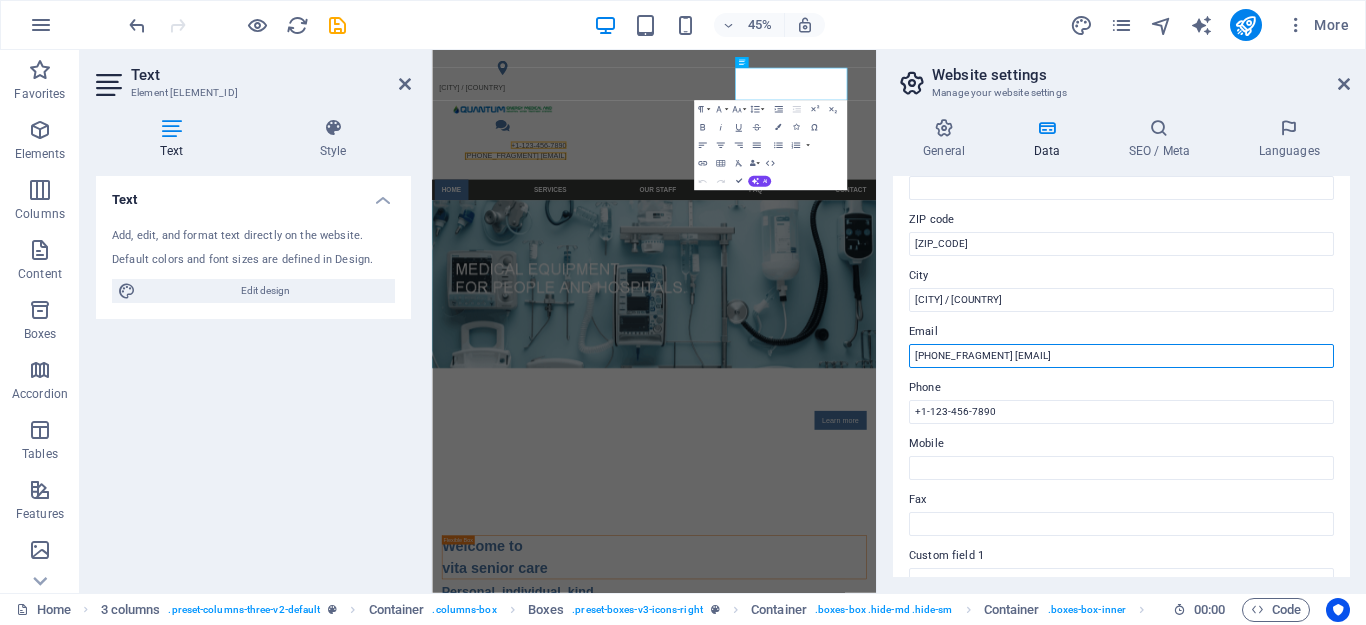 click on "106942d6e732af417017e4d9ddfd87@plesk.local" at bounding box center (1121, 356) 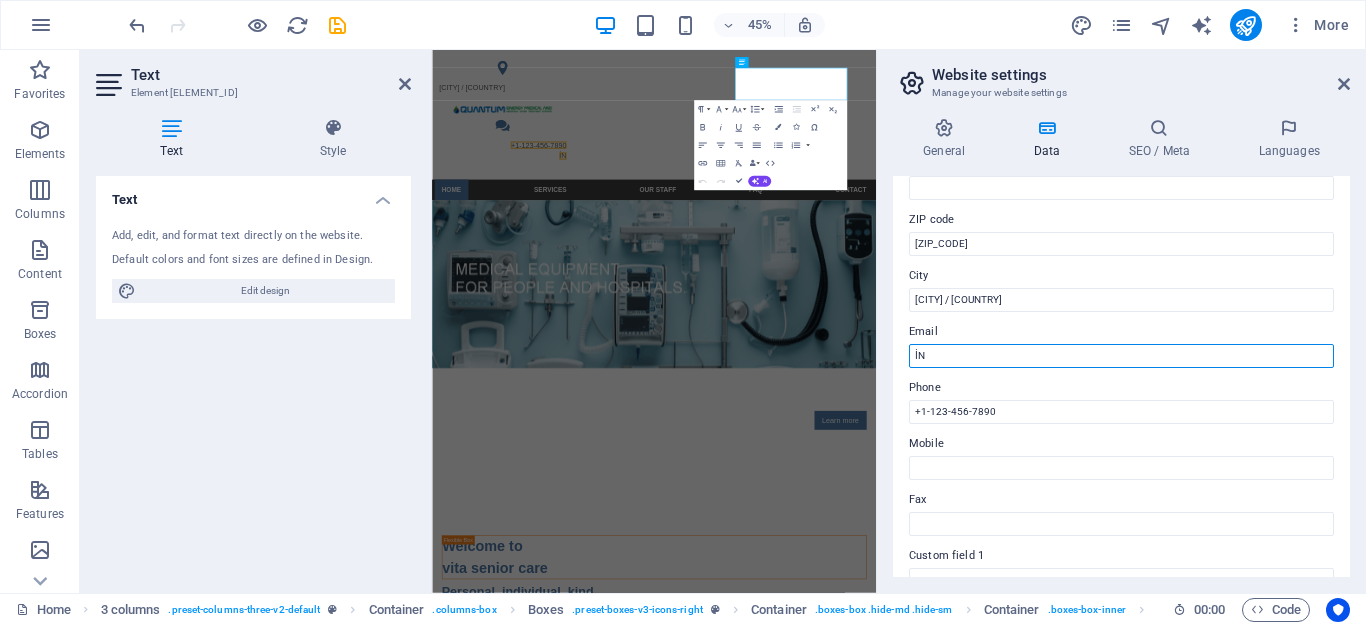 type on "İ" 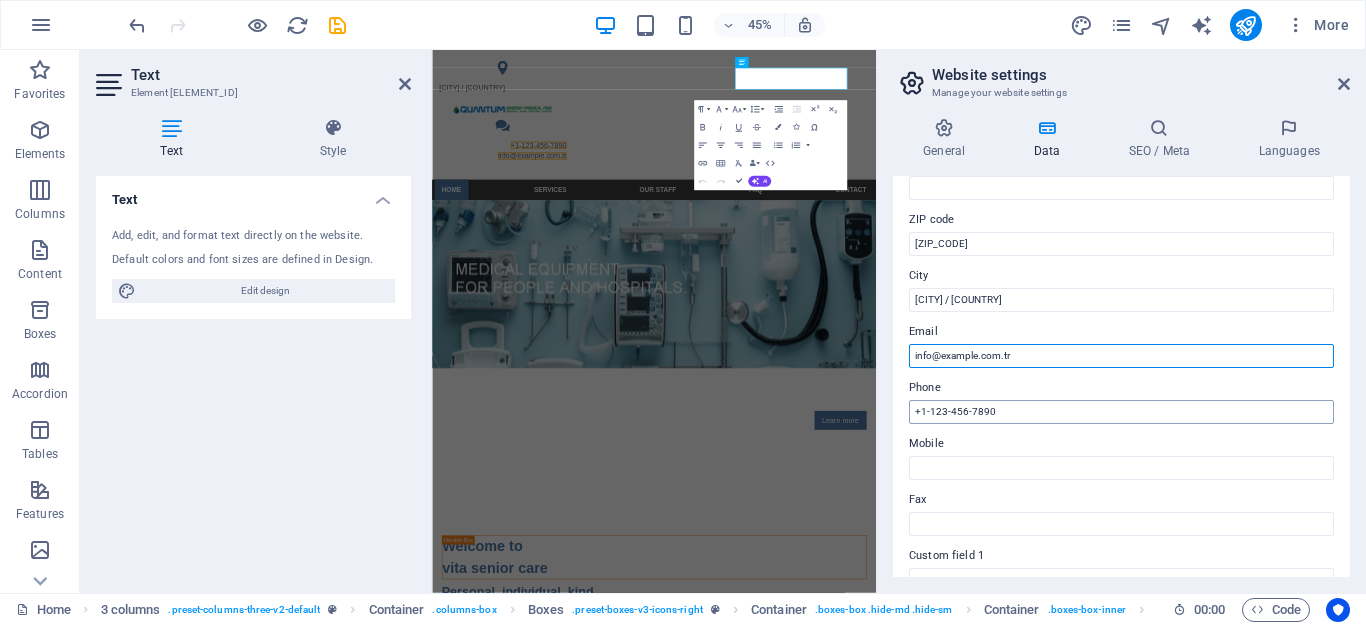 type on "[EMAIL]" 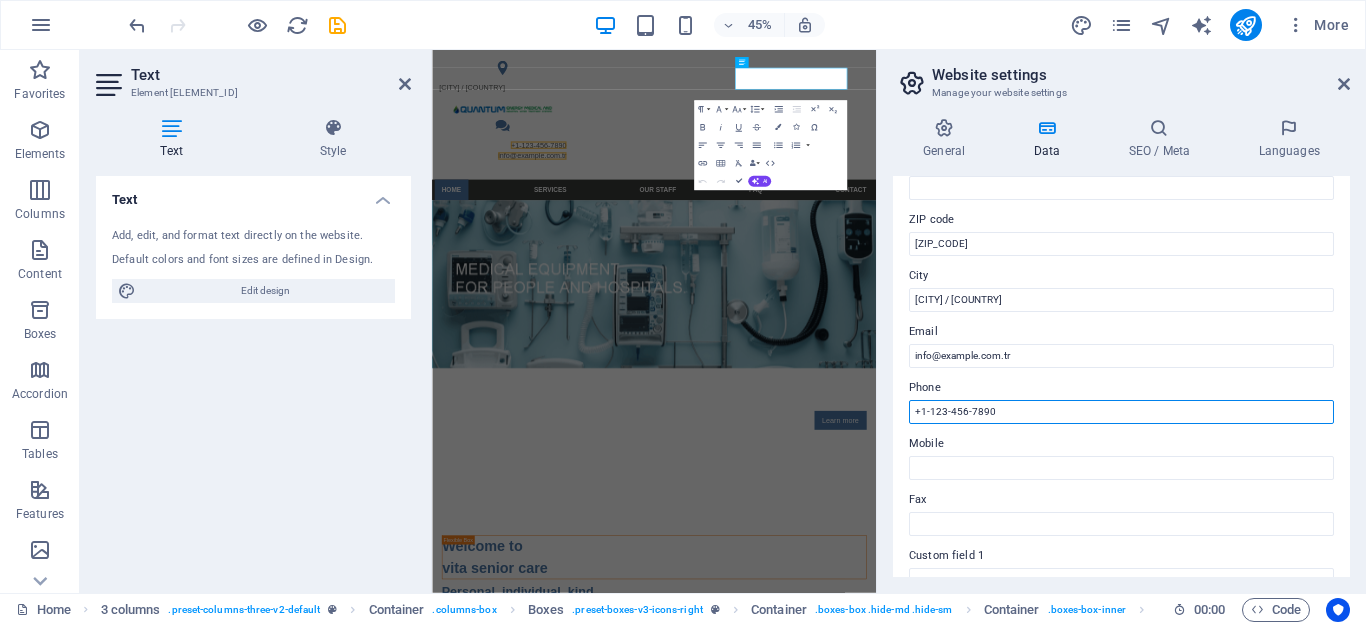 click on "+1-123-456-7890" at bounding box center [1121, 412] 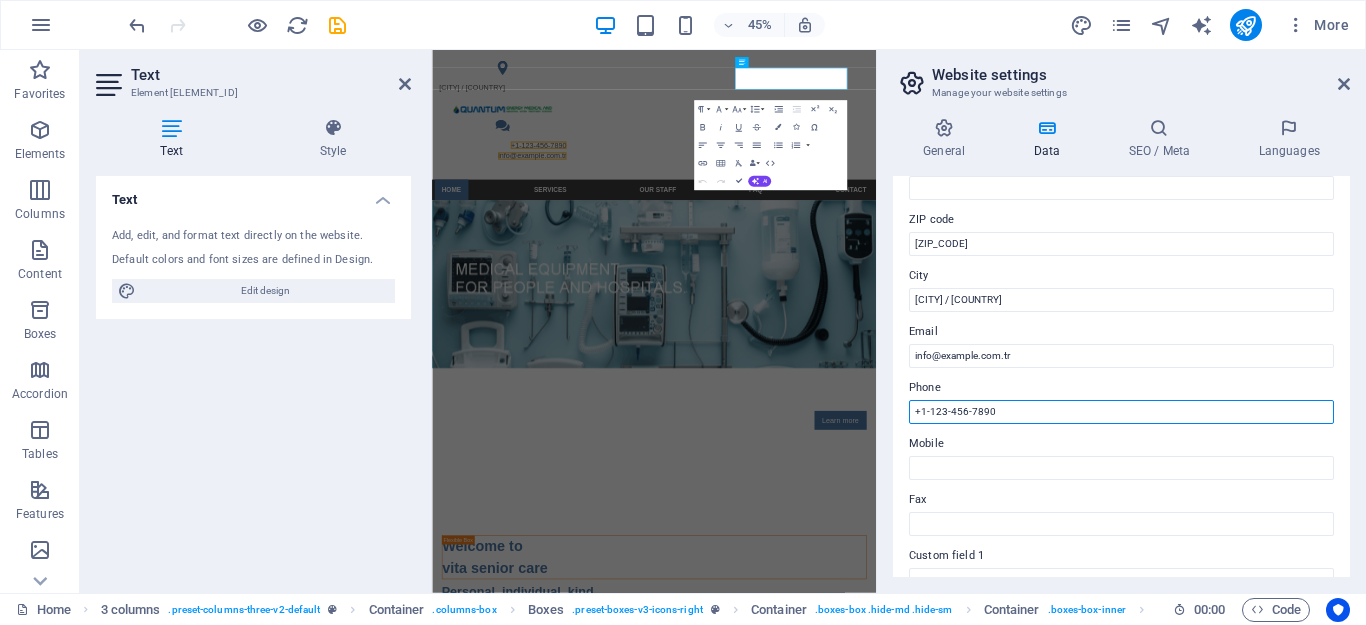 click on "+1-123-456-7890" at bounding box center [1121, 412] 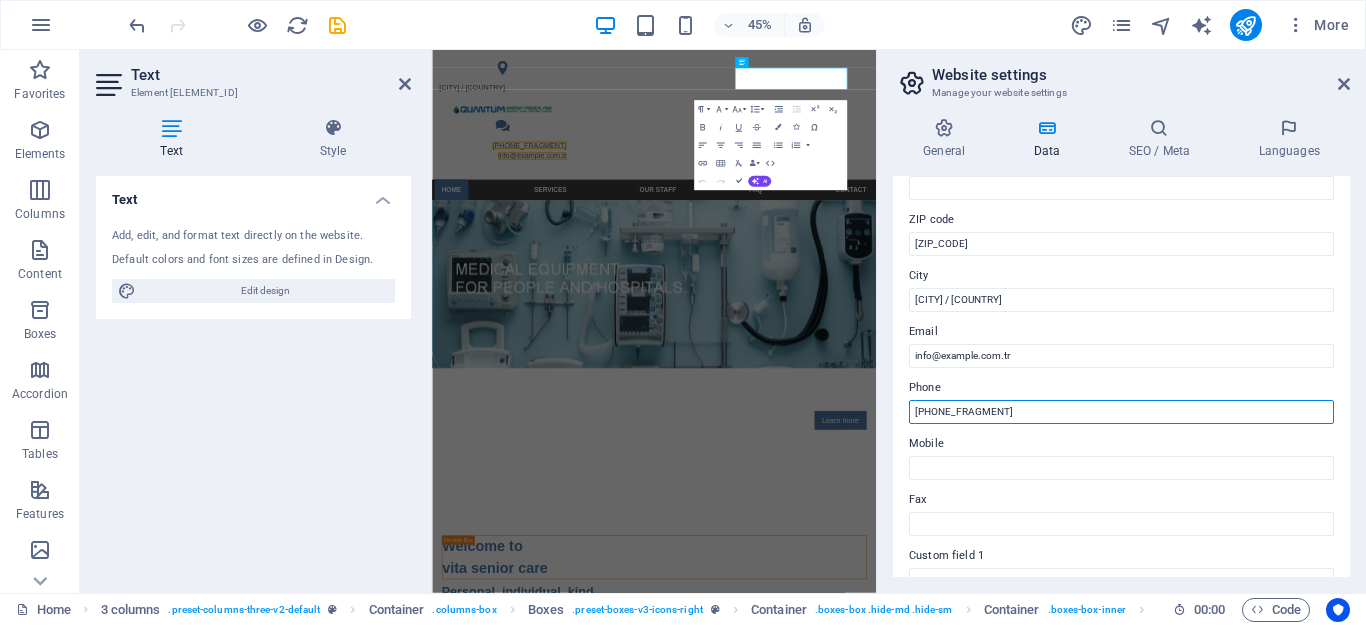 type on "[PHONE]" 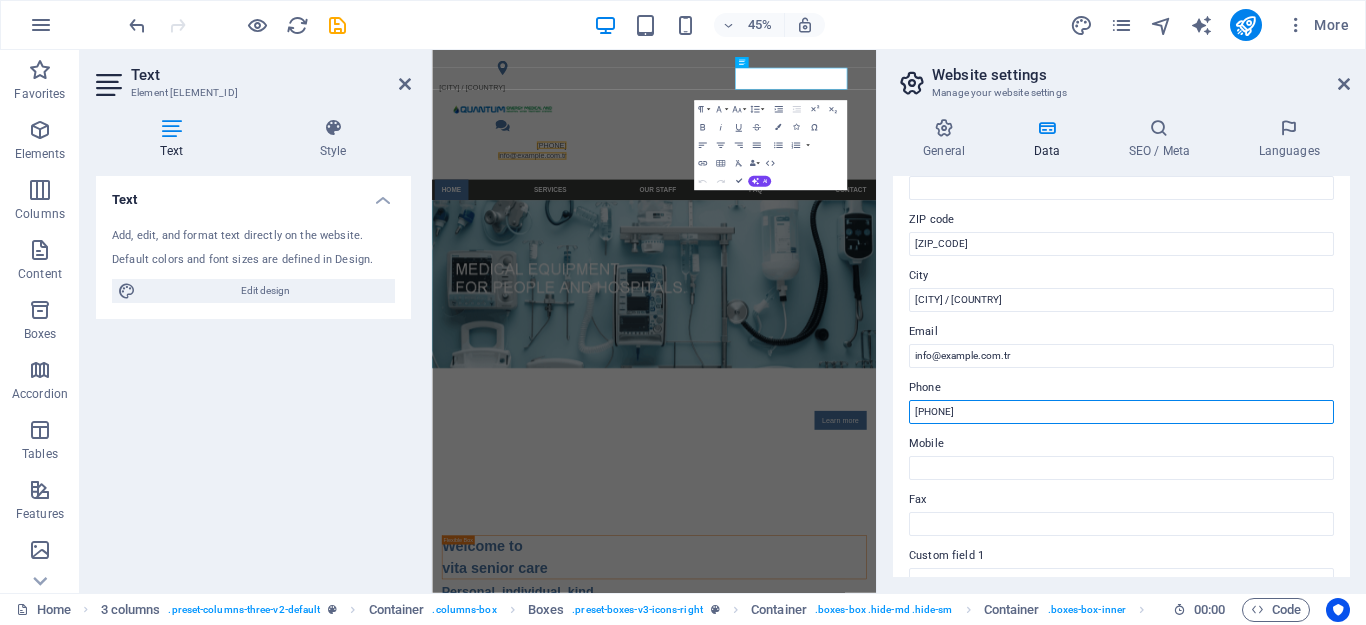 click on "[PHONE]" at bounding box center (1121, 412) 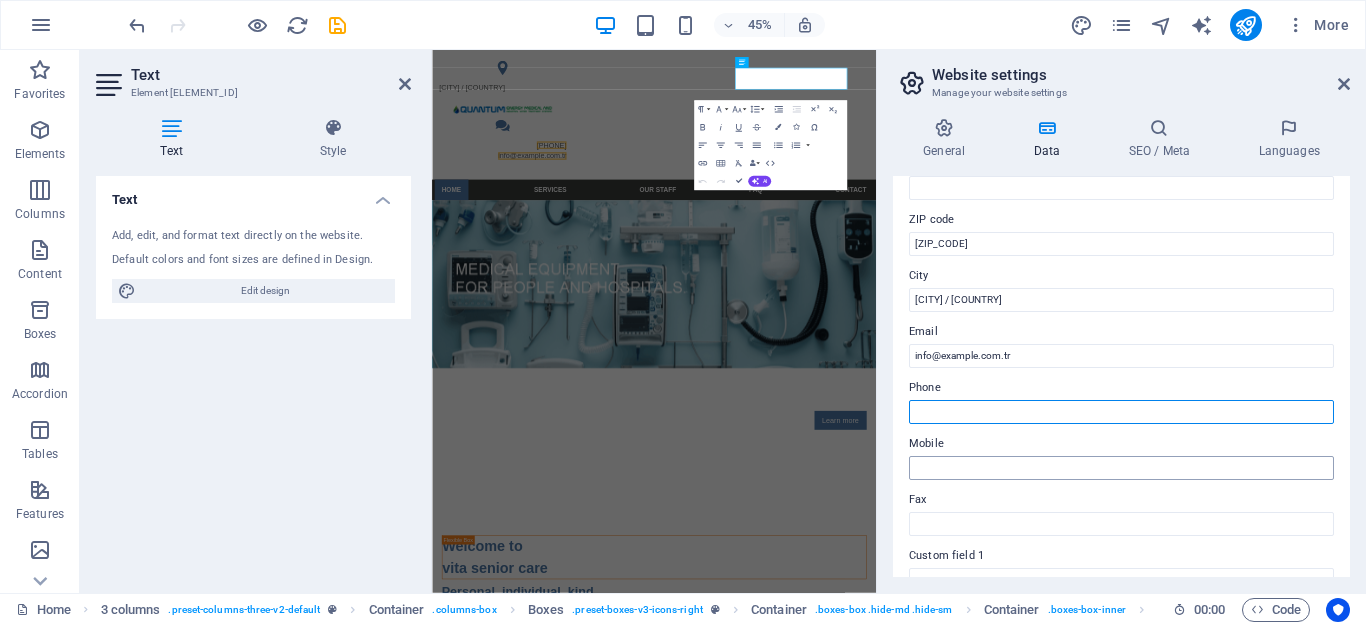 type 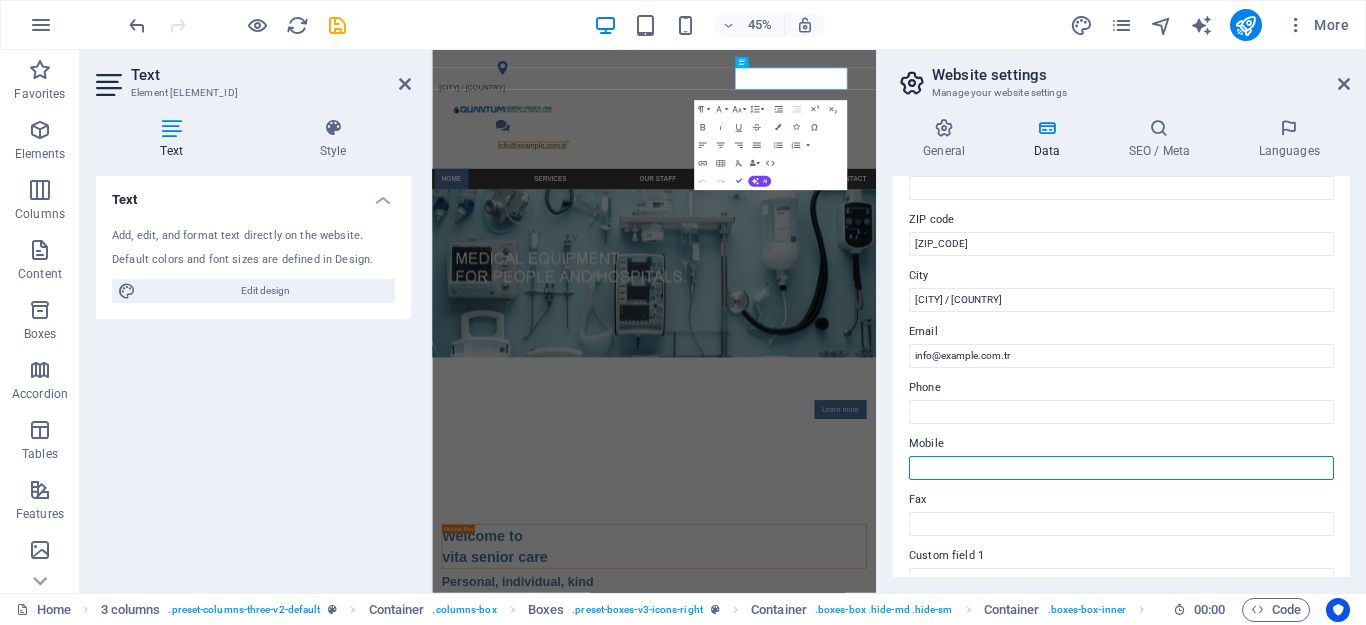 click on "Mobile" at bounding box center (1121, 468) 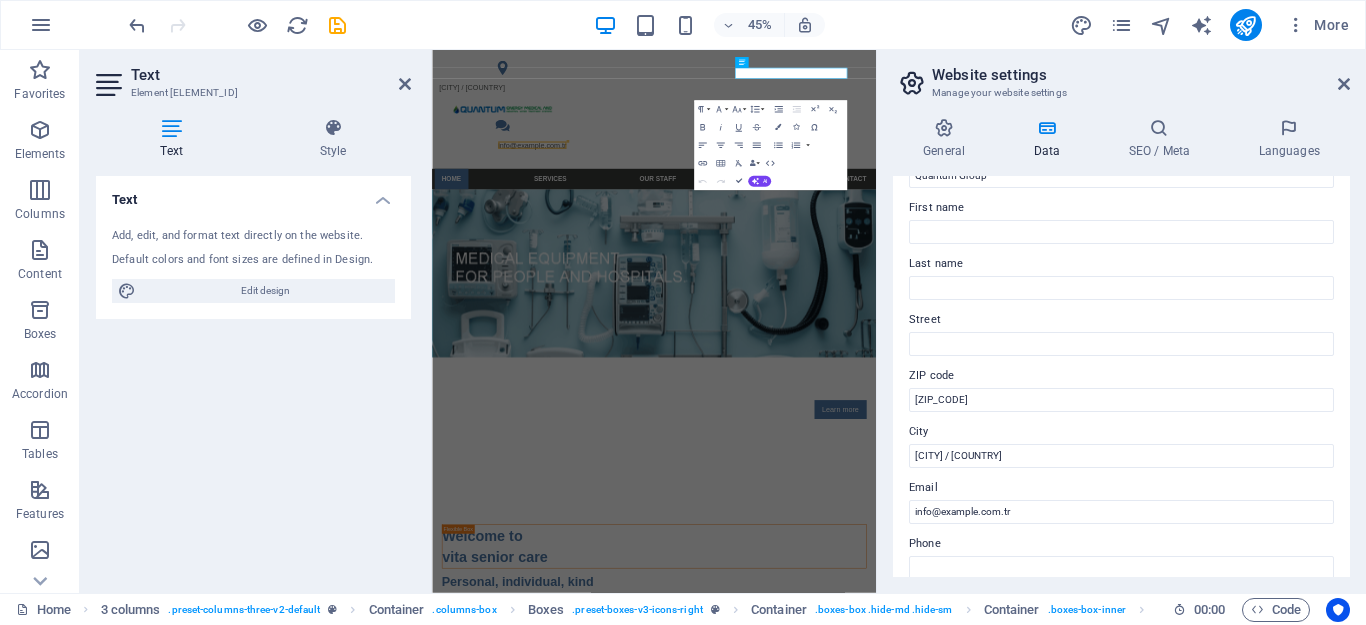 scroll, scrollTop: 0, scrollLeft: 0, axis: both 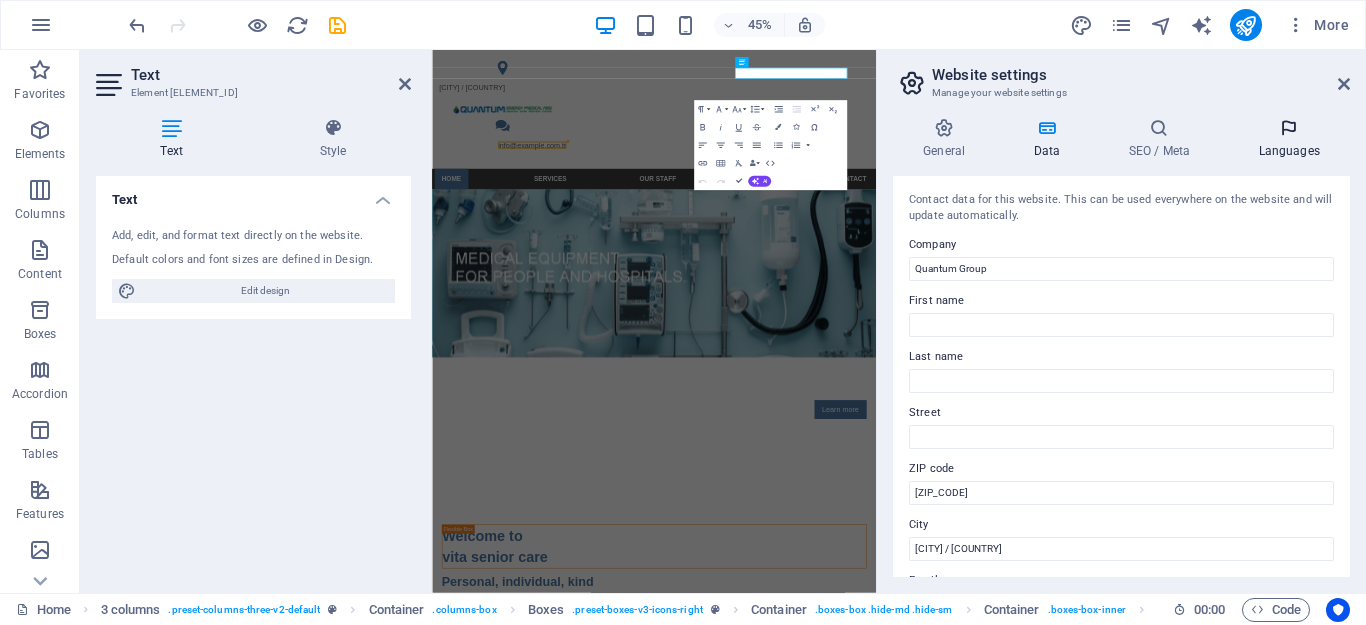 type on "[PHONE]" 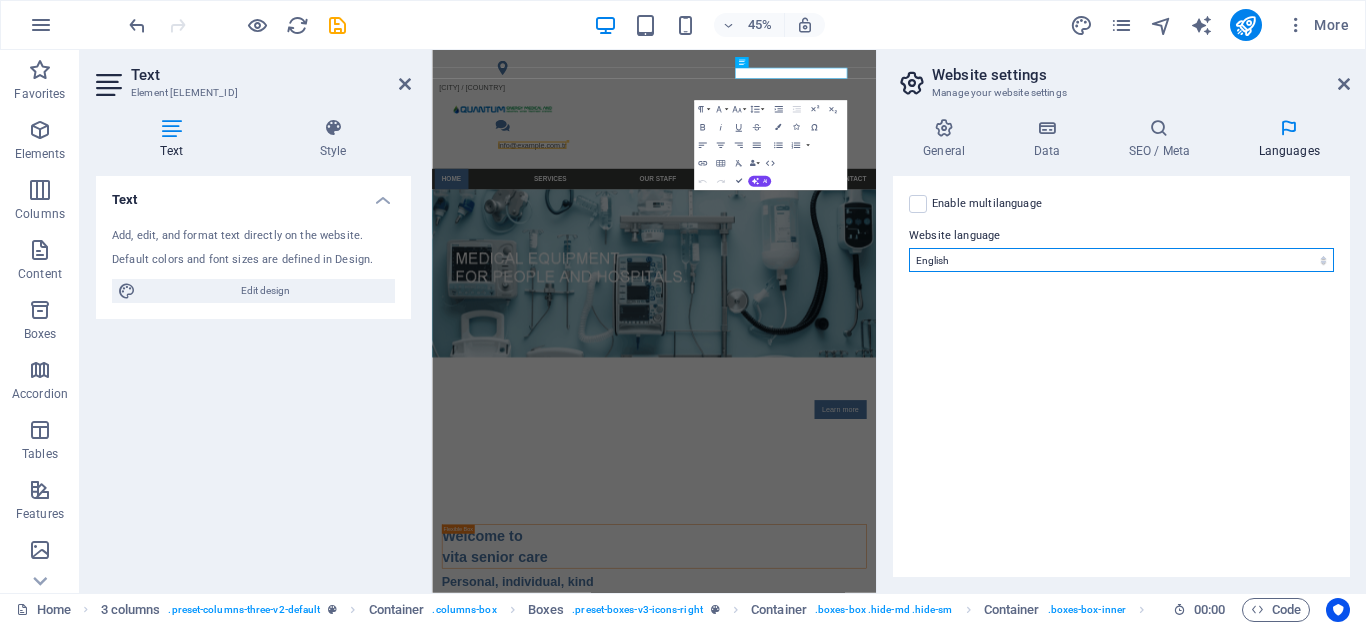 click on "Abkhazian Afar Afrikaans Akan Albanian Amharic Arabic Aragonese Armenian Assamese Avaric Avestan Aymara Azerbaijani Bambara Bashkir Basque Belarusian Bengali Bihari languages Bislama Bokmål Bosnian Breton Bulgarian Burmese Catalan Central Khmer Chamorro Chechen Chinese Church Slavic Chuvash Cornish Corsican Cree Croatian Czech Danish Dutch Dzongkha English Esperanto Estonian Ewe Faroese Farsi (Persian) Fijian Finnish French Fulah Gaelic Galician Ganda Georgian German Greek Greenlandic Guaraní Gujarati Haitian Creole Hausa Hebrew Herero Hindi Hiri Motu Hungarian Icelandic Ido Igbo Indonesian Interlingua Interlingue Inuktitut Inupiaq Irish Italian Japanese Javanese Kannada Kanuri Kashmiri Kazakh Kikuyu Kinyarwanda Komi Kongo Korean Kurdish Kwanyama Kyrgyz Lao Latin Latvian Limburgish Lingala Lithuanian Luba-Katanga Luxembourgish Macedonian Malagasy Malay Malayalam Maldivian Maltese Manx Maori Marathi Marshallese Mongolian Nauru Navajo Ndonga Nepali North Ndebele Northern Sami Norwegian Norwegian Nynorsk Nuosu" at bounding box center (1121, 260) 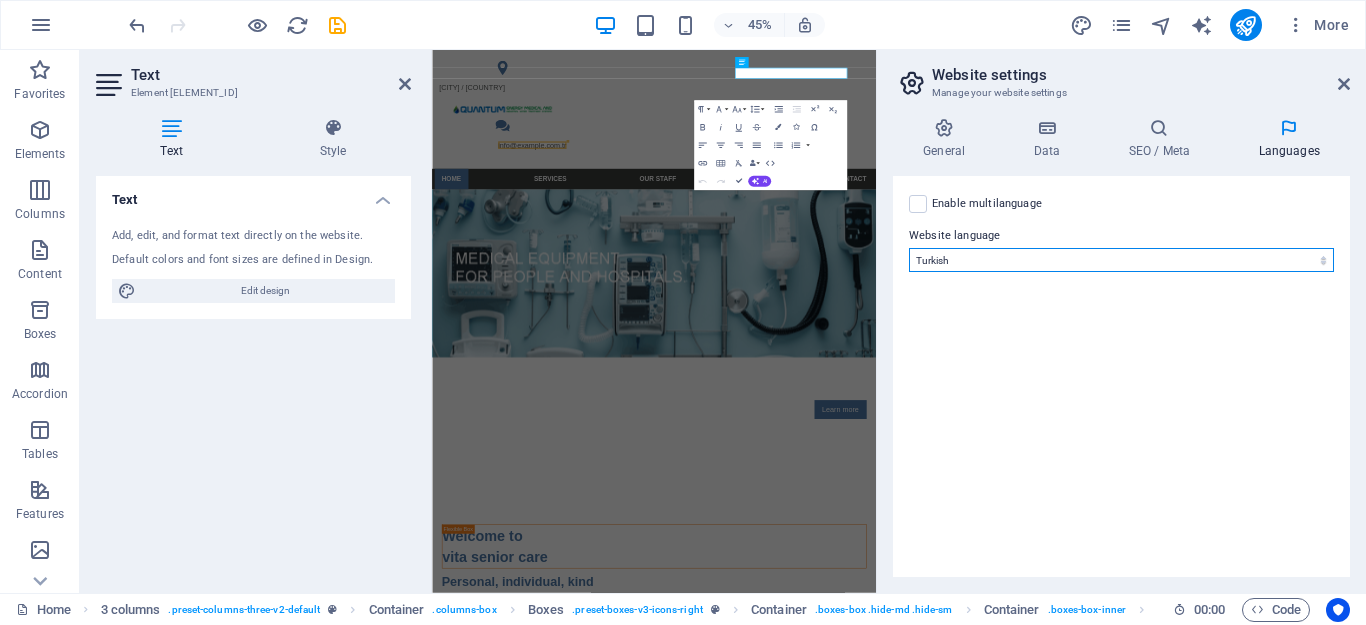 click on "Abkhazian Afar Afrikaans Akan Albanian Amharic Arabic Aragonese Armenian Assamese Avaric Avestan Aymara Azerbaijani Bambara Bashkir Basque Belarusian Bengali Bihari languages Bislama Bokmål Bosnian Breton Bulgarian Burmese Catalan Central Khmer Chamorro Chechen Chinese Church Slavic Chuvash Cornish Corsican Cree Croatian Czech Danish Dutch Dzongkha English Esperanto Estonian Ewe Faroese Farsi (Persian) Fijian Finnish French Fulah Gaelic Galician Ganda Georgian German Greek Greenlandic Guaraní Gujarati Haitian Creole Hausa Hebrew Herero Hindi Hiri Motu Hungarian Icelandic Ido Igbo Indonesian Interlingua Interlingue Inuktitut Inupiaq Irish Italian Japanese Javanese Kannada Kanuri Kashmiri Kazakh Kikuyu Kinyarwanda Komi Kongo Korean Kurdish Kwanyama Kyrgyz Lao Latin Latvian Limburgish Lingala Lithuanian Luba-Katanga Luxembourgish Macedonian Malagasy Malay Malayalam Maldivian Maltese Manx Maori Marathi Marshallese Mongolian Nauru Navajo Ndonga Nepali North Ndebele Northern Sami Norwegian Norwegian Nynorsk Nuosu" at bounding box center [1121, 260] 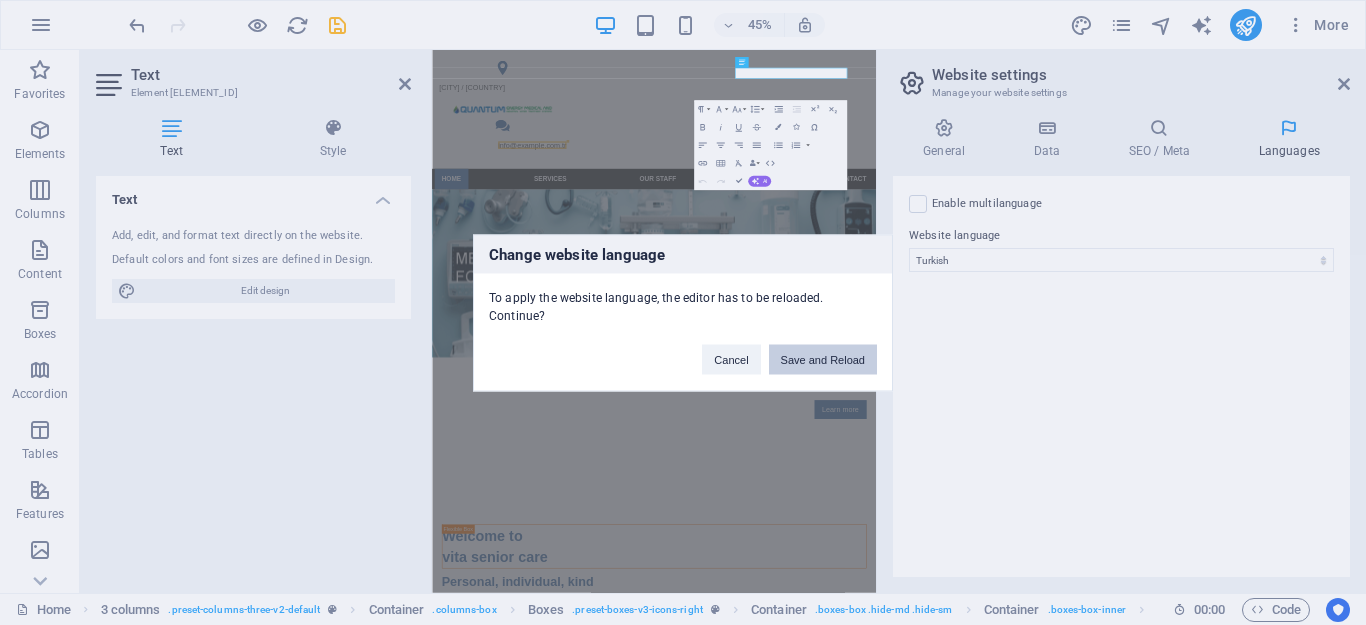 drag, startPoint x: 822, startPoint y: 361, endPoint x: 1026, endPoint y: 354, distance: 204.12006 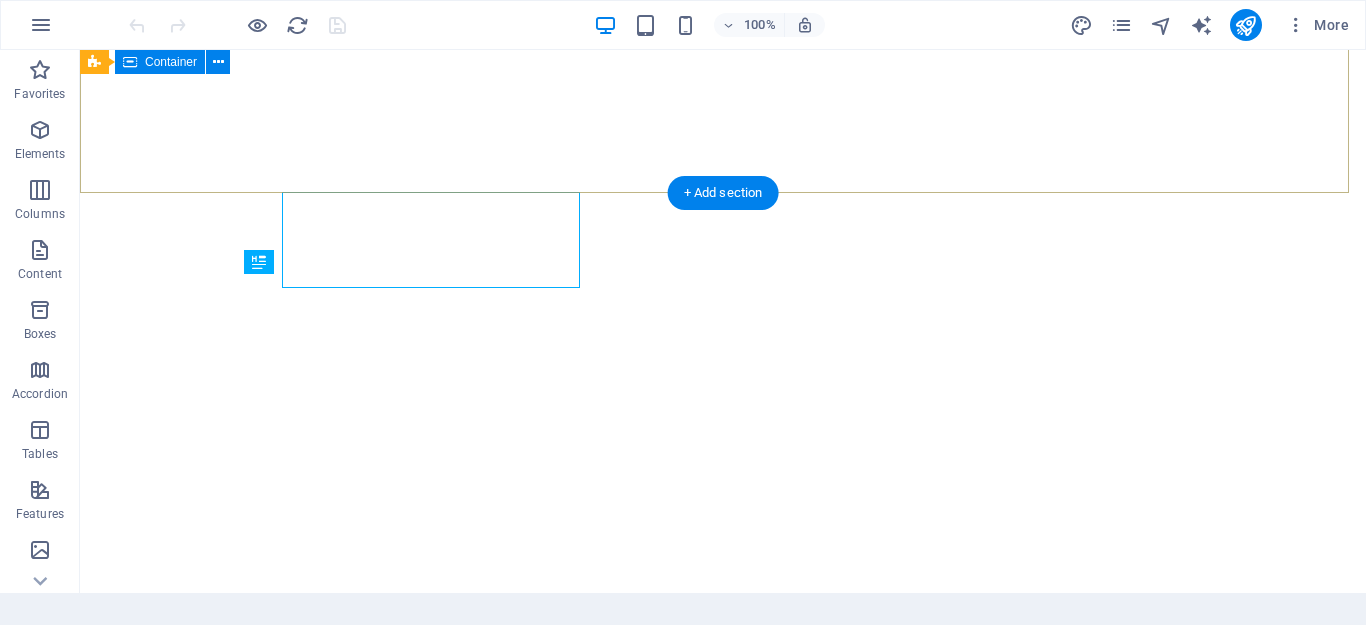 scroll, scrollTop: 0, scrollLeft: 0, axis: both 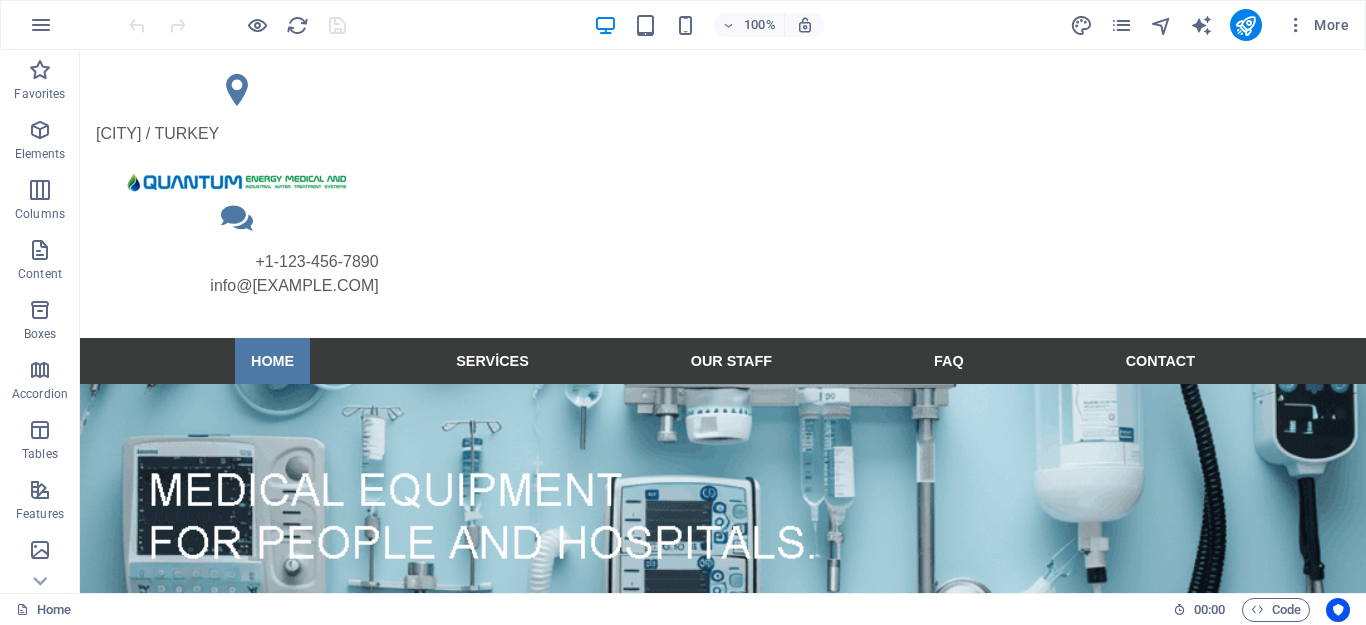 drag, startPoint x: 1356, startPoint y: 135, endPoint x: 1432, endPoint y: 95, distance: 85.883644 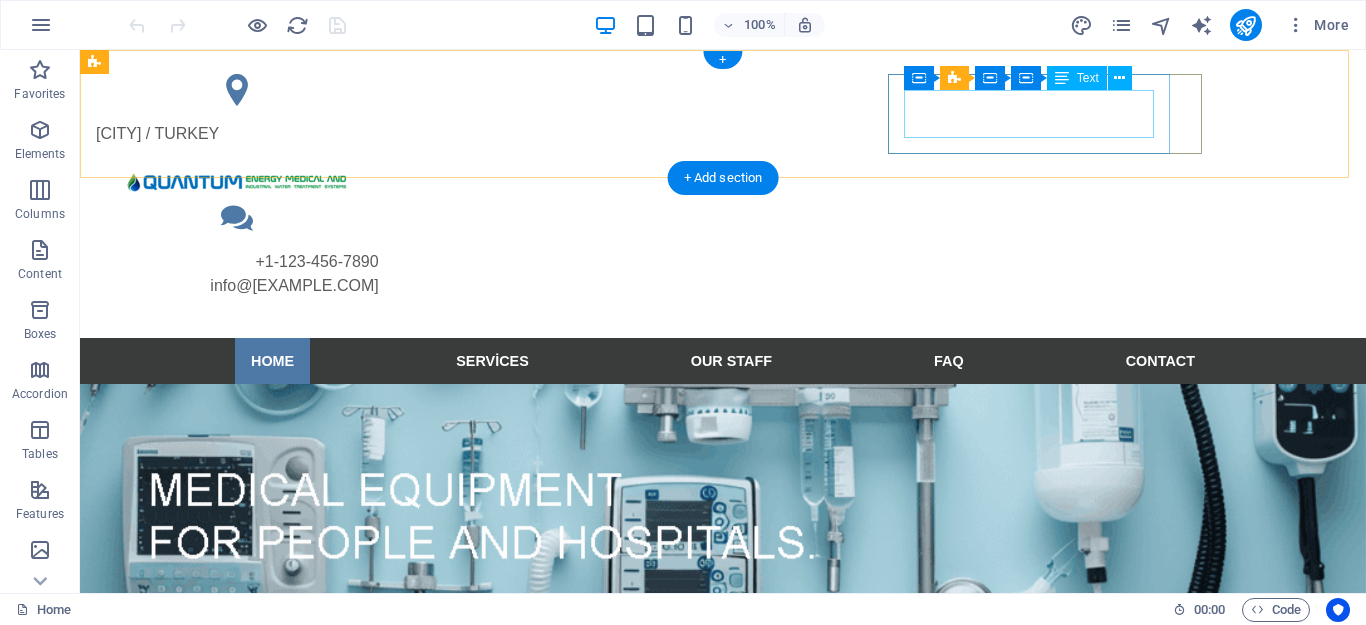 click on "+1-123-456-7890 info@quantum-group.com.tr" at bounding box center (237, 274) 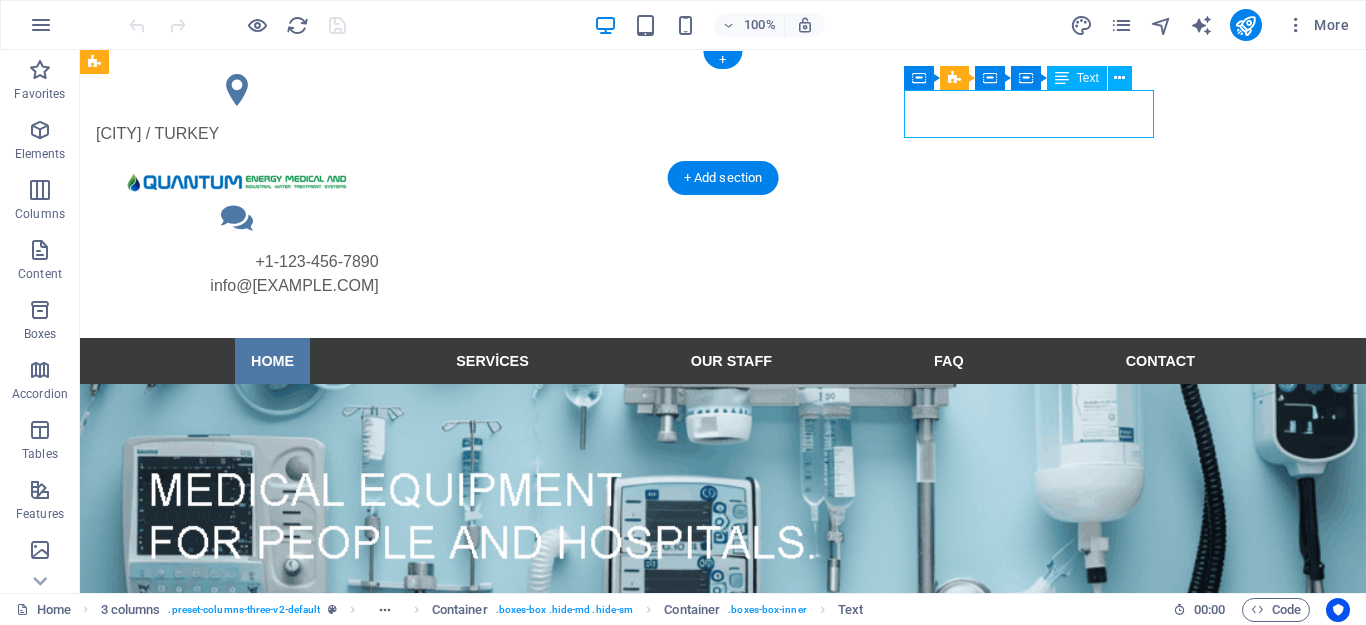 click on "+1-123-456-7890 info@quantum-group.com.tr" at bounding box center [237, 274] 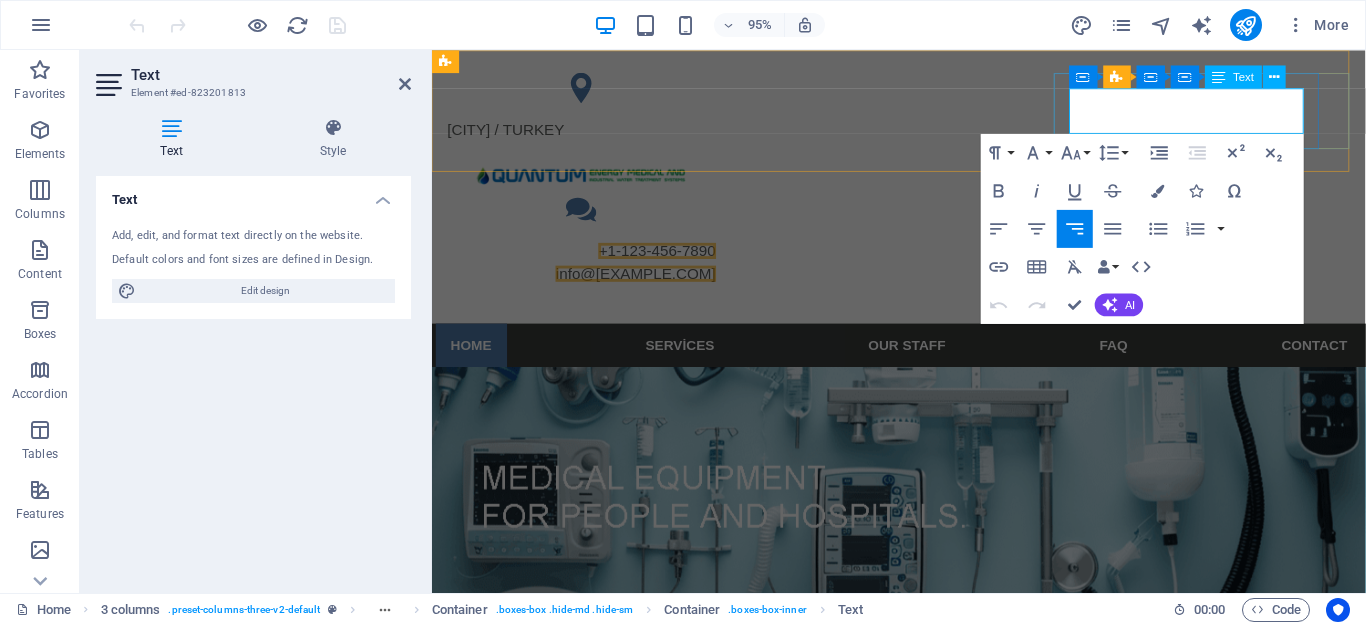 click on "+1-123-456-7890" at bounding box center (668, 261) 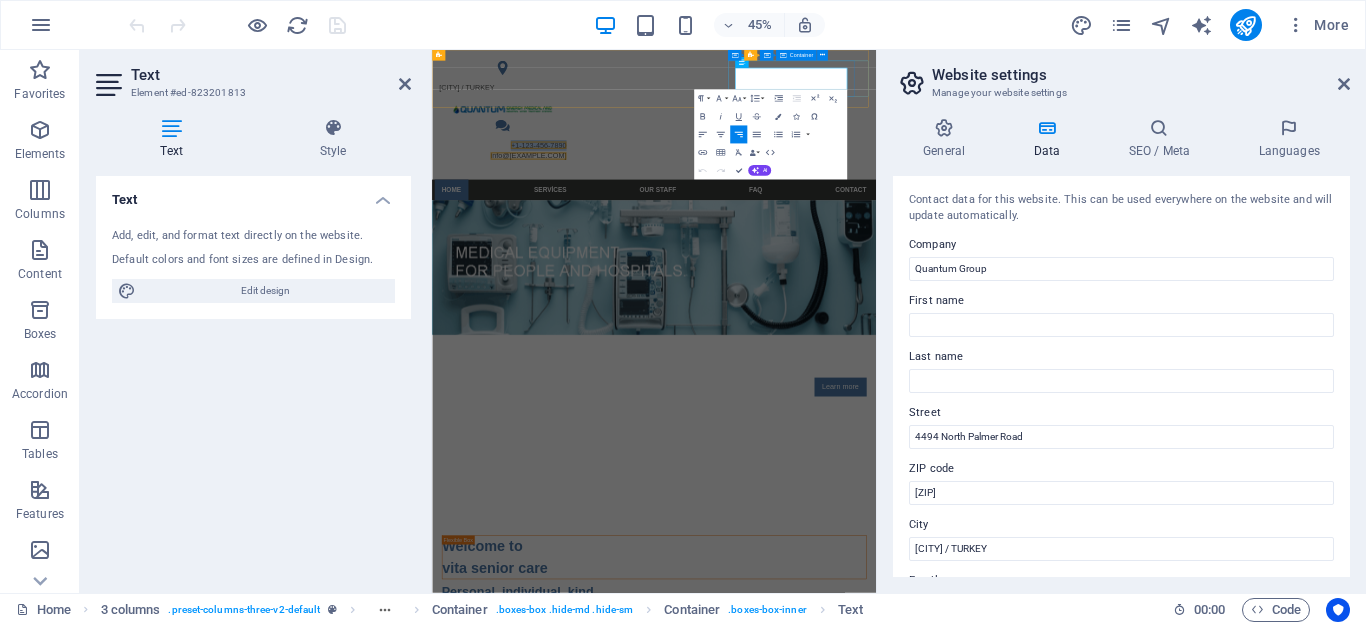 drag, startPoint x: 1234, startPoint y: 92, endPoint x: 1354, endPoint y: 103, distance: 120.50311 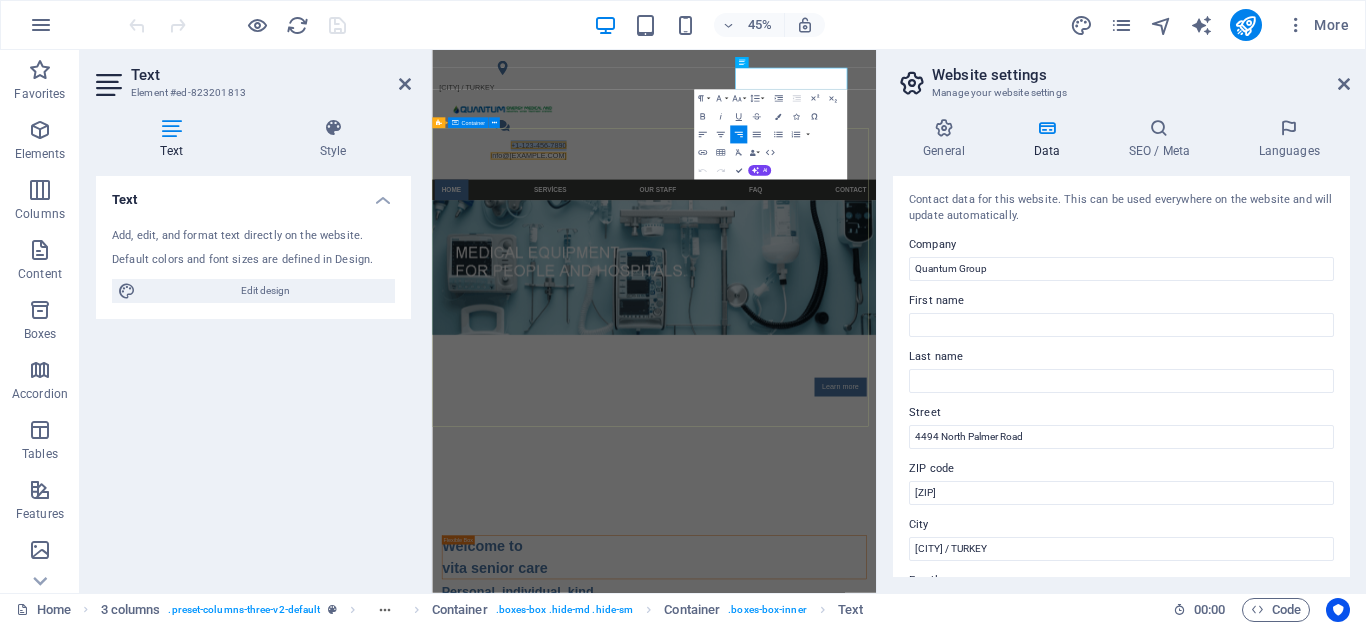 type 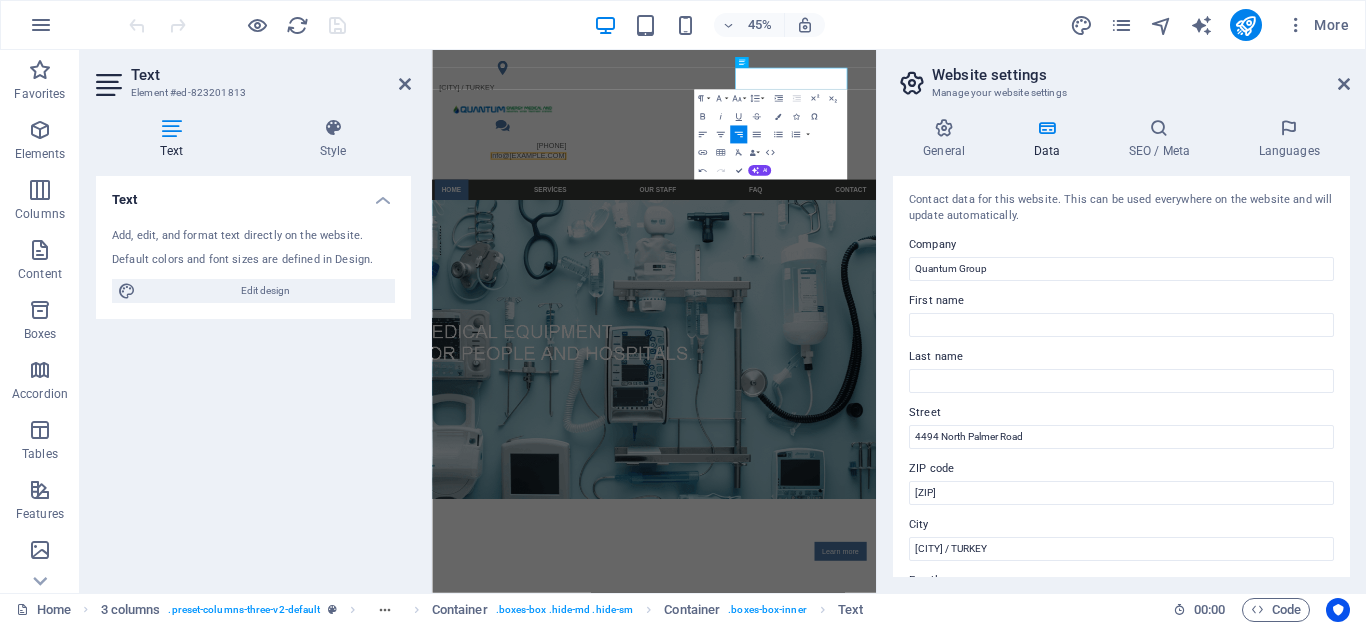 click on "Add, edit, and format text directly on the website. Default colors and font sizes are defined in Design. Edit design" at bounding box center (253, 265) 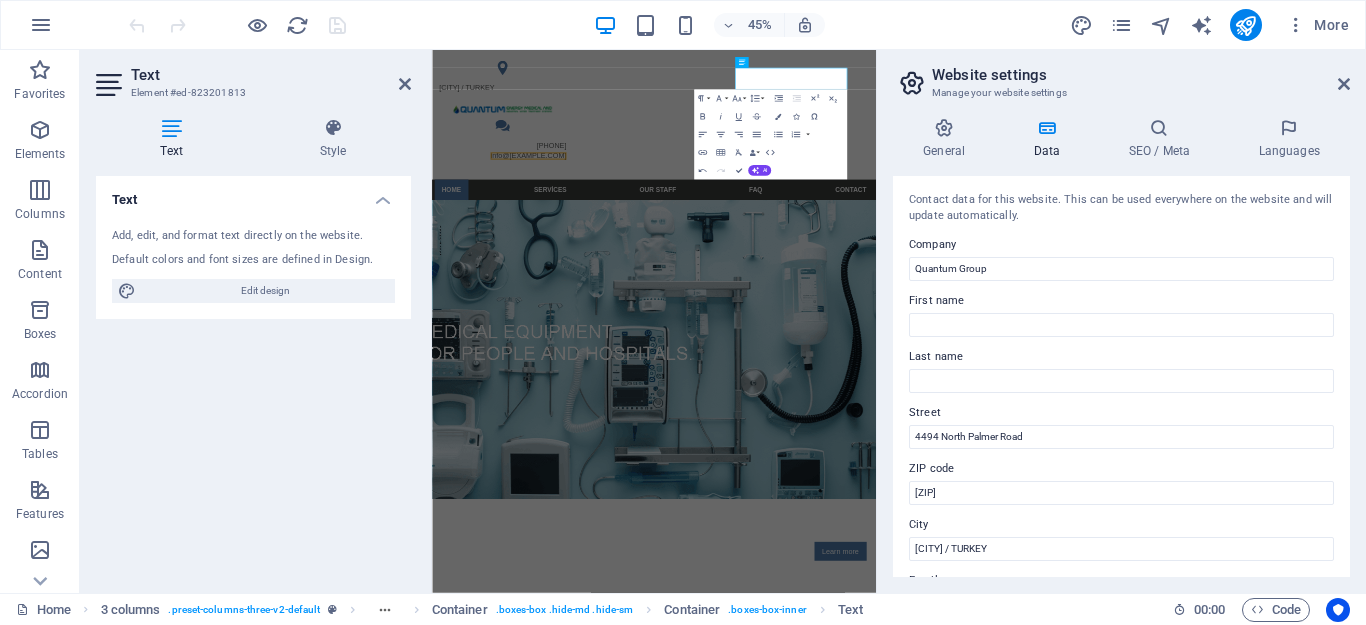 click on "Text Add, edit, and format text directly on the website. Default colors and font sizes are defined in Design. Edit design Alignment Left aligned Centered Right aligned" at bounding box center [253, 376] 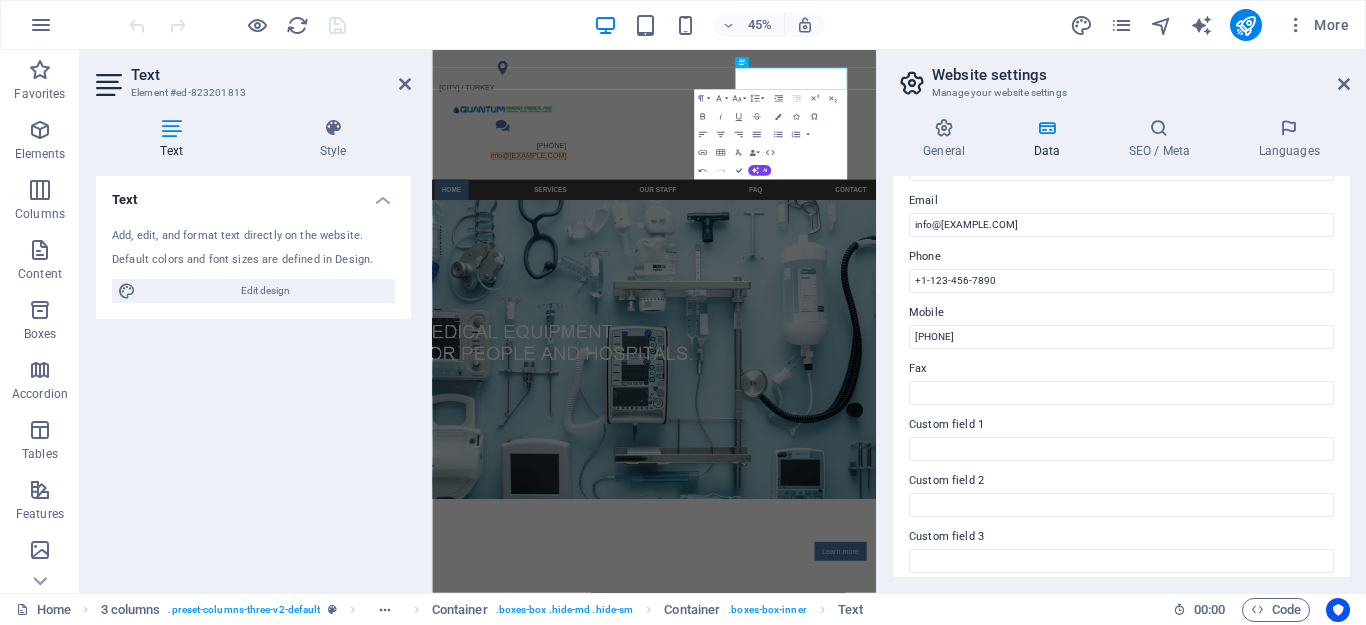 scroll, scrollTop: 388, scrollLeft: 0, axis: vertical 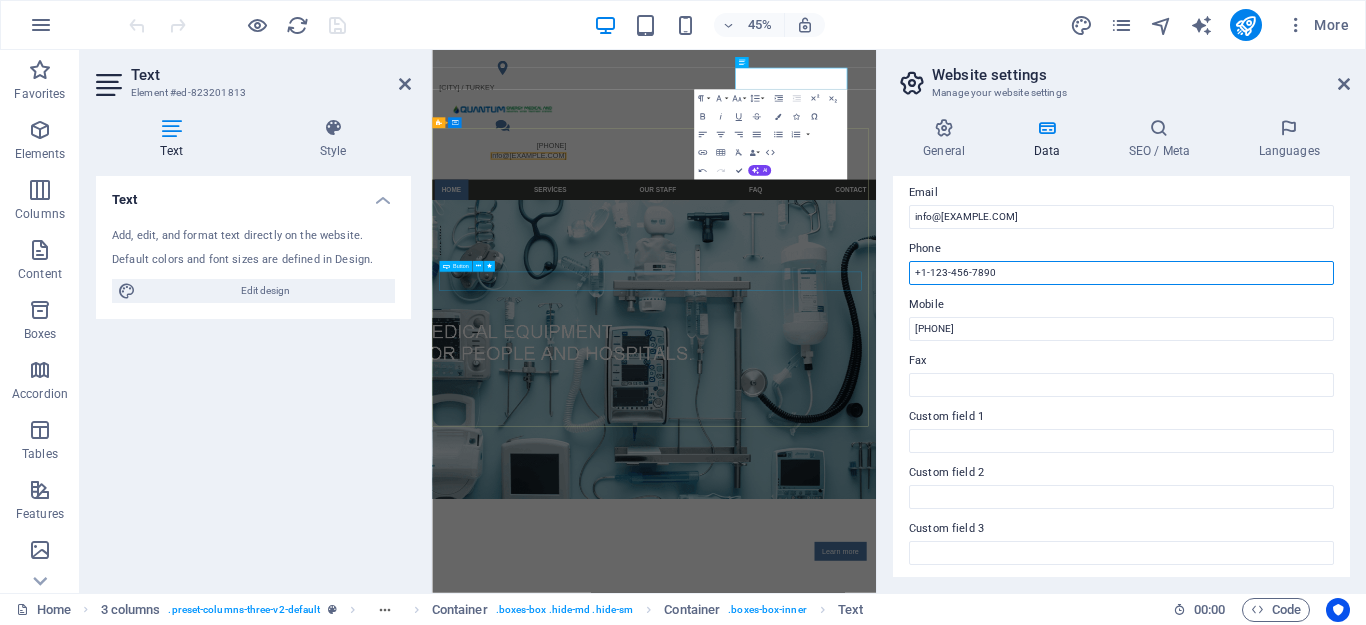 drag, startPoint x: 1451, startPoint y: 325, endPoint x: 1236, endPoint y: 561, distance: 319.25067 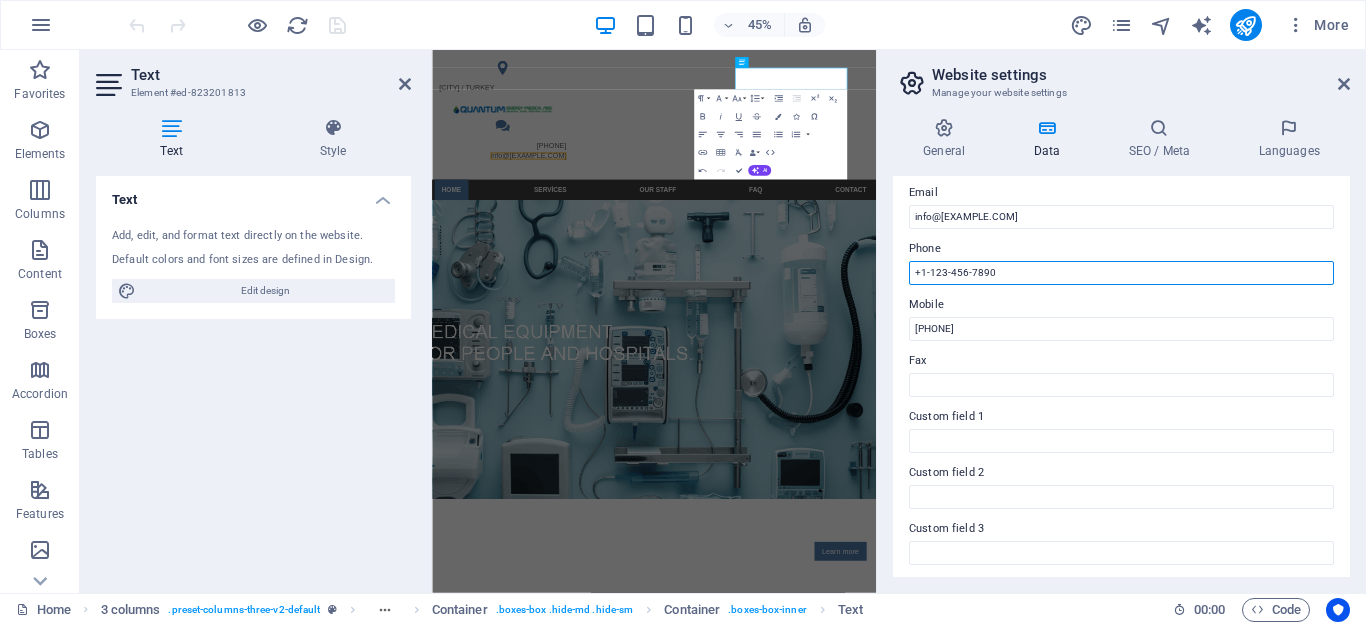 click on "+1-123-456-7890" at bounding box center (1121, 273) 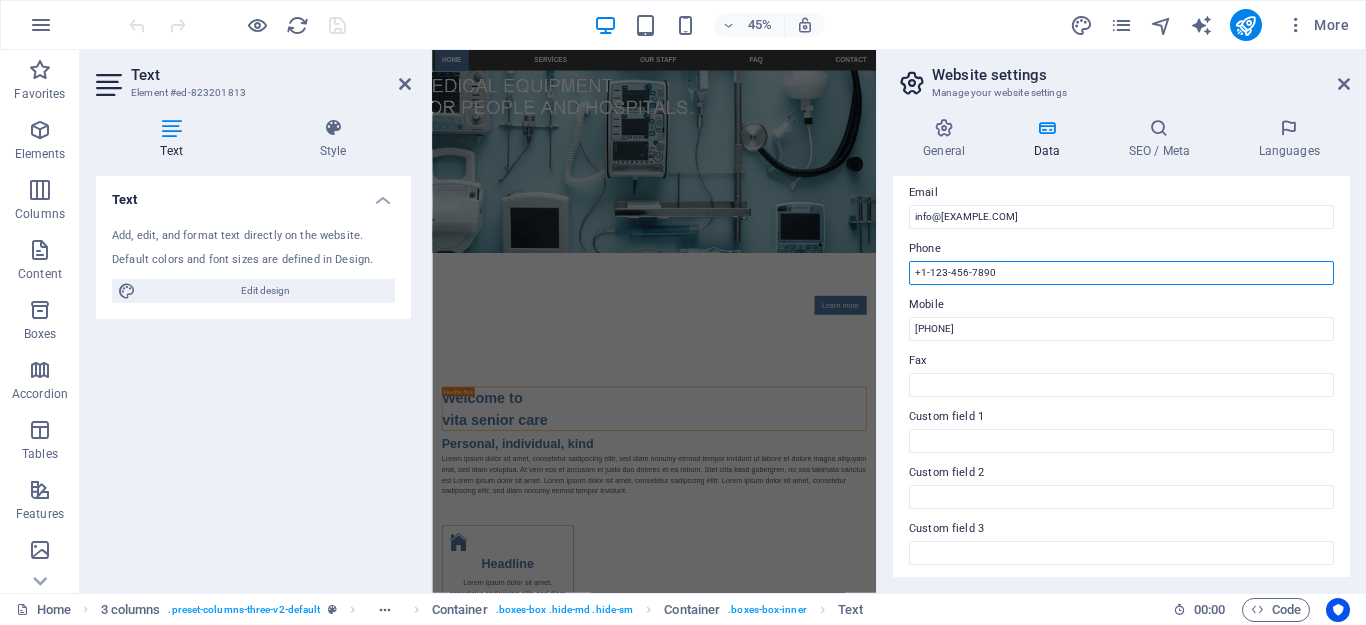 click on "+1-123-456-7890" at bounding box center (1121, 273) 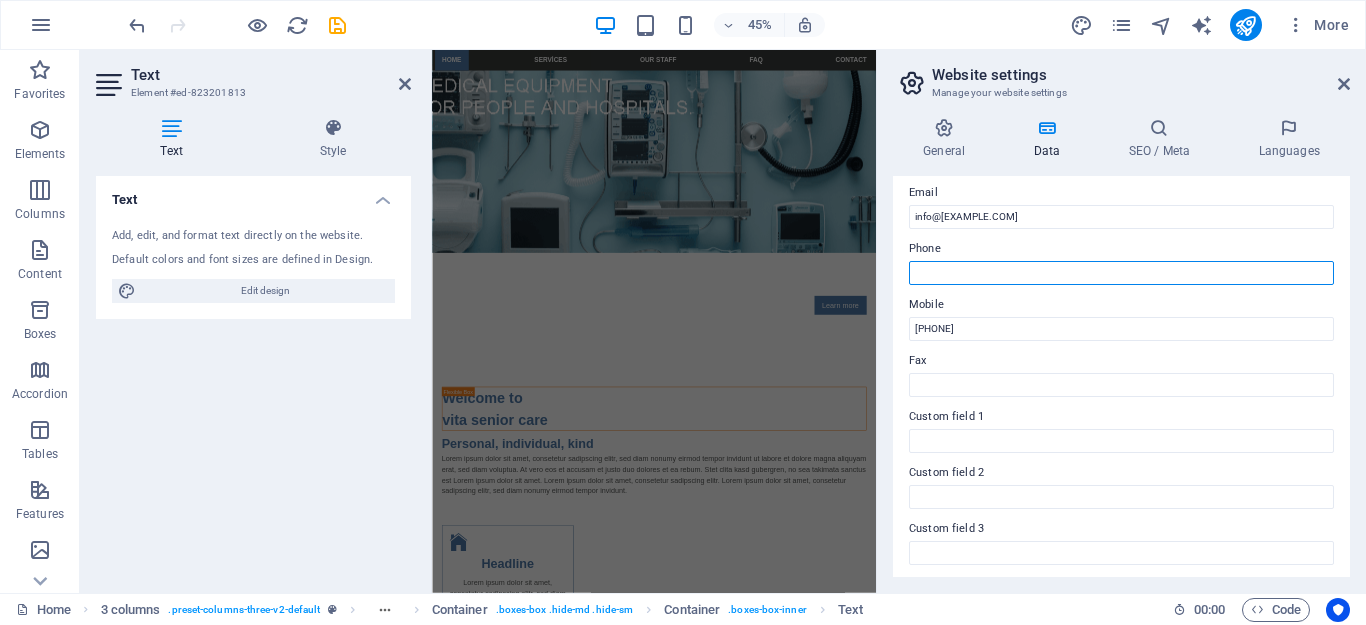 type 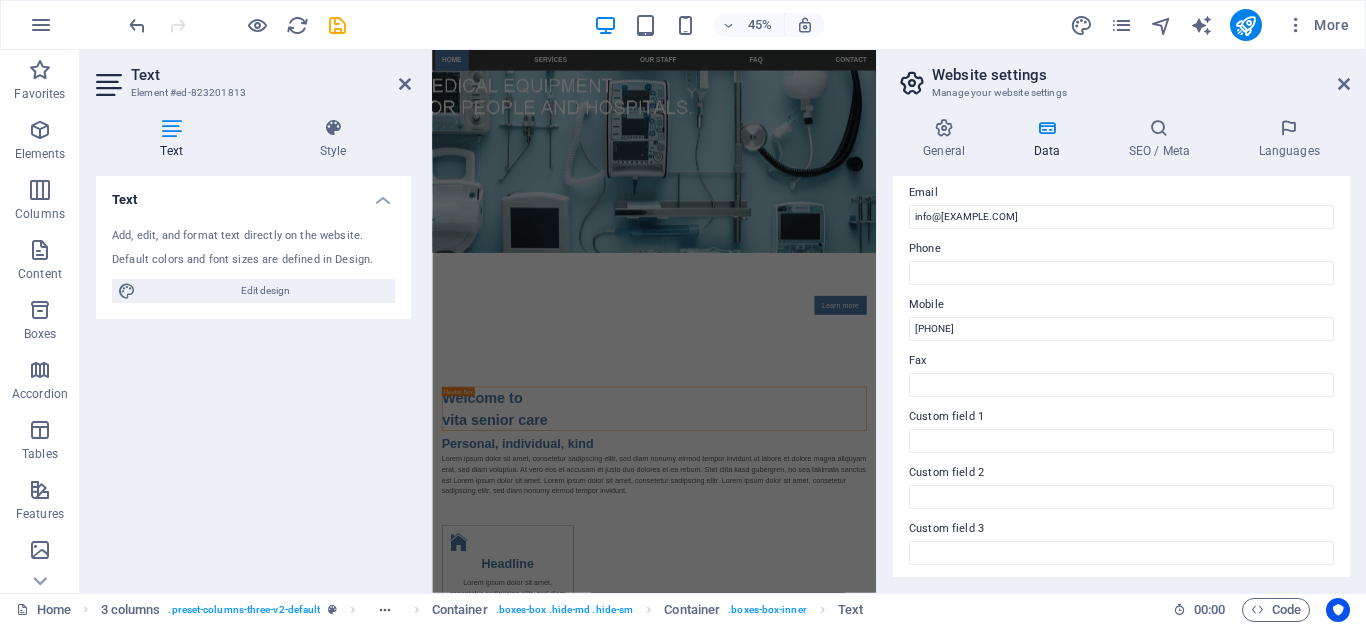 drag, startPoint x: 1352, startPoint y: 370, endPoint x: 1360, endPoint y: 310, distance: 60.530983 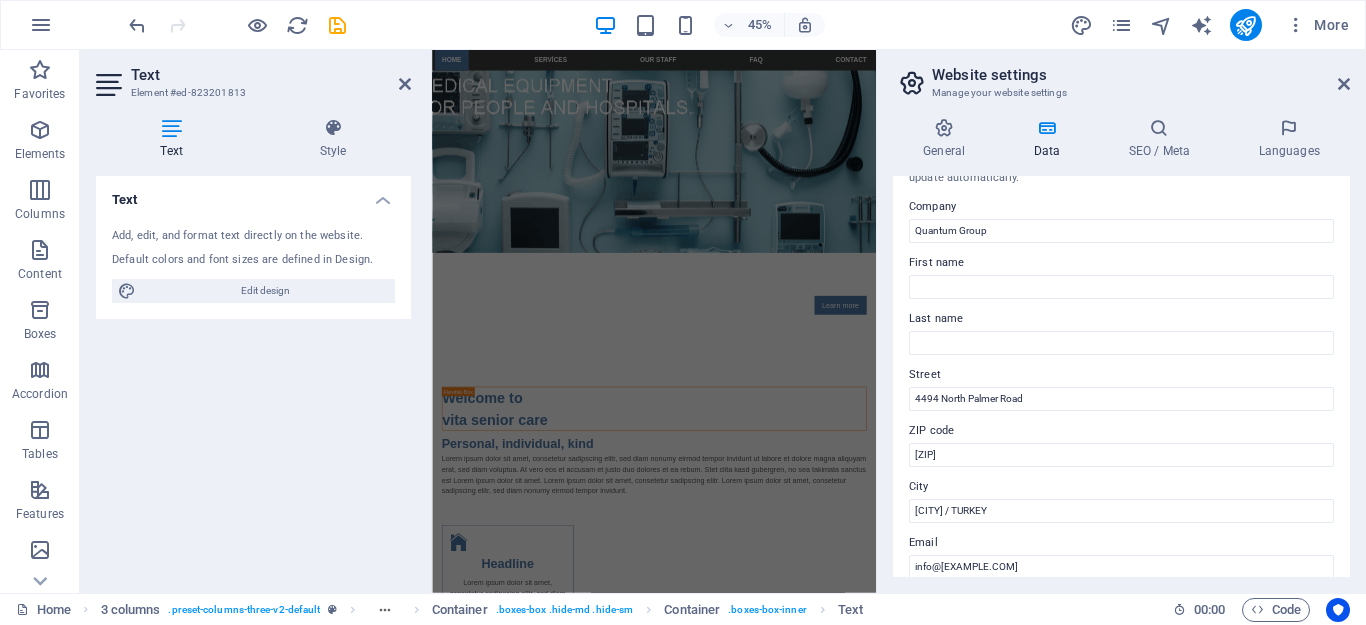 scroll, scrollTop: 0, scrollLeft: 0, axis: both 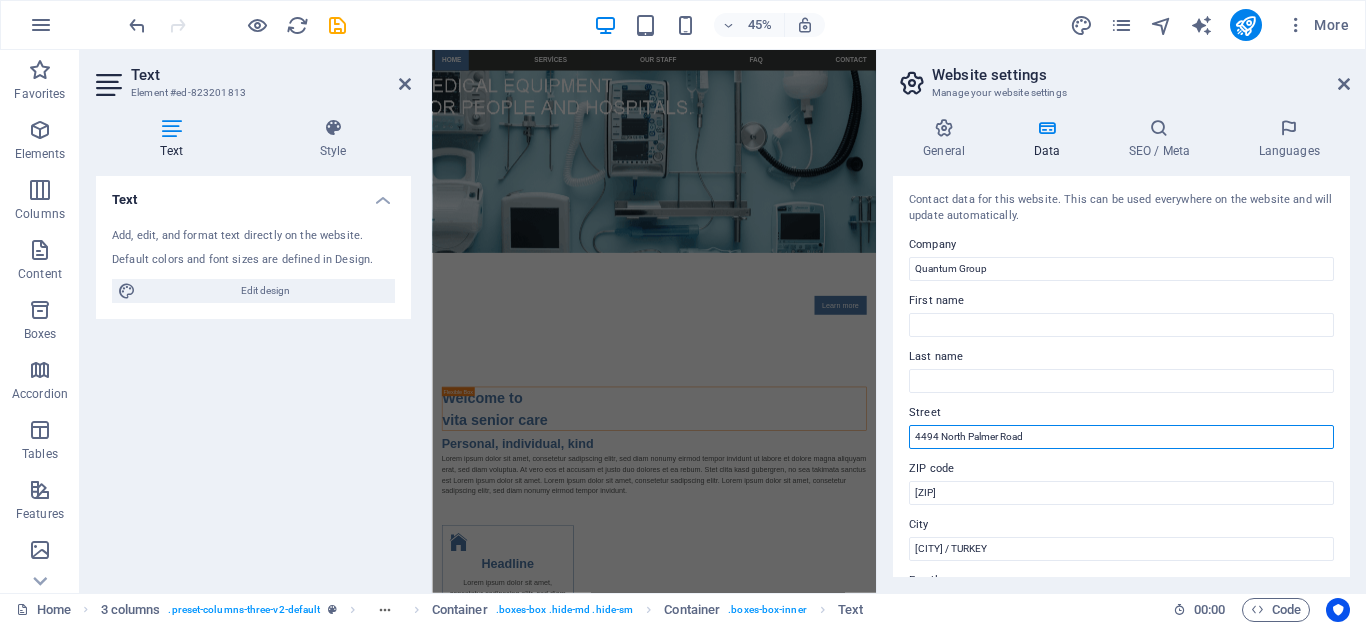 drag, startPoint x: 1103, startPoint y: 427, endPoint x: 1091, endPoint y: 431, distance: 12.649111 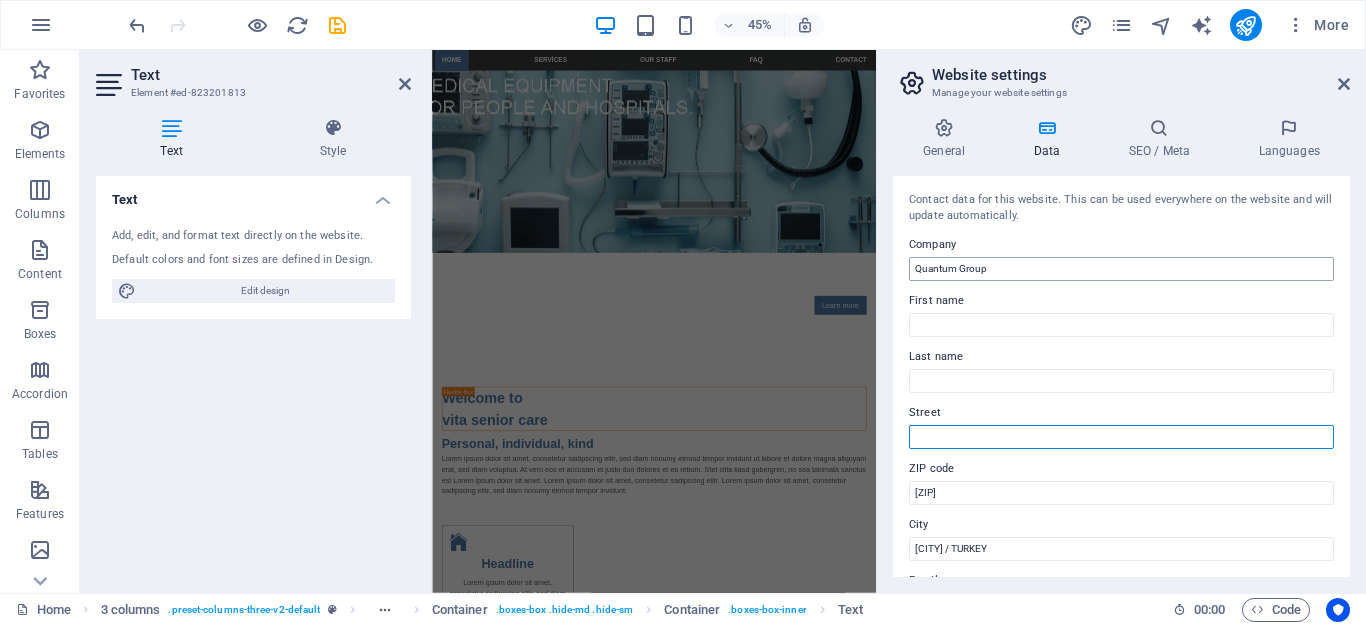 type 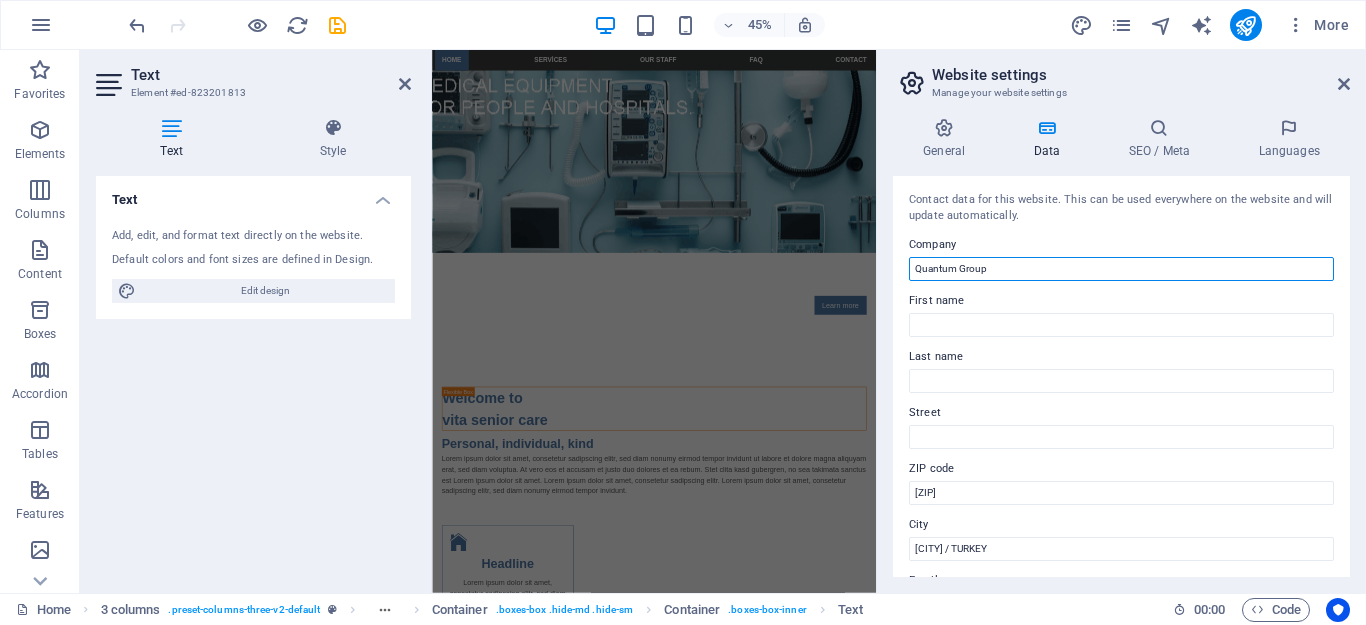 click on "Quantum Group" at bounding box center (1121, 269) 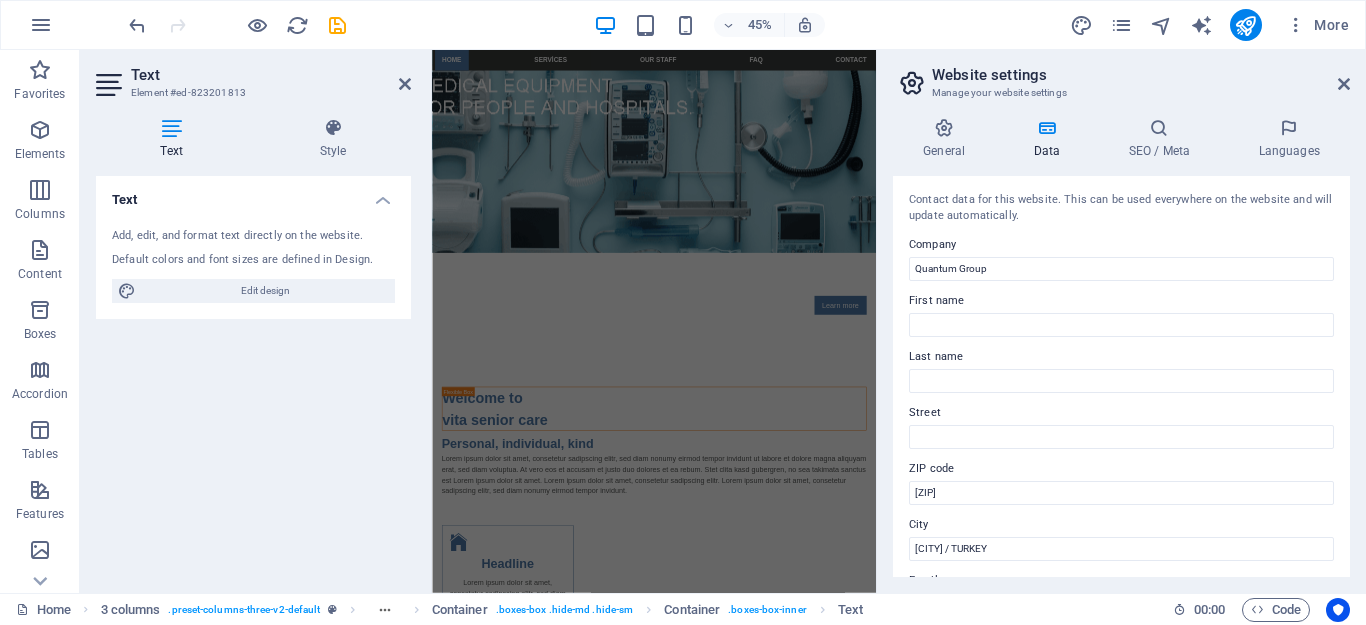 drag, startPoint x: 1345, startPoint y: 298, endPoint x: 1357, endPoint y: 222, distance: 76.941536 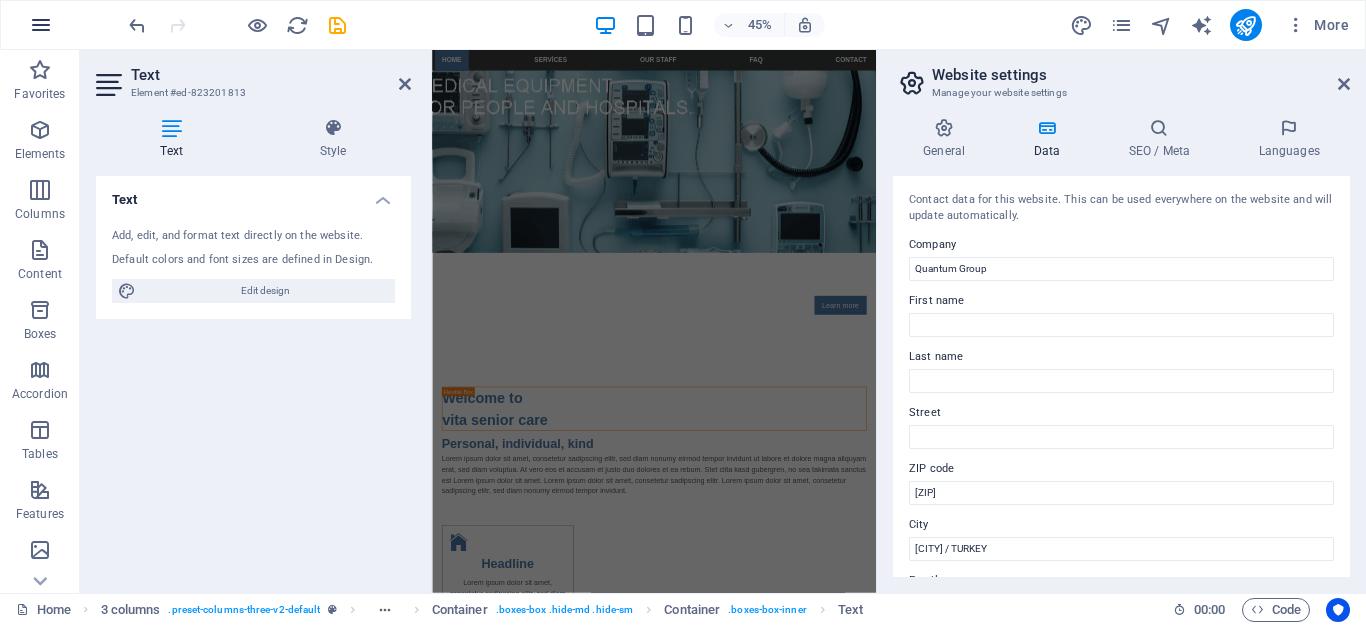 click at bounding box center [41, 25] 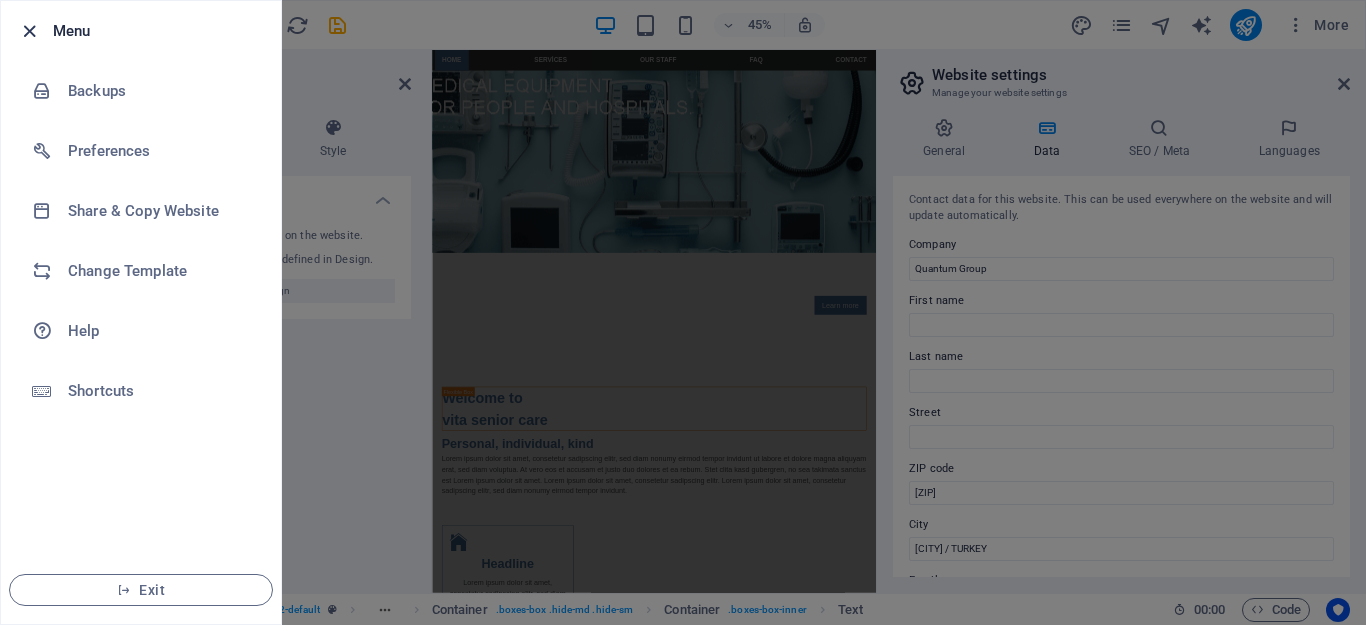 click at bounding box center (29, 31) 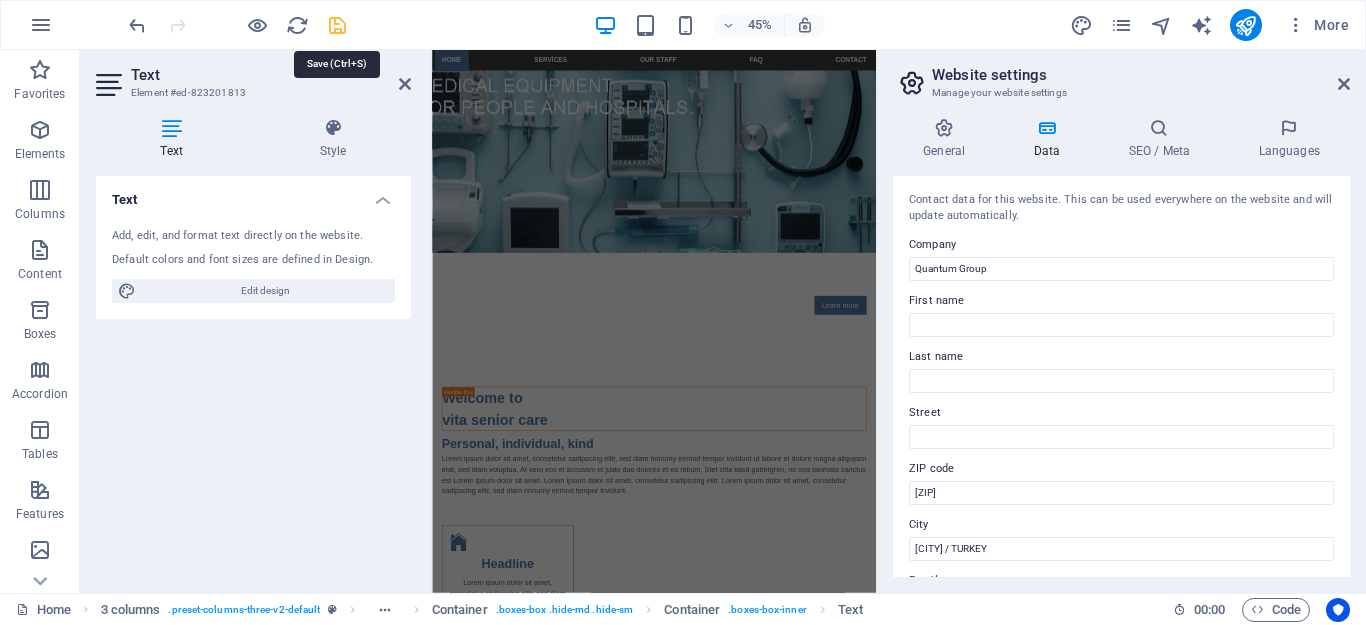 click at bounding box center [337, 25] 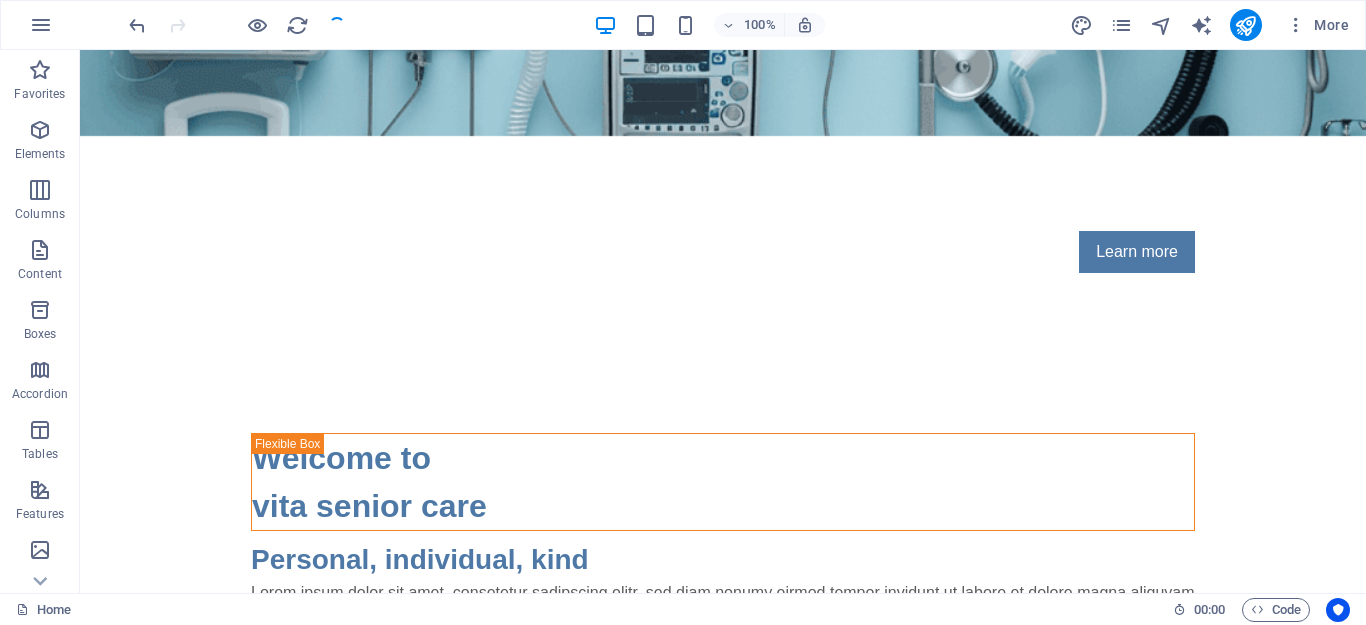 scroll, scrollTop: 0, scrollLeft: 0, axis: both 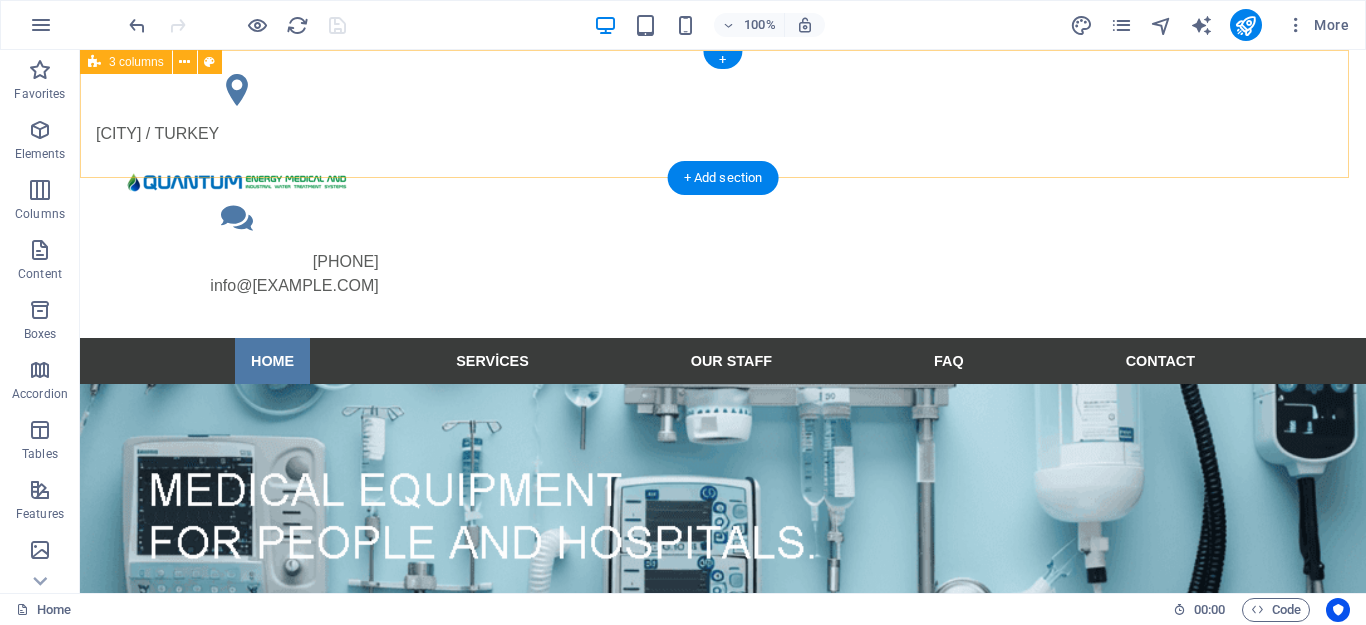 drag, startPoint x: 878, startPoint y: 105, endPoint x: 868, endPoint y: 112, distance: 12.206555 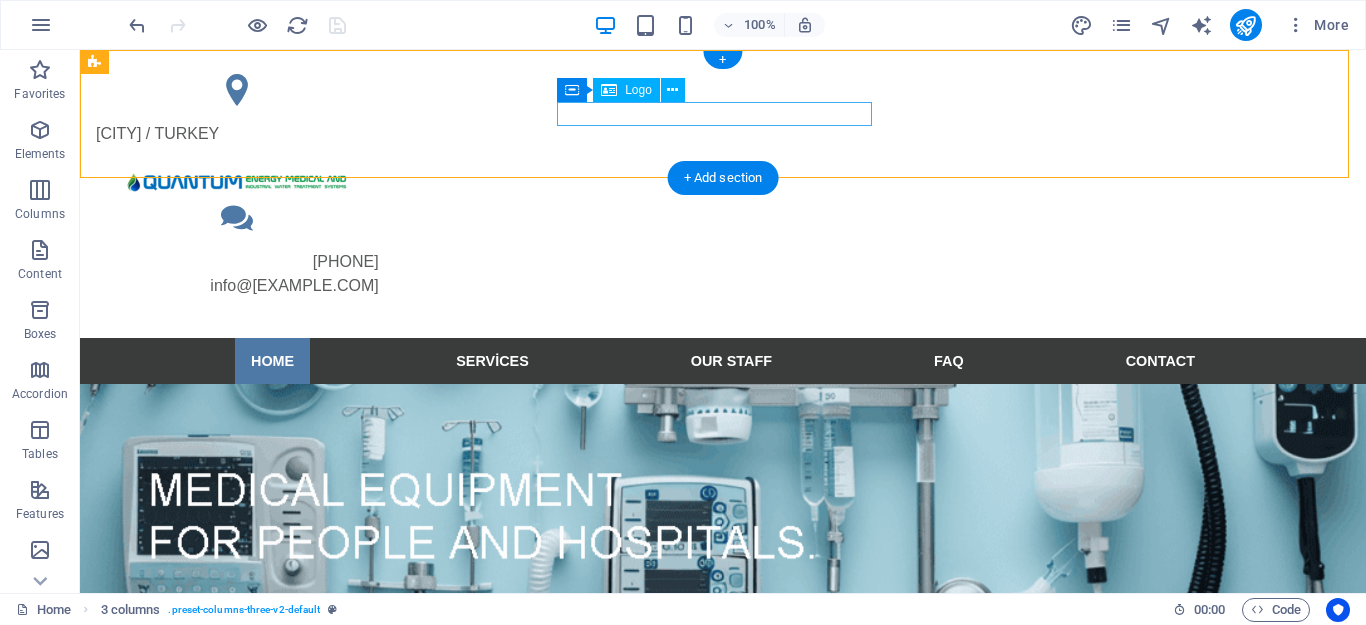 click at bounding box center [237, 182] 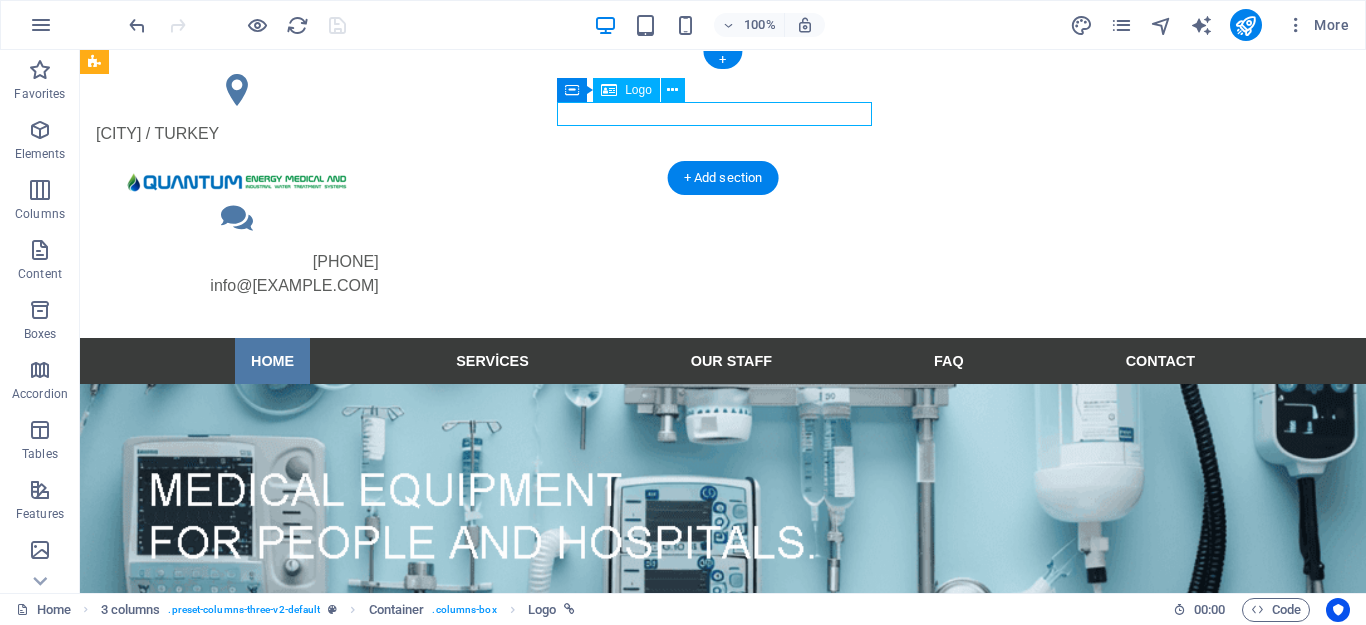click at bounding box center (237, 182) 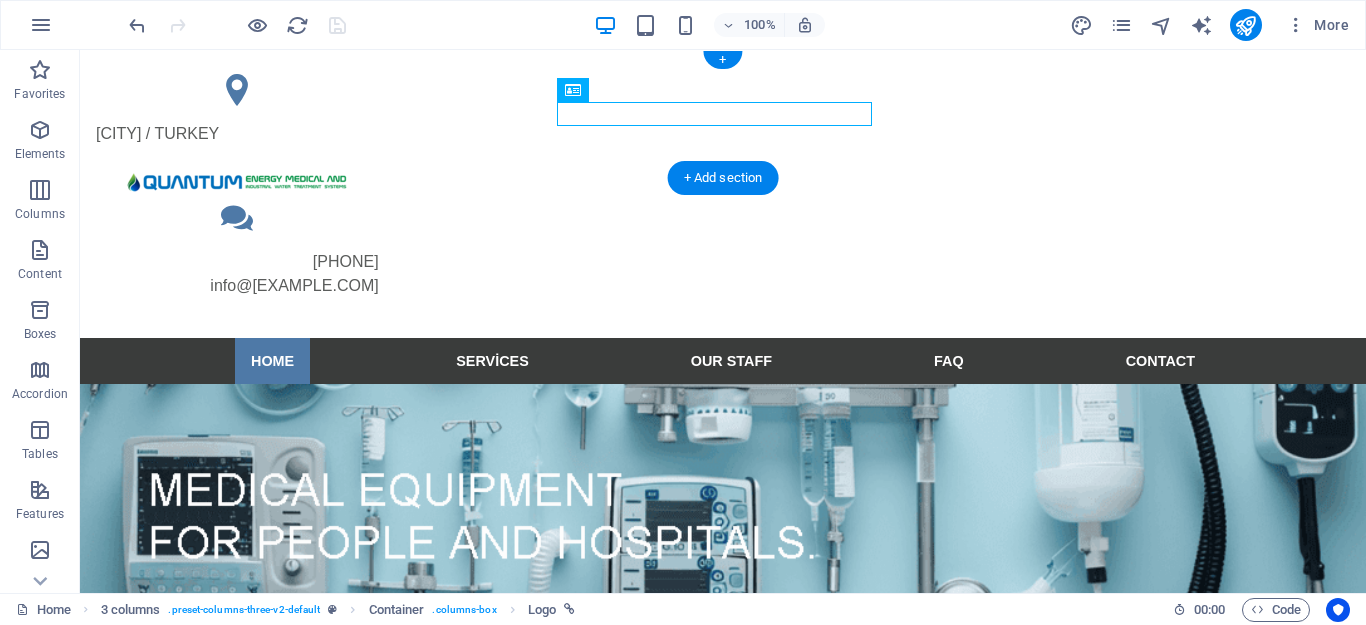 drag, startPoint x: 828, startPoint y: 113, endPoint x: 845, endPoint y: 111, distance: 17.117243 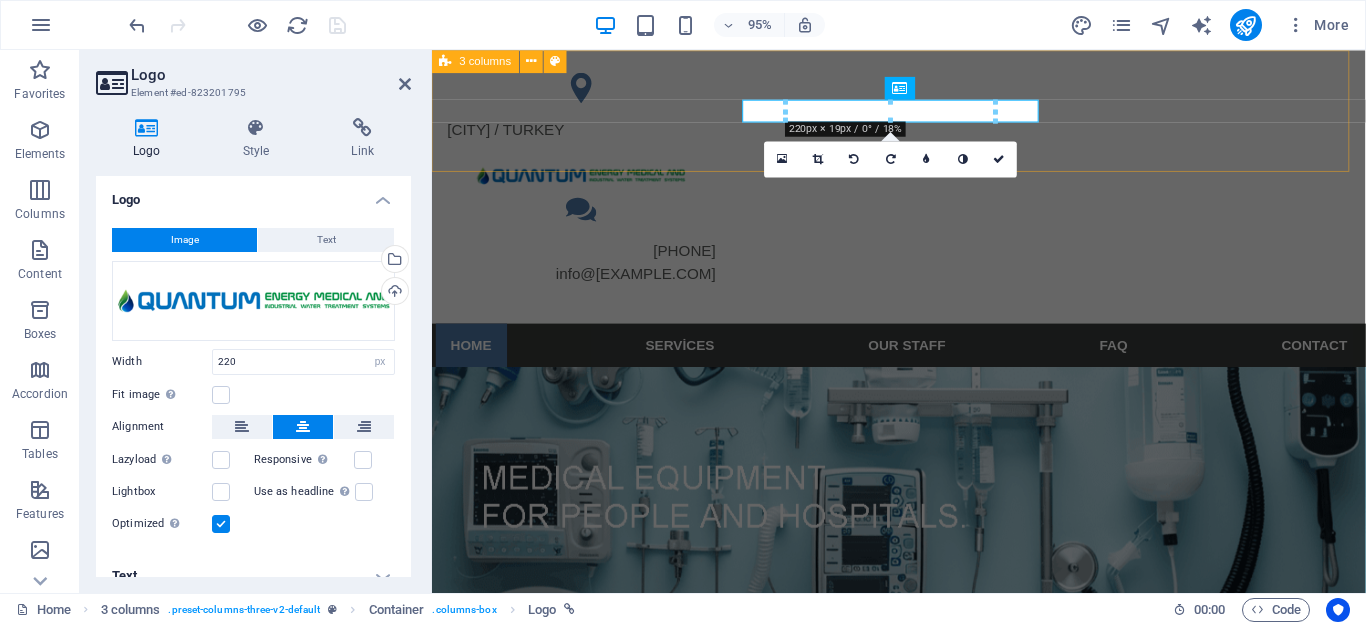 drag, startPoint x: 1216, startPoint y: 152, endPoint x: 791, endPoint y: 98, distance: 428.41684 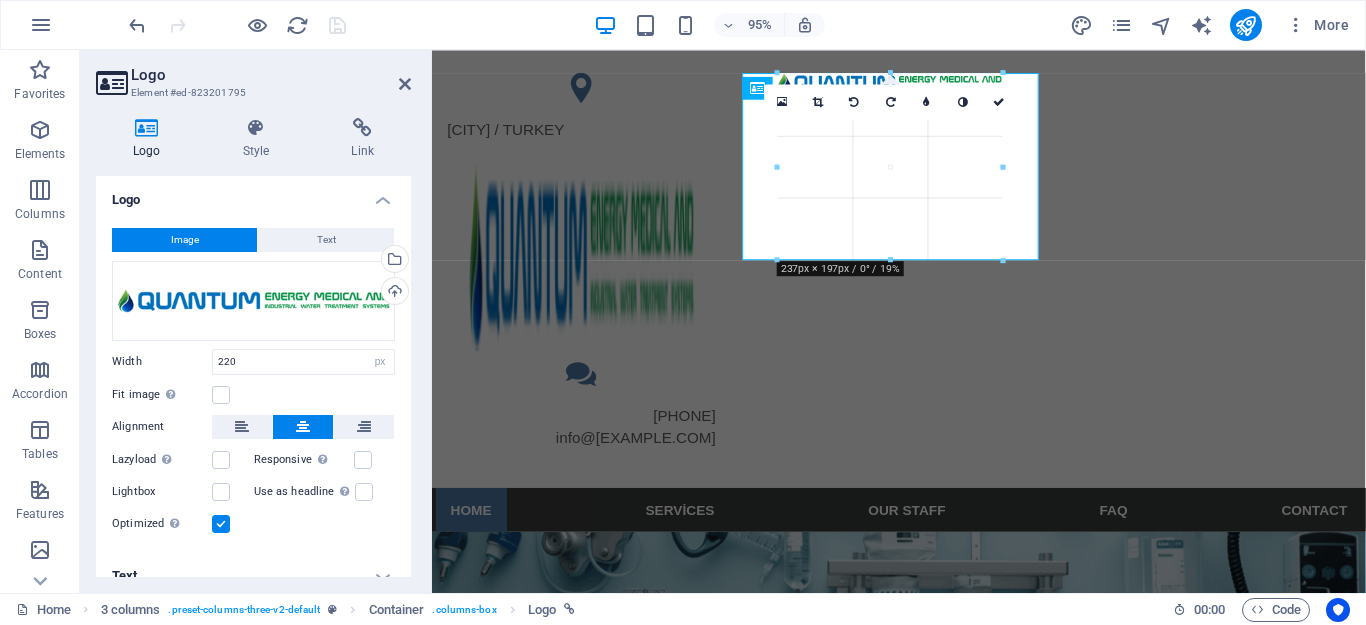 drag, startPoint x: 784, startPoint y: 112, endPoint x: 773, endPoint y: 137, distance: 27.313 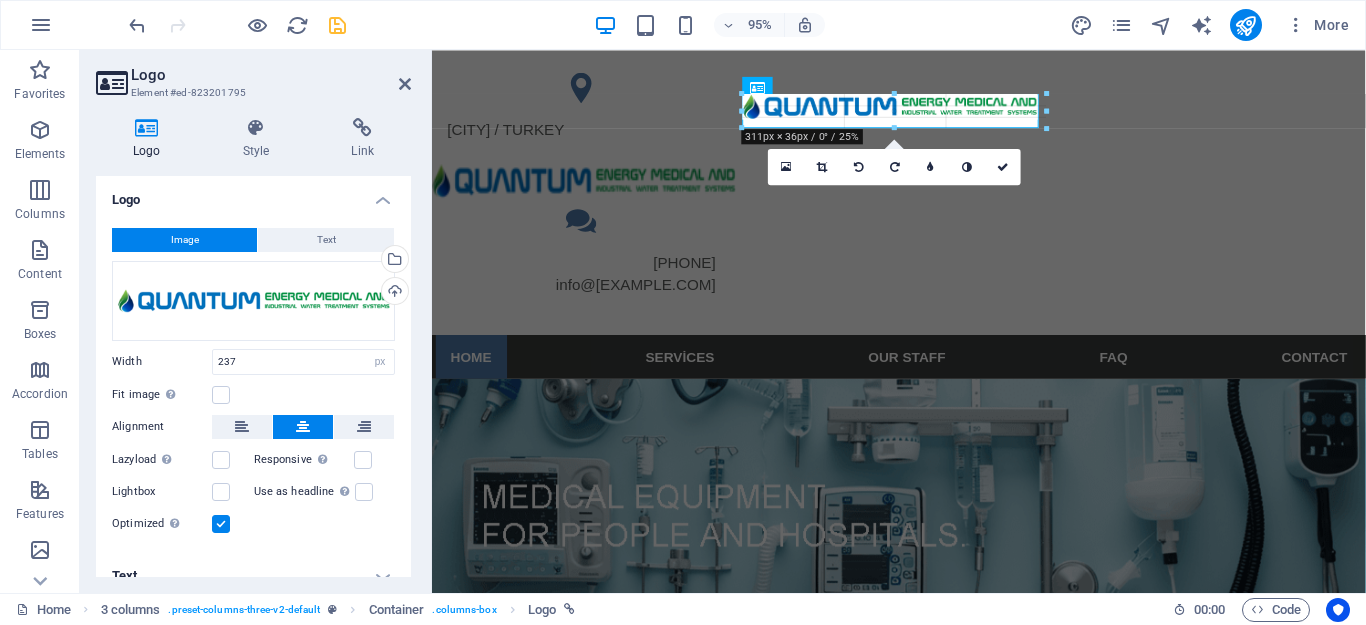 drag, startPoint x: 893, startPoint y: 102, endPoint x: 901, endPoint y: 87, distance: 17 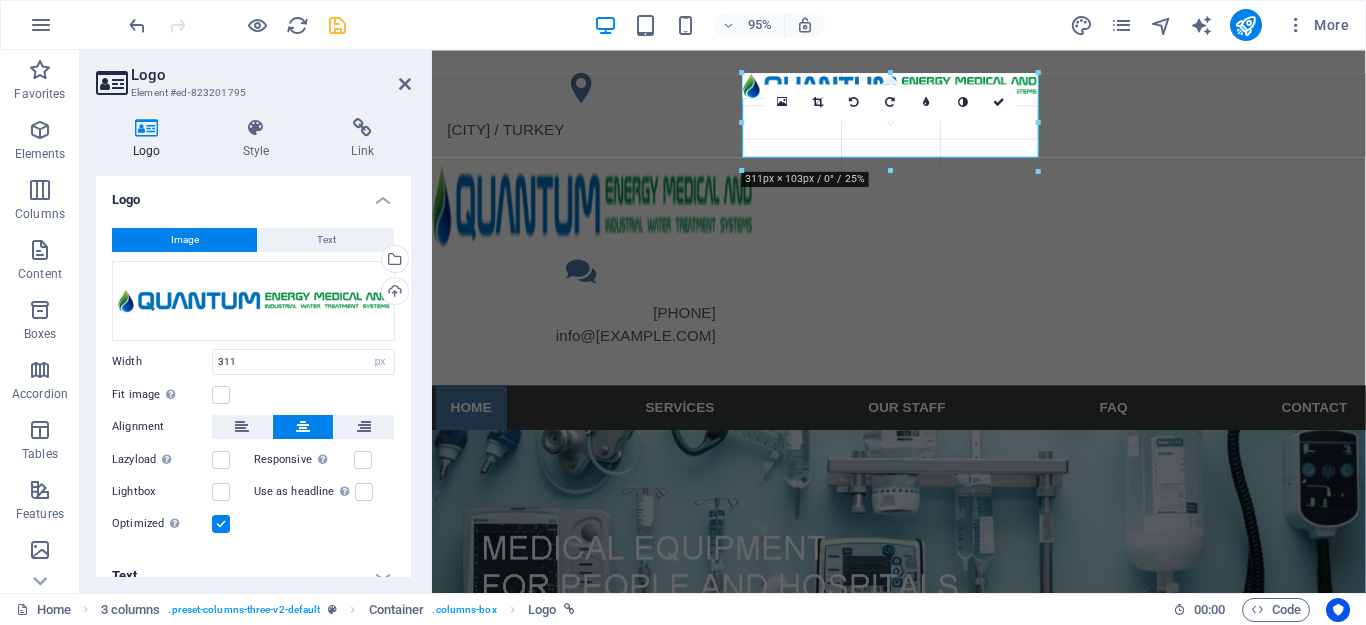 drag, startPoint x: 1039, startPoint y: 125, endPoint x: 1057, endPoint y: 138, distance: 22.203604 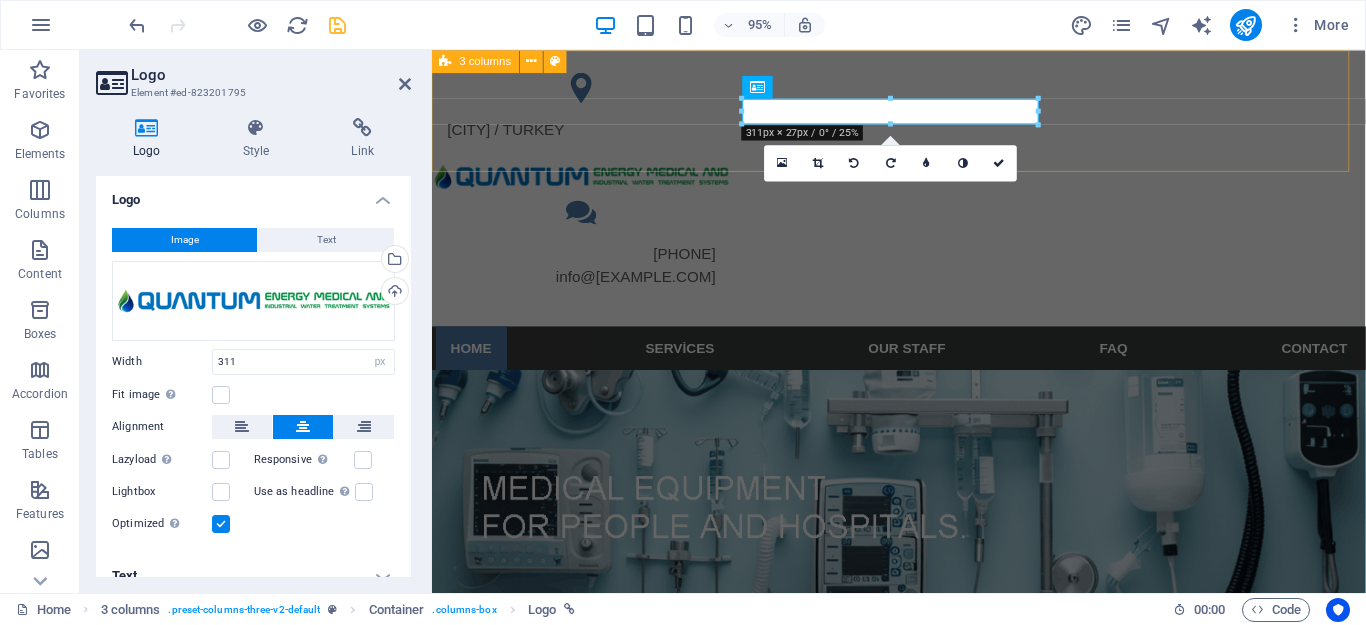 click on "Izmir / TURKEY +90 543 696 56 96 info@quantum-group.com.tr" at bounding box center [923, 195] 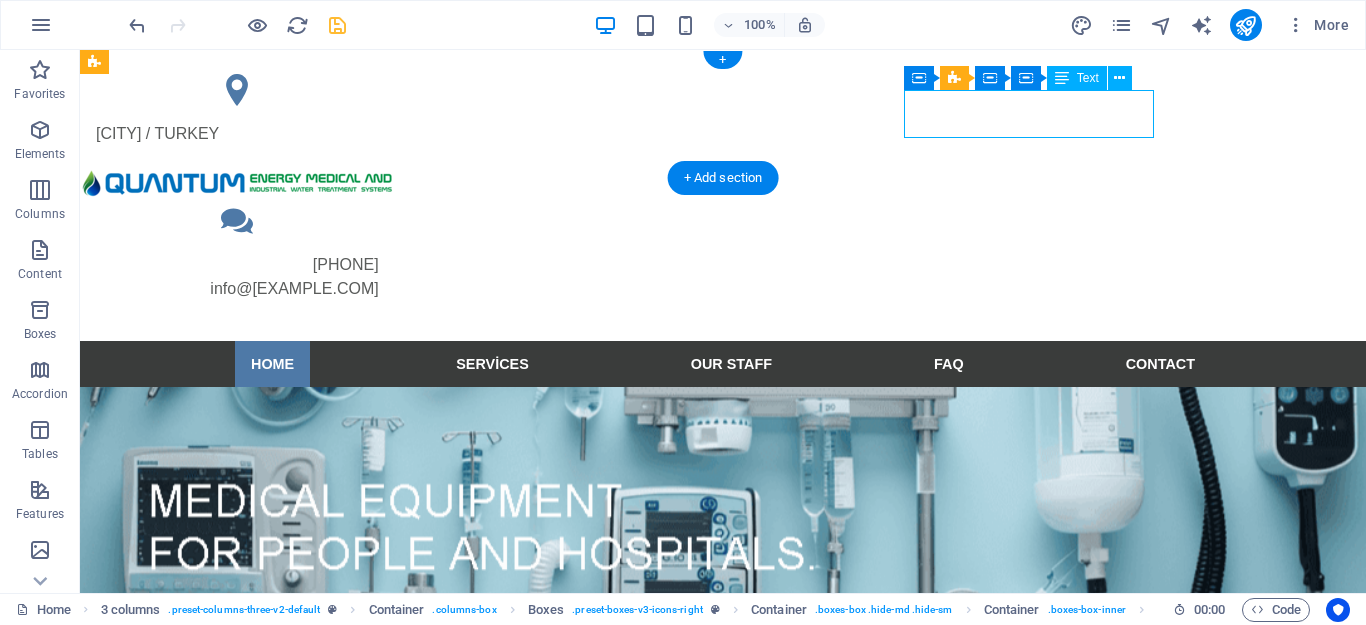 drag, startPoint x: 1115, startPoint y: 160, endPoint x: 1038, endPoint y: 111, distance: 91.26884 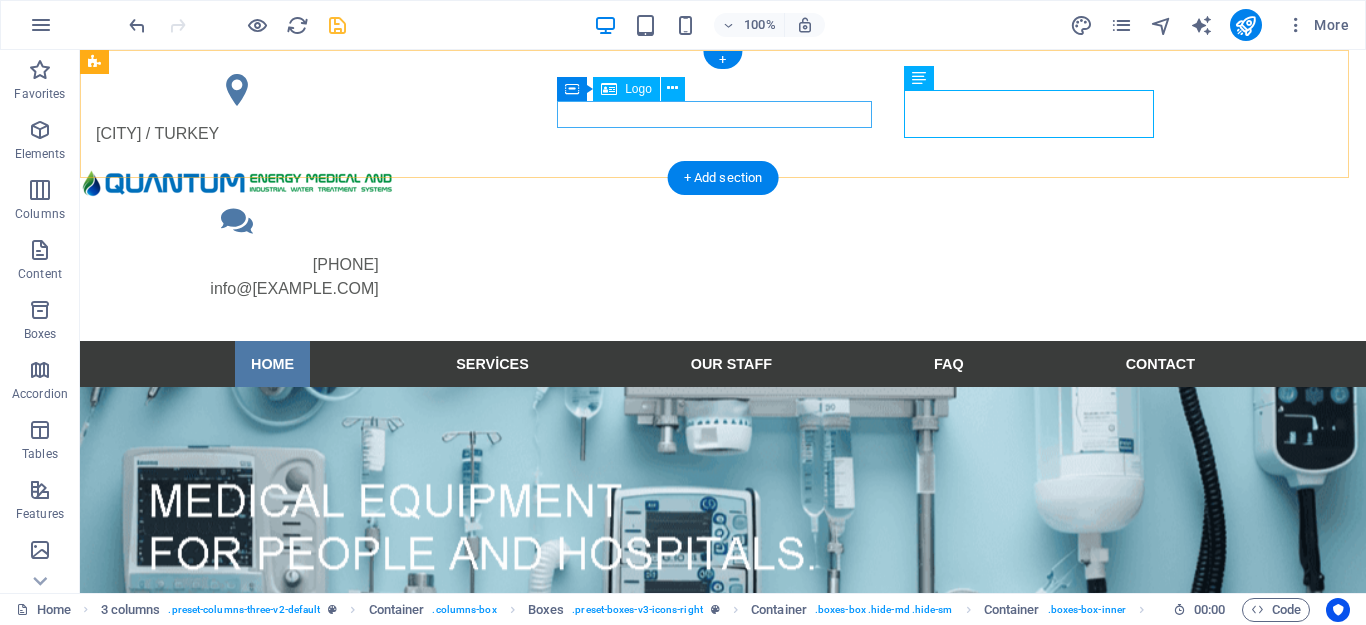 click at bounding box center (237, 183) 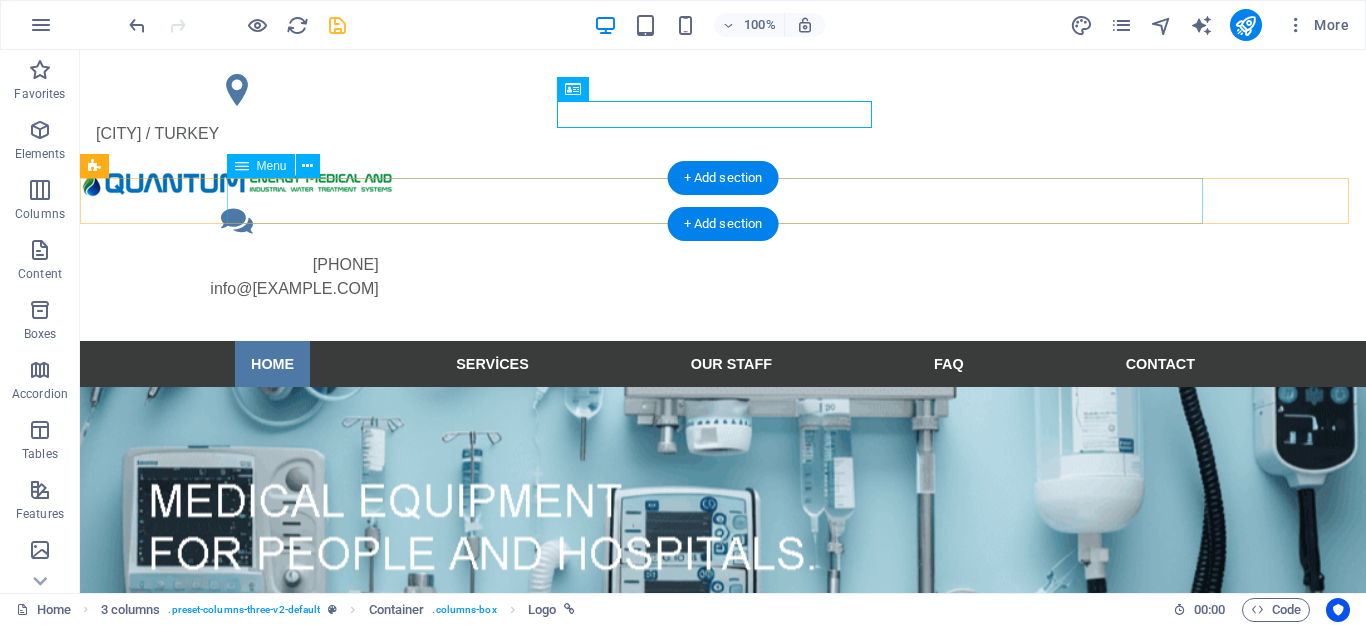 click on "Home Services Our Staff FAQ Contact" at bounding box center [723, 364] 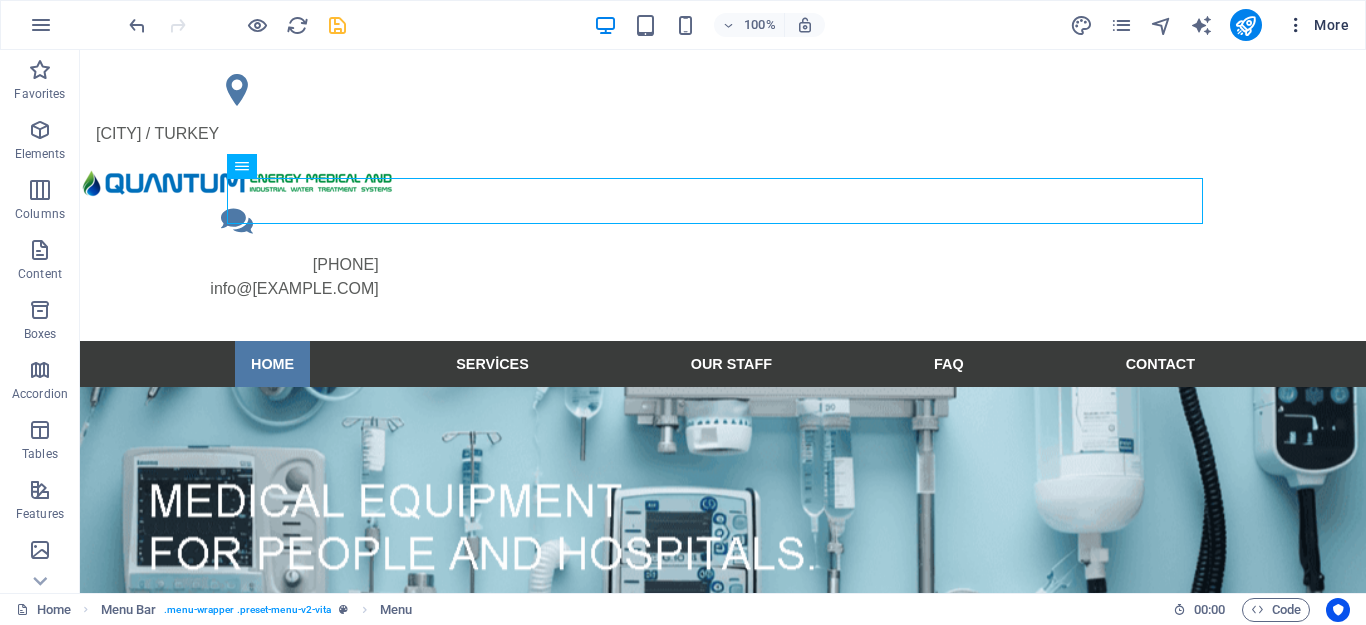 click at bounding box center (1296, 25) 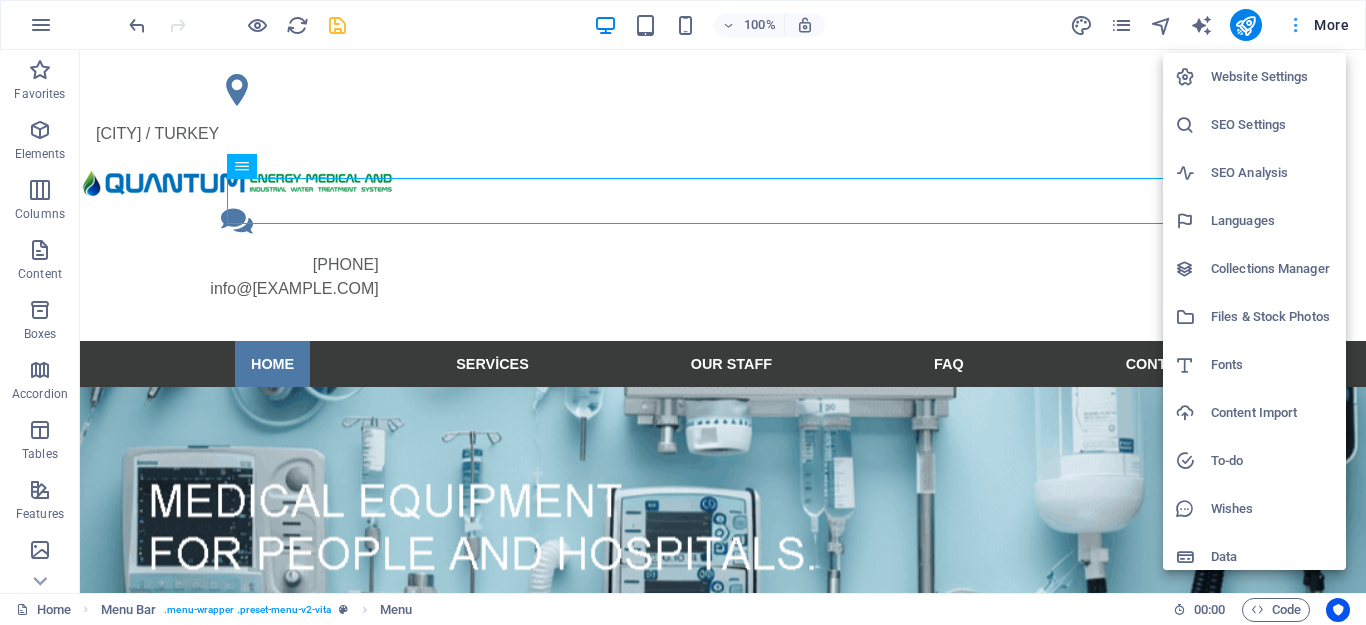 click at bounding box center [683, 312] 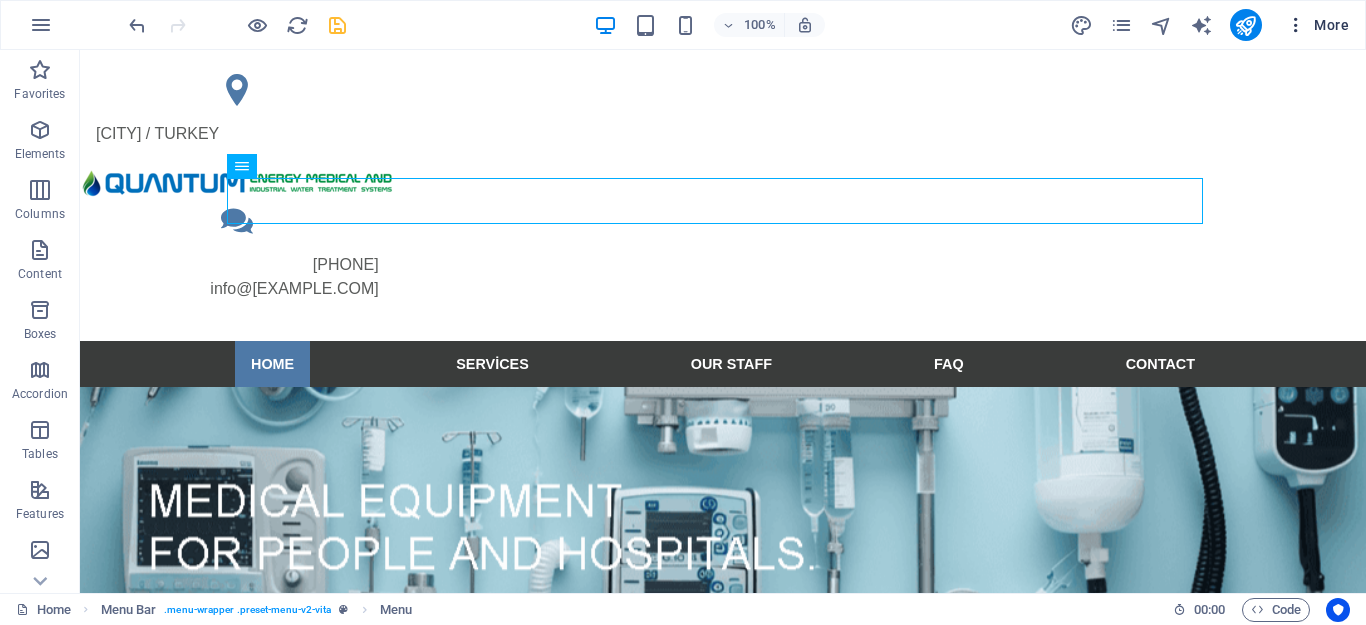 click at bounding box center (1296, 25) 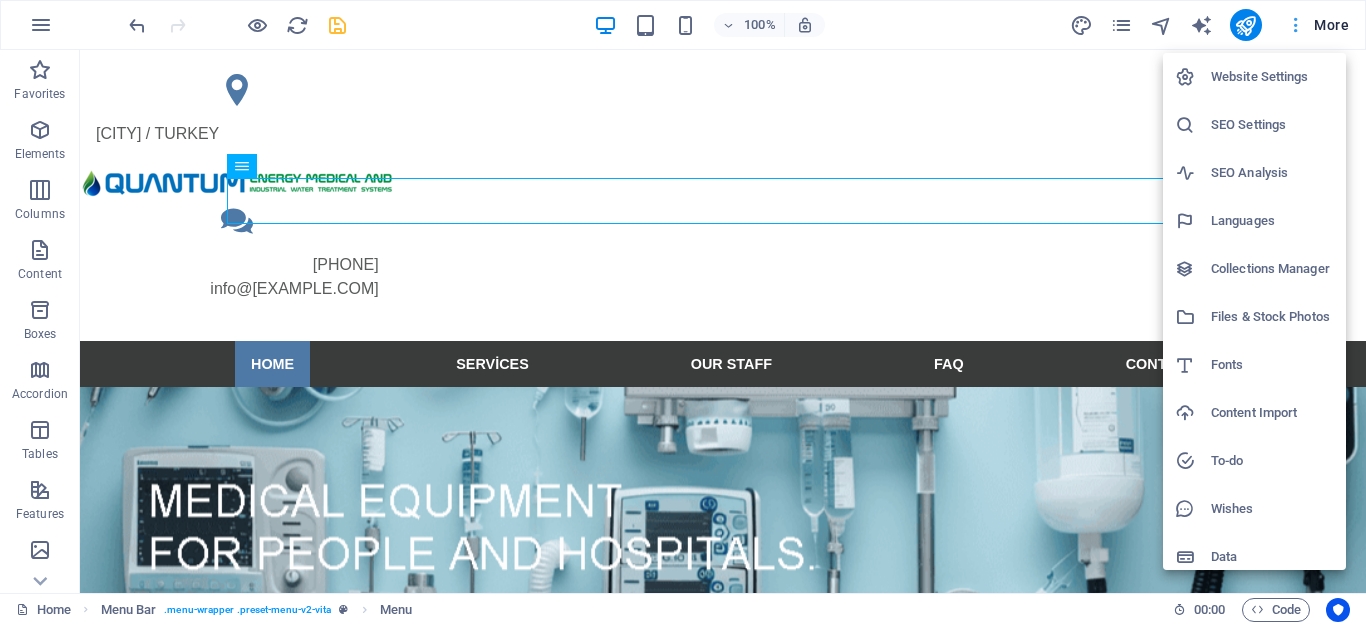 click at bounding box center [683, 312] 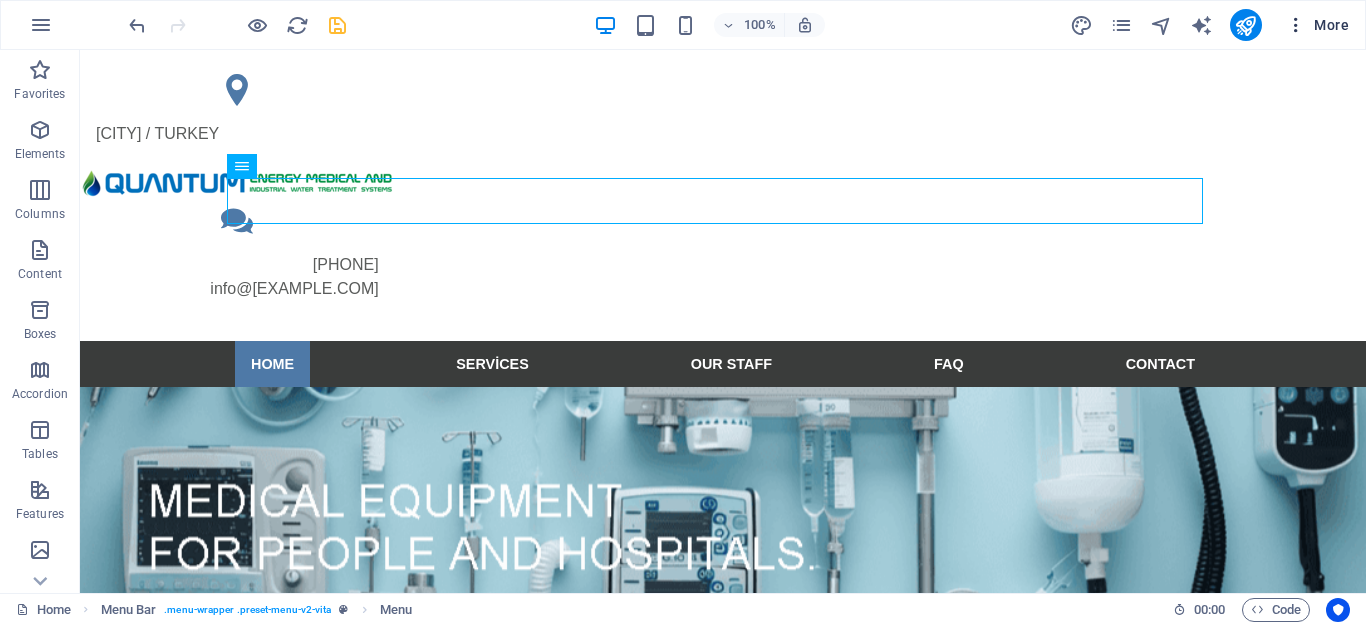 click at bounding box center (1296, 25) 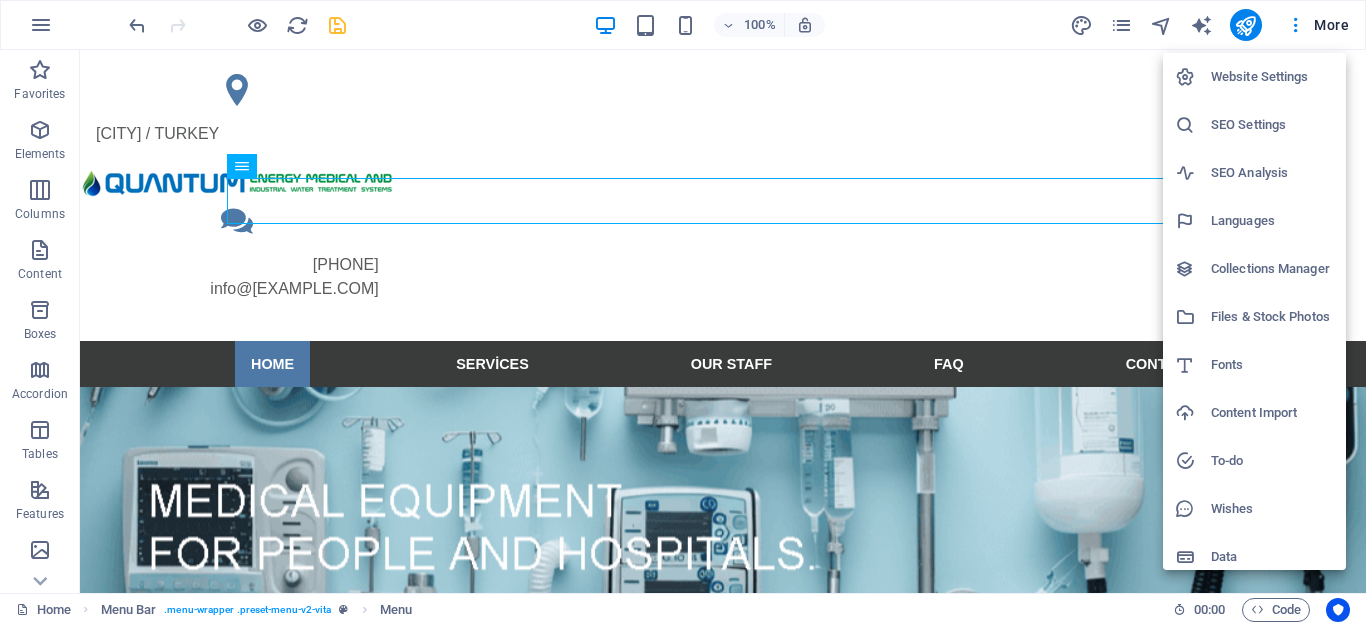click on "Languages" at bounding box center (1254, 221) 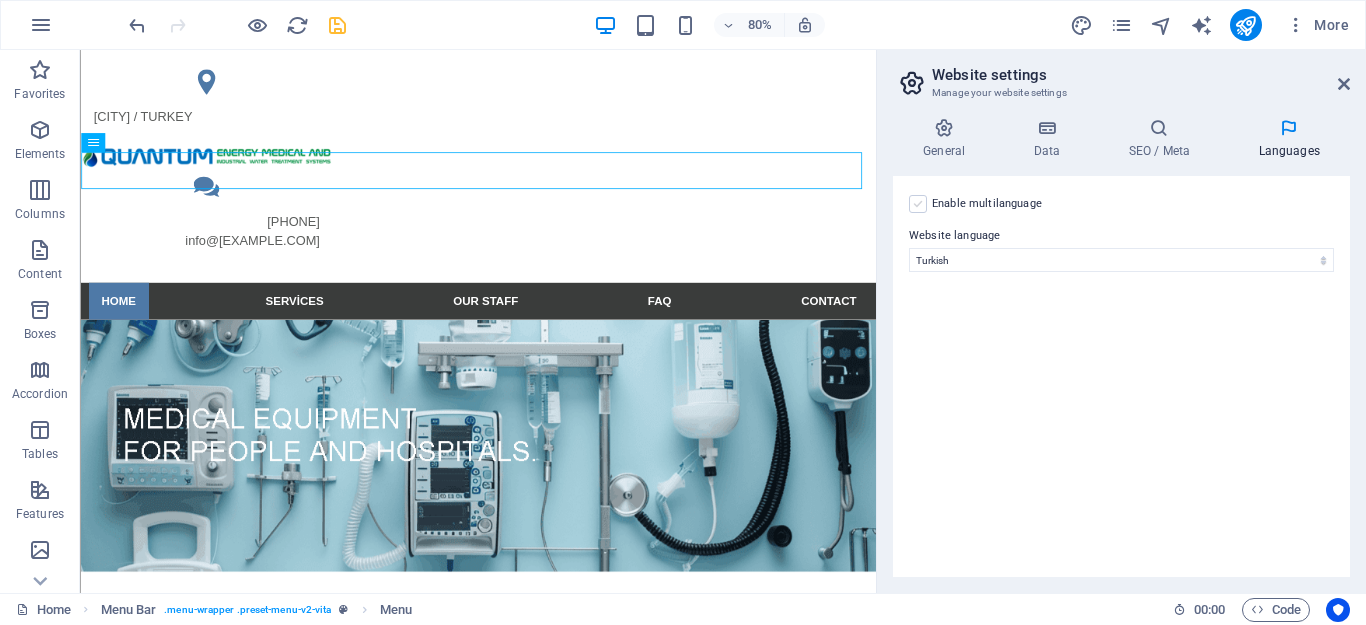 click at bounding box center [918, 204] 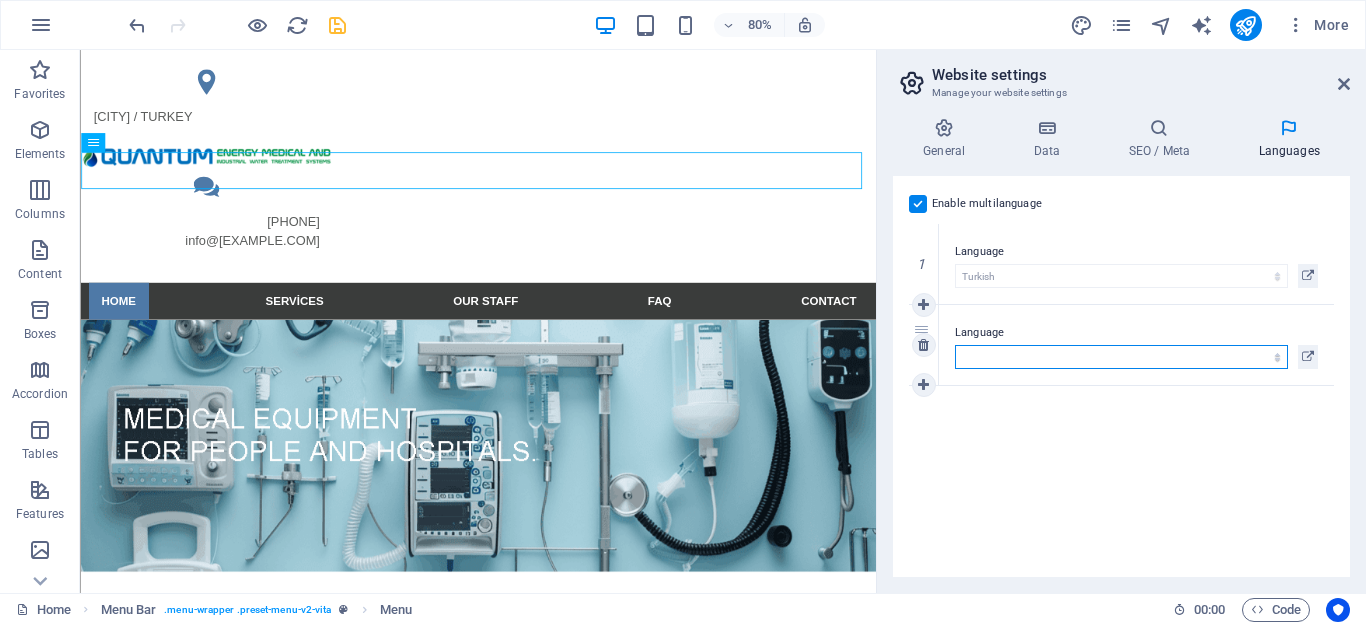click on "Abkhazian Afar Afrikaans Akan Albanian Amharic Arabic Aragonese Armenian Assamese Avaric Avestan Aymara Azerbaijani Bambara Bashkir Basque Belarusian Bengali Bihari languages Bislama Bokmål Bosnian Breton Bulgarian Burmese Catalan Central Khmer Chamorro Chechen Chinese Church Slavic Chuvash Cornish Corsican Cree Croatian Czech Danish Dutch Dzongkha English Esperanto Estonian Ewe Faroese Farsi (Persian) Fijian Finnish French Fulah Gaelic Galician Ganda Georgian German Greek Greenlandic Guaraní Gujarati Haitian Creole Hausa Hebrew Herero Hindi Hiri Motu Hungarian Icelandic Ido Igbo Indonesian Interlingua Interlingue Inuktitut Inupiaq Irish Italian Japanese Javanese Kannada Kanuri Kashmiri Kazakh Kikuyu Kinyarwanda Komi Kongo Korean Kurdish Kwanyama Kyrgyz Lao Latin Latvian Limburgish Lingala Lithuanian Luba-Katanga Luxembourgish Macedonian Malagasy Malay Malayalam Maldivian Maltese Manx Maori Marathi Marshallese Mongolian Nauru Navajo Ndonga Nepali North Ndebele Northern Sami Norwegian Norwegian Nynorsk Nuosu" at bounding box center [1121, 357] 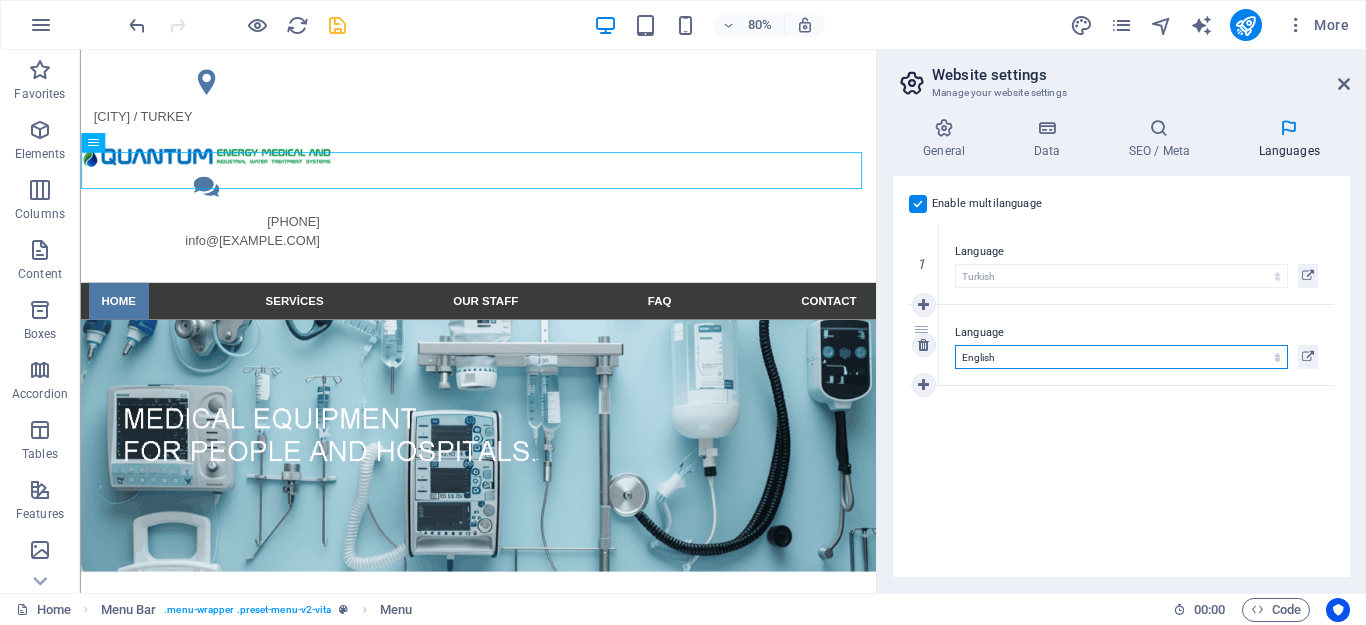 click on "Abkhazian Afar Afrikaans Akan Albanian Amharic Arabic Aragonese Armenian Assamese Avaric Avestan Aymara Azerbaijani Bambara Bashkir Basque Belarusian Bengali Bihari languages Bislama Bokmål Bosnian Breton Bulgarian Burmese Catalan Central Khmer Chamorro Chechen Chinese Church Slavic Chuvash Cornish Corsican Cree Croatian Czech Danish Dutch Dzongkha English Esperanto Estonian Ewe Faroese Farsi (Persian) Fijian Finnish French Fulah Gaelic Galician Ganda Georgian German Greek Greenlandic Guaraní Gujarati Haitian Creole Hausa Hebrew Herero Hindi Hiri Motu Hungarian Icelandic Ido Igbo Indonesian Interlingua Interlingue Inuktitut Inupiaq Irish Italian Japanese Javanese Kannada Kanuri Kashmiri Kazakh Kikuyu Kinyarwanda Komi Kongo Korean Kurdish Kwanyama Kyrgyz Lao Latin Latvian Limburgish Lingala Lithuanian Luba-Katanga Luxembourgish Macedonian Malagasy Malay Malayalam Maldivian Maltese Manx Maori Marathi Marshallese Mongolian Nauru Navajo Ndonga Nepali North Ndebele Northern Sami Norwegian Norwegian Nynorsk Nuosu" at bounding box center (1121, 357) 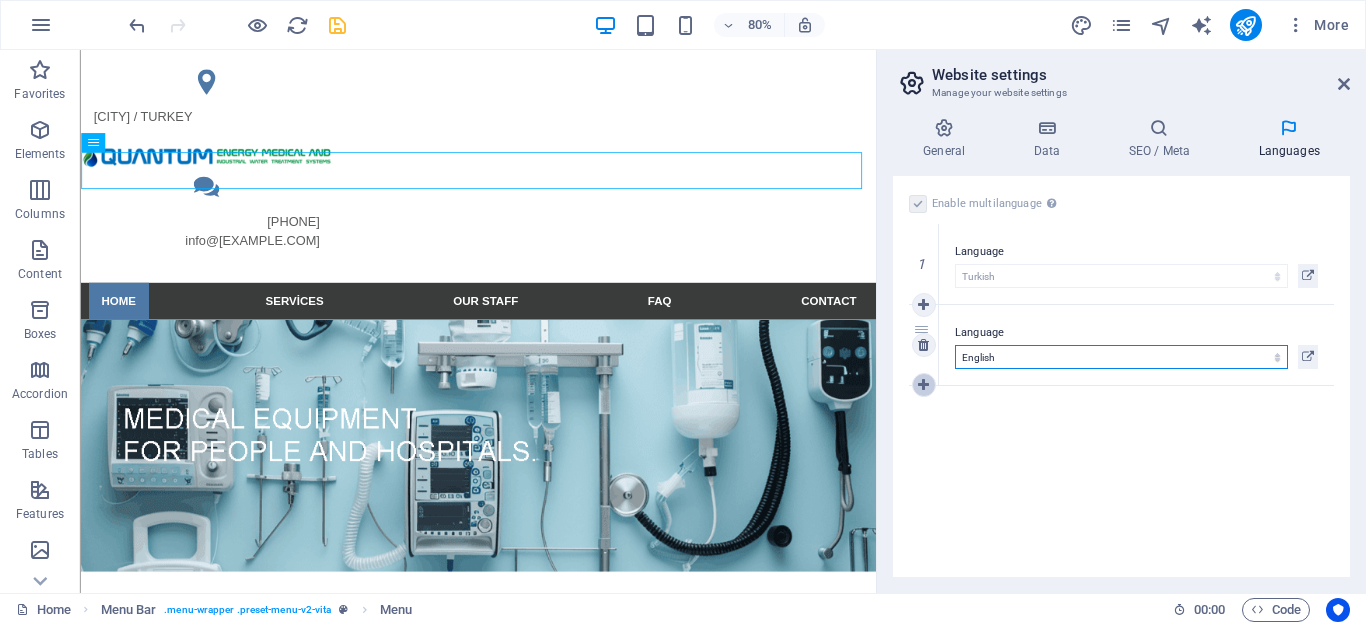 click at bounding box center [923, 385] 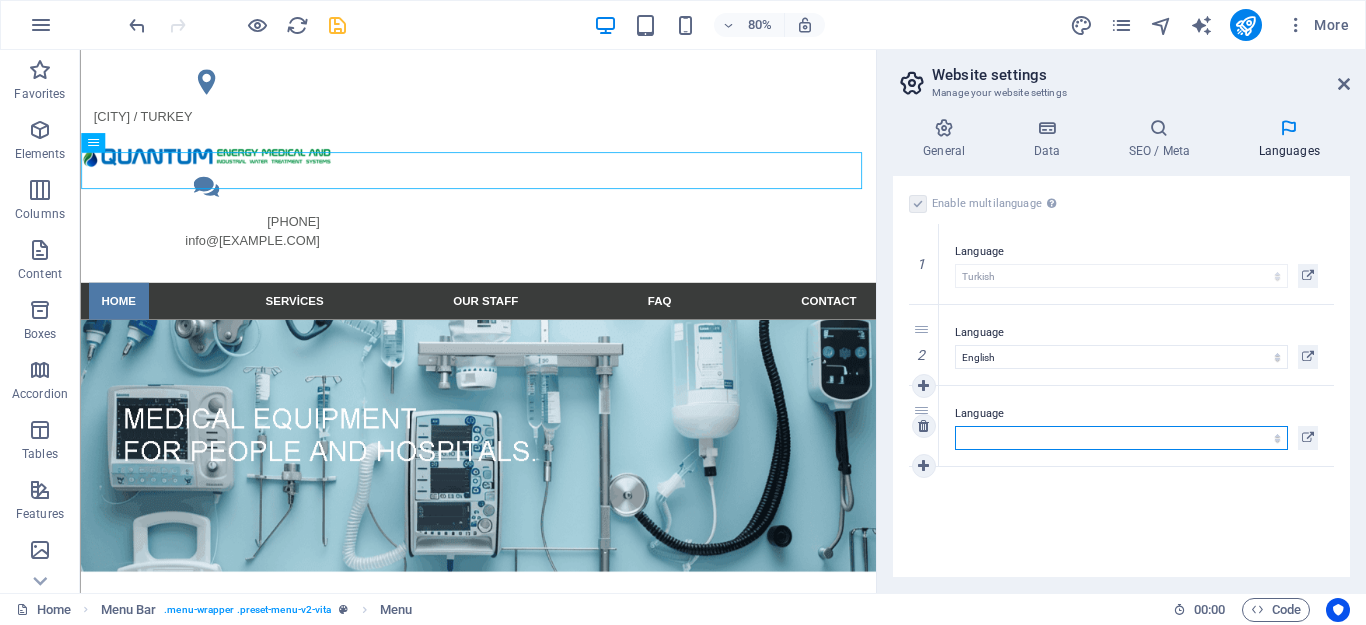 click on "Abkhazian Afar Afrikaans Akan Albanian Amharic Arabic Aragonese Armenian Assamese Avaric Avestan Aymara Azerbaijani Bambara Bashkir Basque Belarusian Bengali Bihari languages Bislama Bokmål Bosnian Breton Bulgarian Burmese Catalan Central Khmer Chamorro Chechen Chinese Church Slavic Chuvash Cornish Corsican Cree Croatian Czech Danish Dutch Dzongkha English Esperanto Estonian Ewe Faroese Farsi (Persian) Fijian Finnish French Fulah Gaelic Galician Ganda Georgian German Greek Greenlandic Guaraní Gujarati Haitian Creole Hausa Hebrew Herero Hindi Hiri Motu Hungarian Icelandic Ido Igbo Indonesian Interlingua Interlingue Inuktitut Inupiaq Irish Italian Japanese Javanese Kannada Kanuri Kashmiri Kazakh Kikuyu Kinyarwanda Komi Kongo Korean Kurdish Kwanyama Kyrgyz Lao Latin Latvian Limburgish Lingala Lithuanian Luba-Katanga Luxembourgish Macedonian Malagasy Malay Malayalam Maldivian Maltese Manx Maori Marathi Marshallese Mongolian Nauru Navajo Ndonga Nepali North Ndebele Northern Sami Norwegian Norwegian Nynorsk Nuosu" at bounding box center (1121, 438) 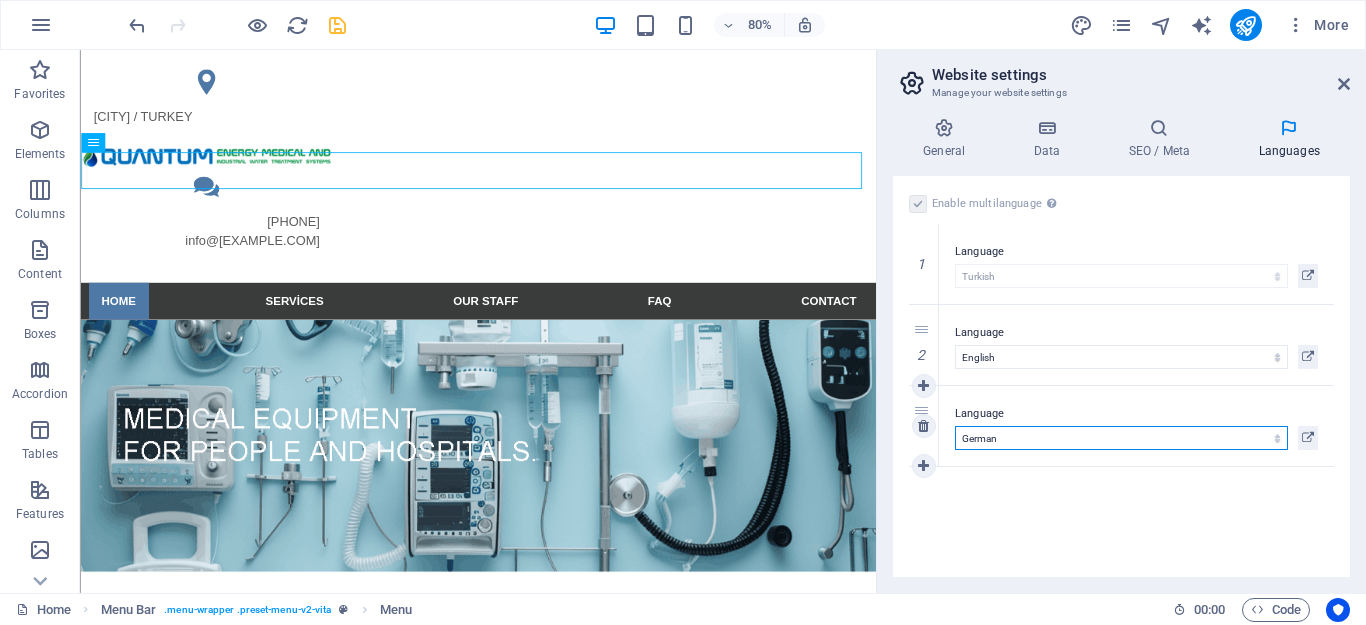click on "Abkhazian Afar Afrikaans Akan Albanian Amharic Arabic Aragonese Armenian Assamese Avaric Avestan Aymara Azerbaijani Bambara Bashkir Basque Belarusian Bengali Bihari languages Bislama Bokmål Bosnian Breton Bulgarian Burmese Catalan Central Khmer Chamorro Chechen Chinese Church Slavic Chuvash Cornish Corsican Cree Croatian Czech Danish Dutch Dzongkha English Esperanto Estonian Ewe Faroese Farsi (Persian) Fijian Finnish French Fulah Gaelic Galician Ganda Georgian German Greek Greenlandic Guaraní Gujarati Haitian Creole Hausa Hebrew Herero Hindi Hiri Motu Hungarian Icelandic Ido Igbo Indonesian Interlingua Interlingue Inuktitut Inupiaq Irish Italian Japanese Javanese Kannada Kanuri Kashmiri Kazakh Kikuyu Kinyarwanda Komi Kongo Korean Kurdish Kwanyama Kyrgyz Lao Latin Latvian Limburgish Lingala Lithuanian Luba-Katanga Luxembourgish Macedonian Malagasy Malay Malayalam Maldivian Maltese Manx Maori Marathi Marshallese Mongolian Nauru Navajo Ndonga Nepali North Ndebele Northern Sami Norwegian Norwegian Nynorsk Nuosu" at bounding box center [1121, 438] 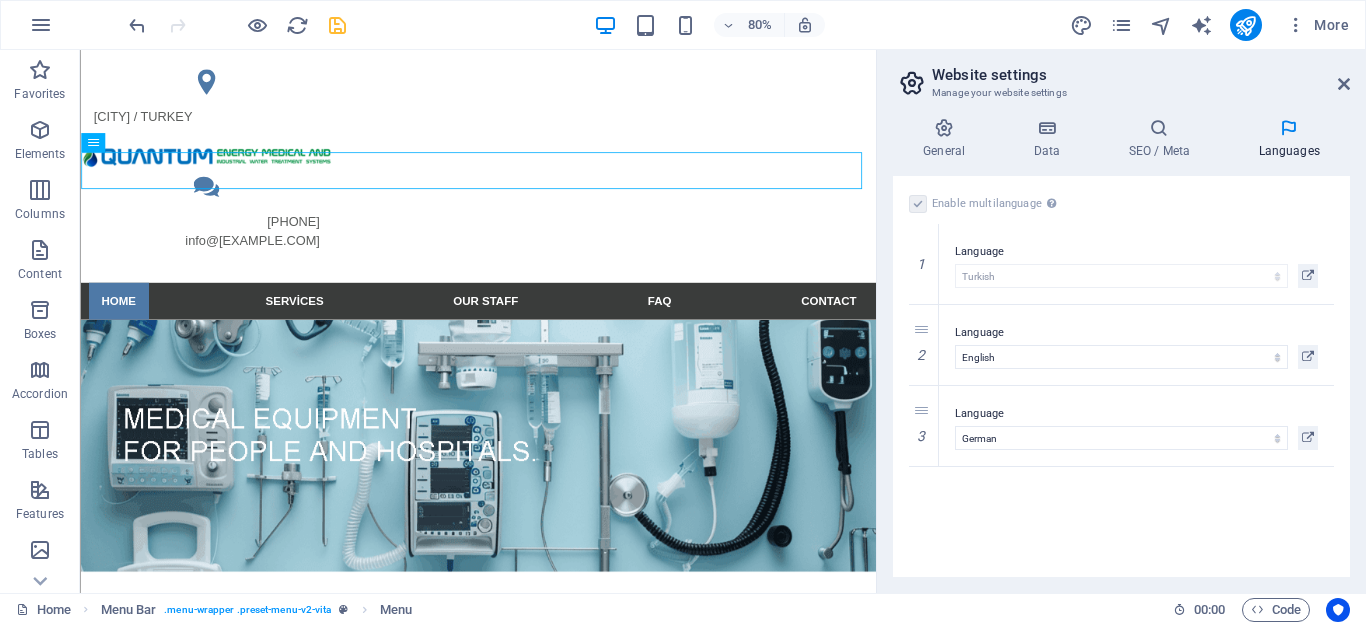click on "Enable multilanguage To disable multilanguage delete all languages until only one language remains. Website language Abkhazian Afar Afrikaans Akan Albanian Amharic Arabic Aragonese Armenian Assamese Avaric Avestan Aymara Azerbaijani Bambara Bashkir Basque Belarusian Bengali Bihari languages Bislama Bokmål Bosnian Breton Bulgarian Burmese Catalan Central Khmer Chamorro Chechen Chinese Church Slavic Chuvash Cornish Corsican Cree Croatian Czech Danish Dutch Dzongkha English Esperanto Estonian Ewe Faroese Farsi (Persian) Fijian Finnish French Fulah Gaelic Galician Ganda Georgian German Greek Greenlandic Guaraní Gujarati Haitian Creole Hausa Hebrew Herero Hindi Hiri Motu Hungarian Icelandic Ido Igbo Indonesian Interlingua Interlingue Inuktitut Inupiaq Irish Italian Japanese Javanese Kannada Kanuri Kashmiri Kazakh Kikuyu Kinyarwanda Komi Kongo Korean Kurdish Kwanyama Kyrgyz Lao Latin Latvian Limburgish Lingala Lithuanian Luba-Katanga Luxembourgish Macedonian Malagasy Malay Malayalam Maldivian Maltese Manx Maori 1" at bounding box center (1121, 376) 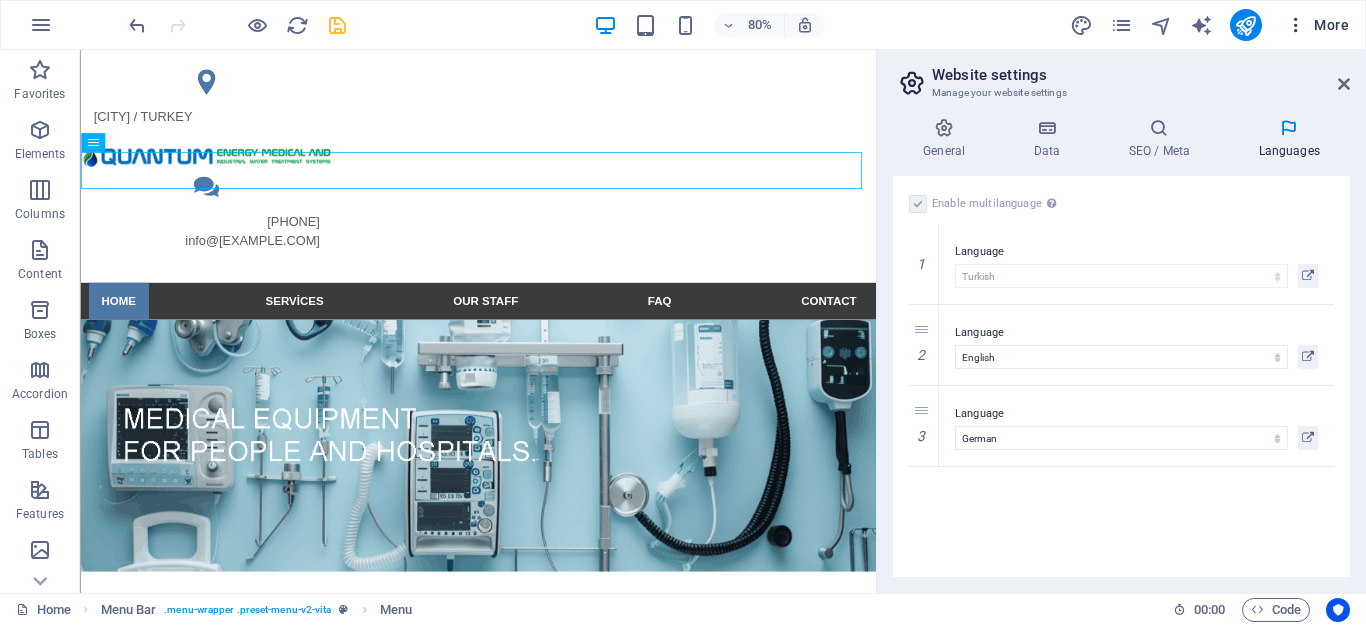 click at bounding box center (1296, 25) 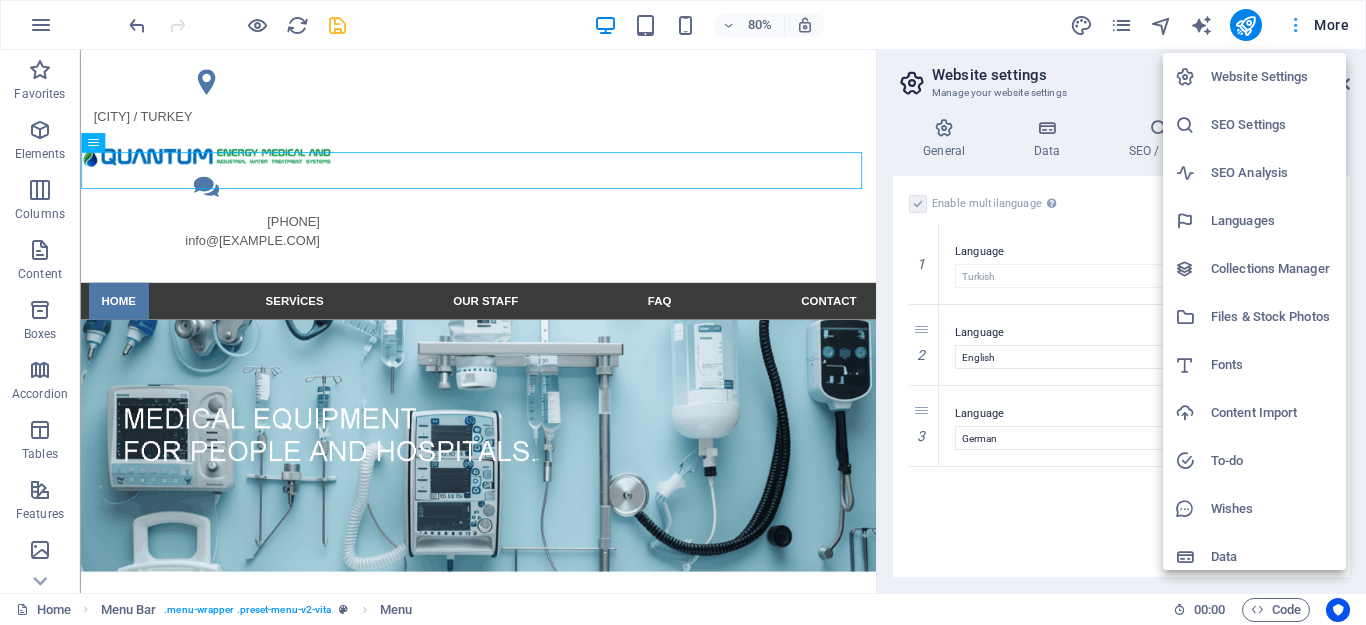 click at bounding box center [683, 312] 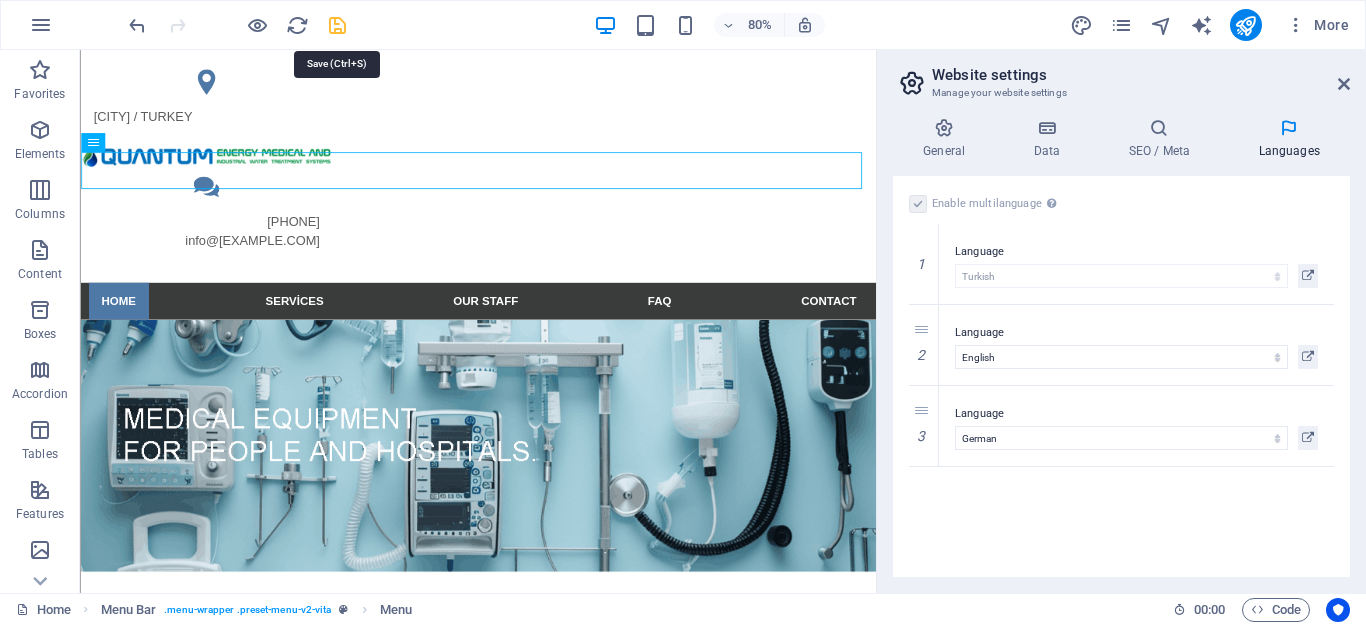 click at bounding box center (337, 25) 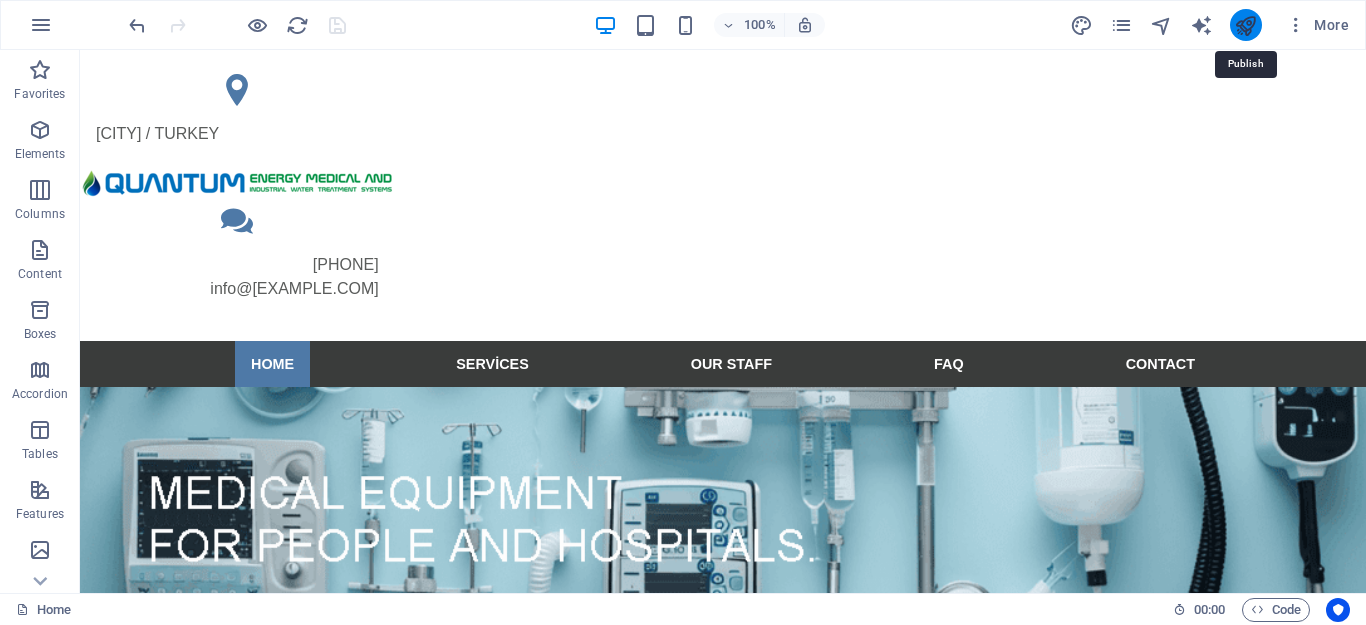 click at bounding box center (1245, 25) 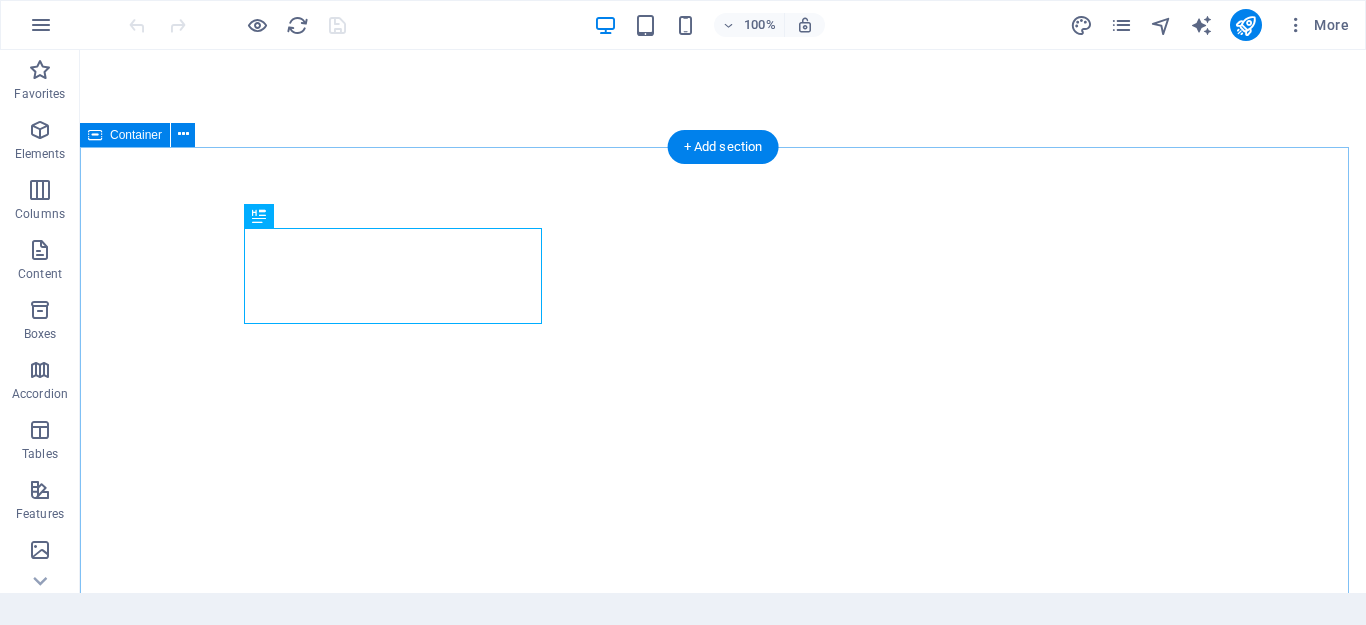 scroll, scrollTop: 0, scrollLeft: 0, axis: both 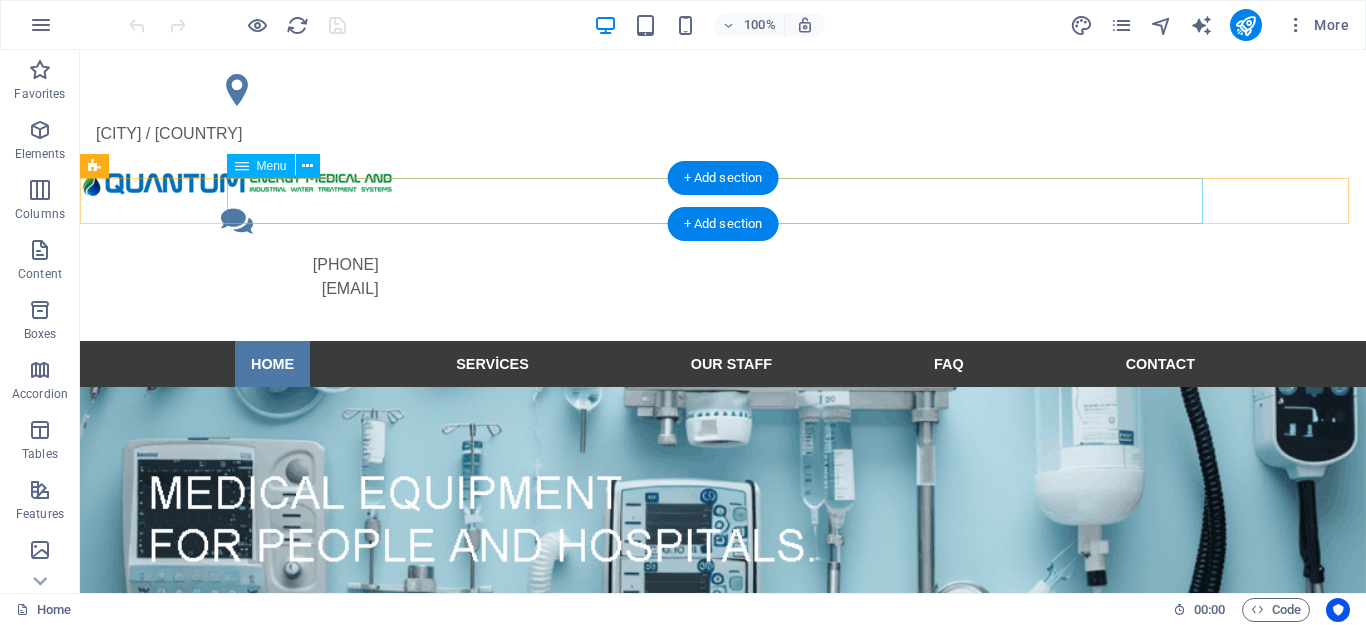 click on "Home Services Our Staff FAQ Contact" at bounding box center [723, 364] 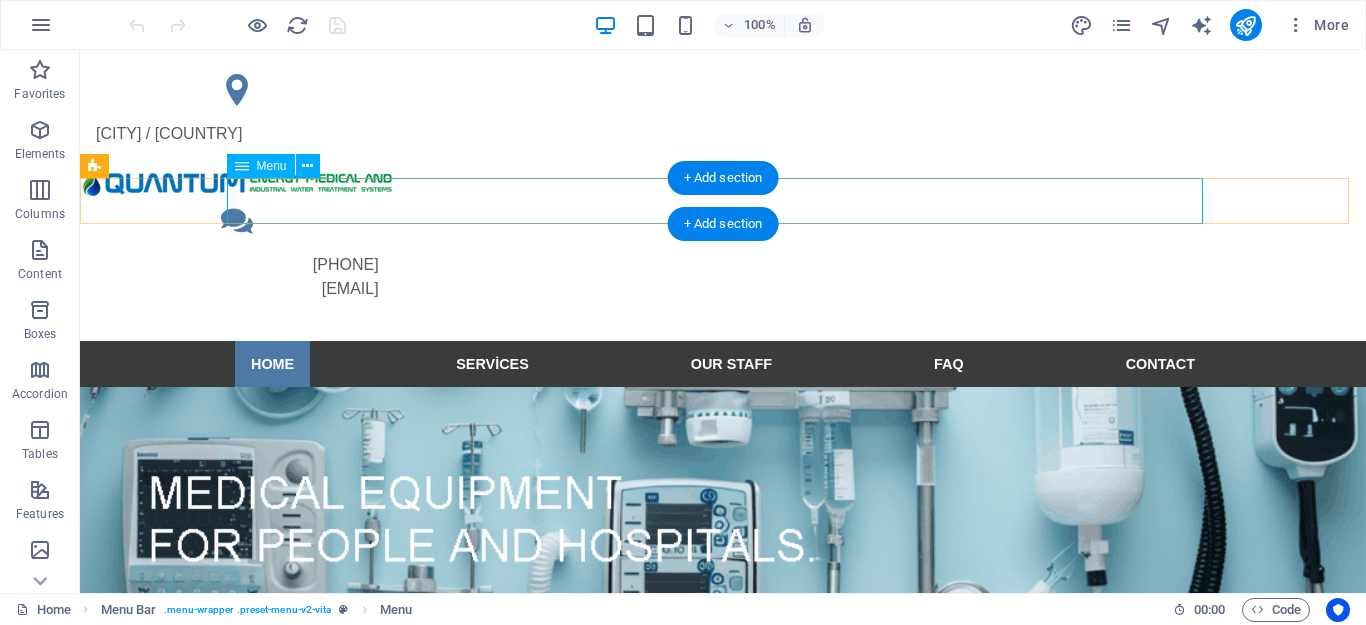 click on "Home Services Our Staff FAQ Contact" at bounding box center [723, 364] 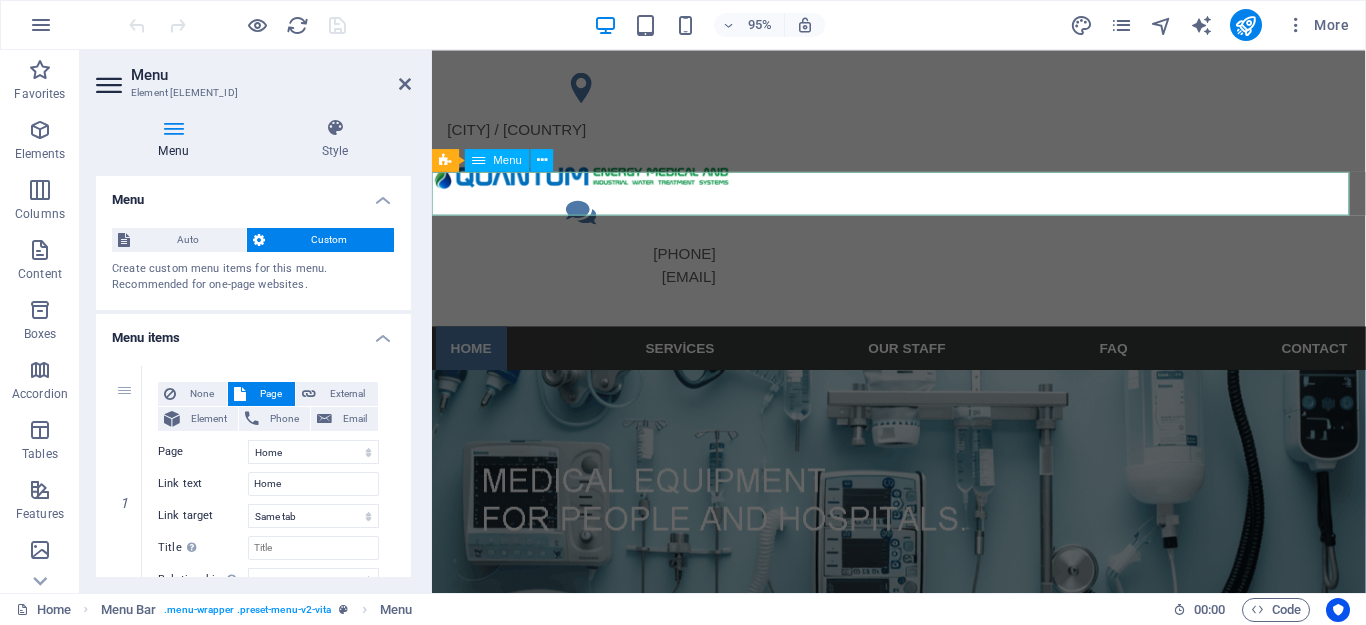 click on "Home Services Our Staff FAQ Contact" at bounding box center (924, 364) 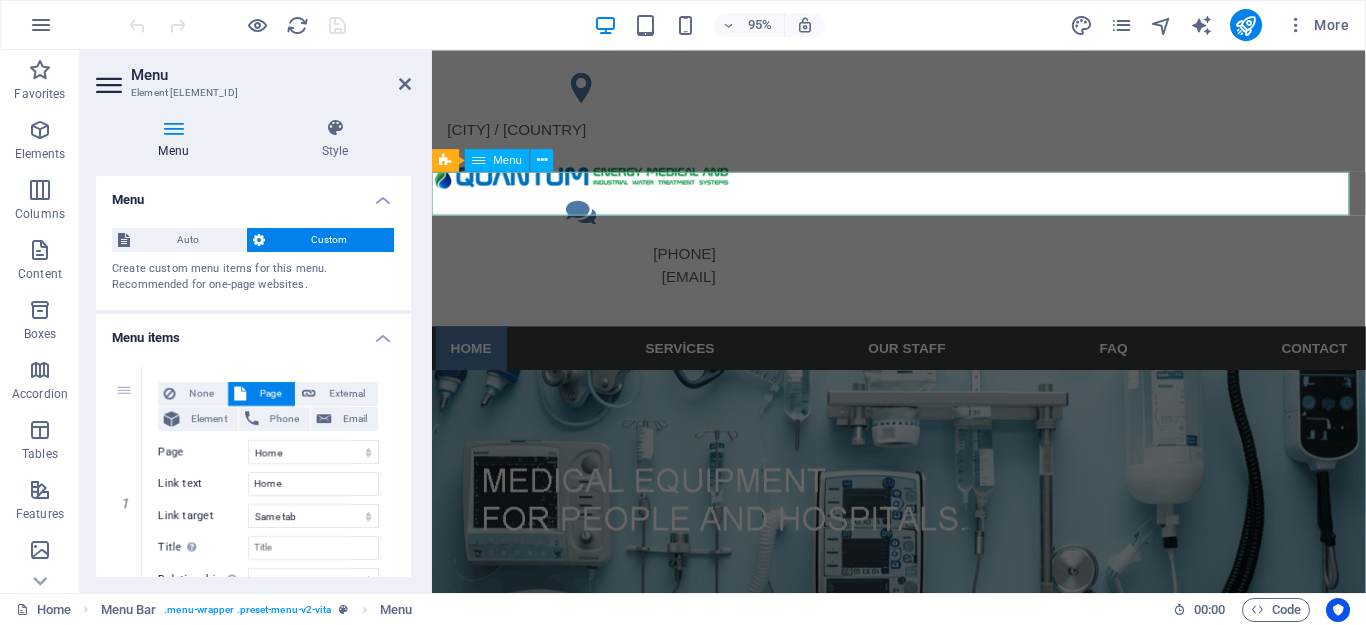 click on "Home Services Our Staff FAQ Contact" at bounding box center [924, 364] 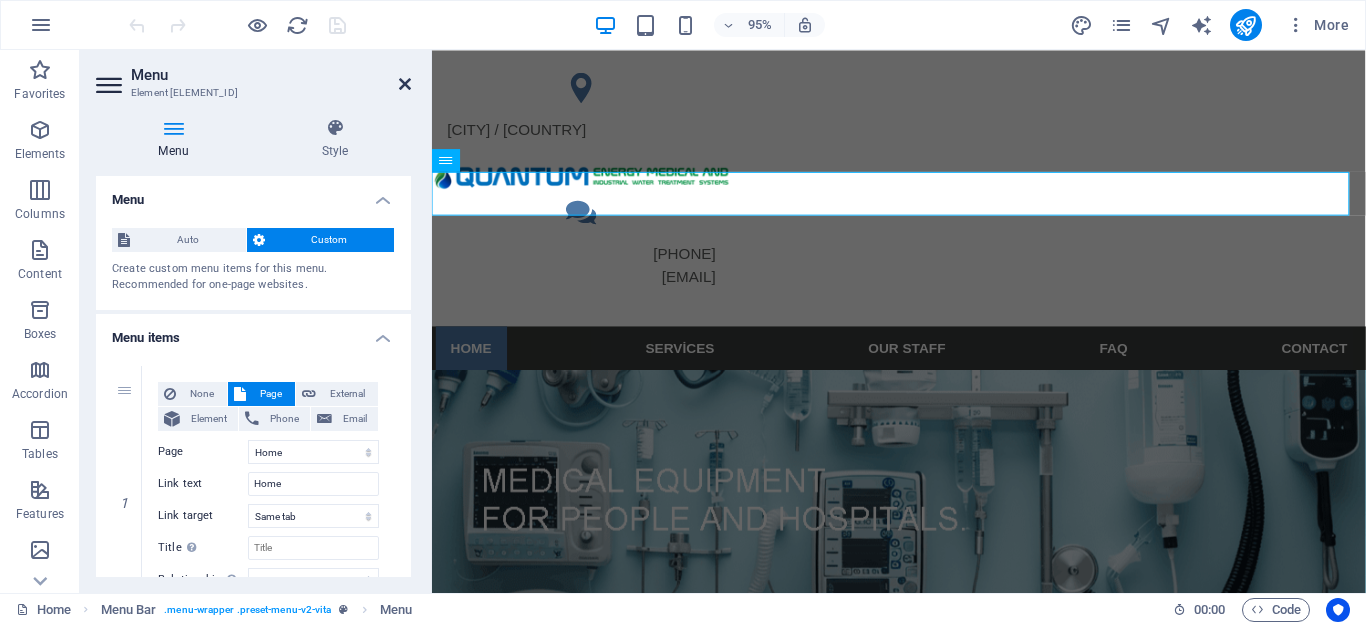 click at bounding box center (405, 84) 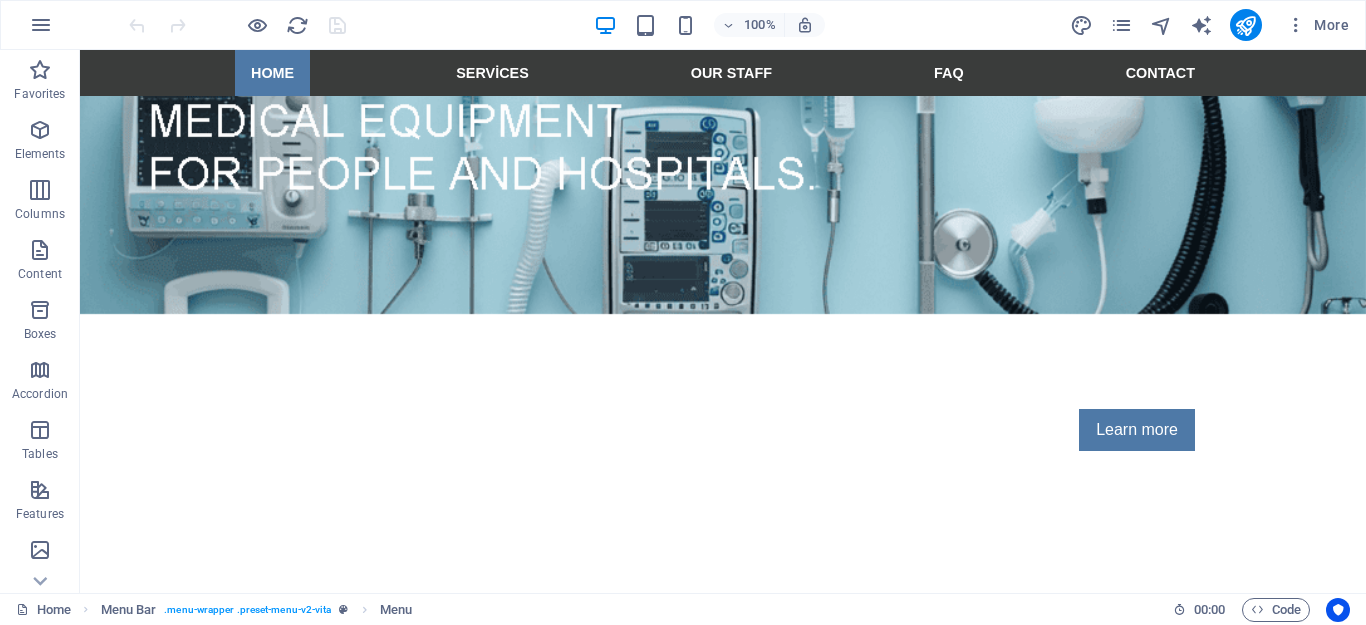 scroll, scrollTop: 423, scrollLeft: 0, axis: vertical 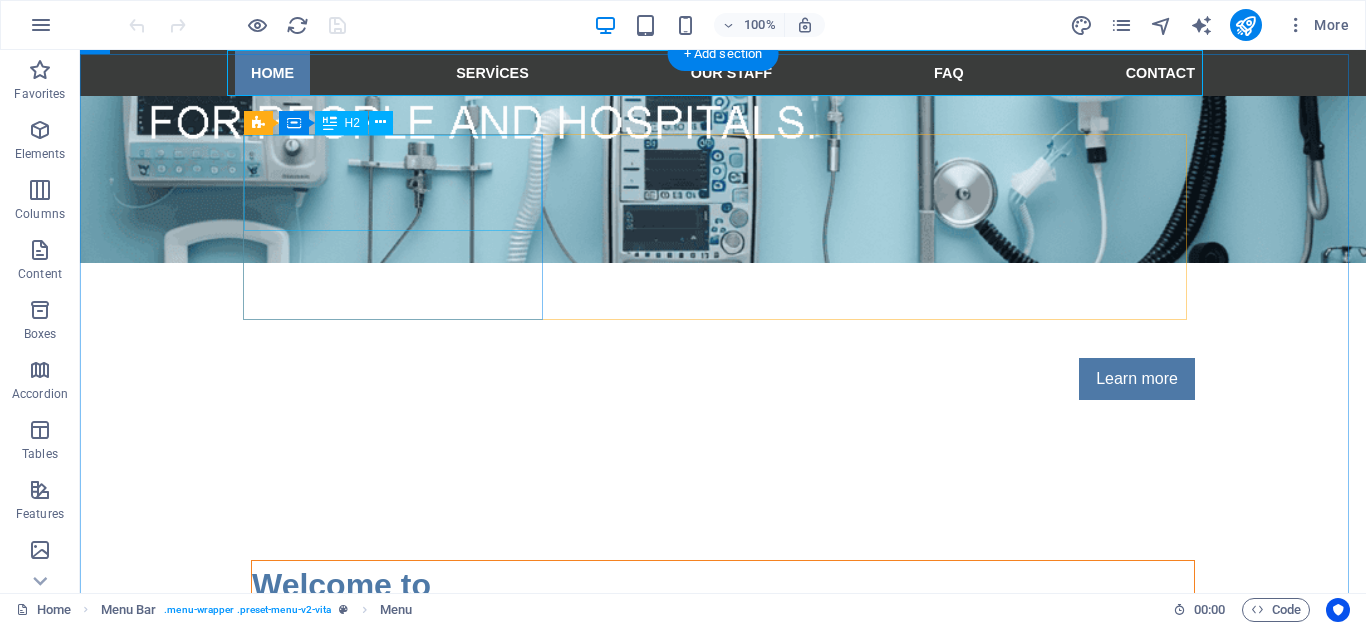 click on "Welcome to vita senior care" at bounding box center [723, 609] 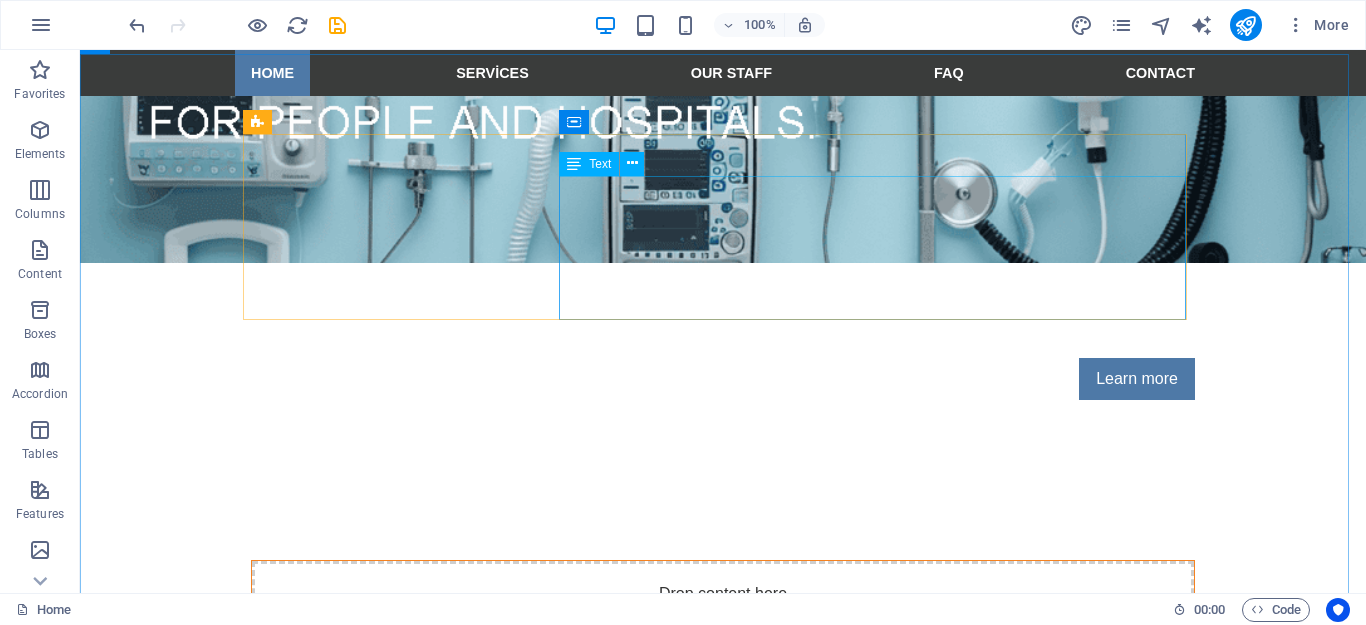 click on "Text" at bounding box center [608, 164] 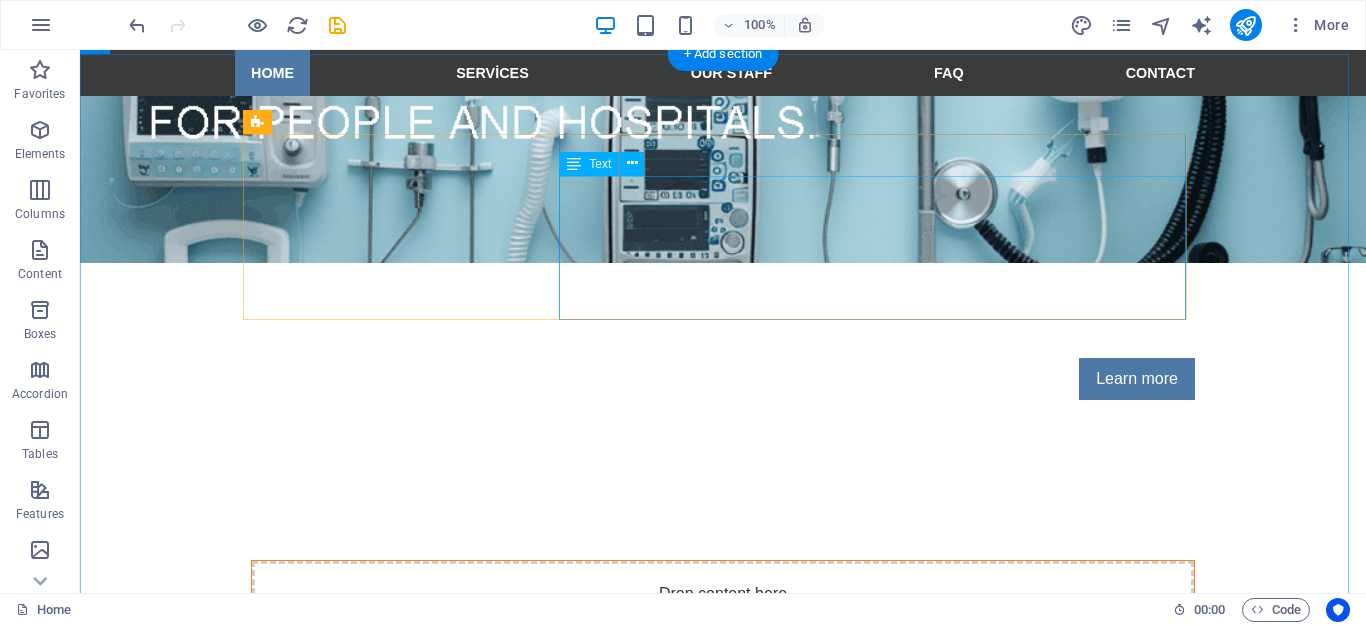 click on "Lorem ipsum dolor sit amet, consetetur sadipscing elitr, sed diam nonumy eirmod tempor invidunt ut labore et dolore magna aliquyam erat, sed diam voluptua. At vero eos et accusam et justo duo dolores et ea rebum. Stet clita kasd gubergren, no sea takimata sanctus est Lorem ipsum dolor sit amet. Lorem ipsum dolor sit amet, consetetur sadipscing elitr. Lorem ipsum dolor sit amet, consetetur sadipscing elitr, sed diam nonumy eirmod tempor invidunt." at bounding box center (723, 802) 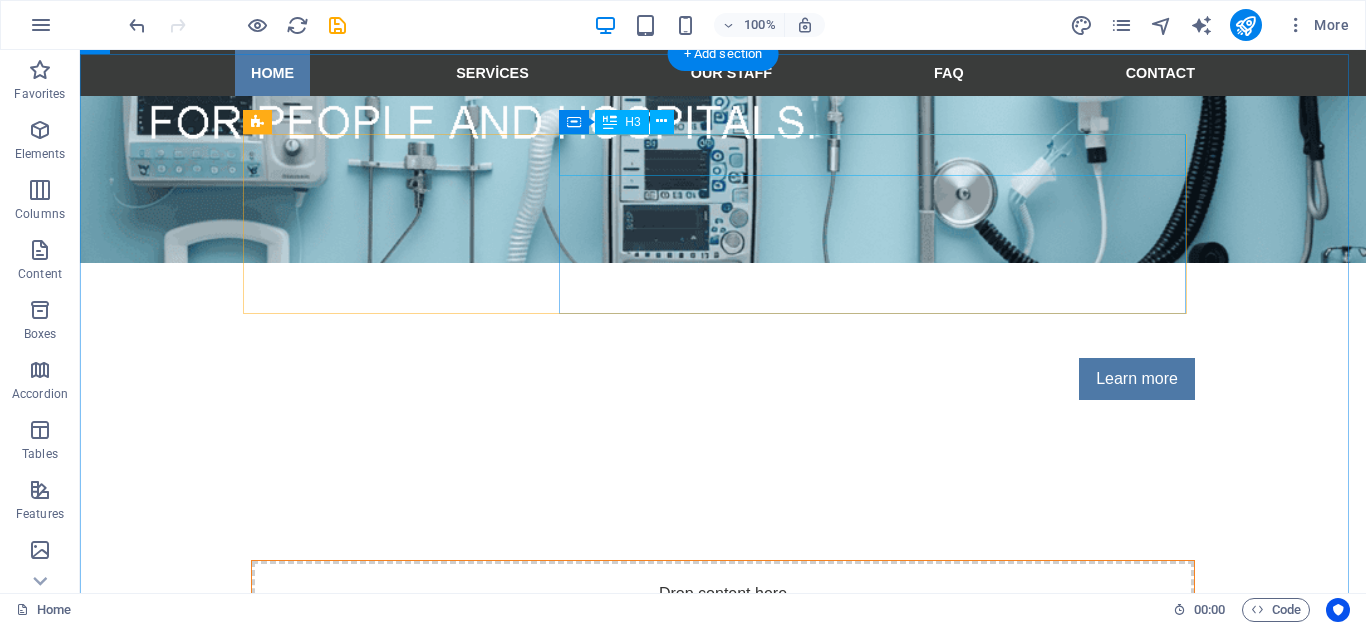 click on "Personal, individual, kind" at bounding box center [723, 733] 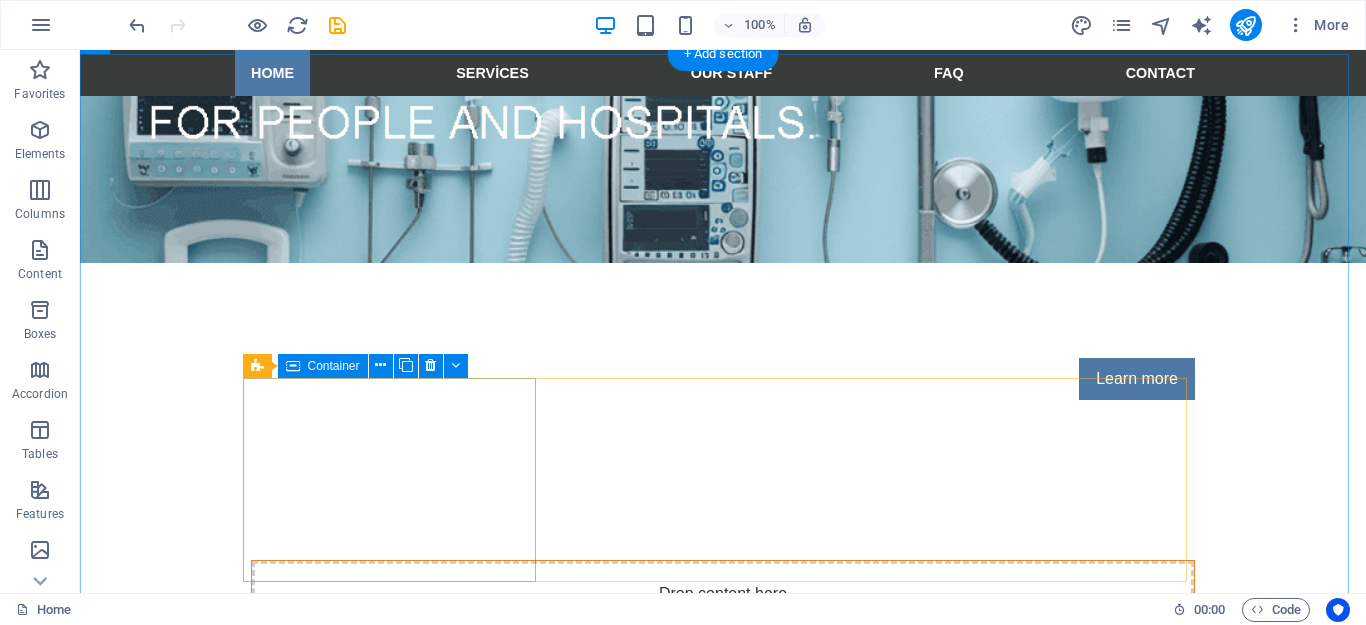 click on "Headline Lorem ipsum dolor sit amet, consetetur sadipscing elitr, sed diam nonumy eirmod tempor." at bounding box center [397, 1020] 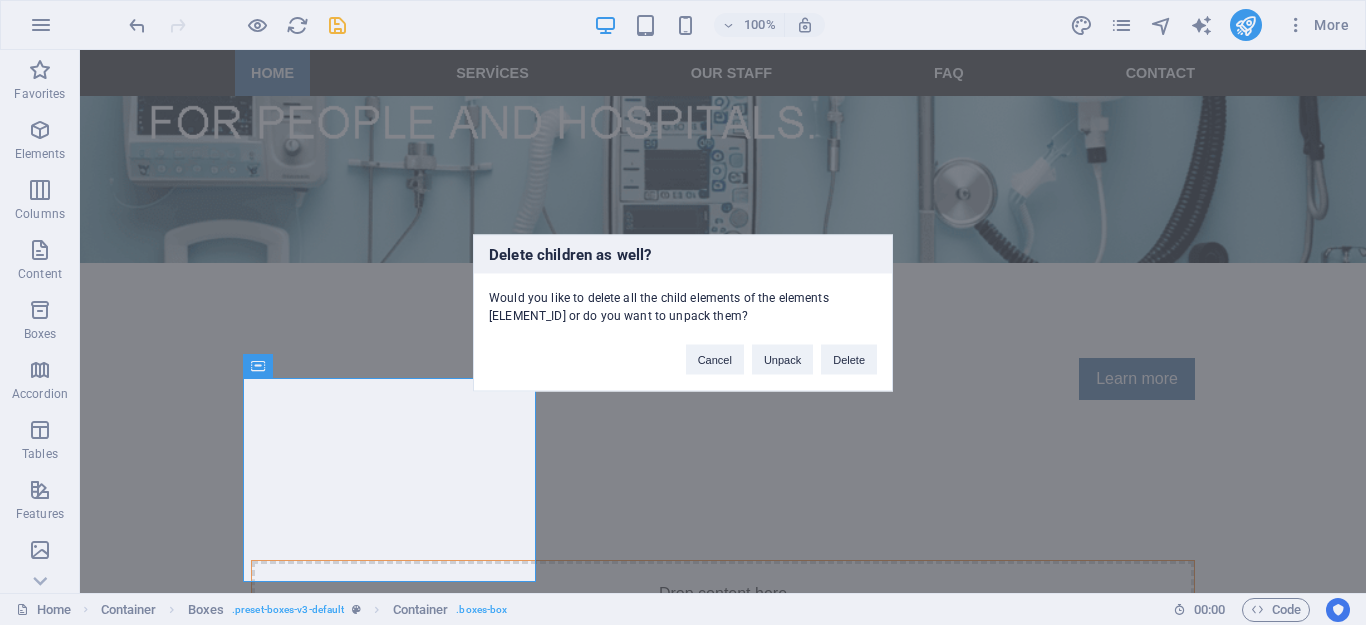type 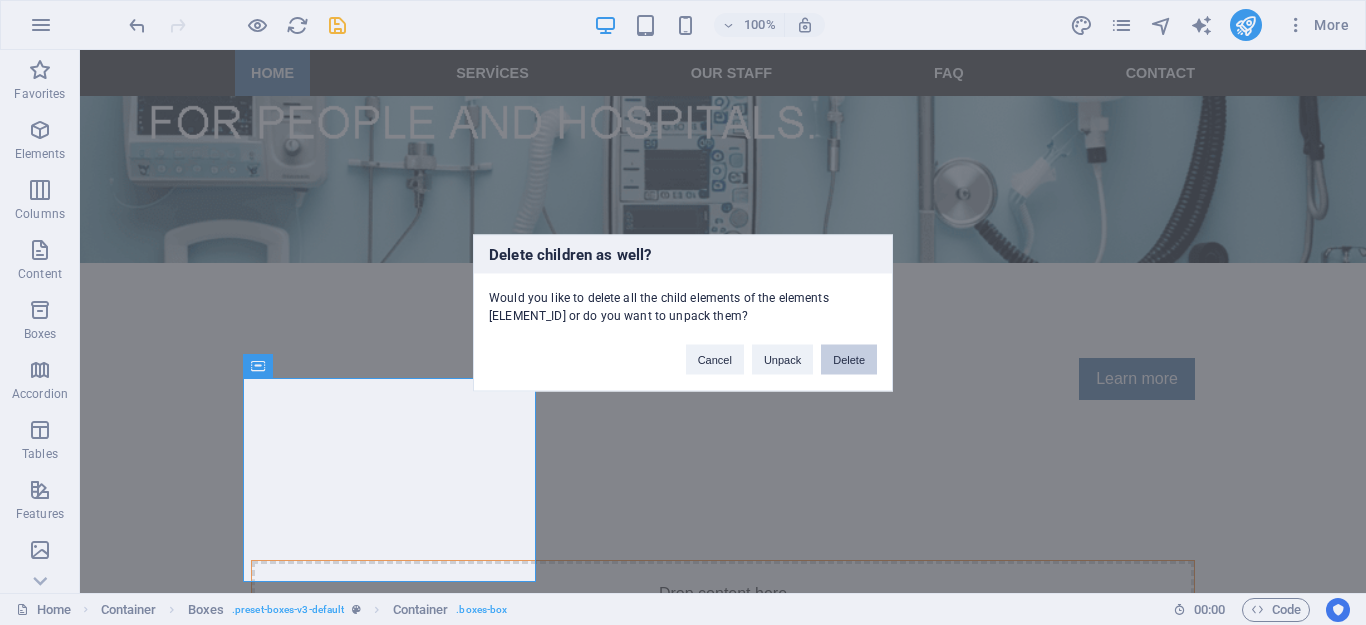 drag, startPoint x: 846, startPoint y: 353, endPoint x: 750, endPoint y: 325, distance: 100 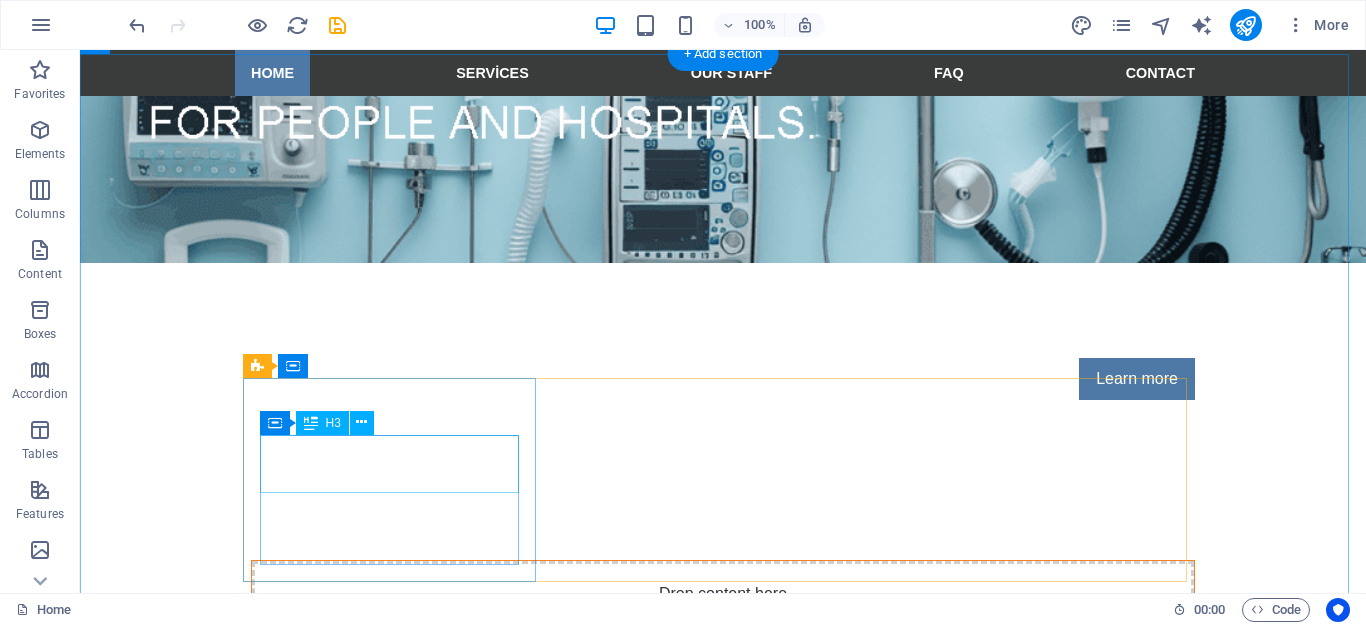 click on "Headline" at bounding box center (397, 1004) 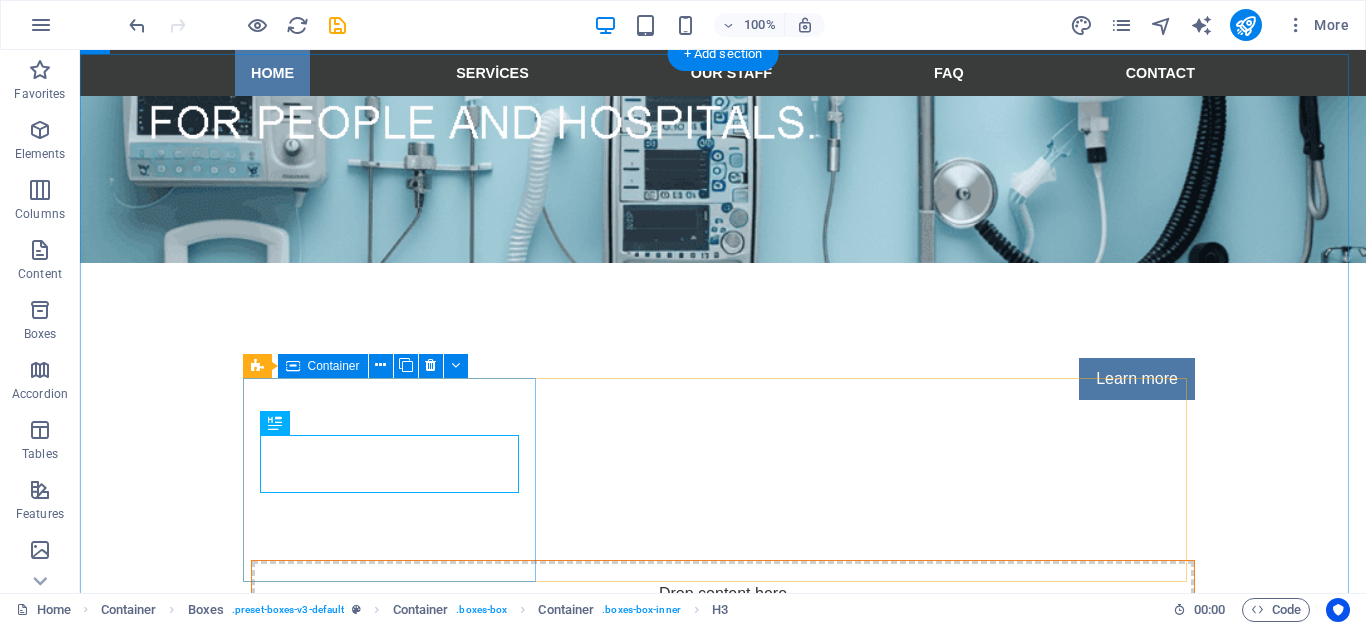 drag, startPoint x: 475, startPoint y: 397, endPoint x: 496, endPoint y: 405, distance: 22.472204 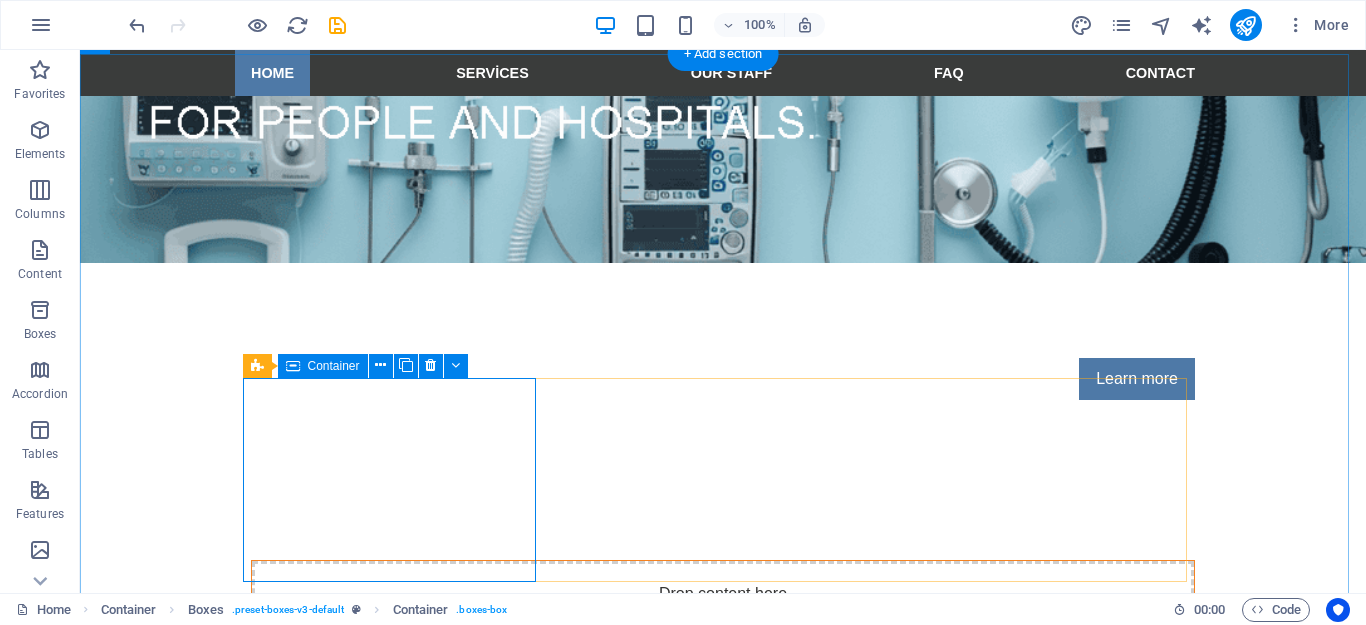 click on "Headline Lorem ipsum dolor sit amet, consetetur sadipscing elitr, sed diam nonumy eirmod tempor." at bounding box center [397, 1020] 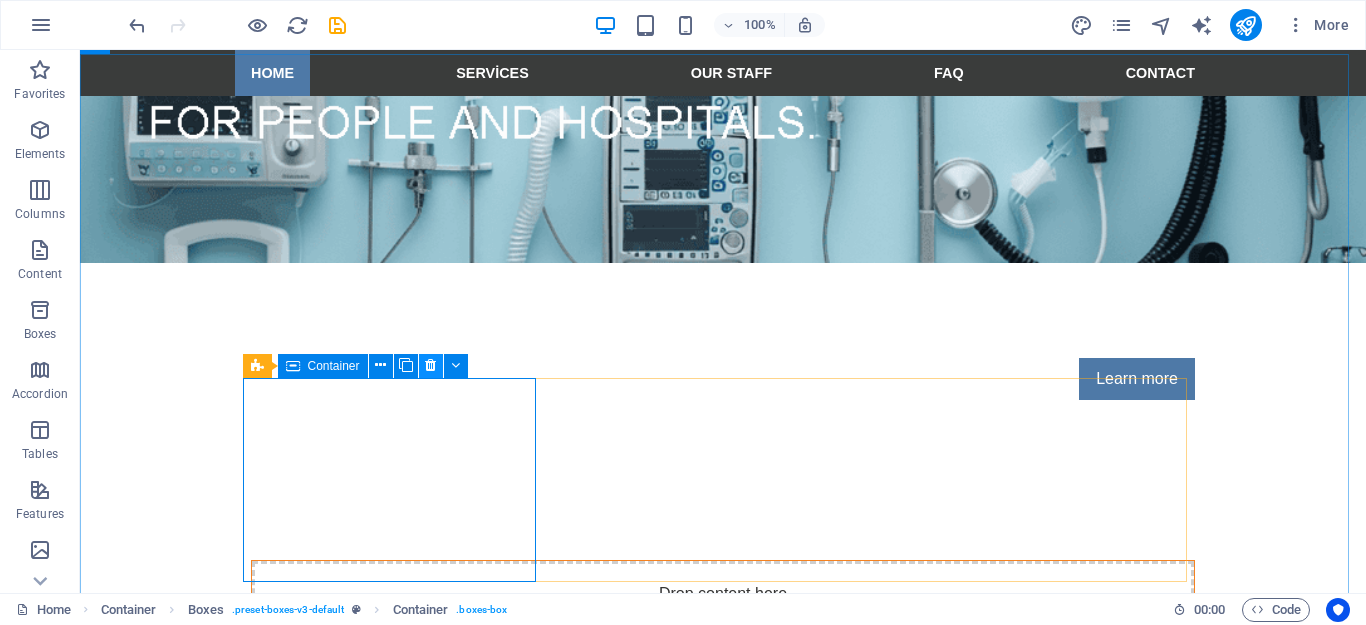 click at bounding box center [430, 365] 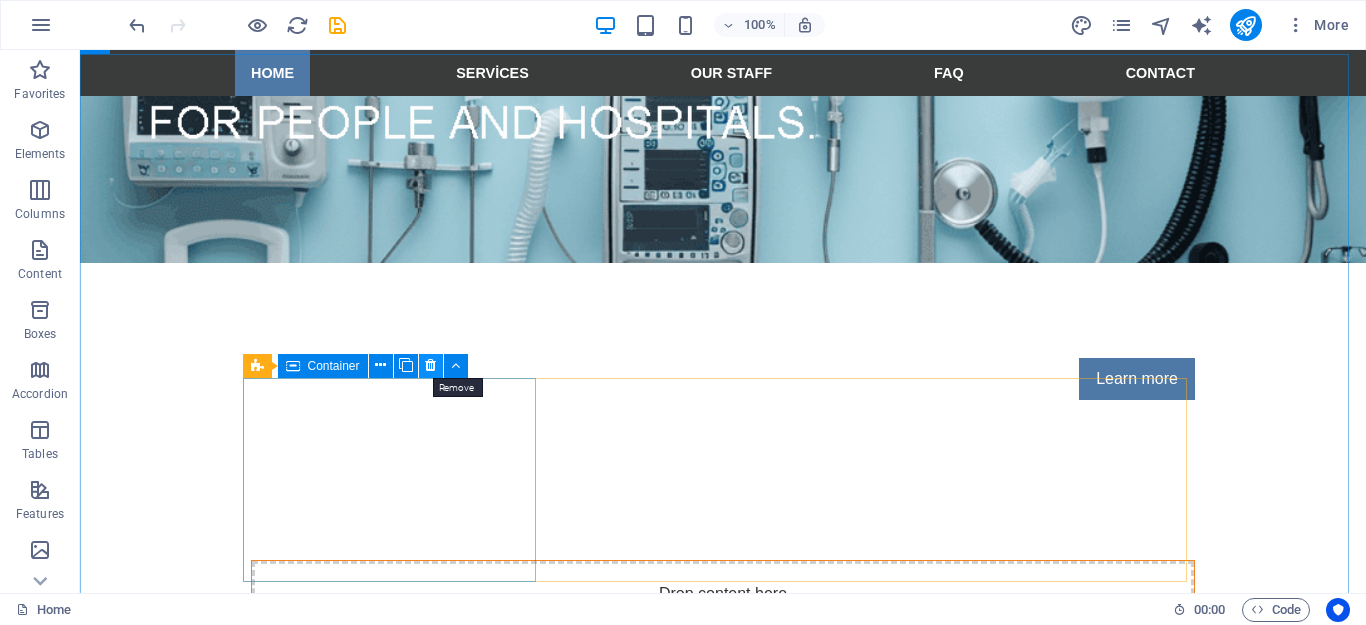click at bounding box center (430, 365) 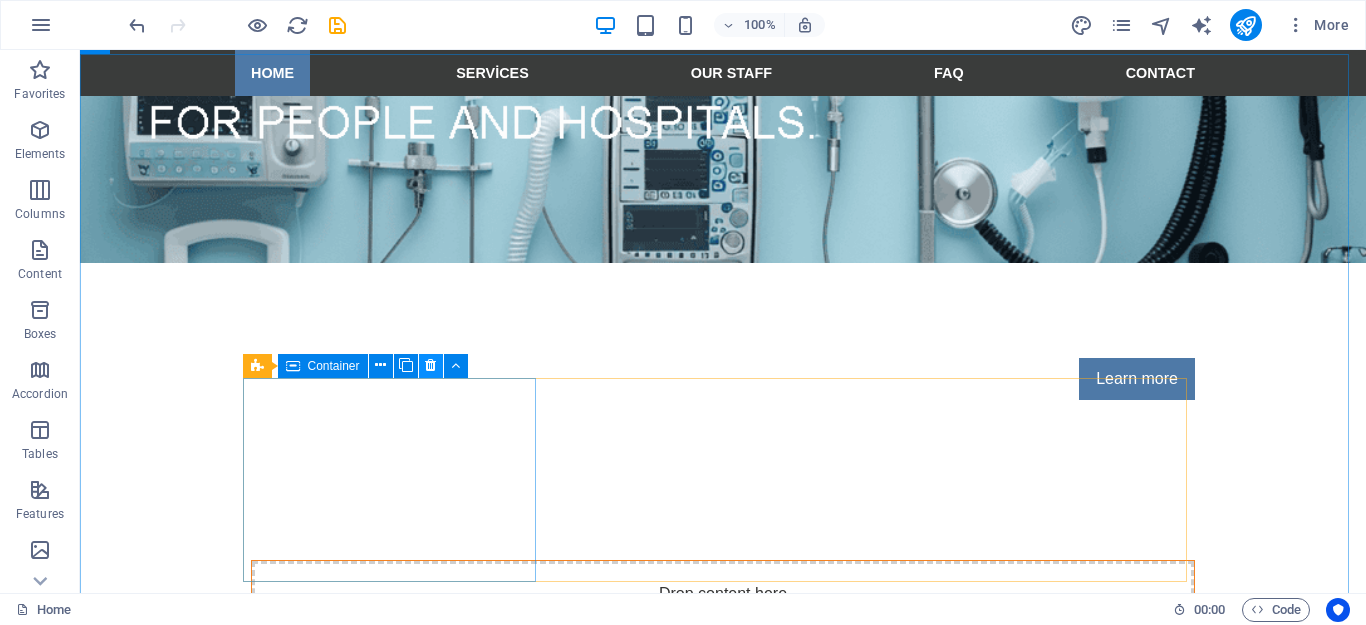 click at bounding box center [430, 365] 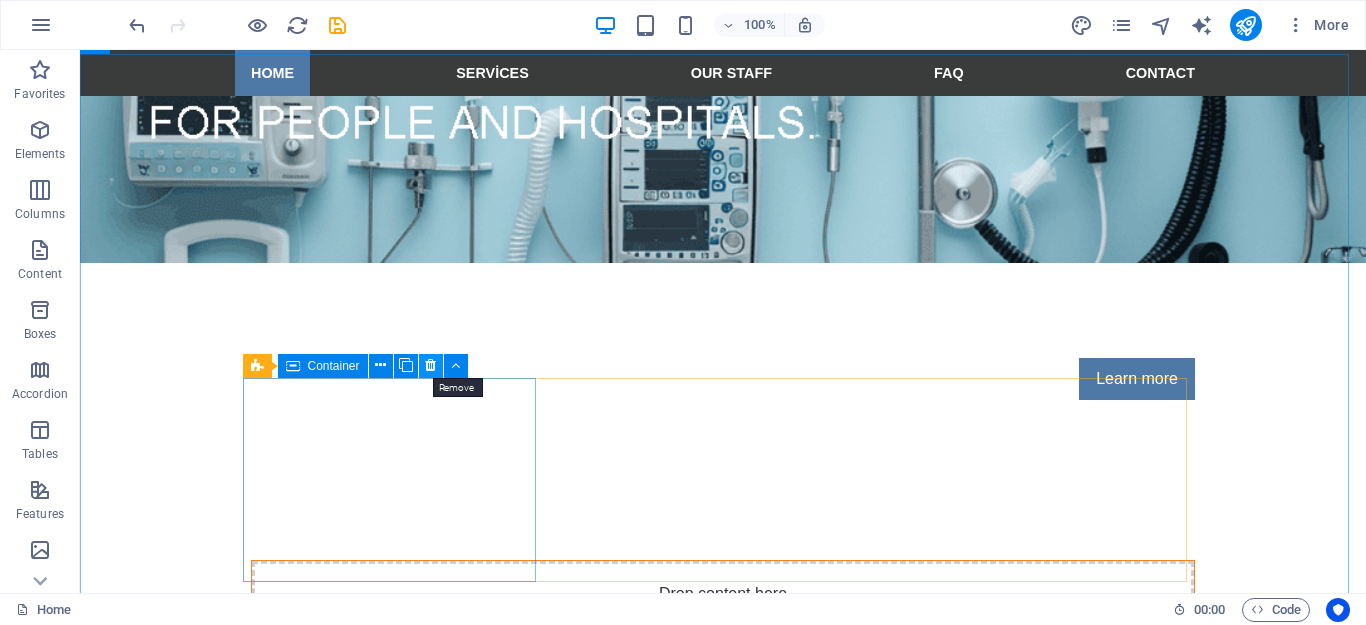click at bounding box center [430, 365] 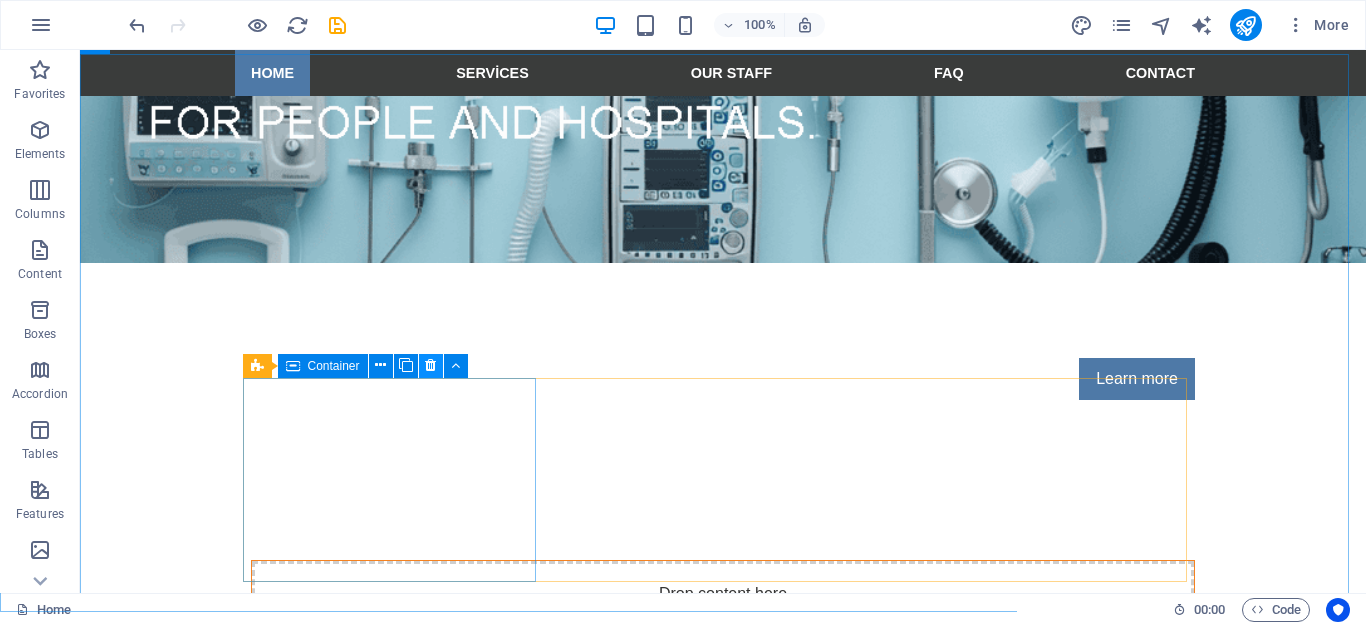 click at bounding box center (430, 365) 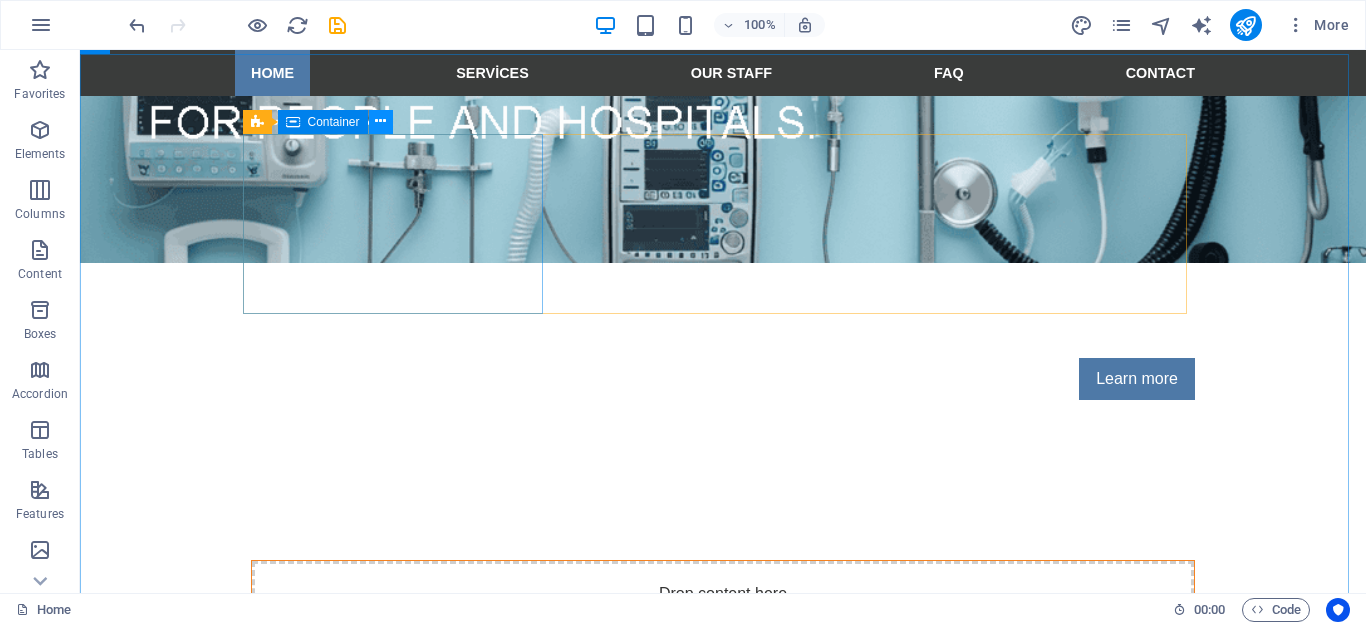 click at bounding box center (380, 121) 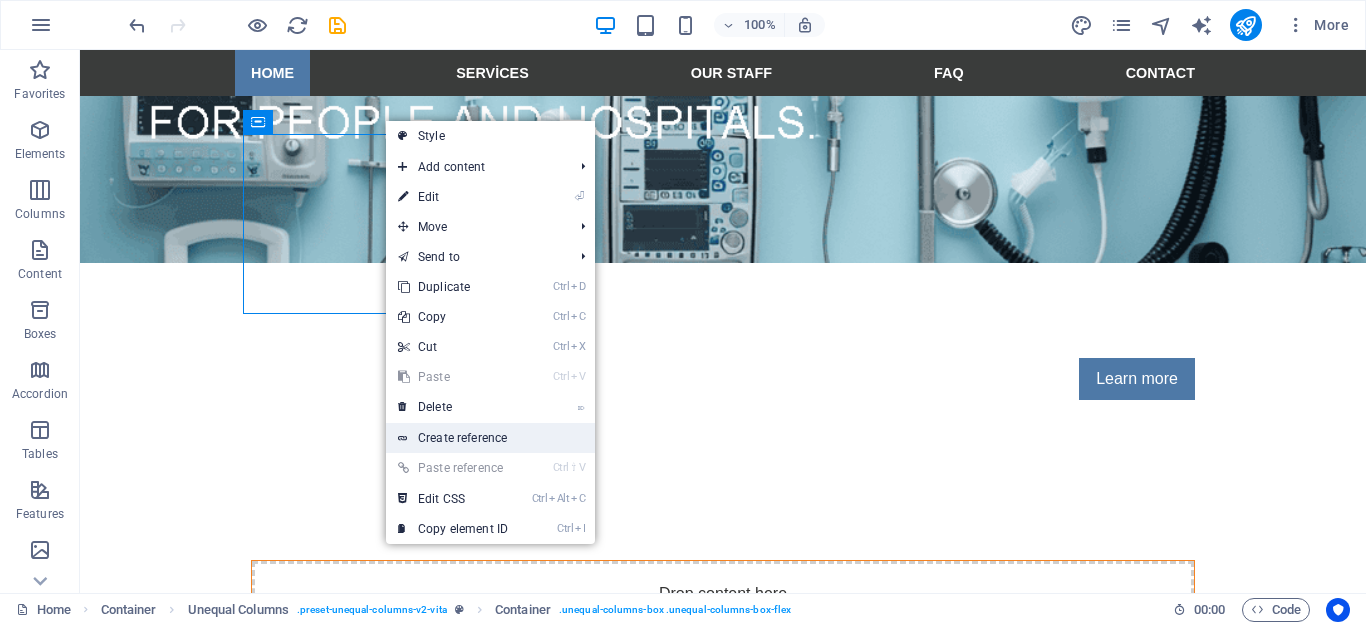 click on "Create reference" at bounding box center (490, 438) 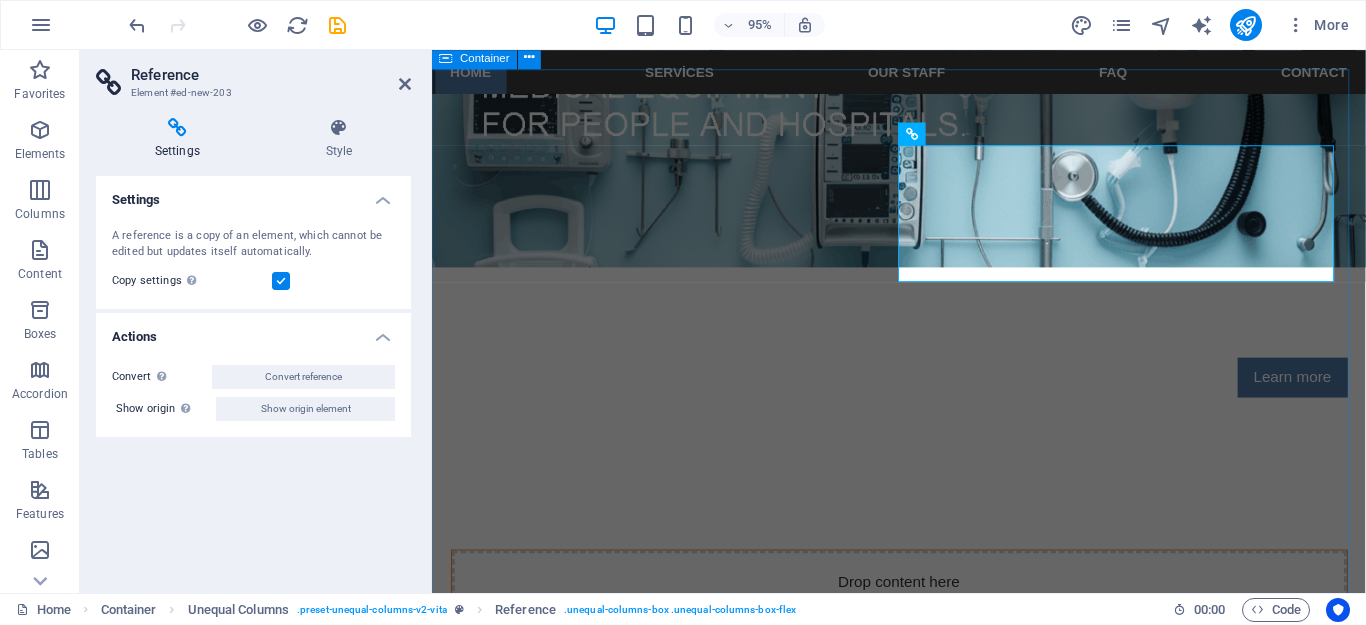 click on "Drop content here or  Add elements  Paste clipboard Drop content here or  Add elements  Paste clipboard Drop content here or  Add elements  Paste clipboard Headline Lorem ipsum dolor sit amet, consetetur sadipscing elitr, sed diam nonumy eirmod tempor." at bounding box center [923, 933] 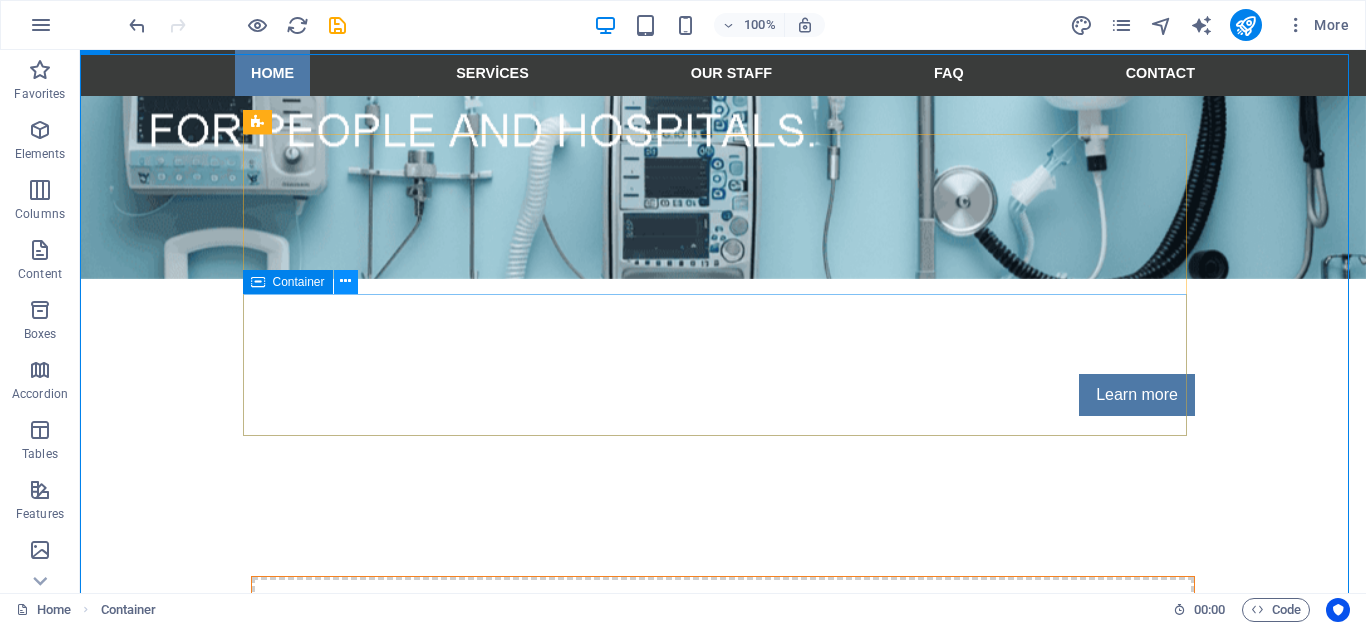 click at bounding box center [345, 281] 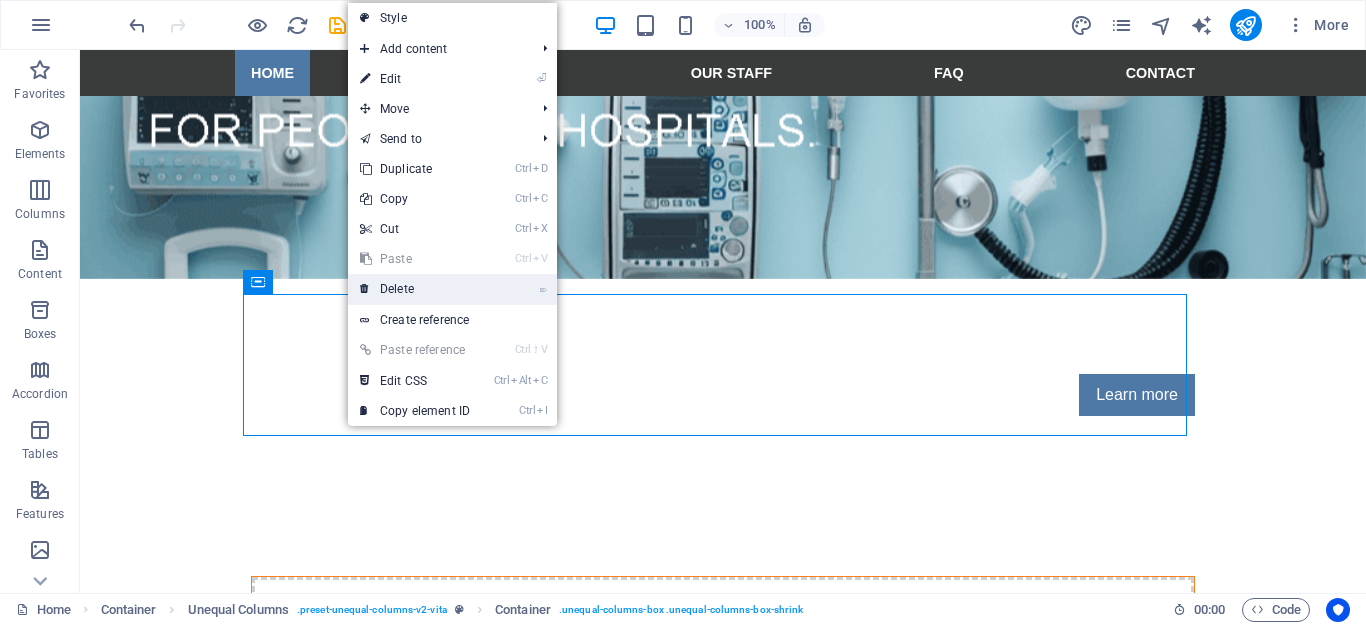 click on "⌦  Delete" at bounding box center (415, 289) 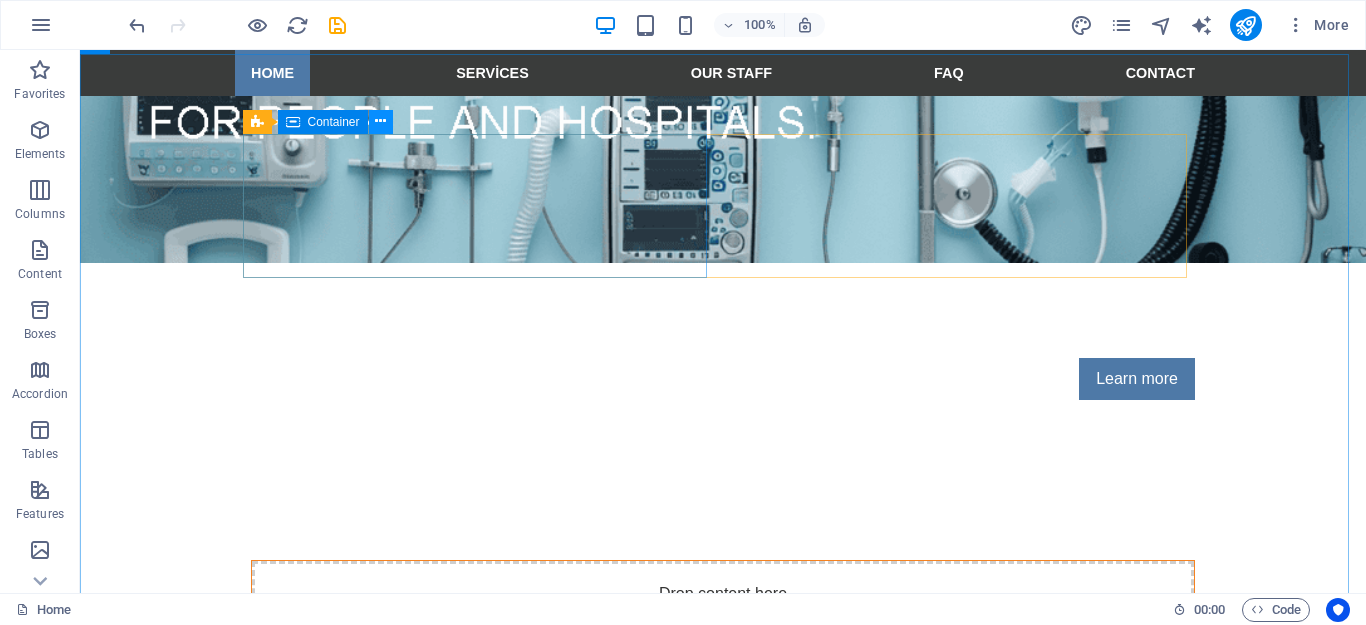click at bounding box center [380, 121] 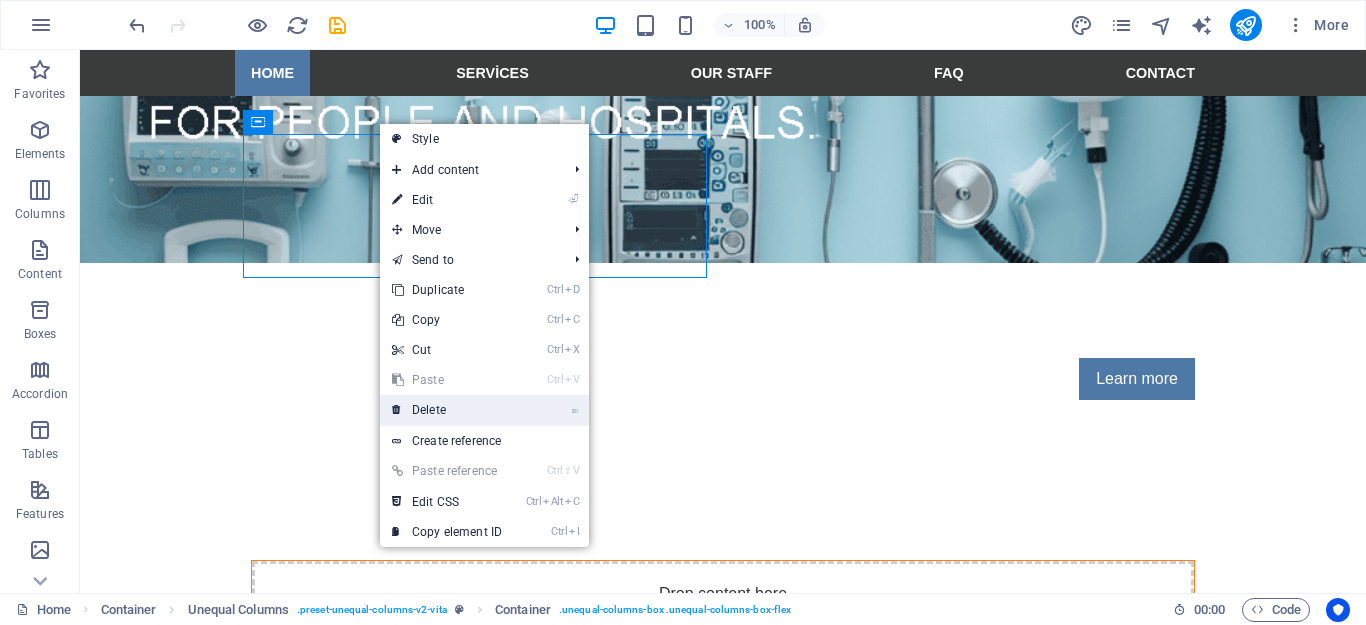 click on "⌦  Delete" at bounding box center [447, 410] 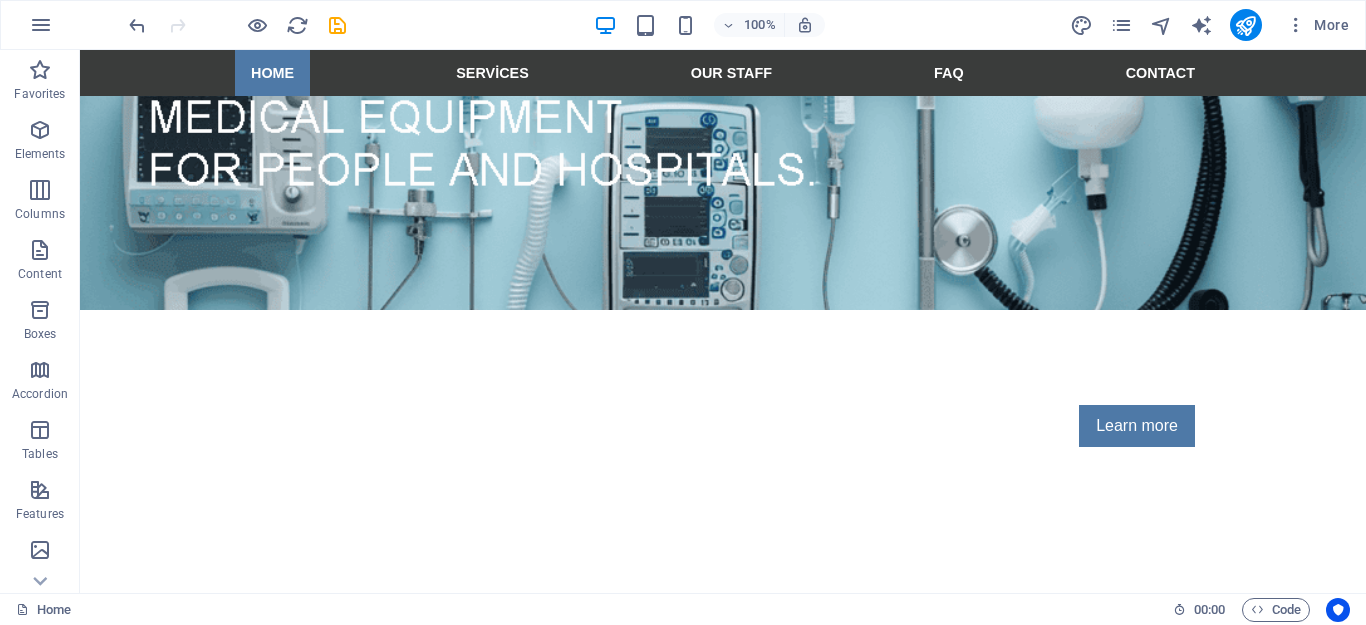 scroll, scrollTop: 392, scrollLeft: 0, axis: vertical 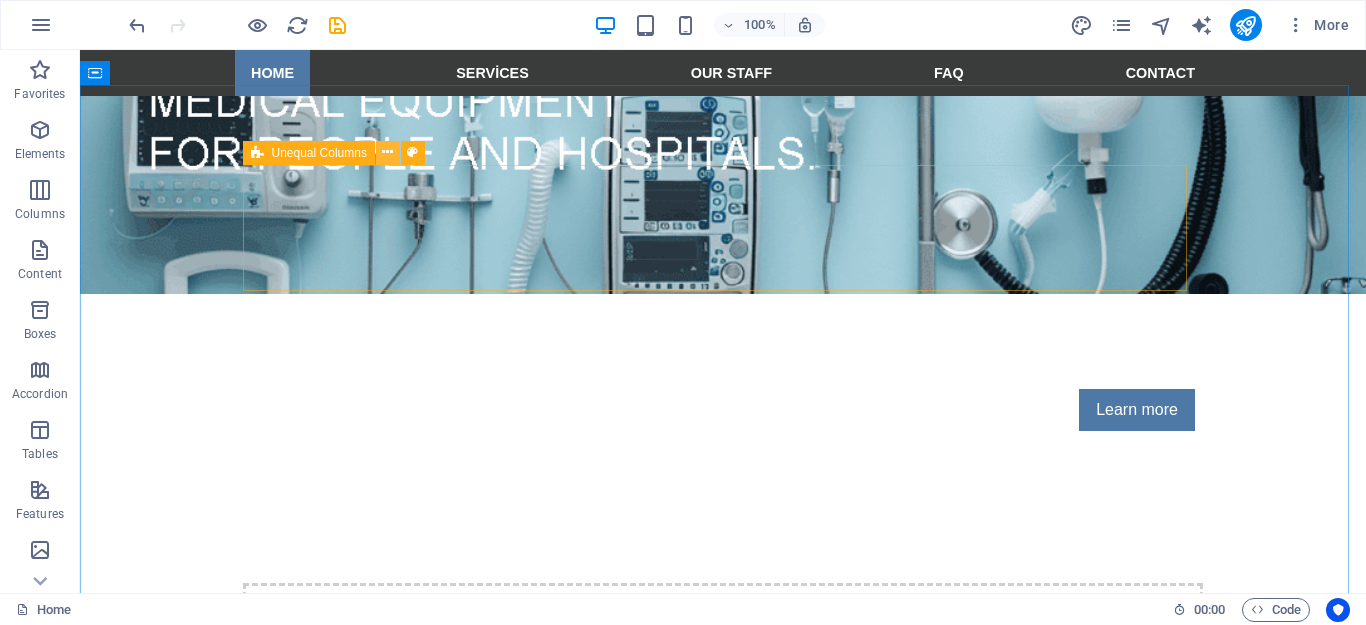 click at bounding box center [387, 152] 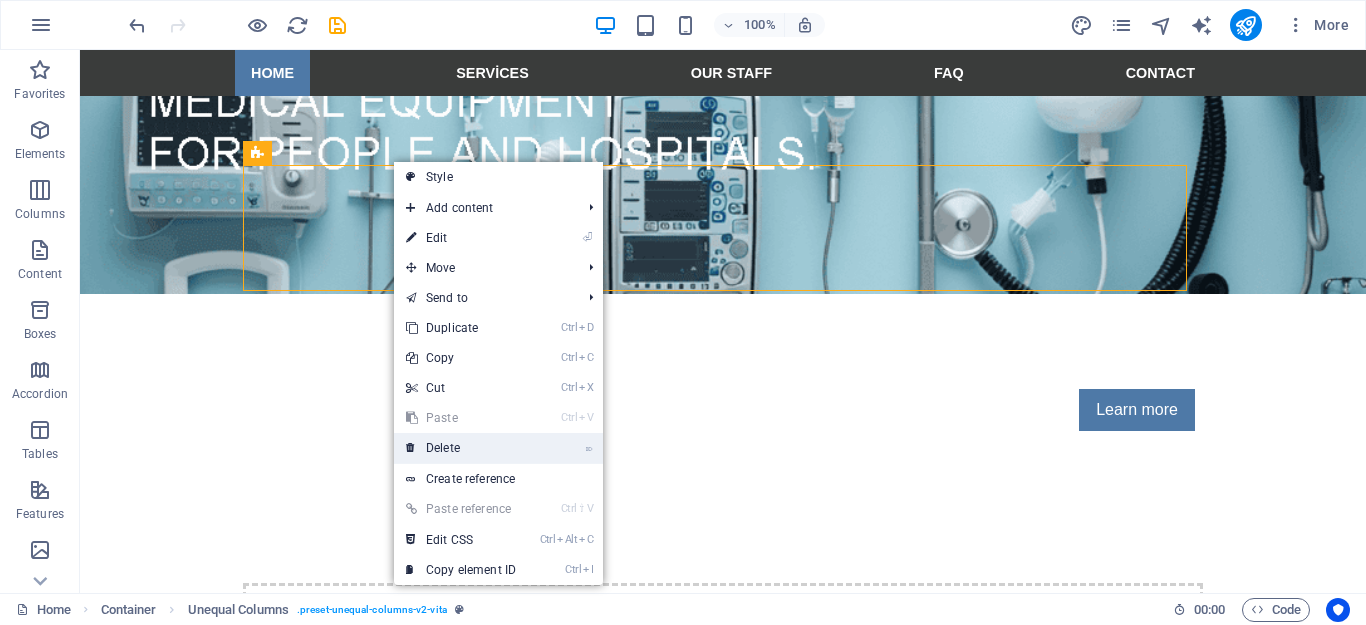 click on "⌦  Delete" at bounding box center (461, 448) 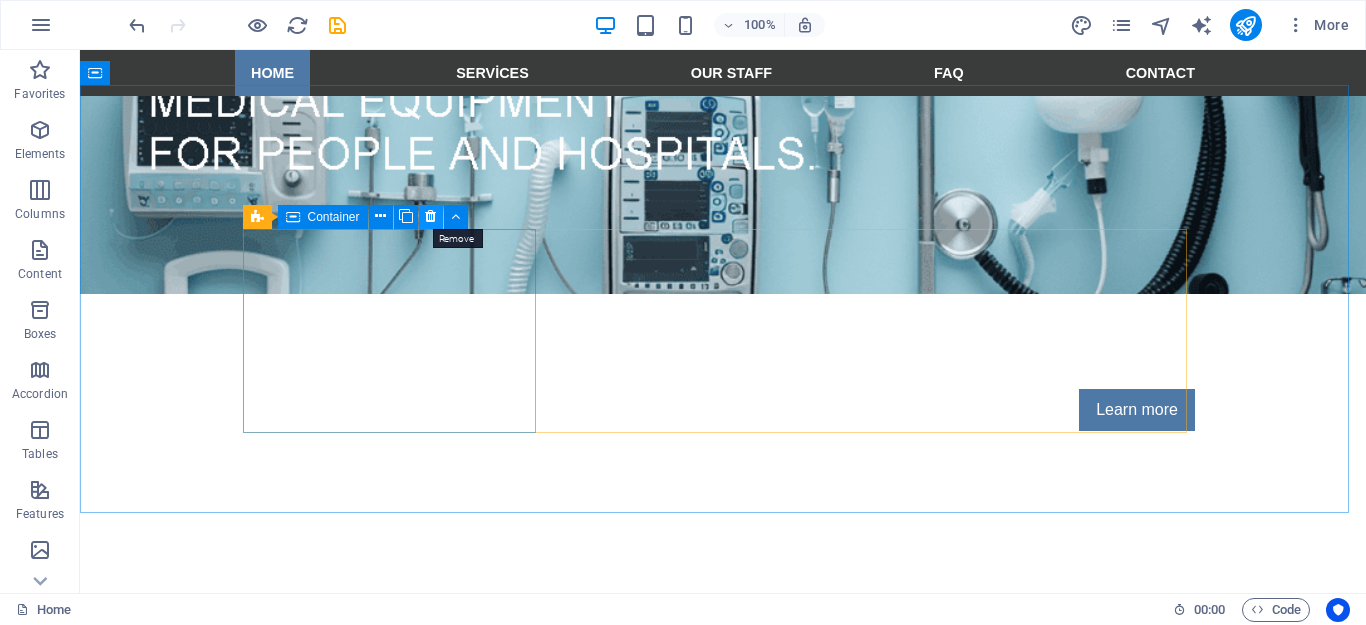 click at bounding box center (430, 216) 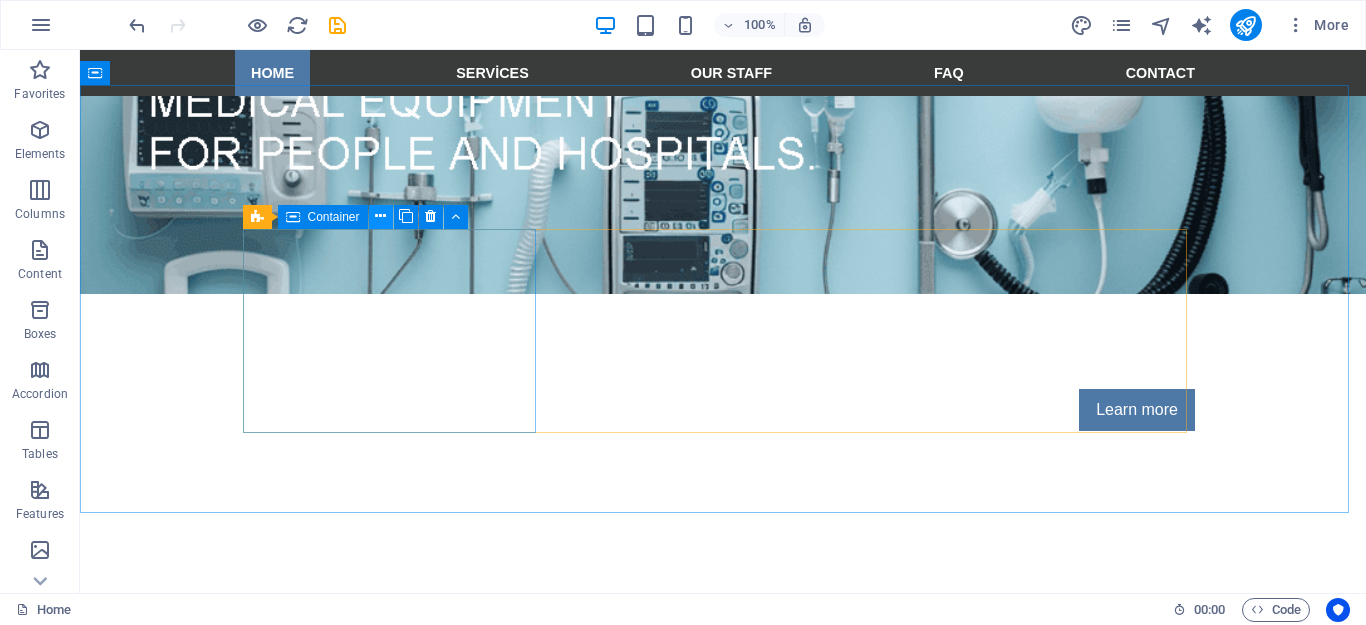 click at bounding box center (380, 216) 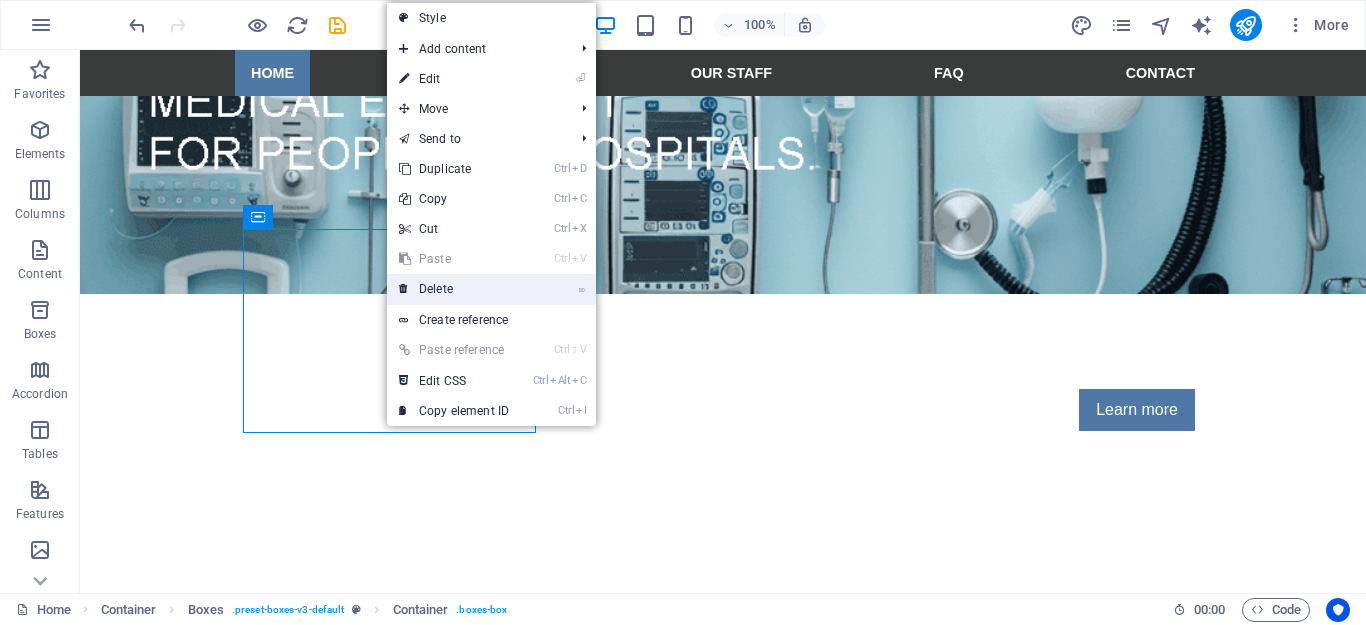 click on "⌦  Delete" at bounding box center [454, 289] 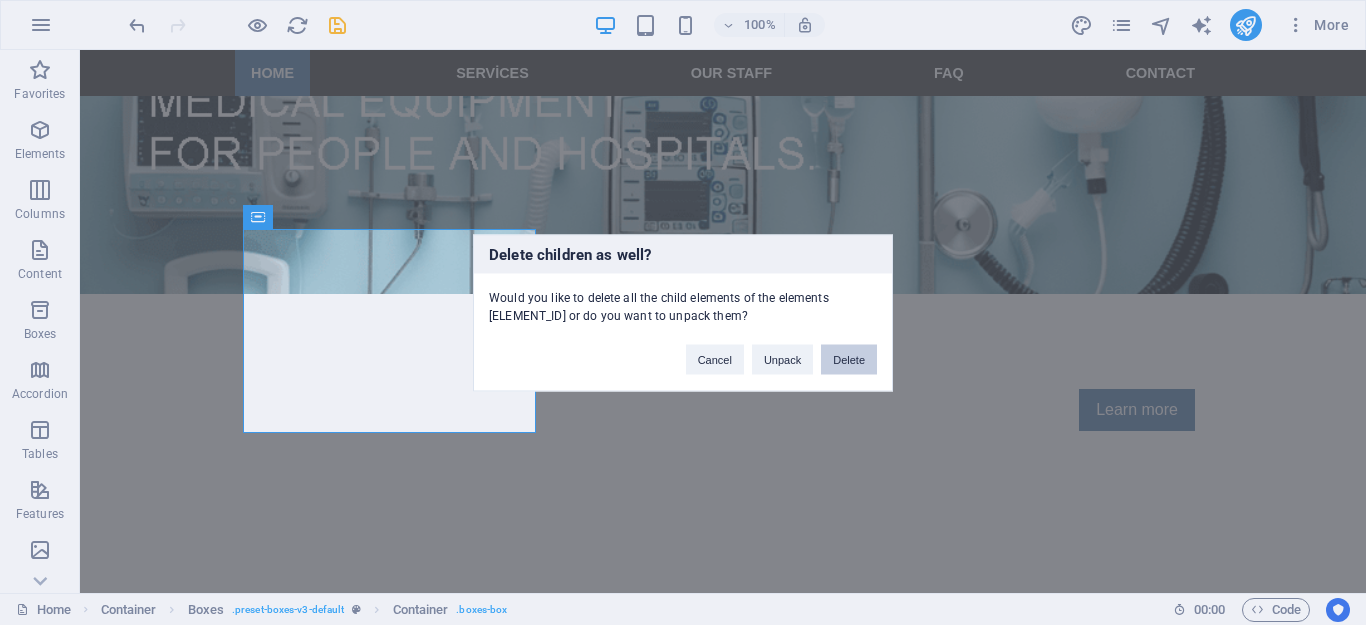 click on "Delete" at bounding box center (849, 359) 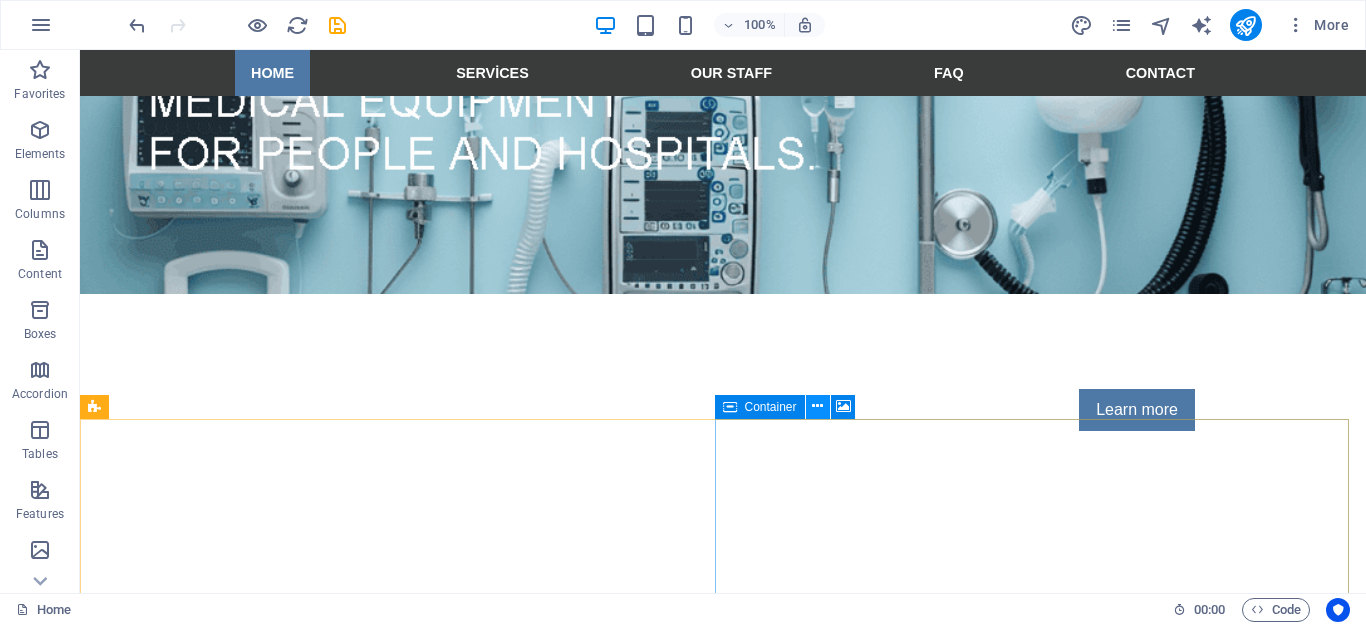 click at bounding box center (817, 406) 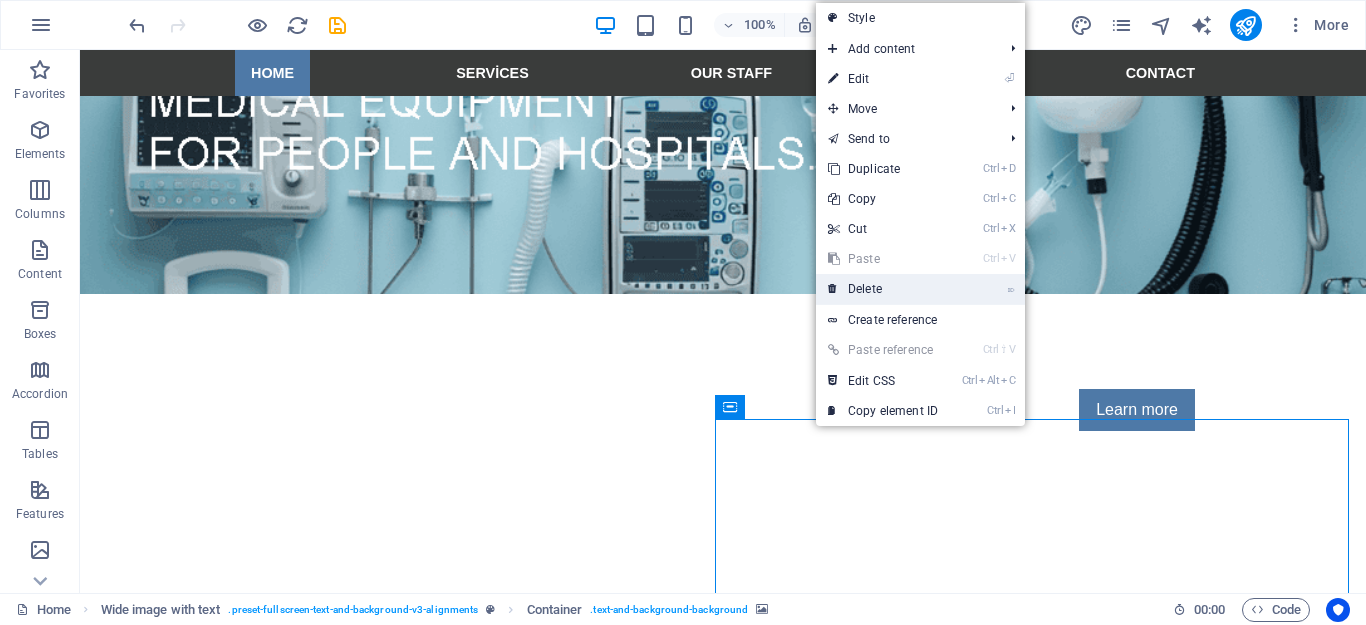 click on "⌦  Delete" at bounding box center (883, 289) 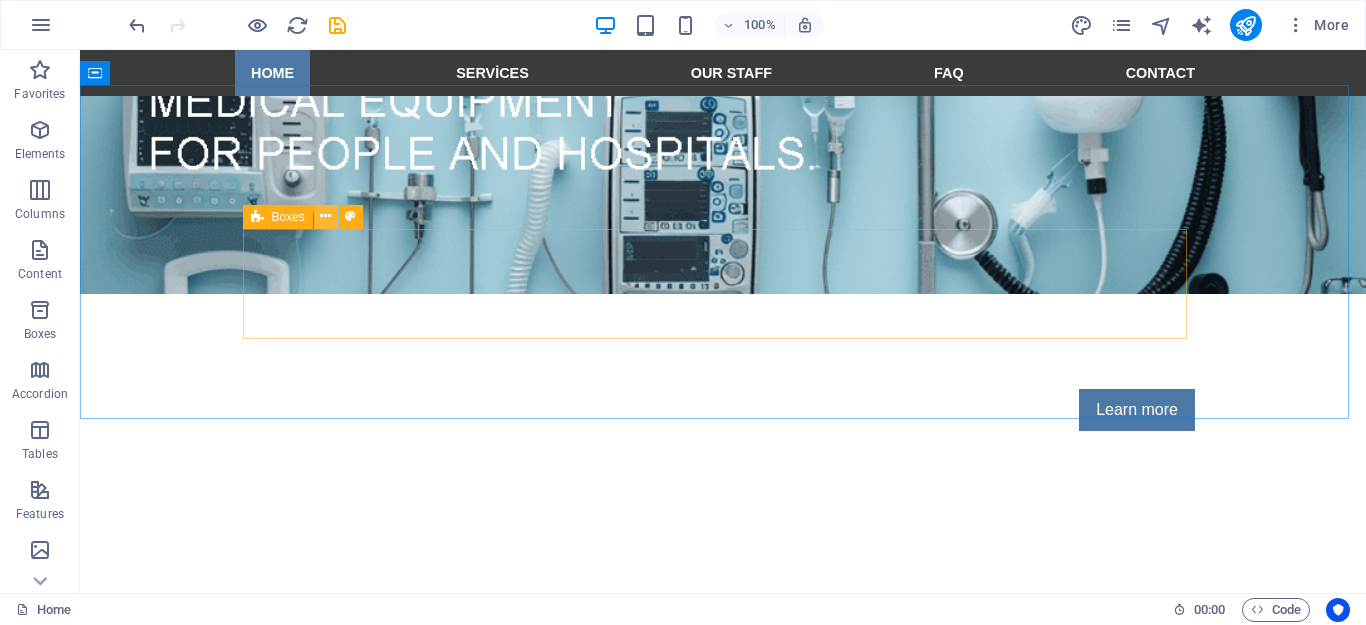 click at bounding box center [325, 216] 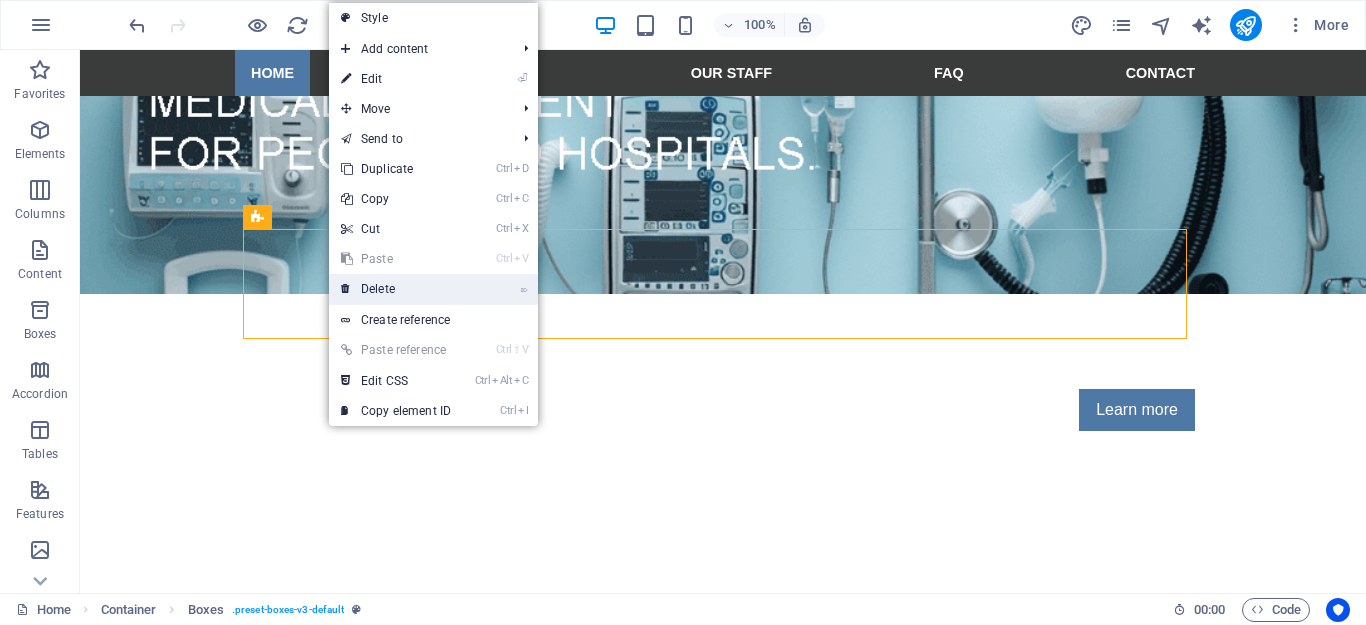 click on "⌦  Delete" at bounding box center [396, 289] 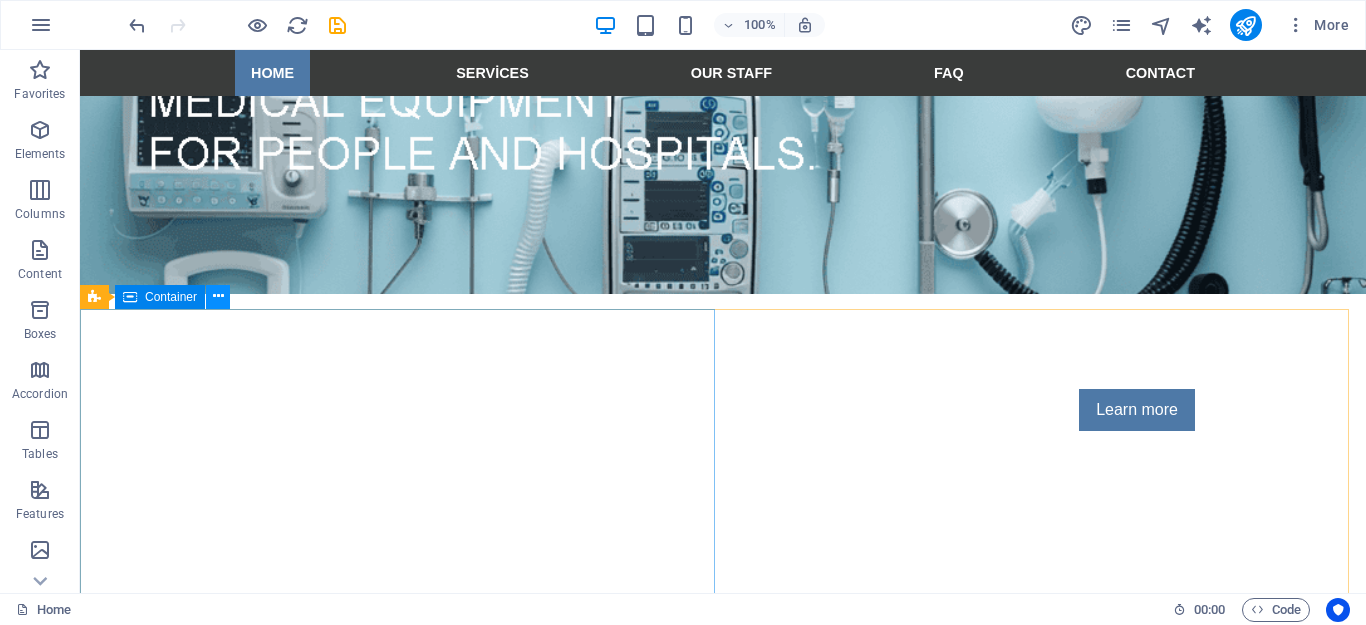 click at bounding box center (218, 296) 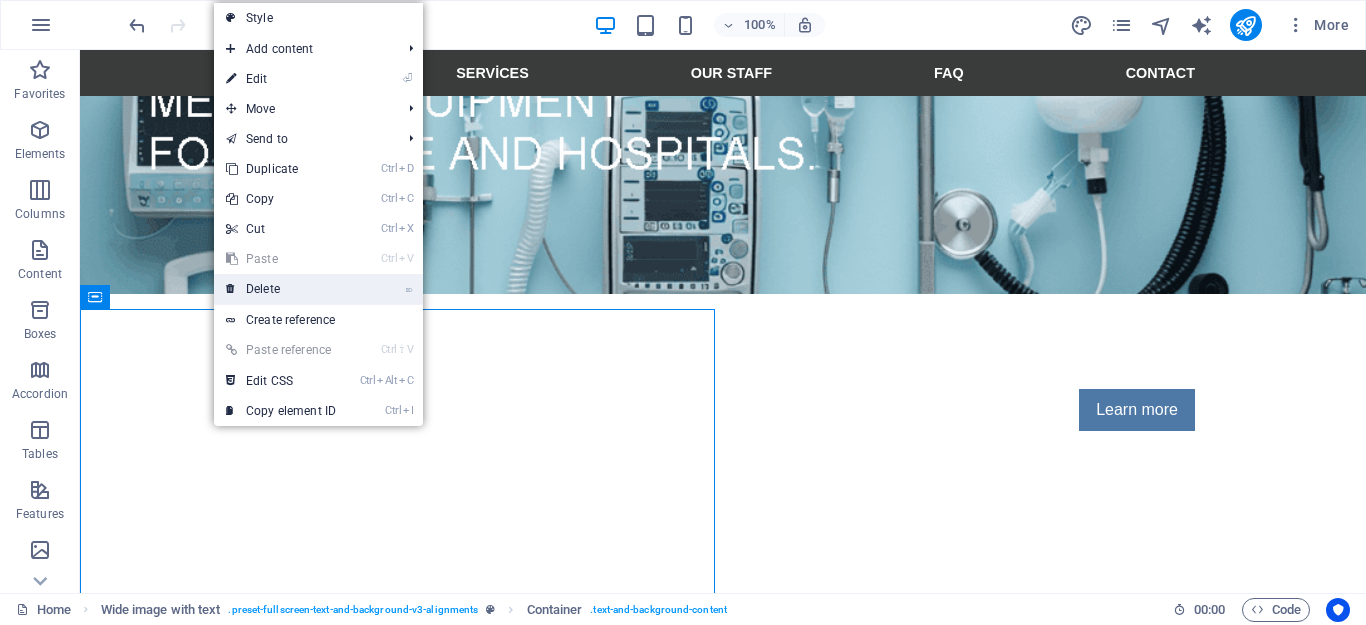 click on "⌦  Delete" at bounding box center [281, 289] 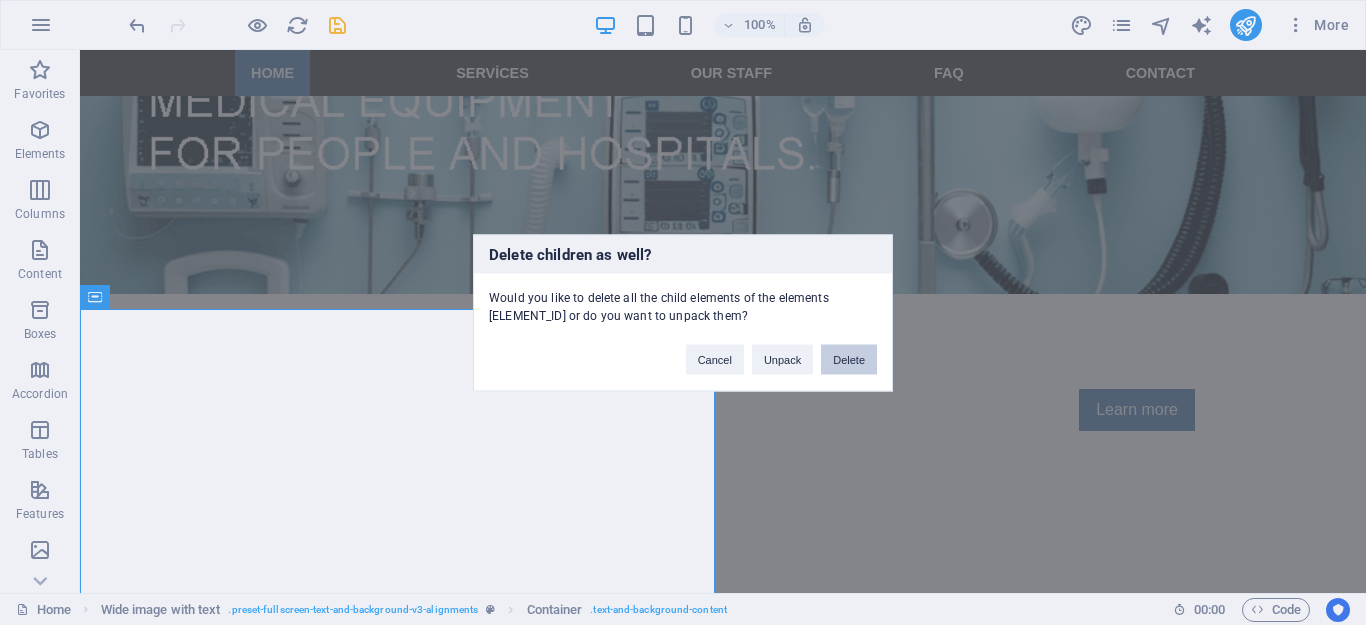 click on "Delete" at bounding box center (849, 359) 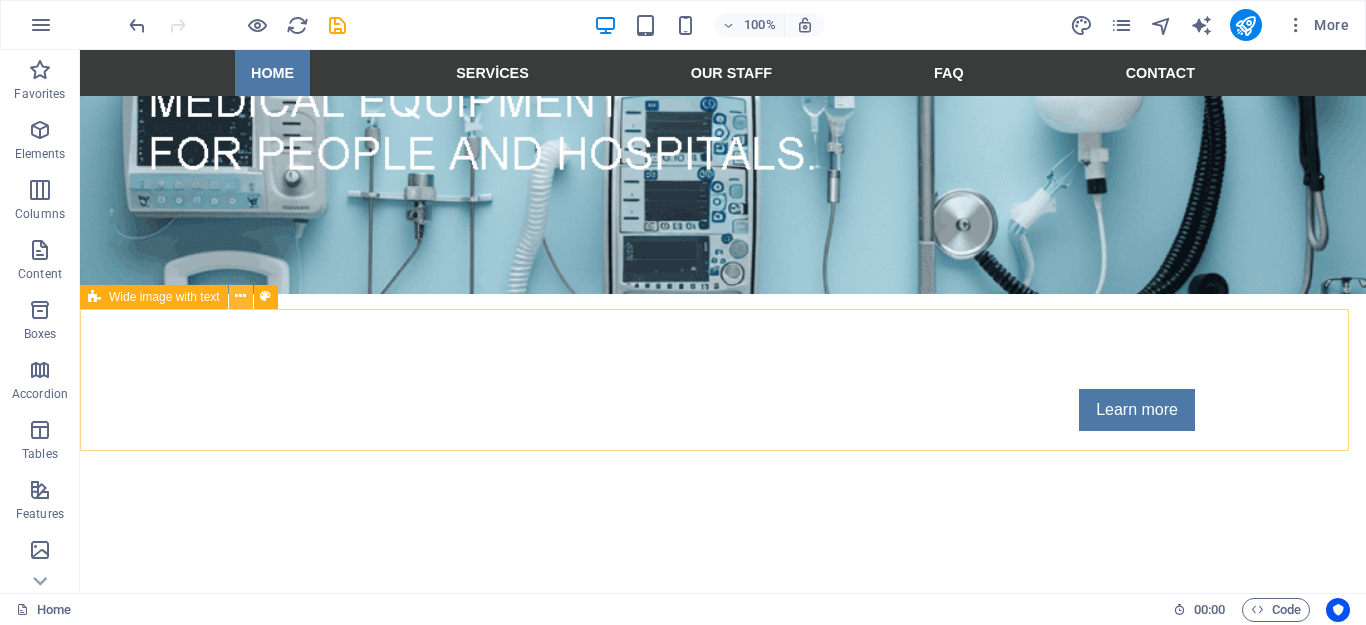click at bounding box center (240, 296) 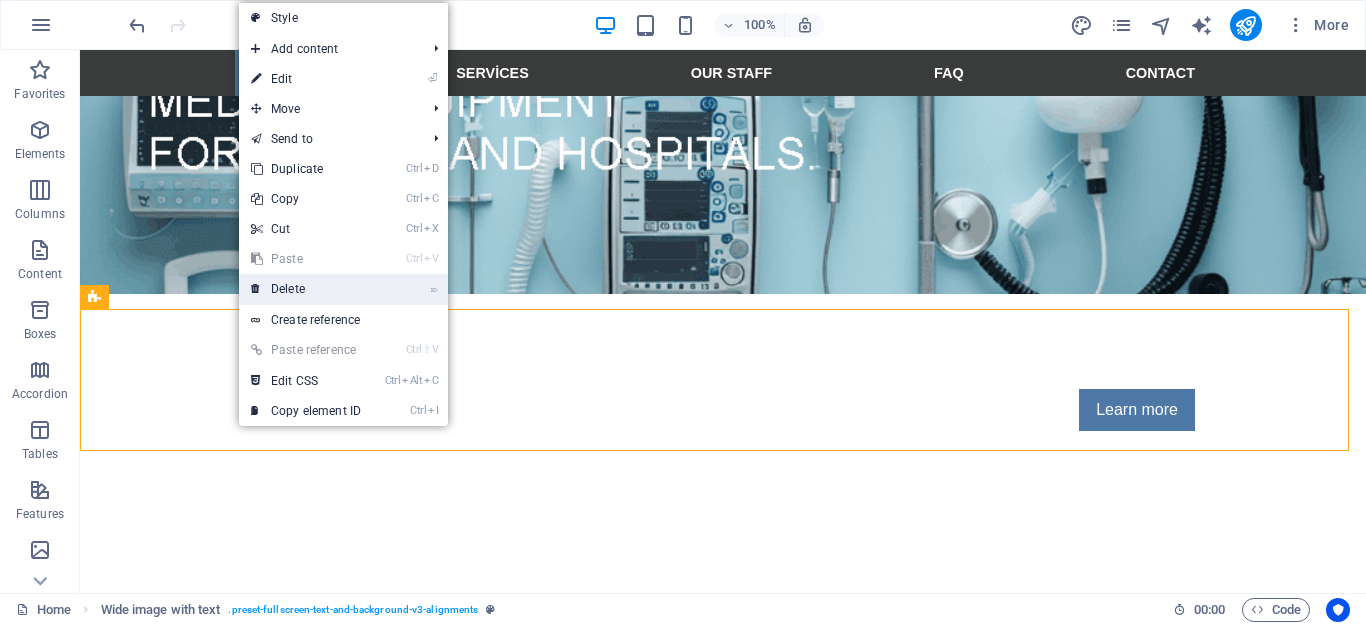 click on "⌦  Delete" at bounding box center [306, 289] 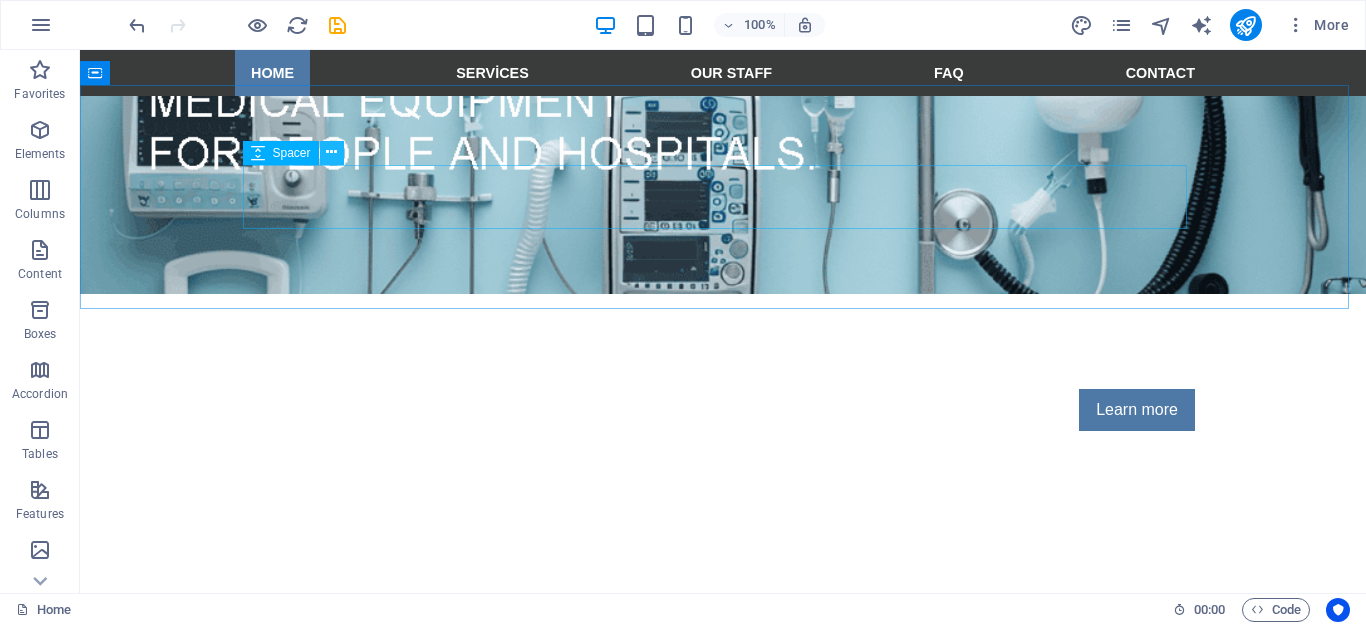 click at bounding box center [331, 152] 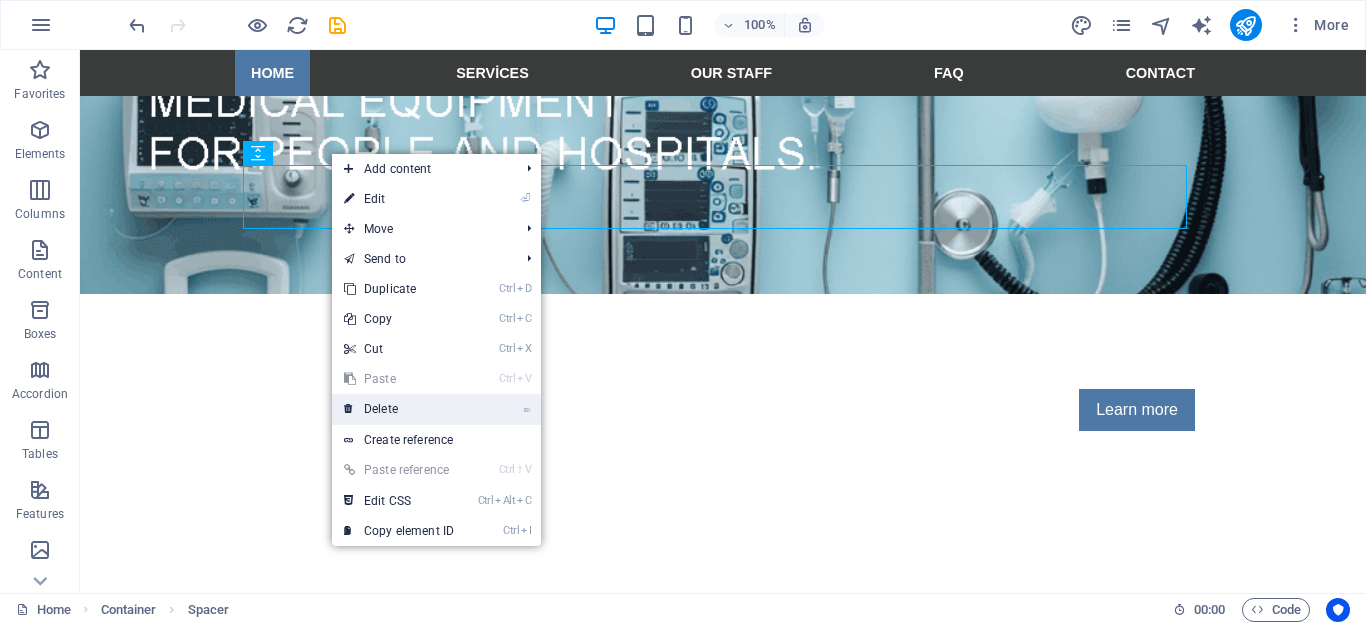 click on "⌦  Delete" at bounding box center (399, 409) 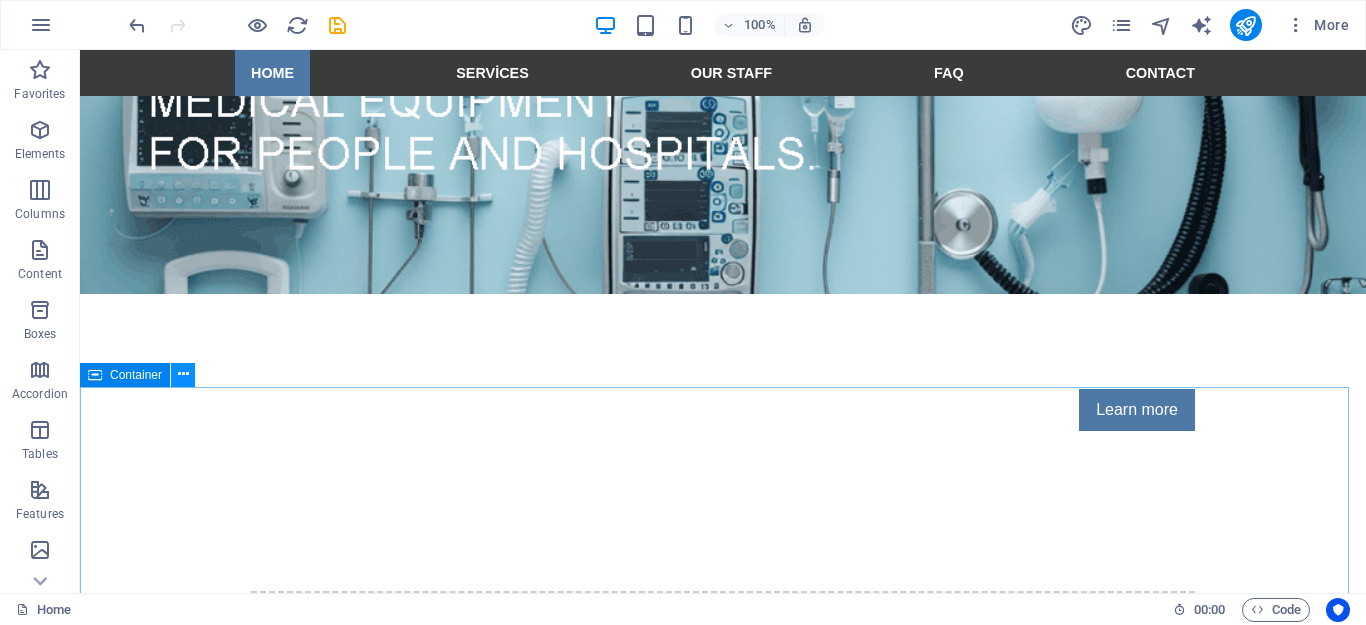 click at bounding box center [183, 374] 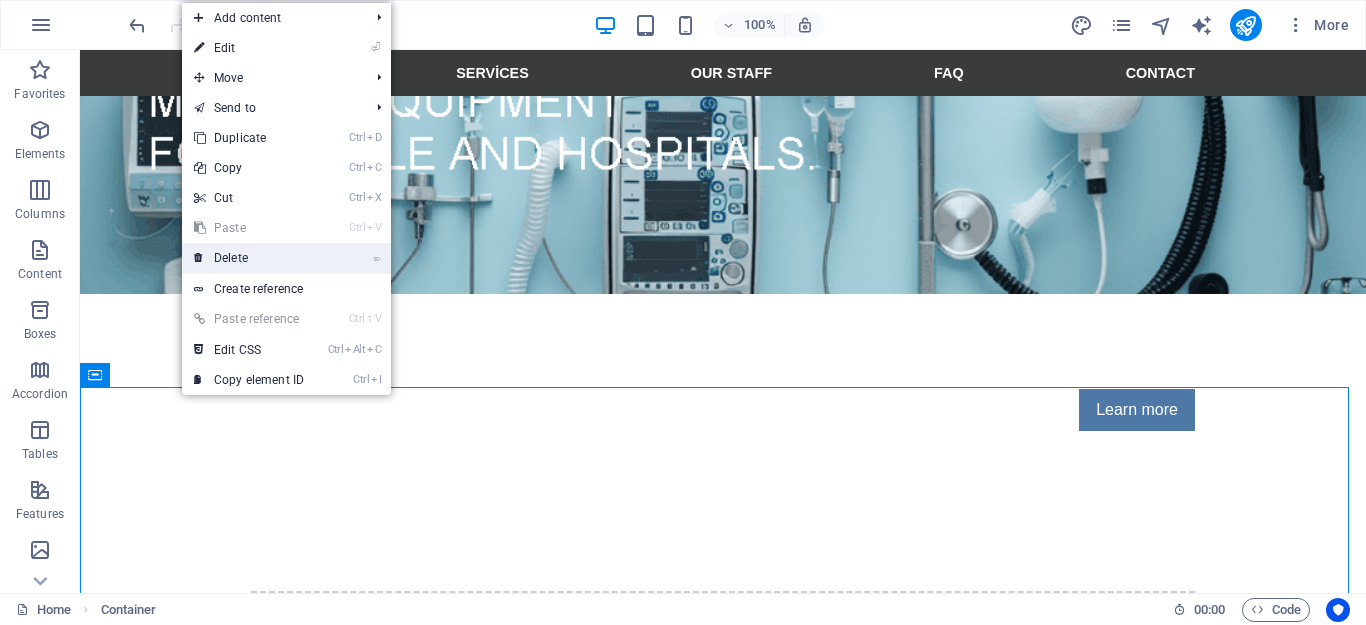 click on "⌦  Delete" at bounding box center (249, 258) 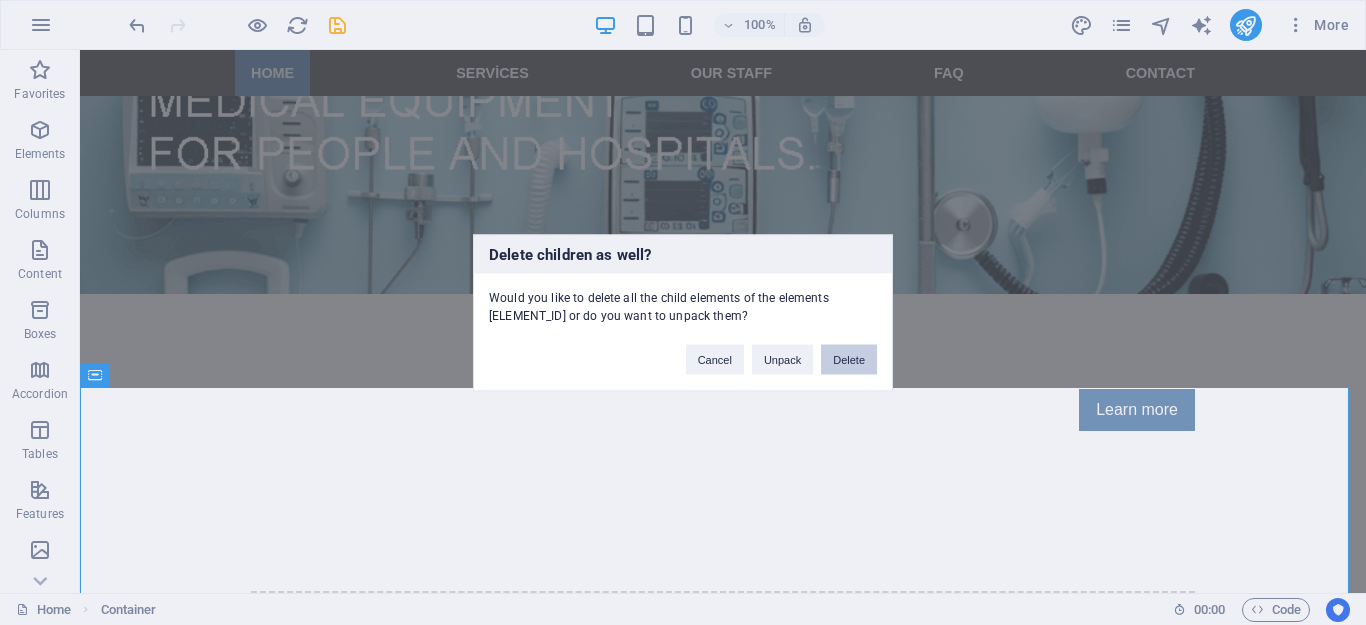 click on "Delete" at bounding box center (849, 359) 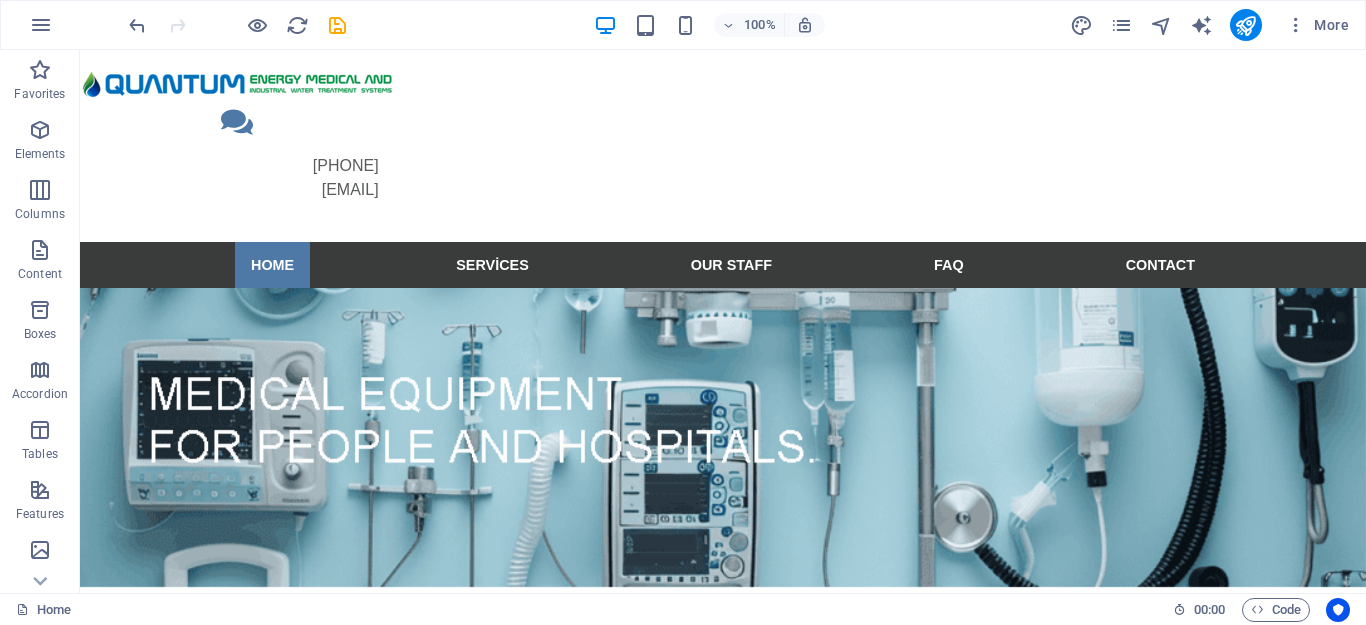 scroll, scrollTop: 0, scrollLeft: 0, axis: both 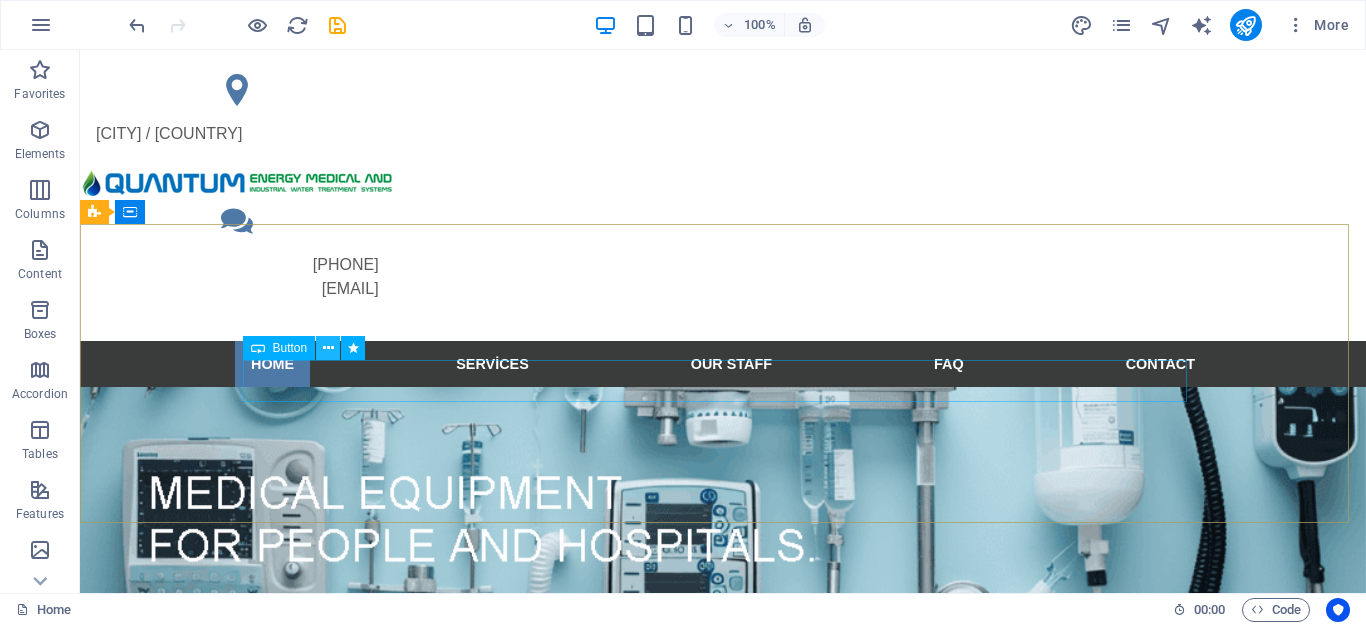 click at bounding box center [328, 348] 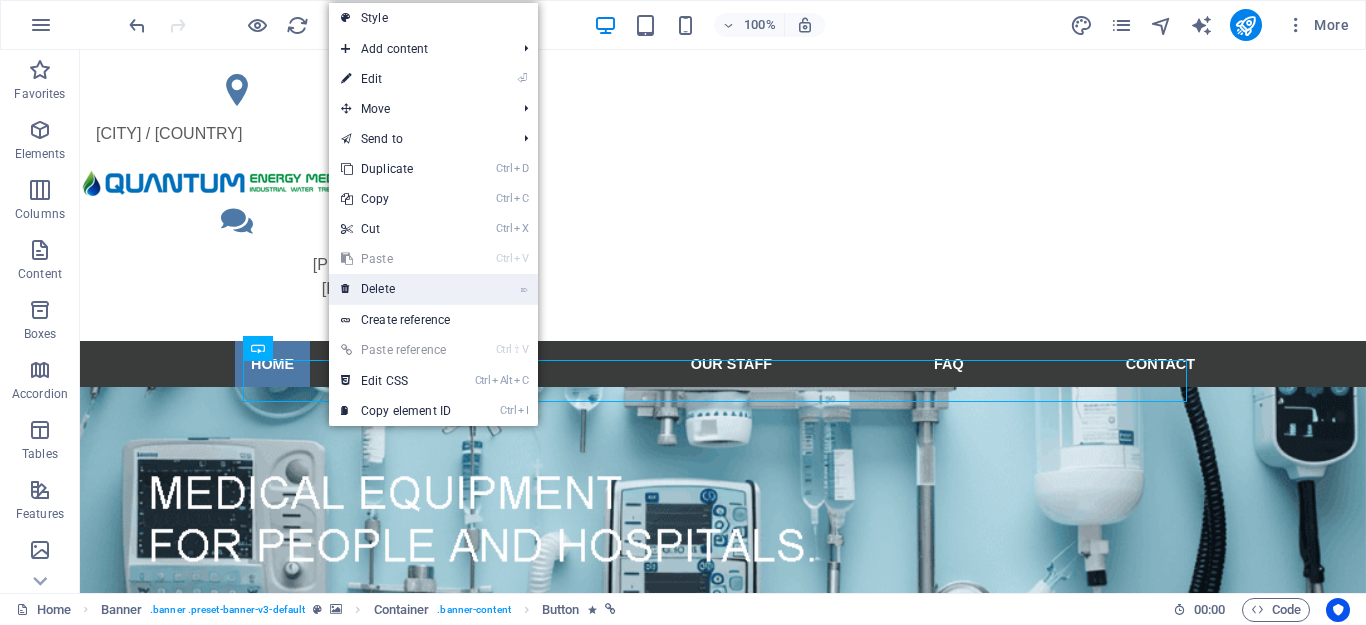 click on "⌦  Delete" at bounding box center [396, 289] 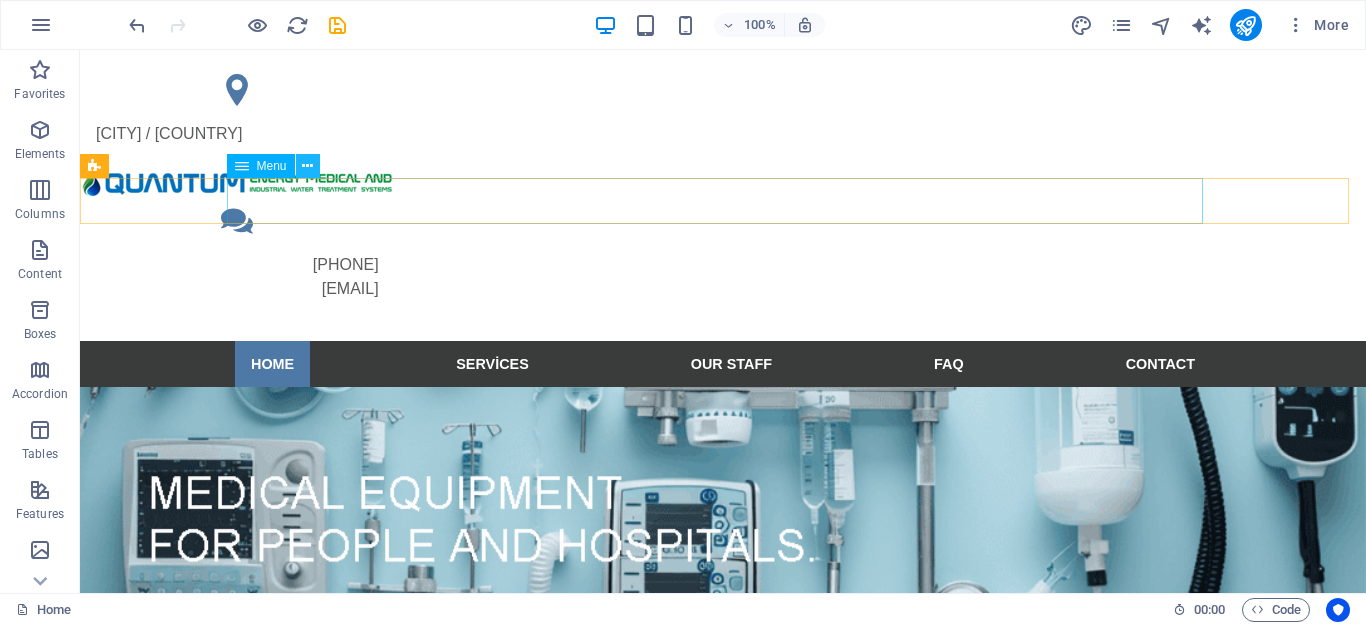 click at bounding box center (307, 166) 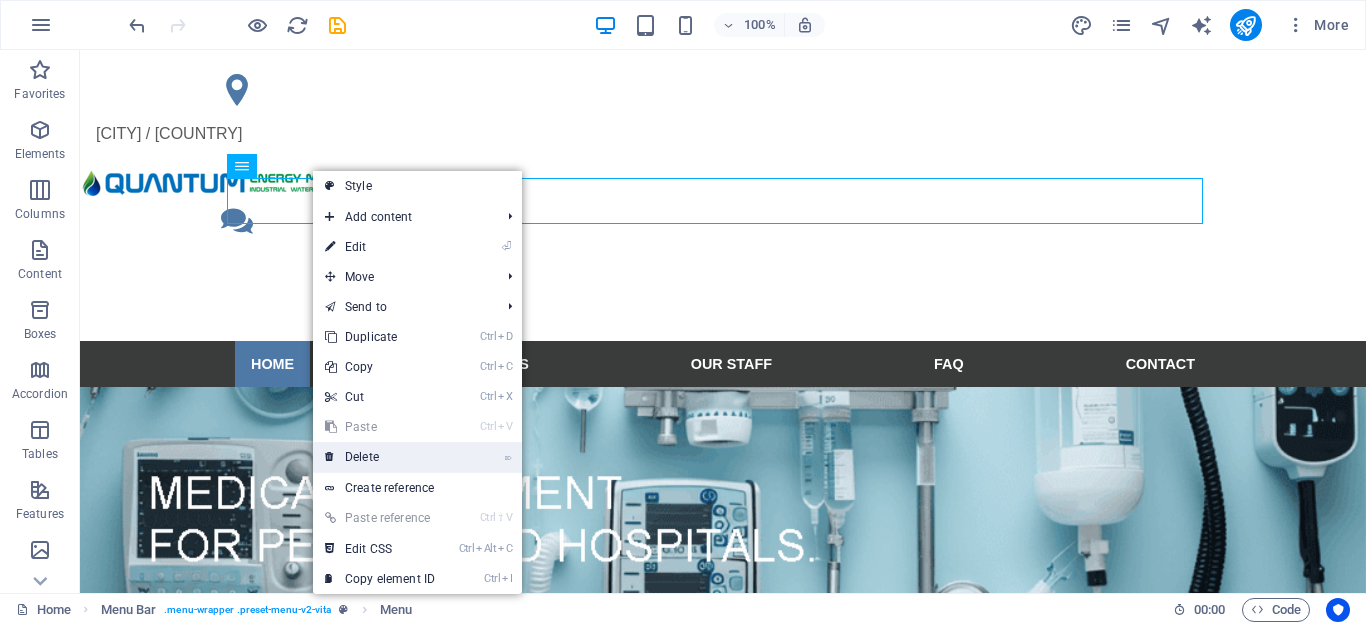 drag, startPoint x: 388, startPoint y: 458, endPoint x: 307, endPoint y: 408, distance: 95.189285 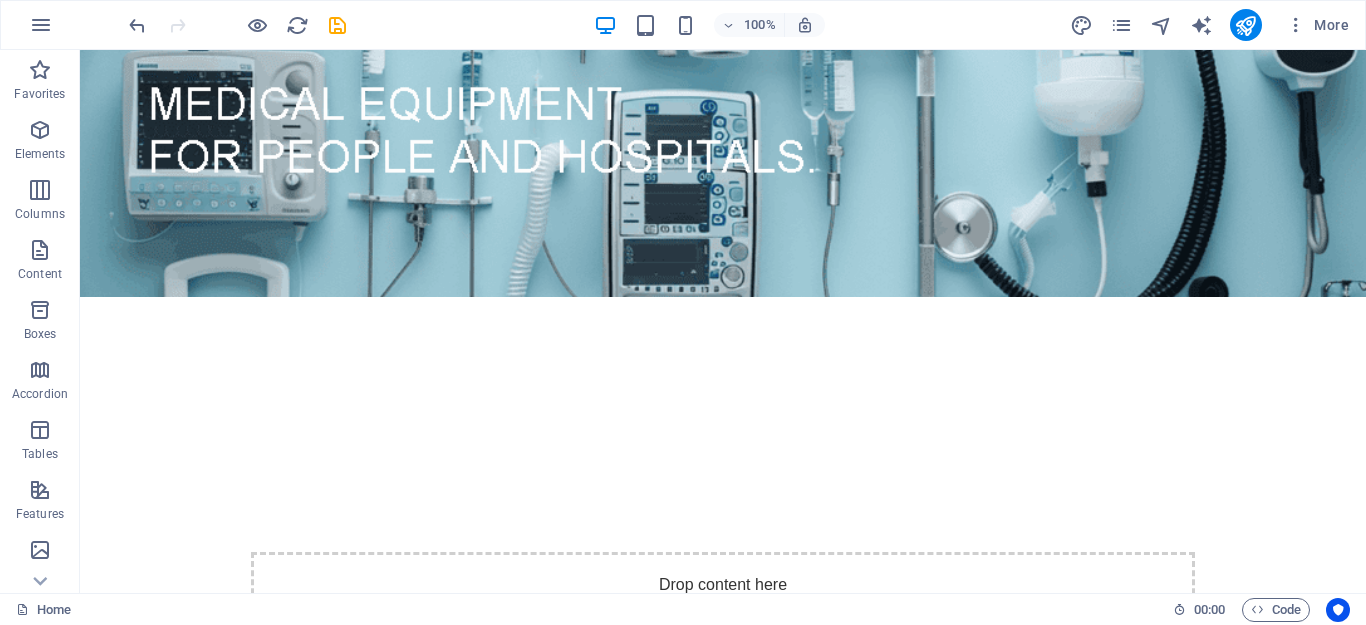 scroll, scrollTop: 432, scrollLeft: 0, axis: vertical 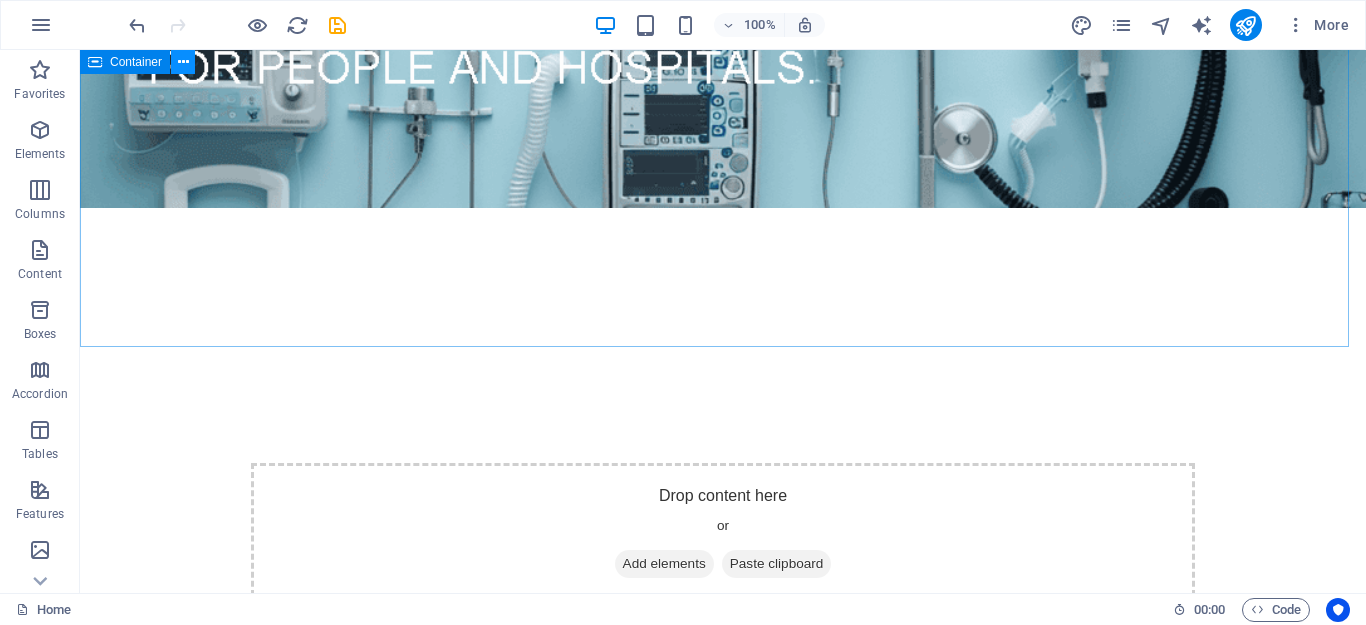 click at bounding box center (183, 62) 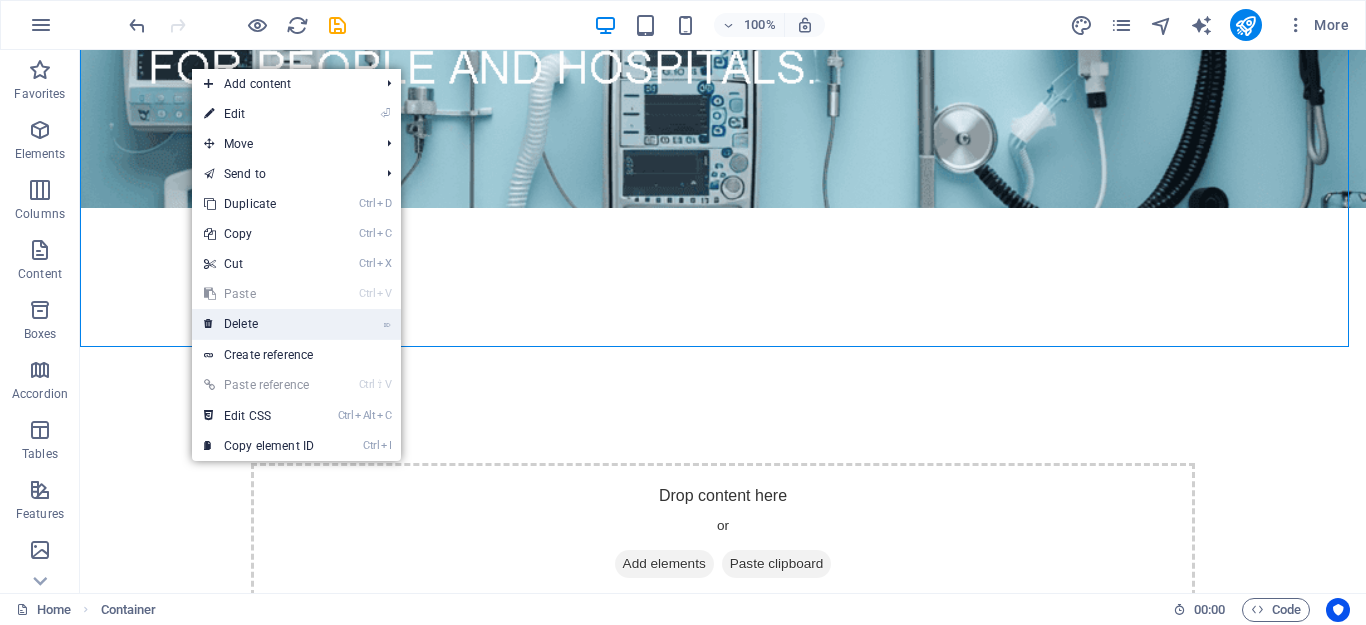 click on "⌦  Delete" at bounding box center [259, 324] 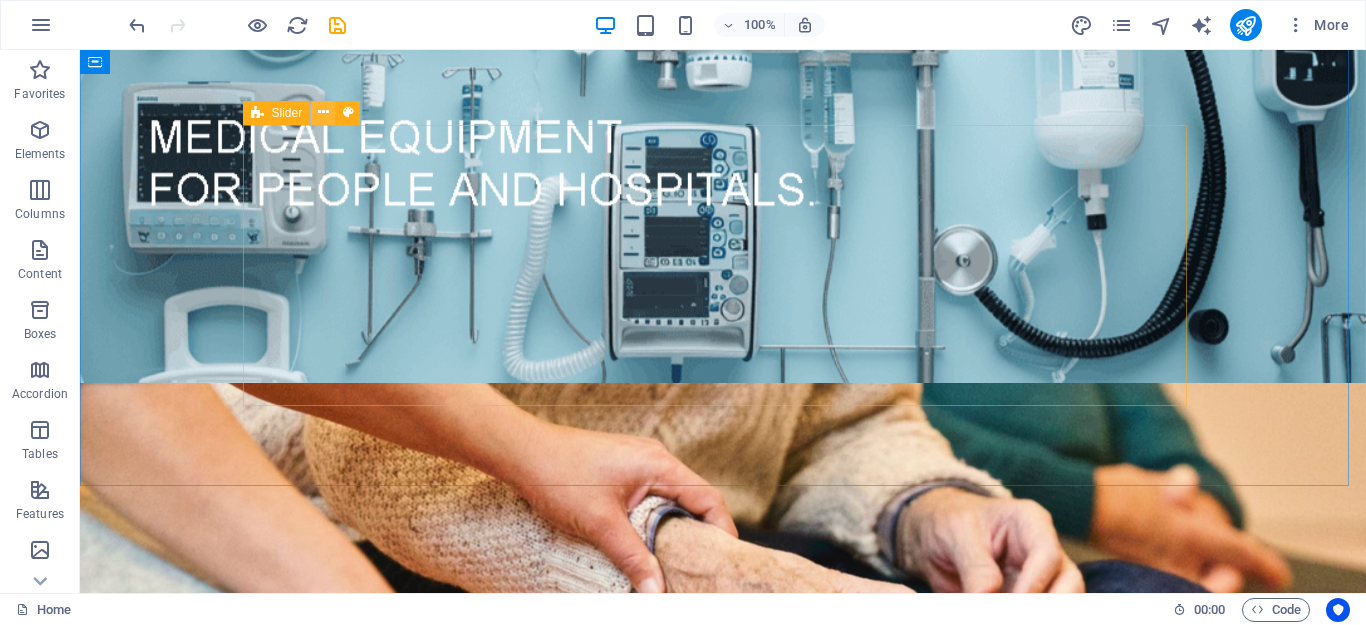 click at bounding box center (323, 112) 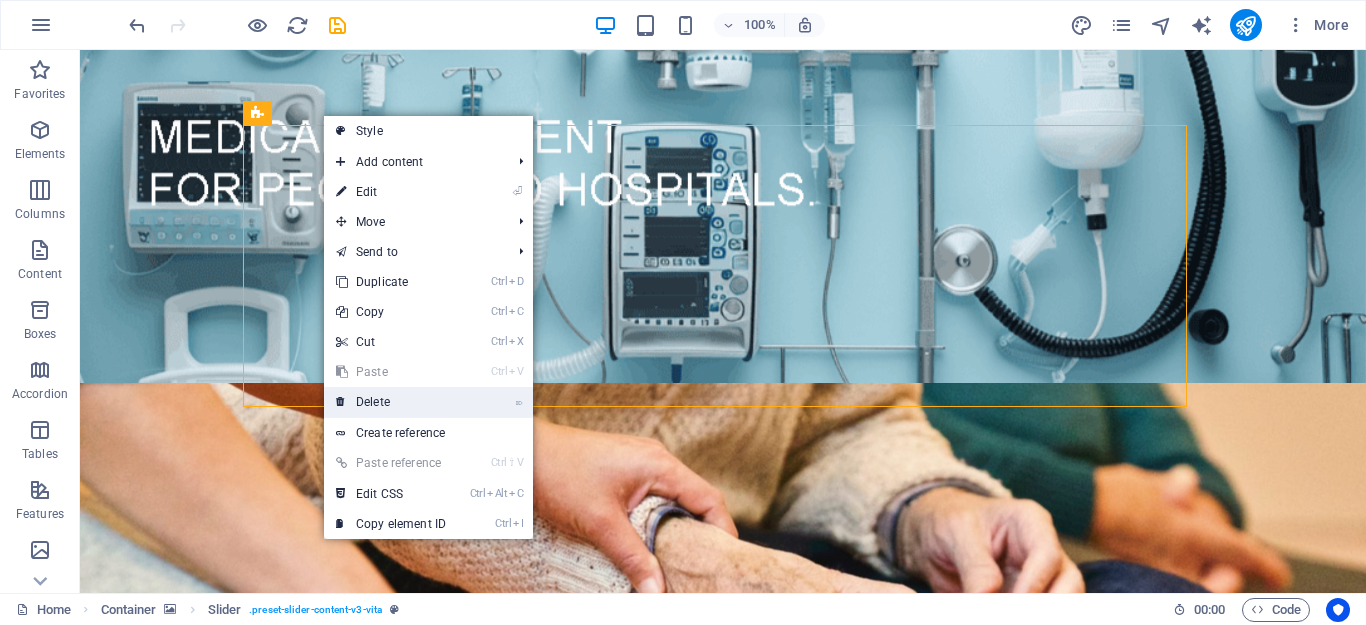 click on "⌦  Delete" at bounding box center (391, 402) 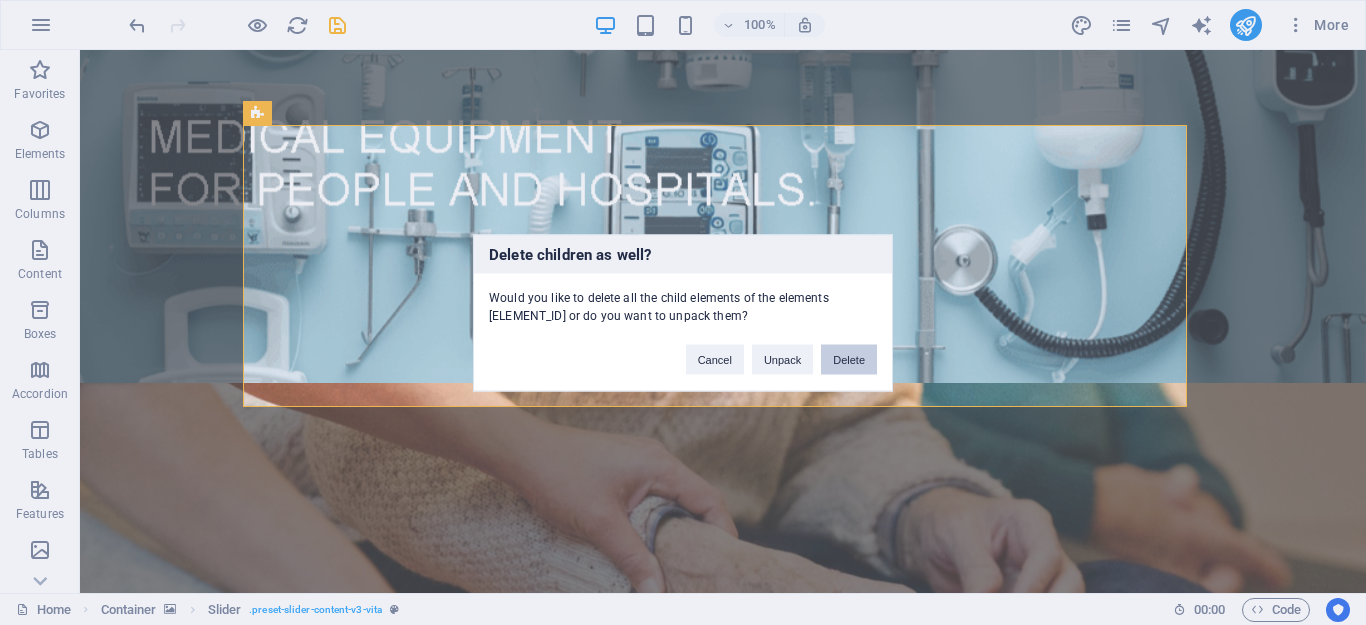 click on "Delete" at bounding box center (849, 359) 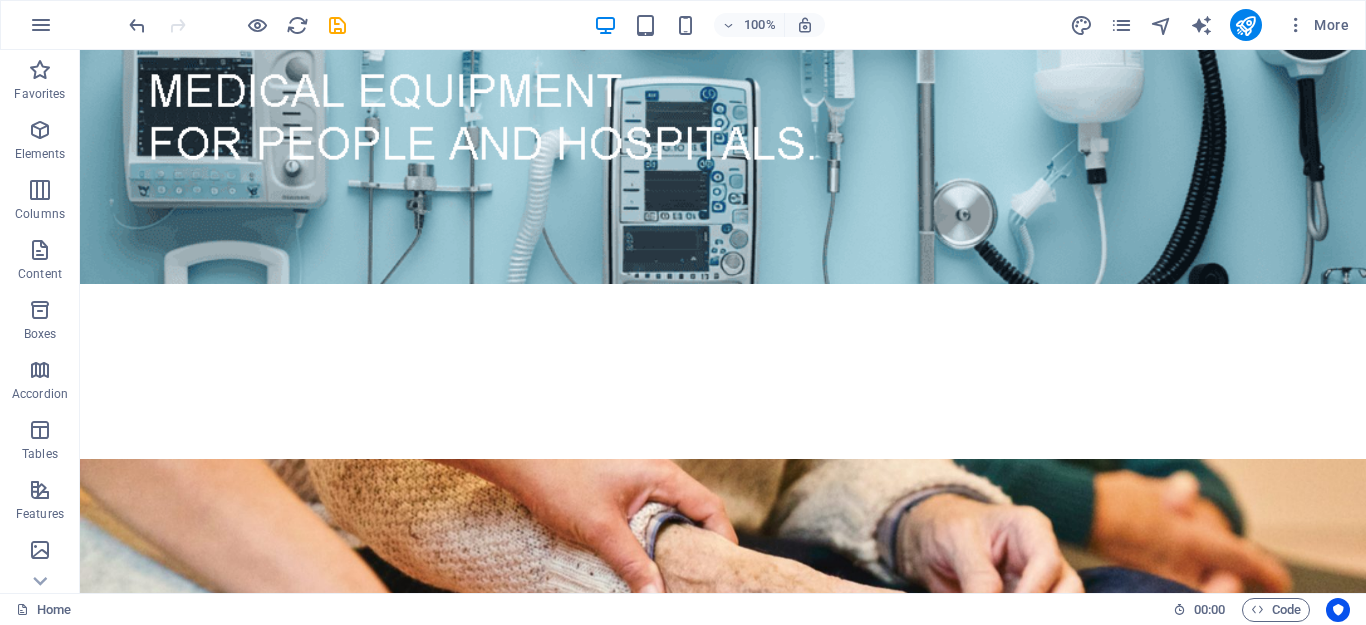 scroll, scrollTop: 352, scrollLeft: 0, axis: vertical 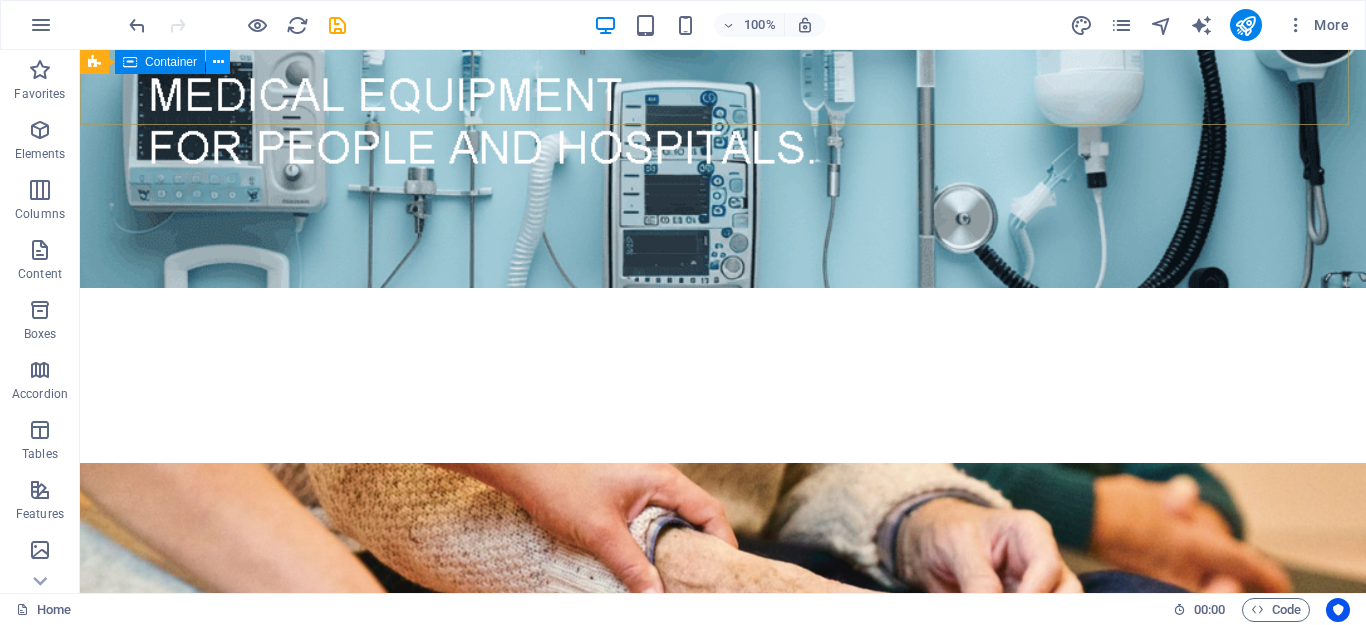 click at bounding box center [218, 62] 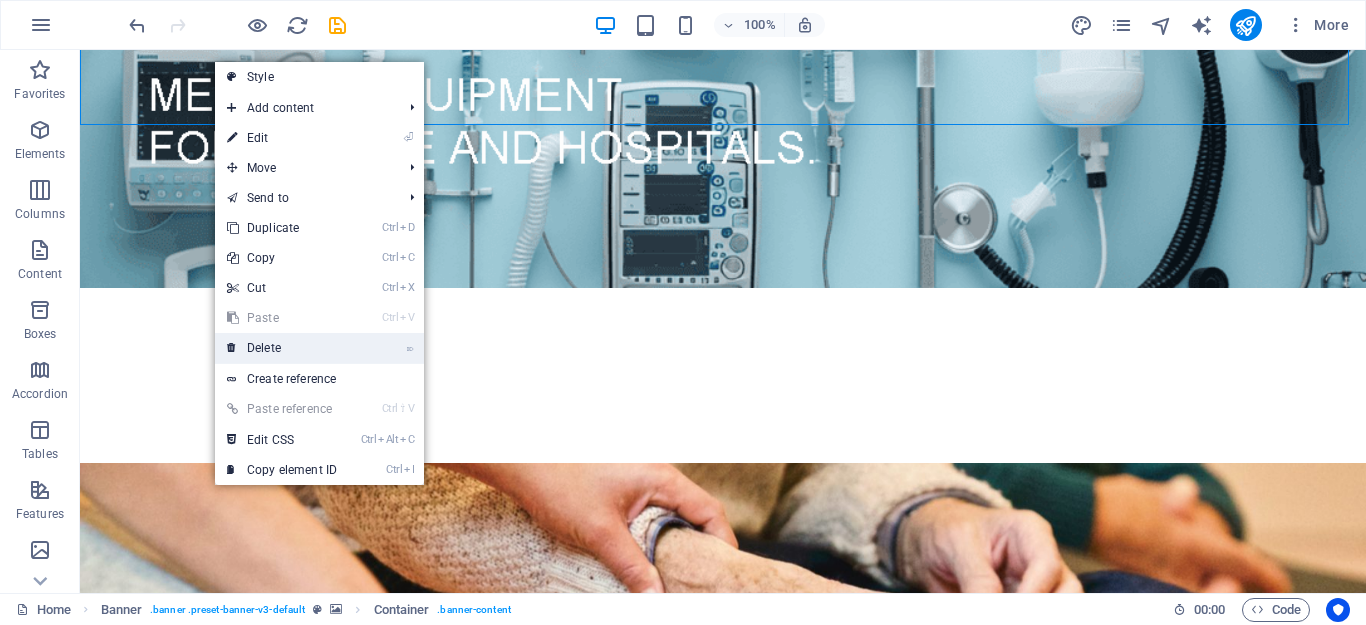 click on "⌦  Delete" at bounding box center (282, 348) 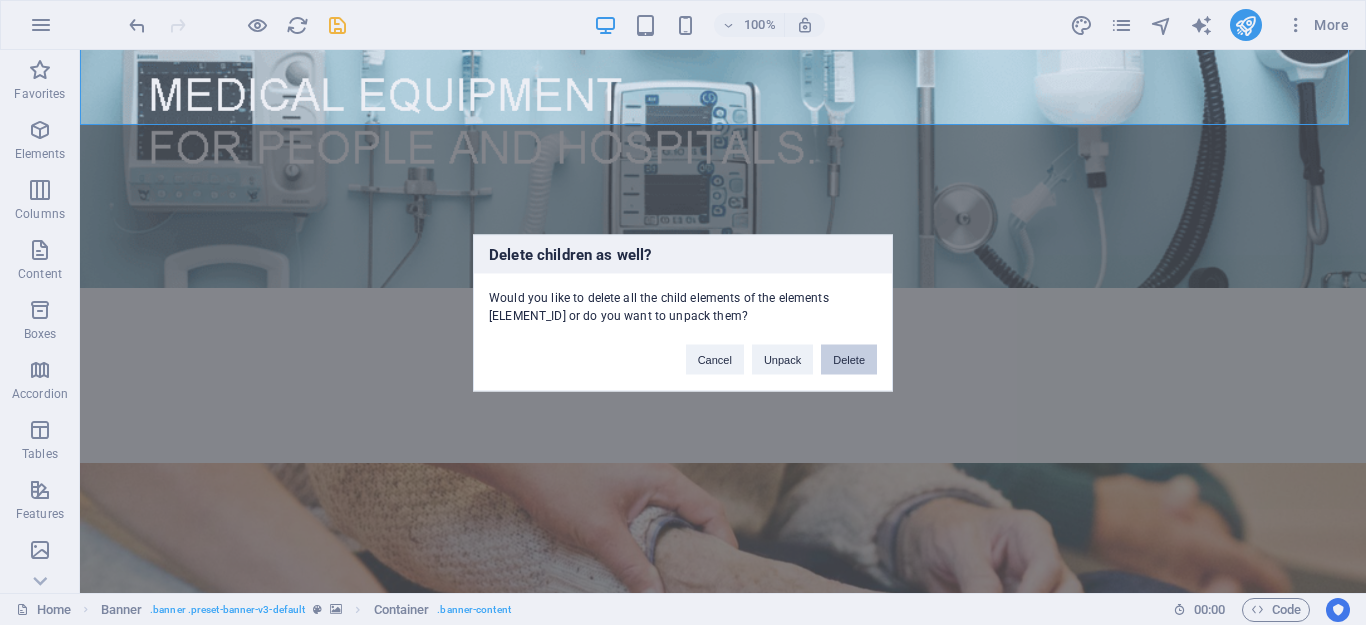 click on "Delete" at bounding box center [849, 359] 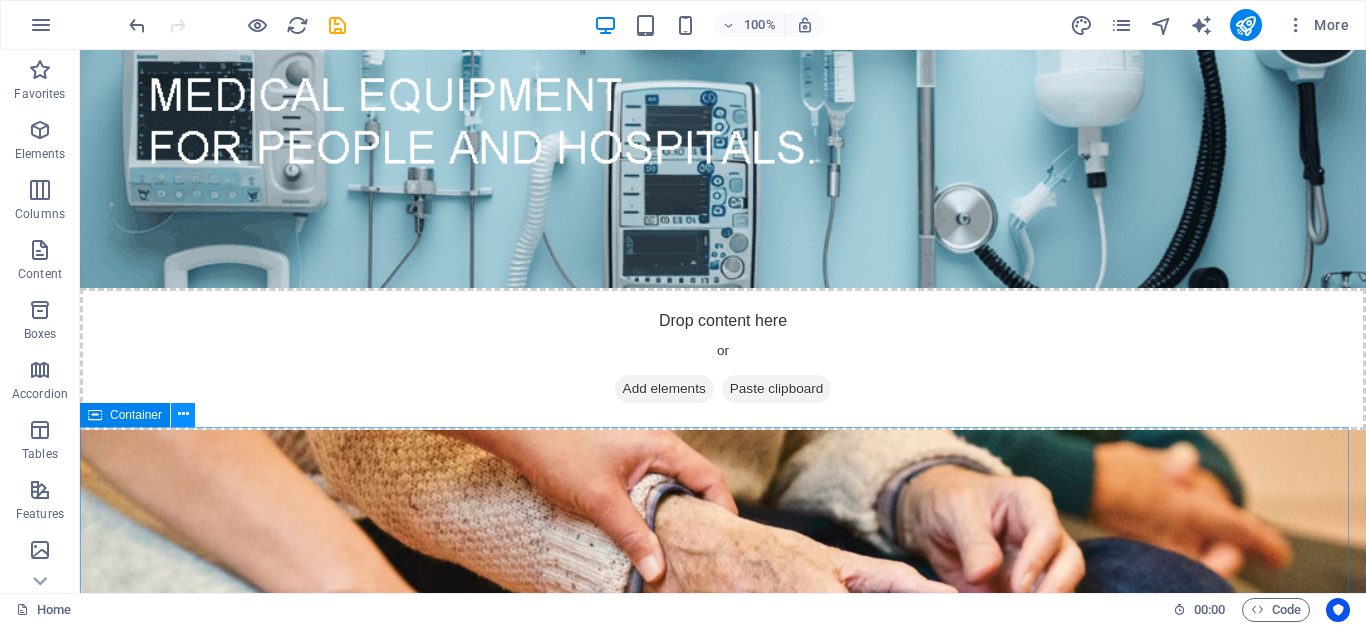 click at bounding box center [183, 414] 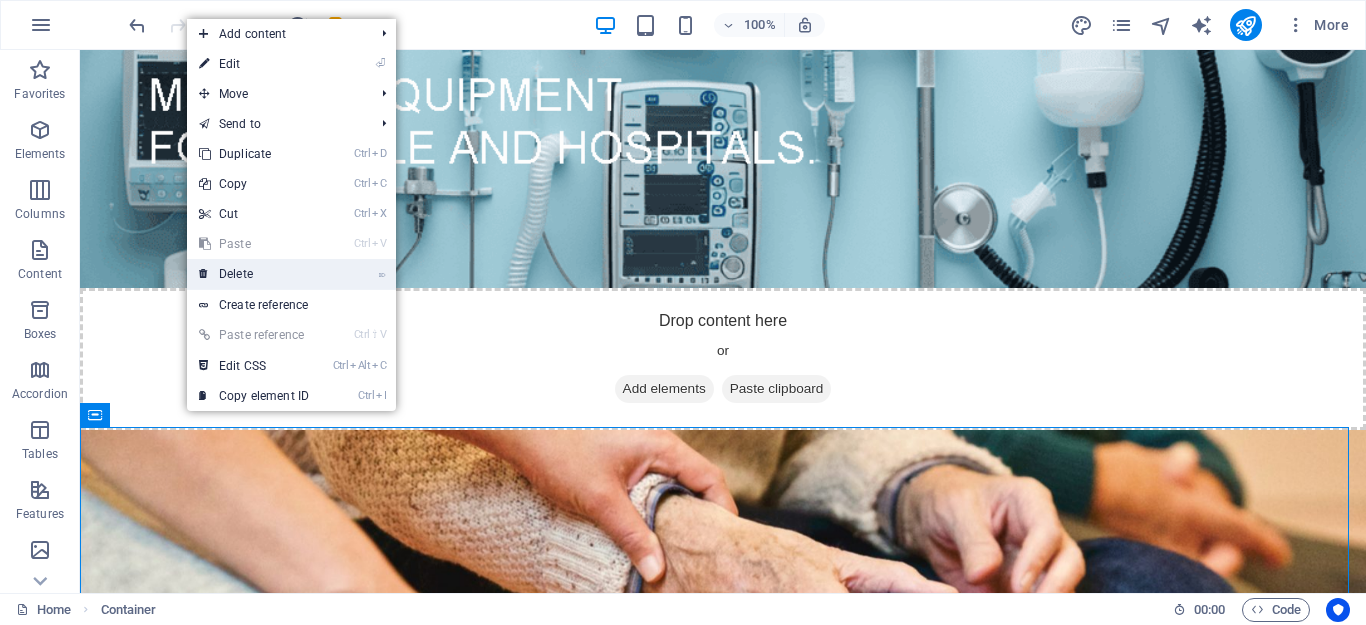 click on "⌦  Delete" at bounding box center [254, 274] 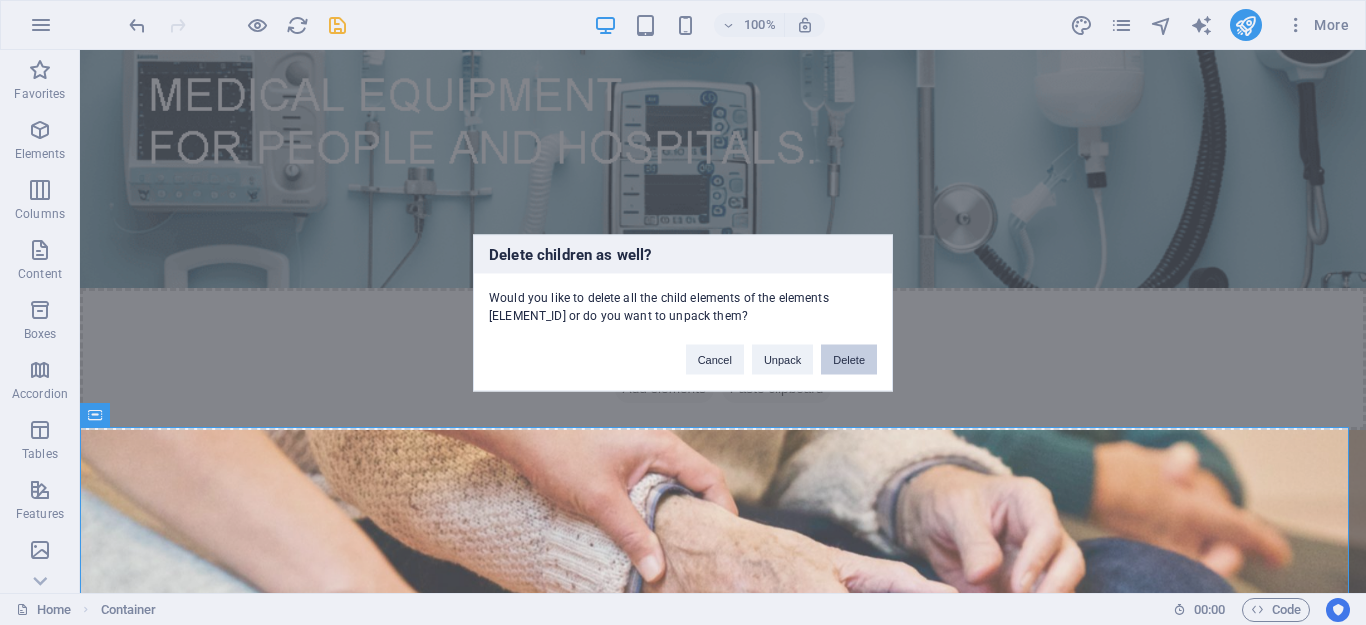 click on "Delete" at bounding box center [849, 359] 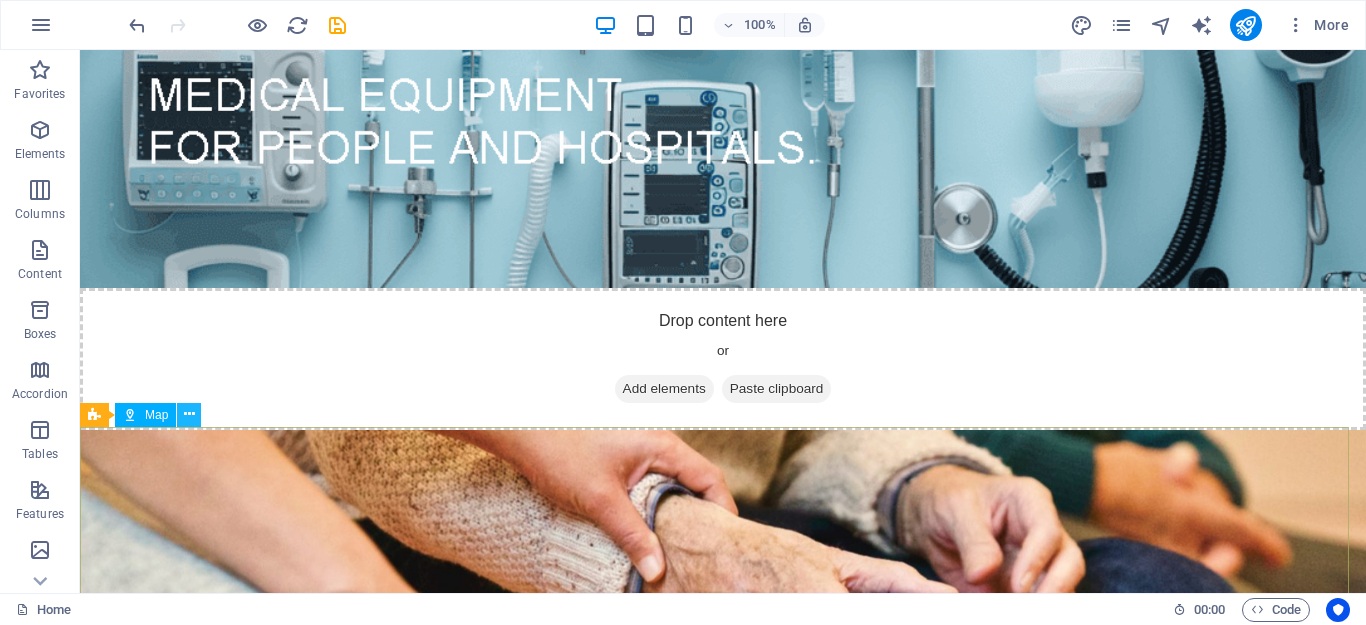 drag, startPoint x: 192, startPoint y: 415, endPoint x: 116, endPoint y: 384, distance: 82.07923 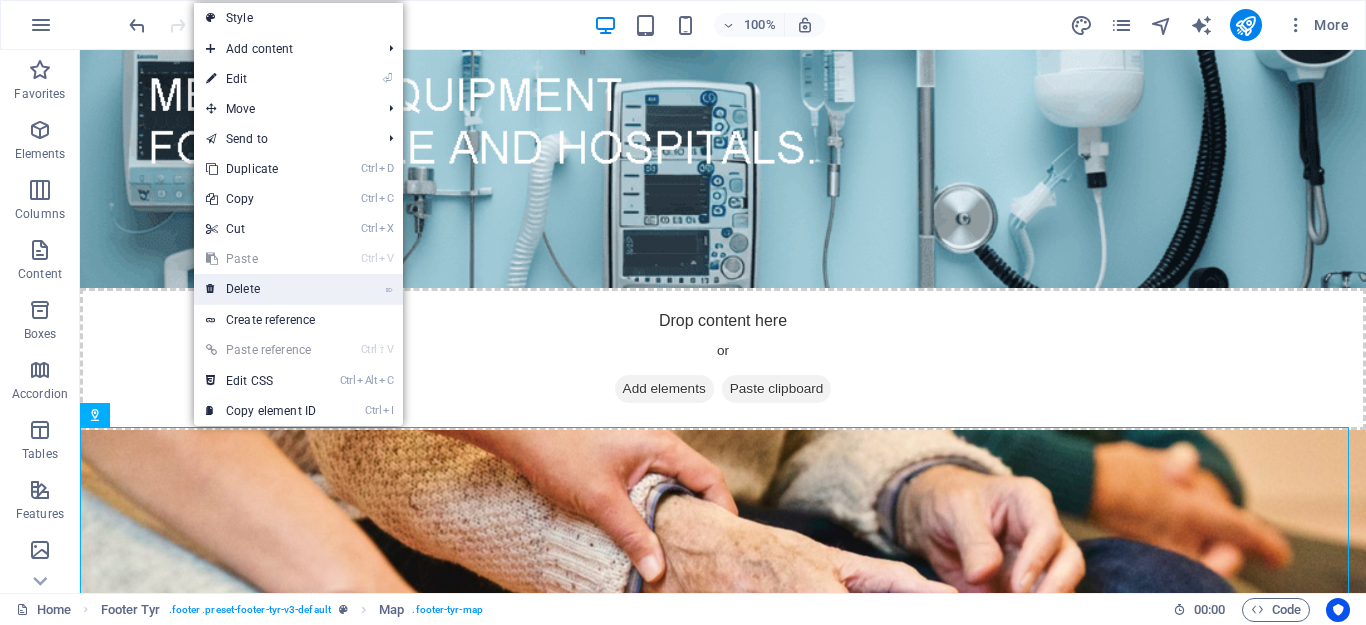 drag, startPoint x: 271, startPoint y: 284, endPoint x: 197, endPoint y: 242, distance: 85.08819 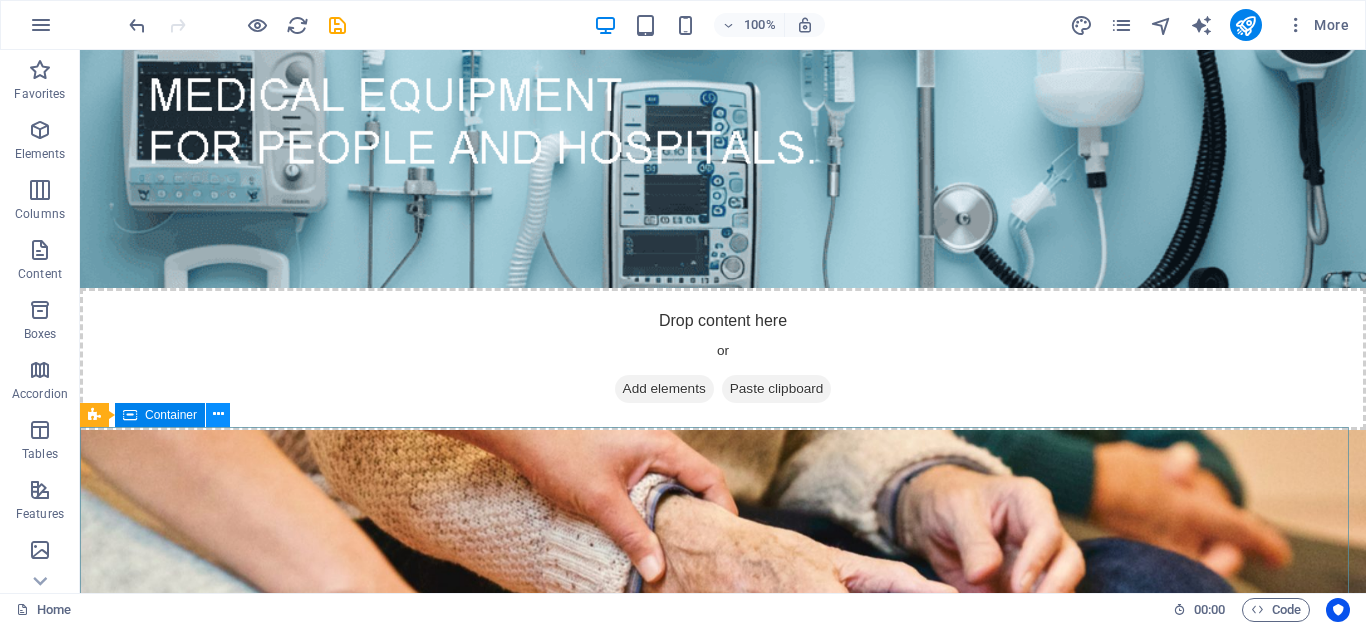click at bounding box center (218, 414) 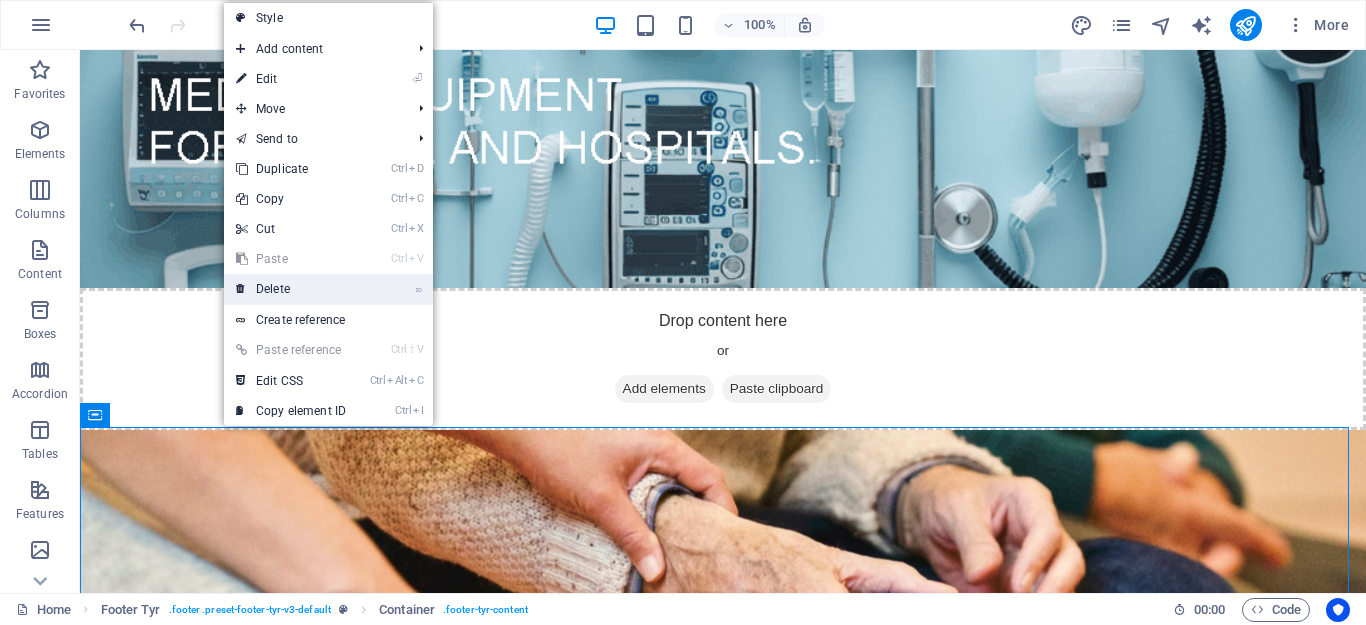 click on "⌦  Delete" at bounding box center [291, 289] 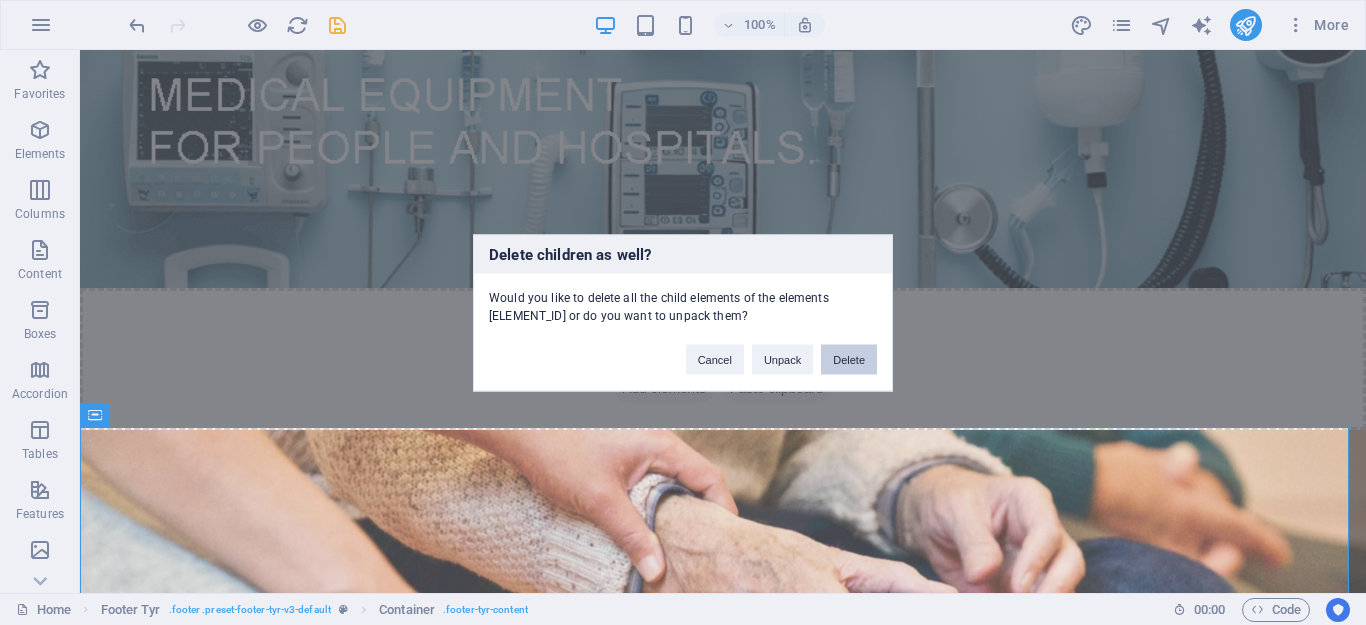 click on "Delete" at bounding box center (849, 359) 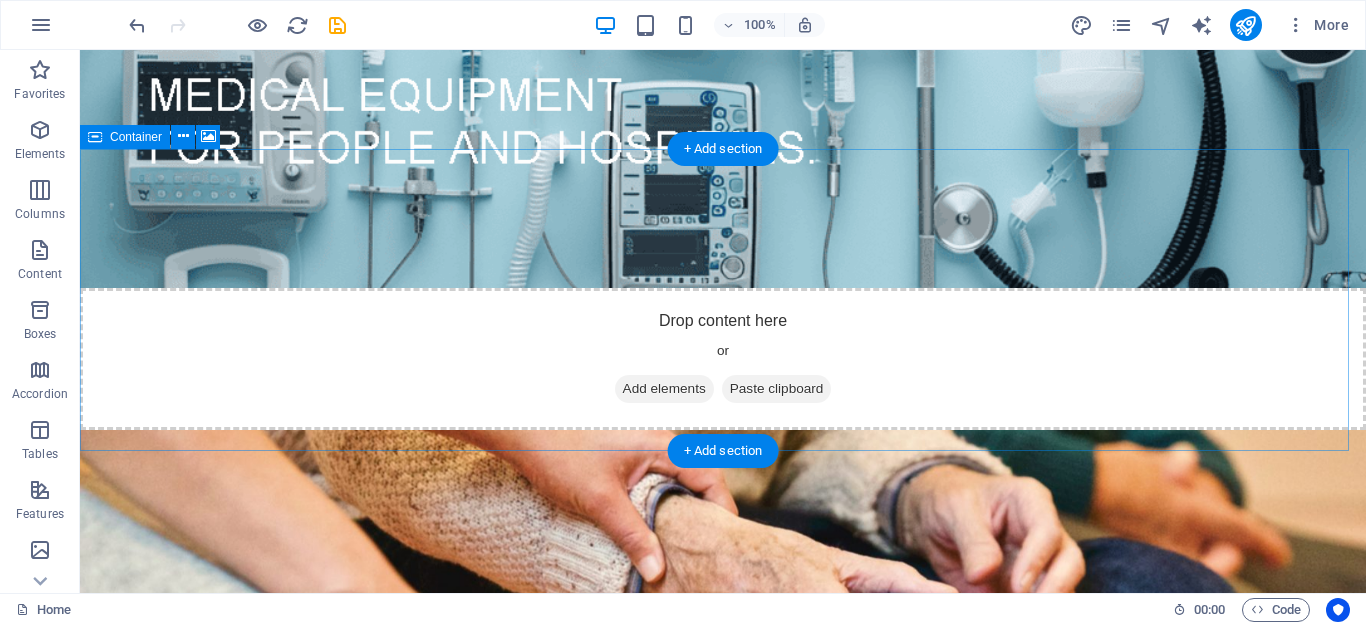 scroll, scrollTop: 328, scrollLeft: 0, axis: vertical 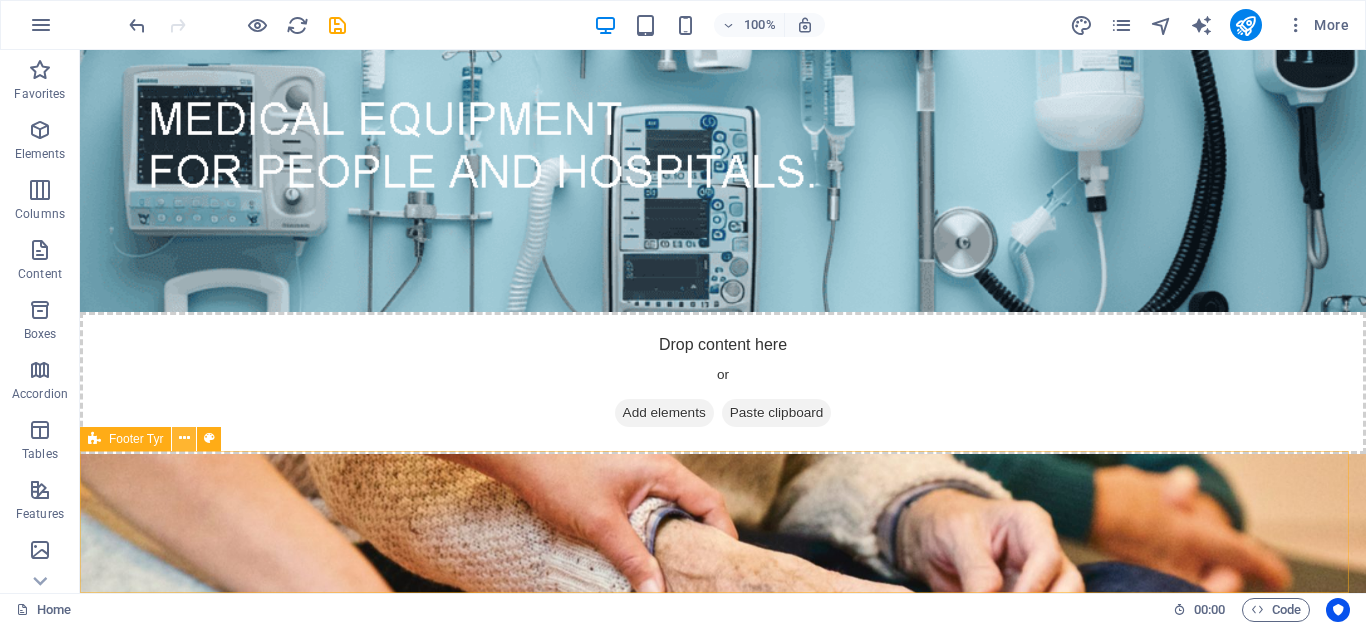 click at bounding box center [184, 438] 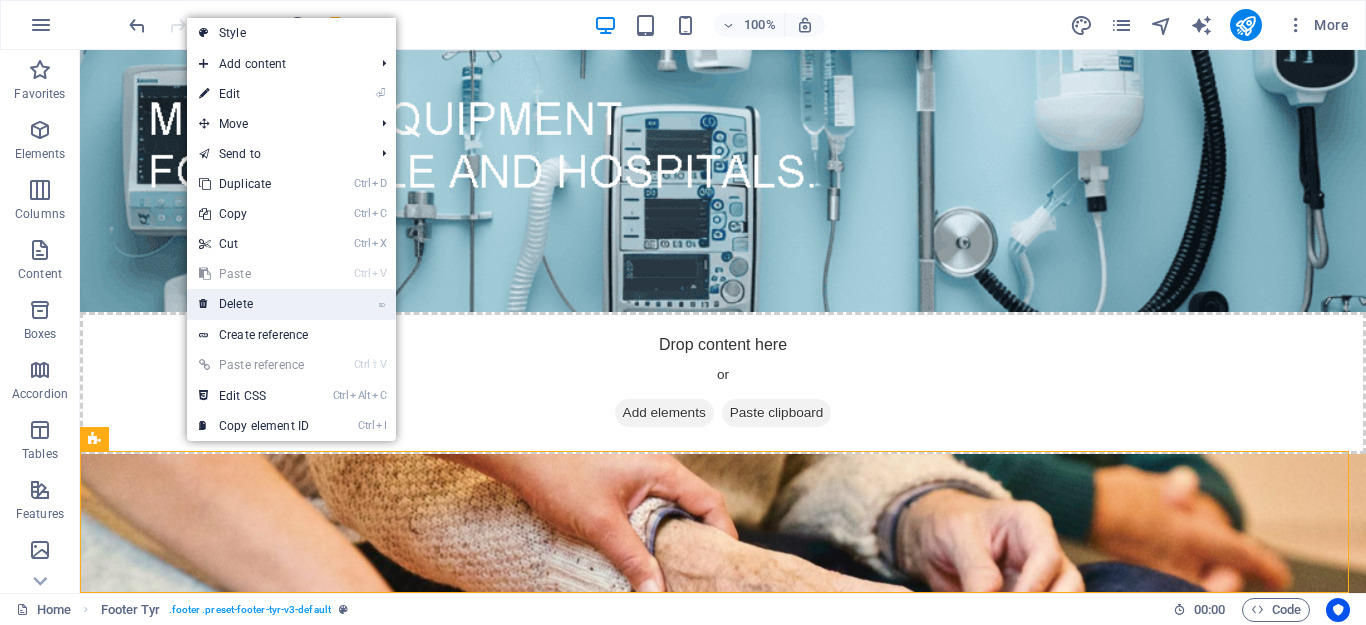 click on "⌦  Delete" at bounding box center (254, 304) 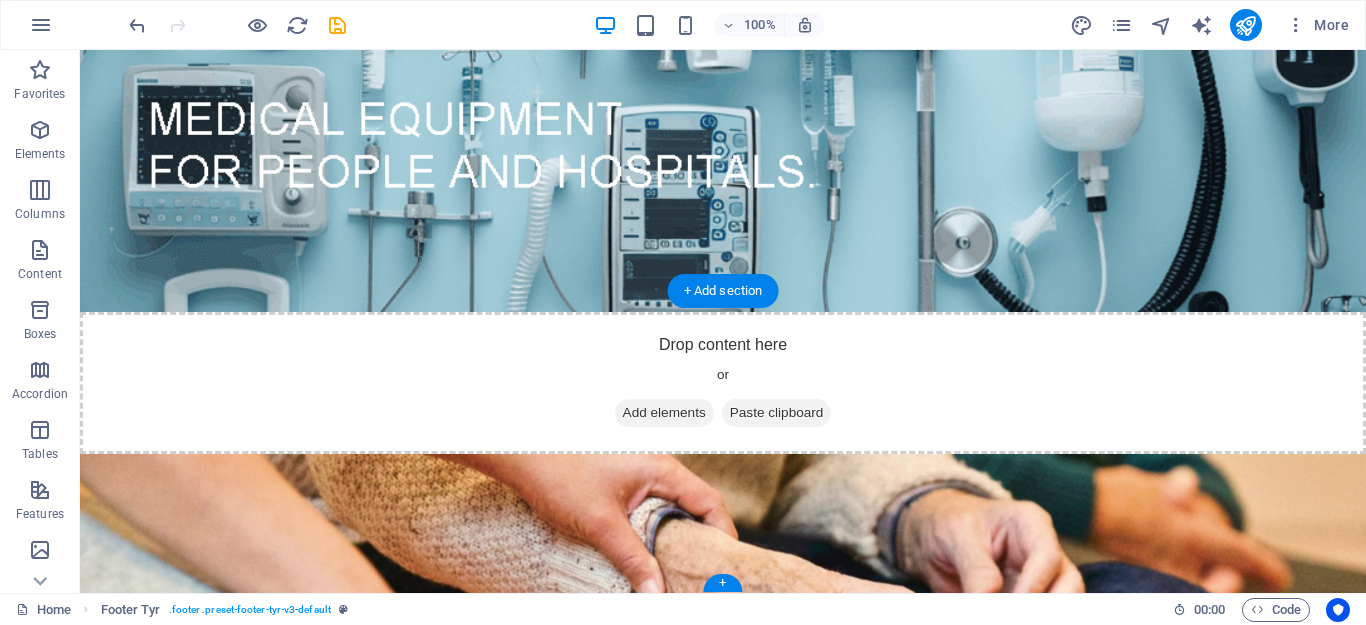 scroll, scrollTop: 186, scrollLeft: 0, axis: vertical 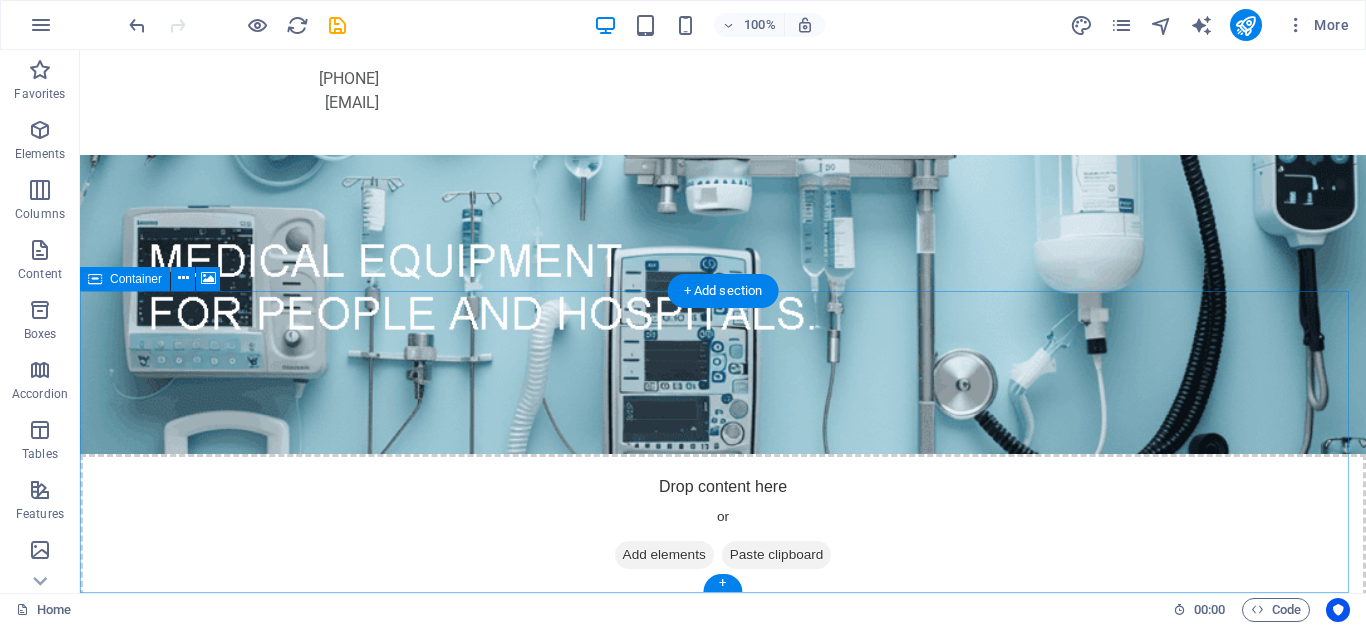 click on "Drop content here or  Add elements  Paste clipboard" at bounding box center [723, 1049] 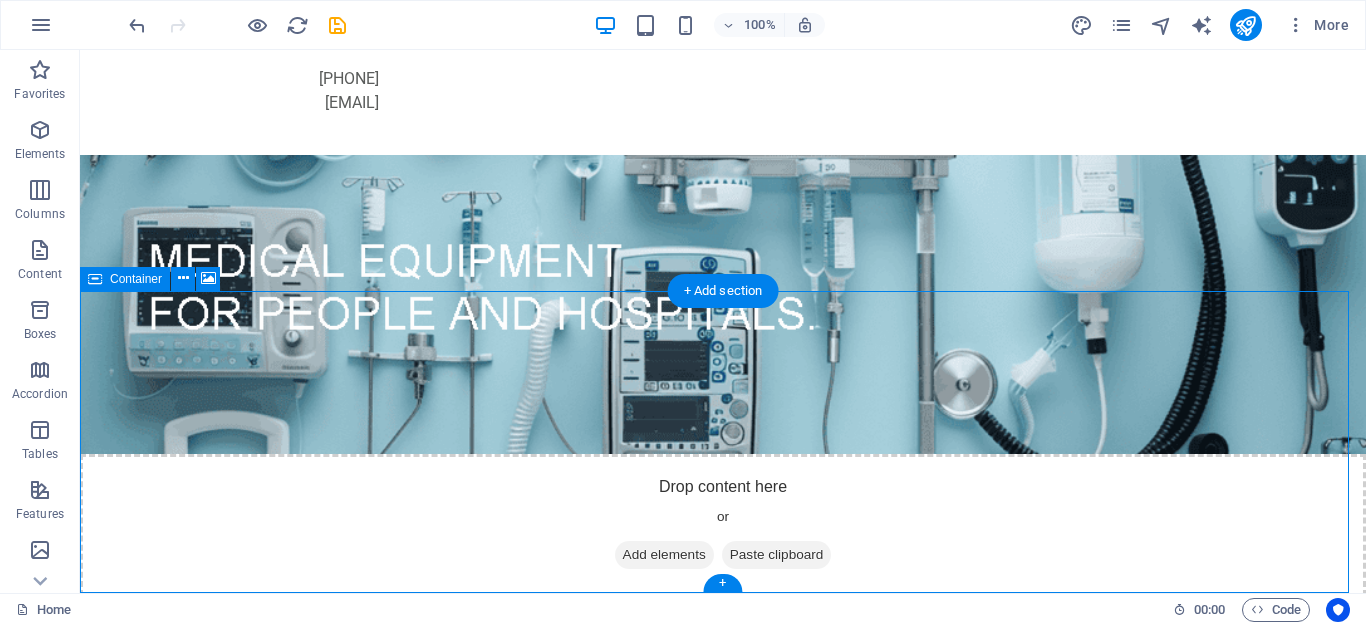click on "Drop content here or  Add elements  Paste clipboard" at bounding box center [723, 1049] 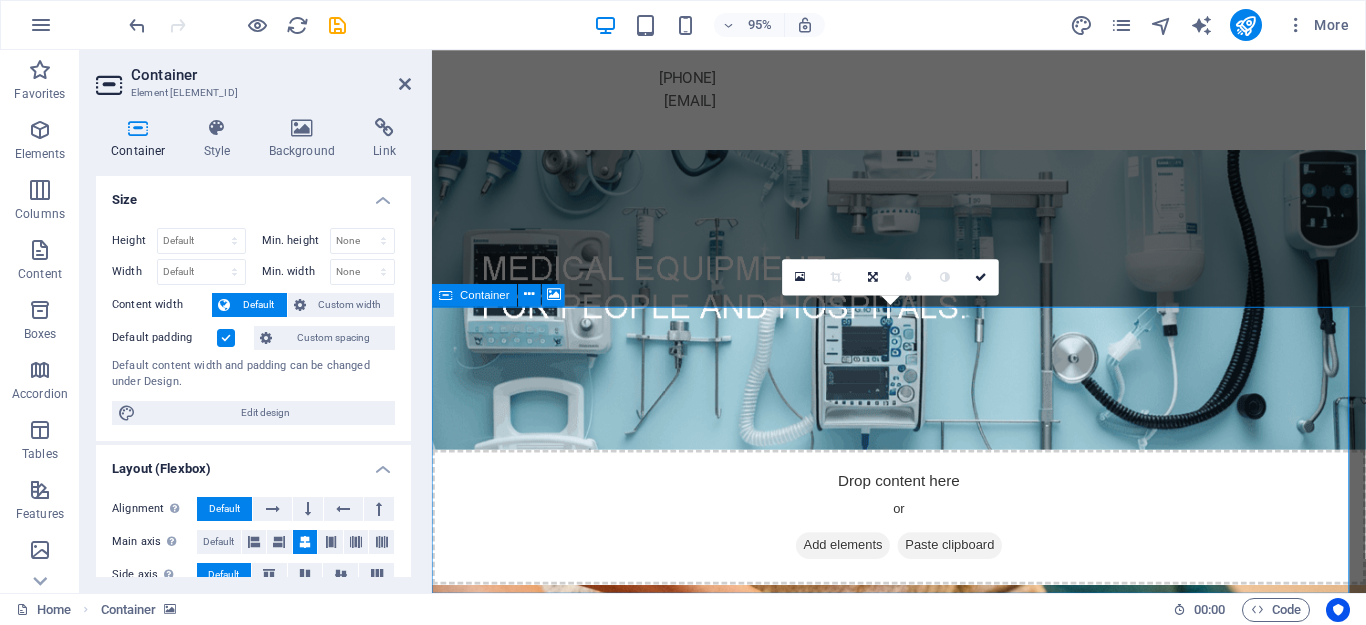 scroll, scrollTop: 173, scrollLeft: 0, axis: vertical 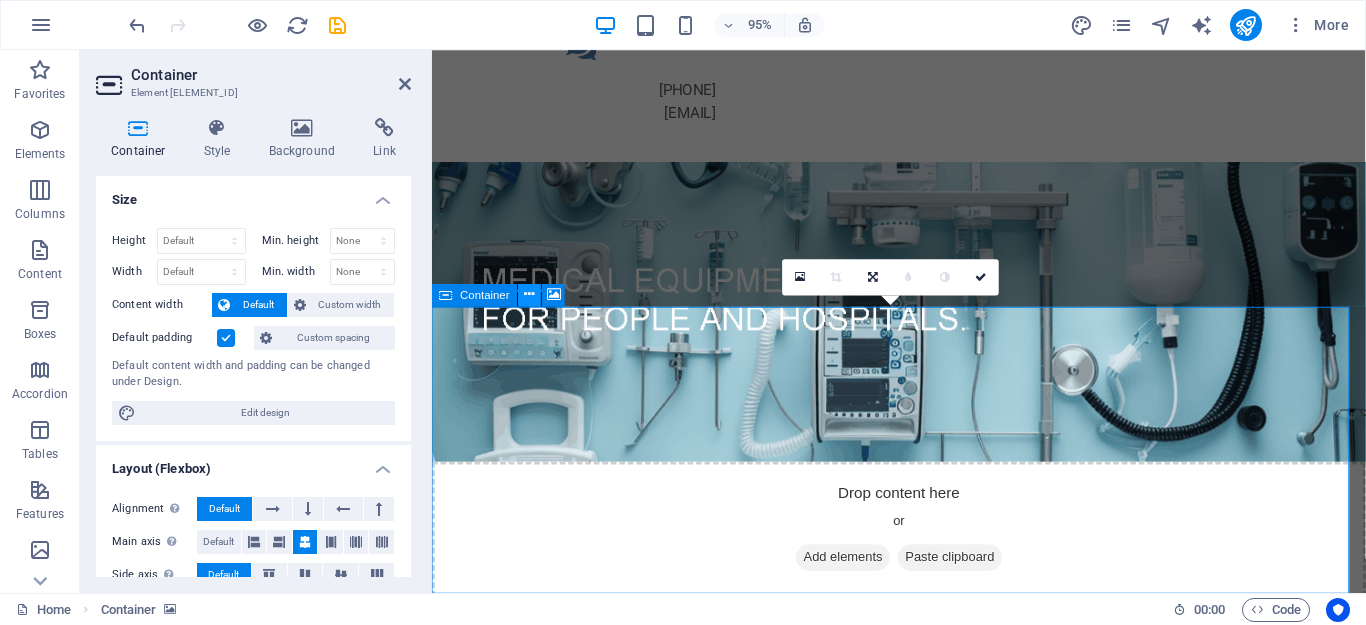 click at bounding box center [530, 295] 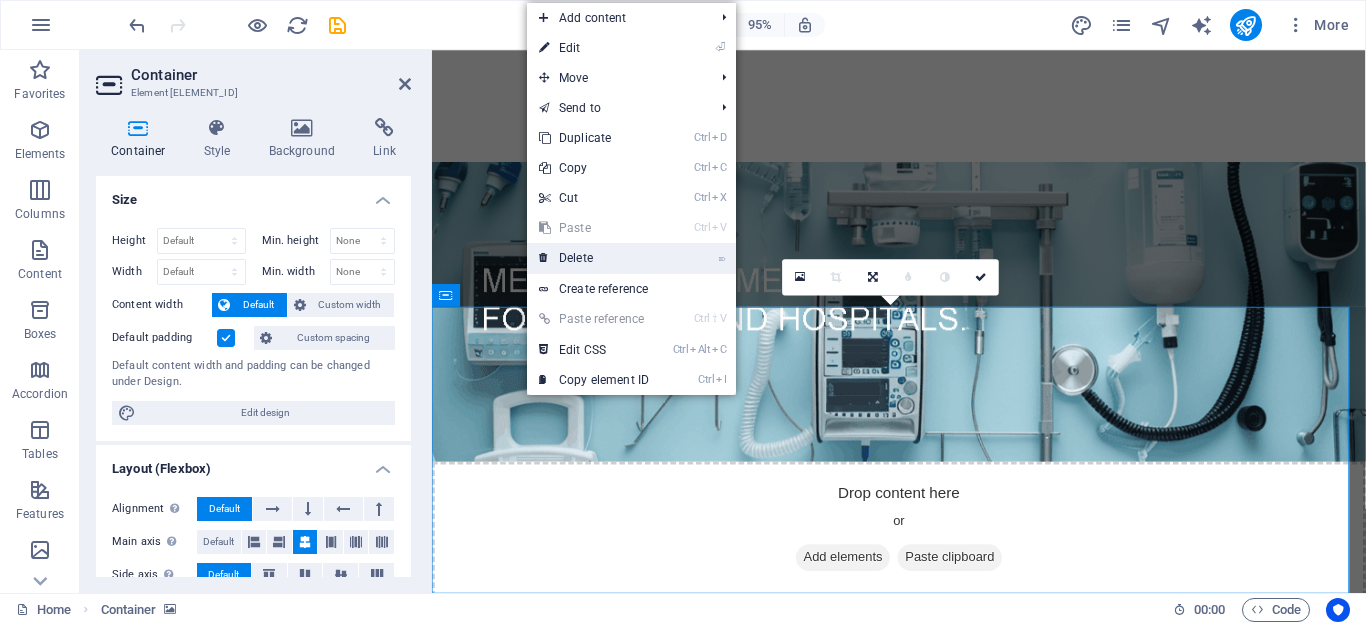 click on "⌦  Delete" at bounding box center [594, 258] 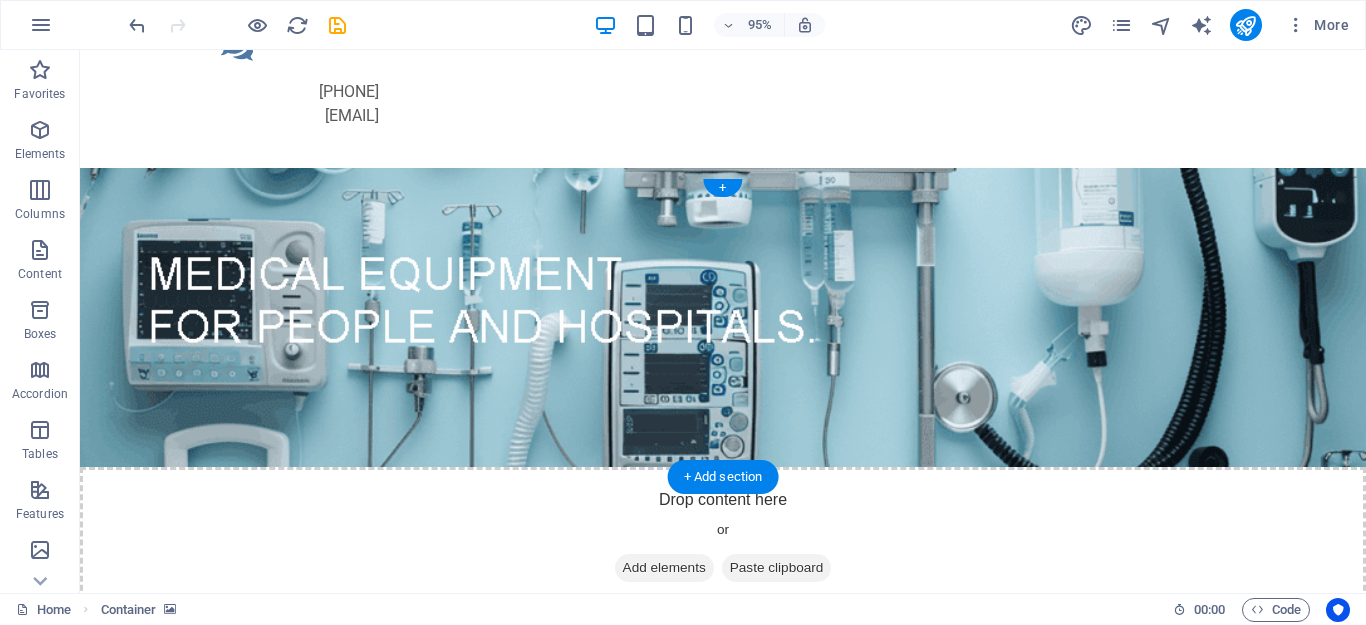 scroll, scrollTop: 0, scrollLeft: 0, axis: both 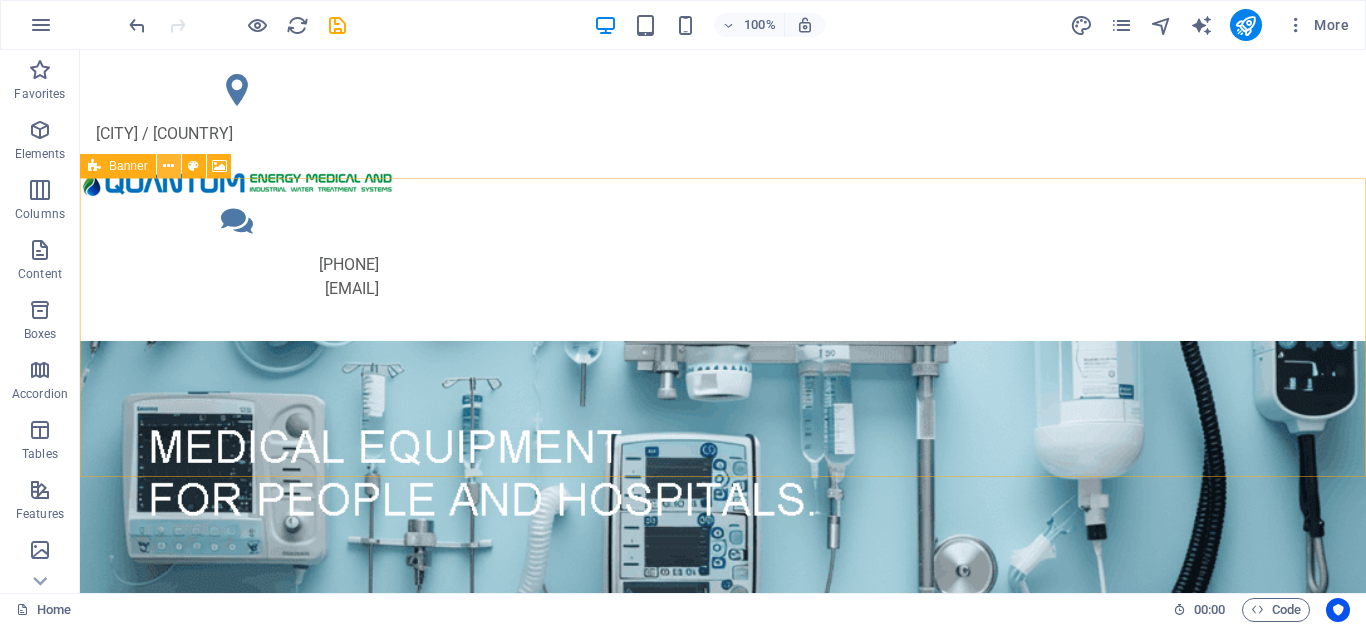 click at bounding box center (169, 166) 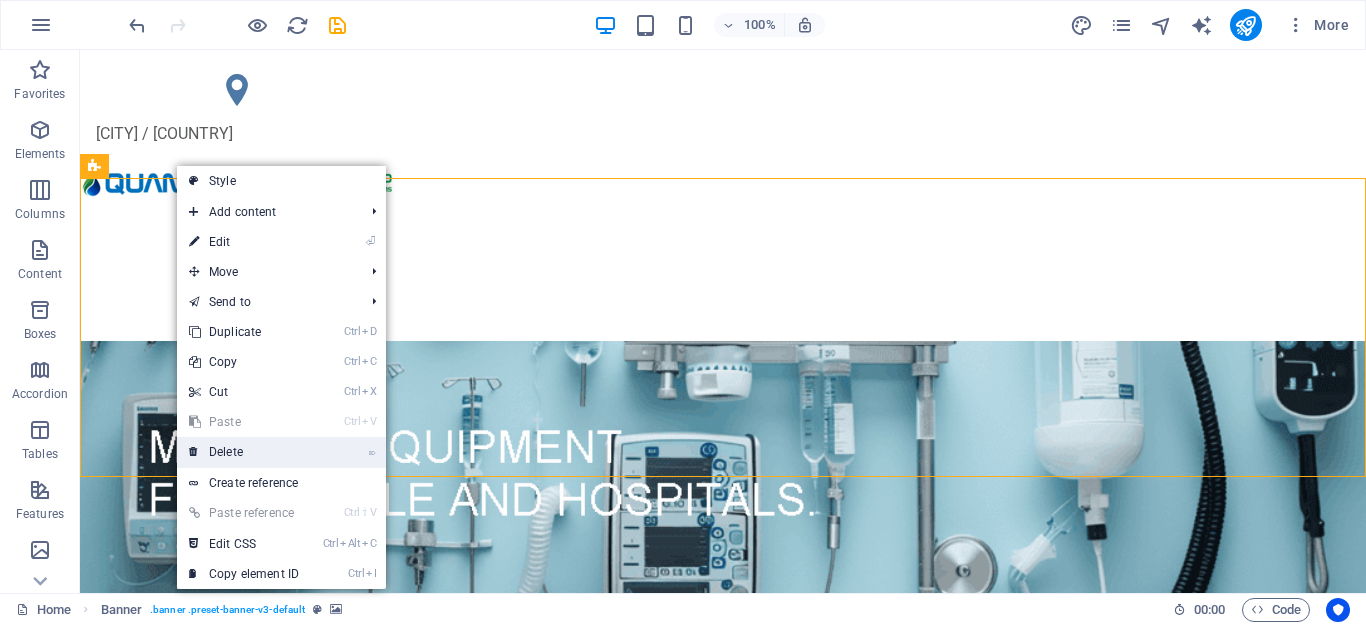click on "⌦  Delete" at bounding box center (244, 452) 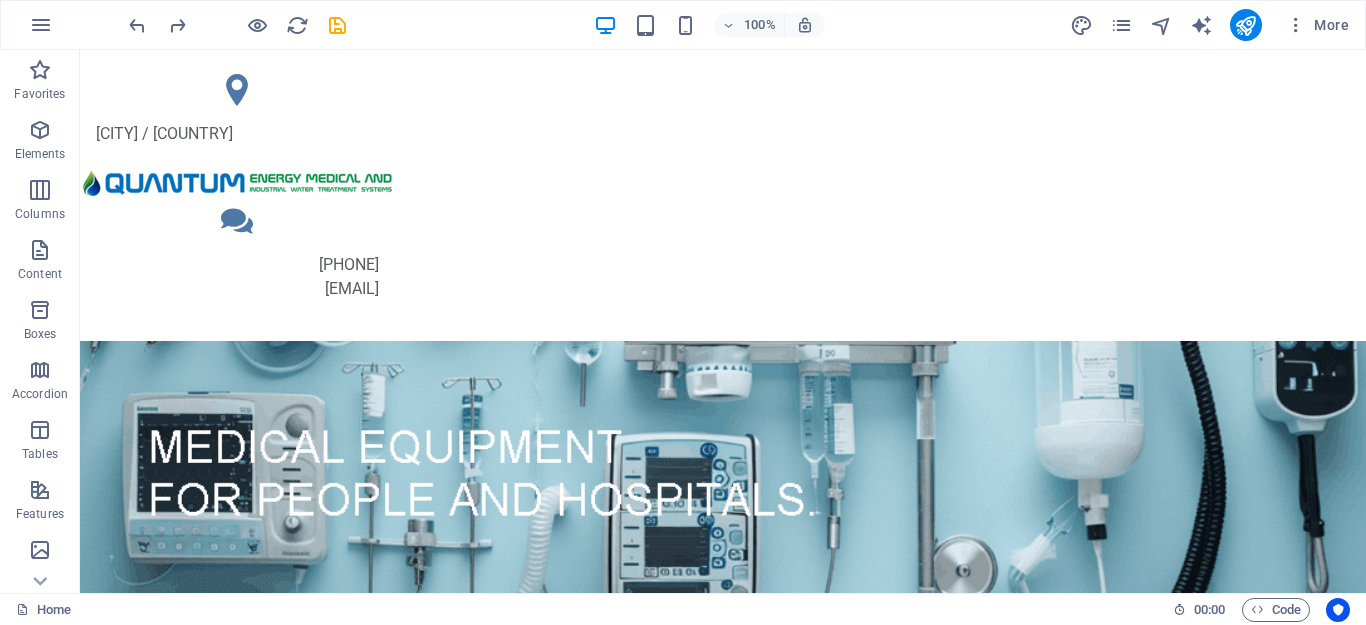 click on "Skip to main content
[CITY] / [COUNTRY] [PHONE] [EMAIL] Drop content here or Add elements Paste clipboard" at bounding box center [723, 416] 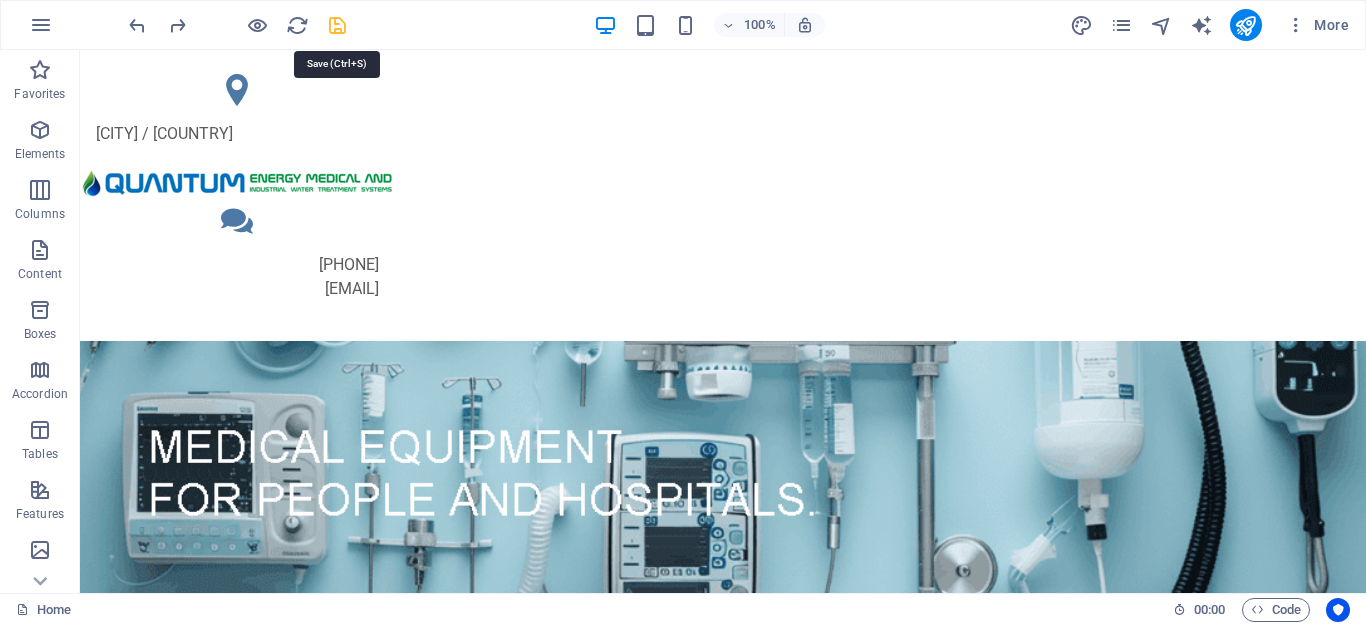 click at bounding box center [337, 25] 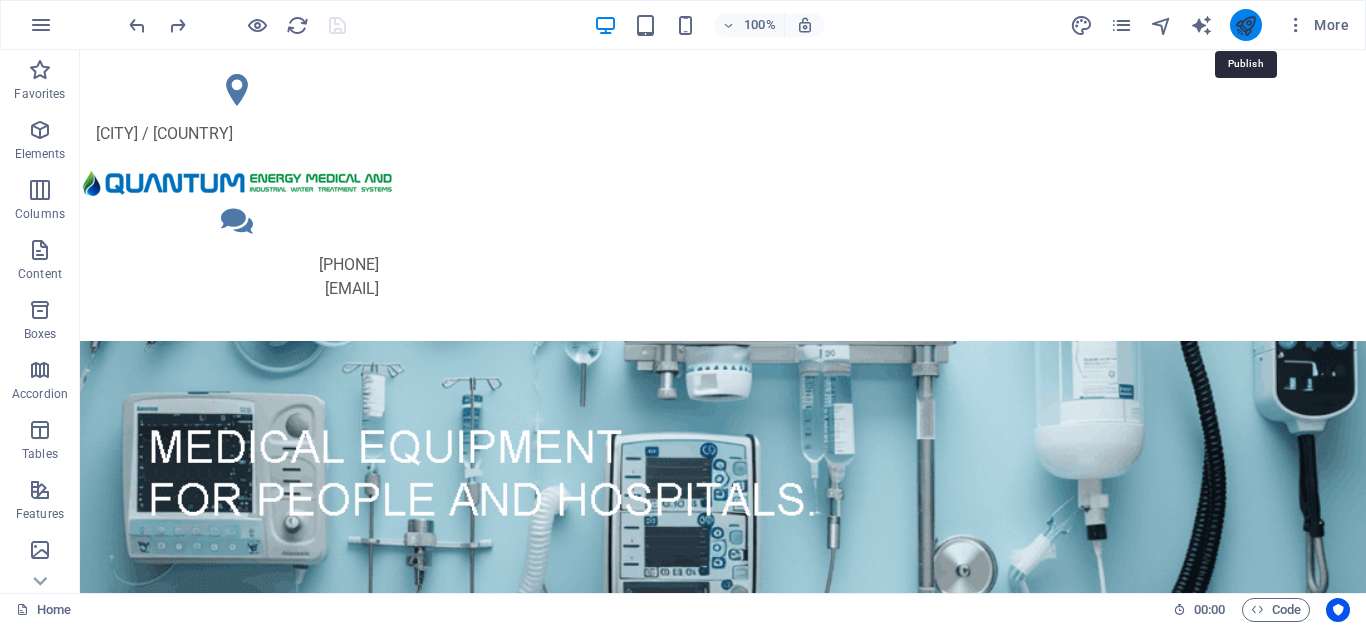 click at bounding box center (1245, 25) 